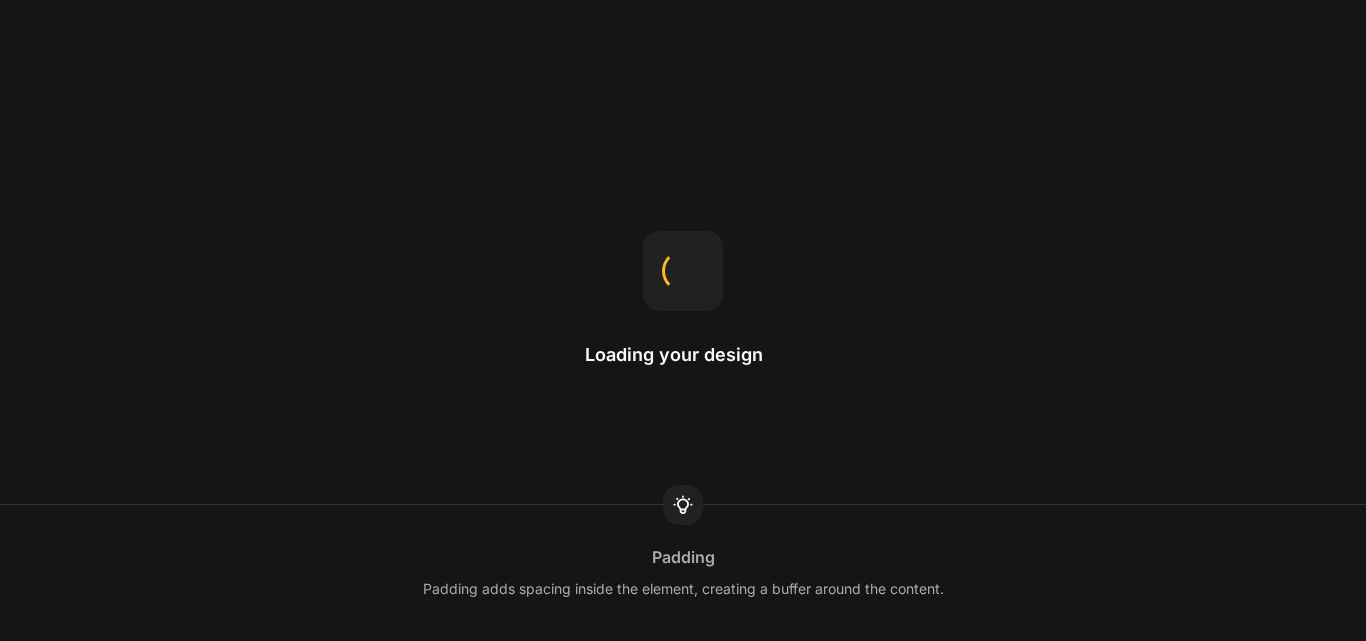 scroll, scrollTop: 0, scrollLeft: 0, axis: both 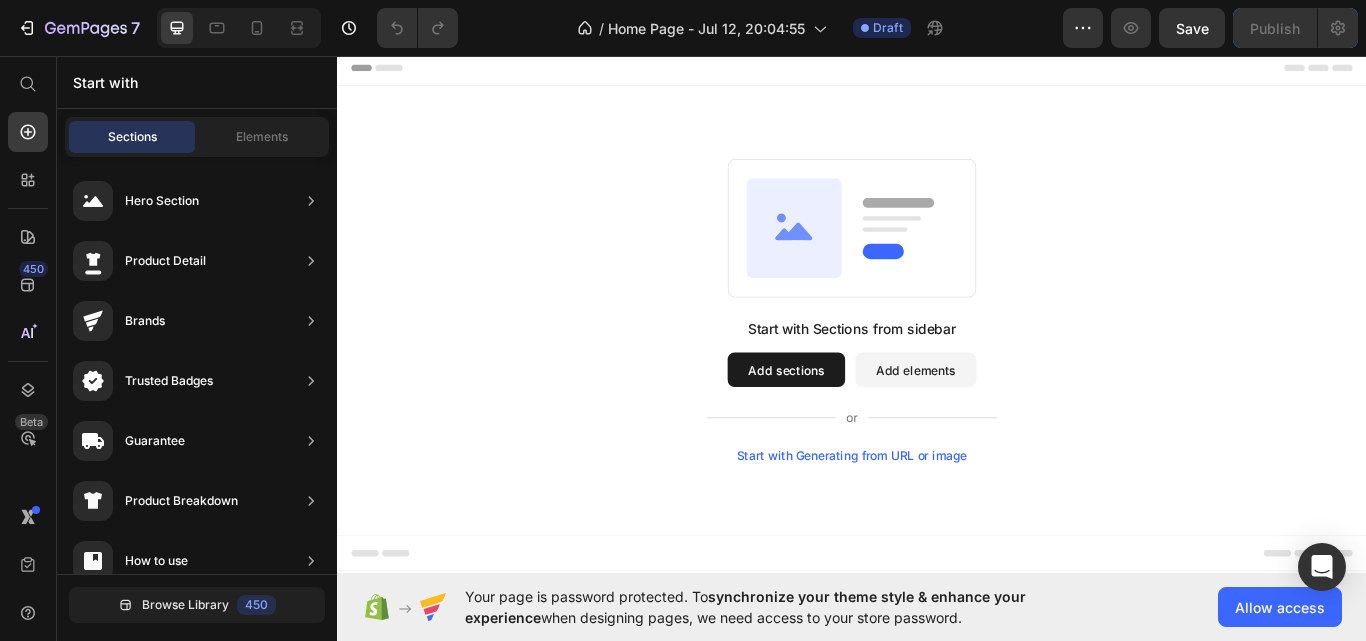 click on "Add sections" at bounding box center (860, 423) 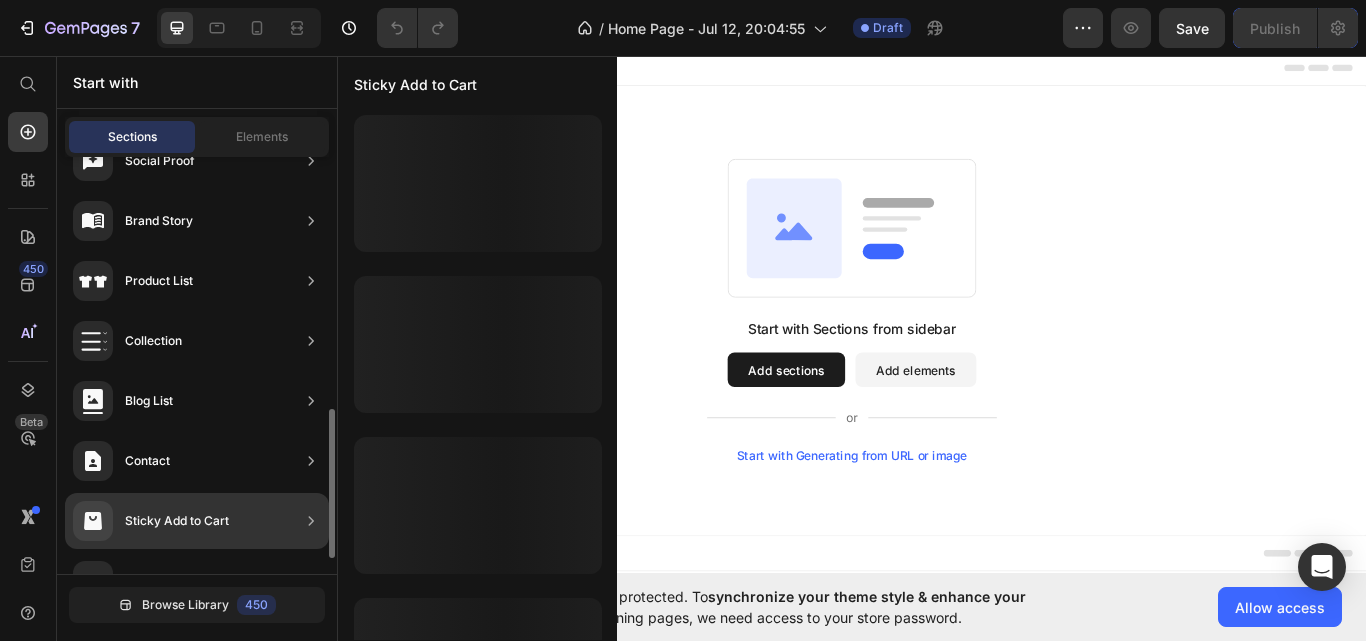 scroll, scrollTop: 743, scrollLeft: 0, axis: vertical 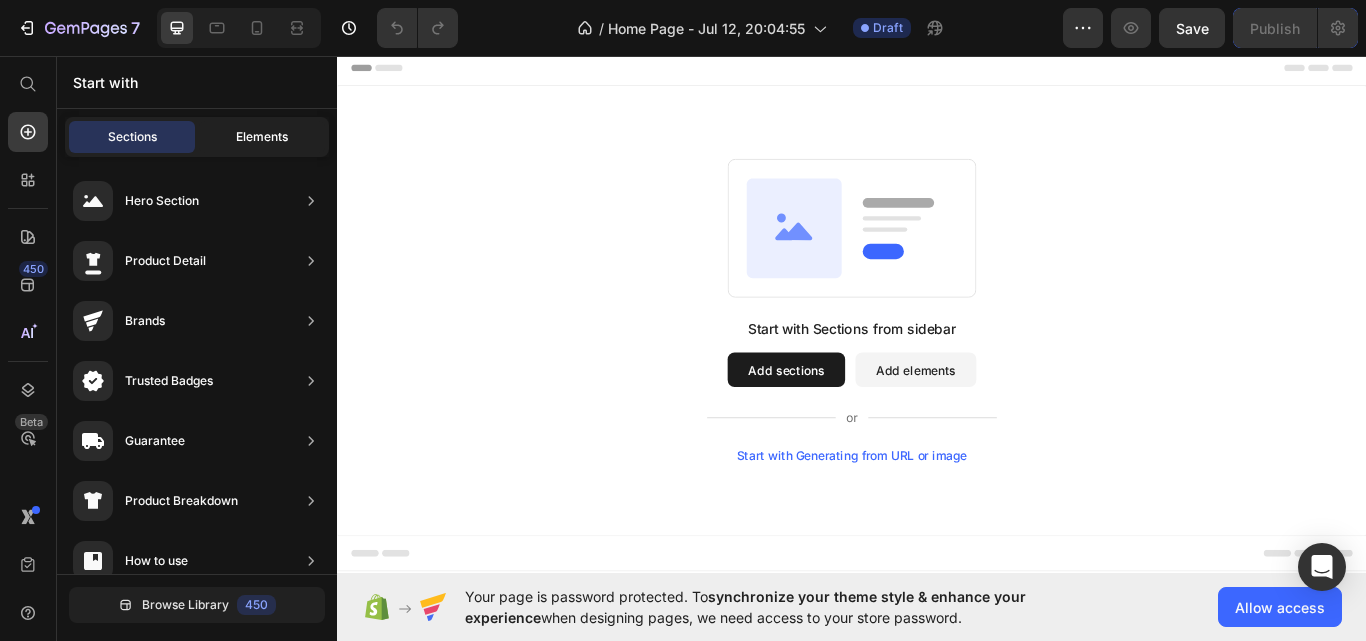 click on "Elements" 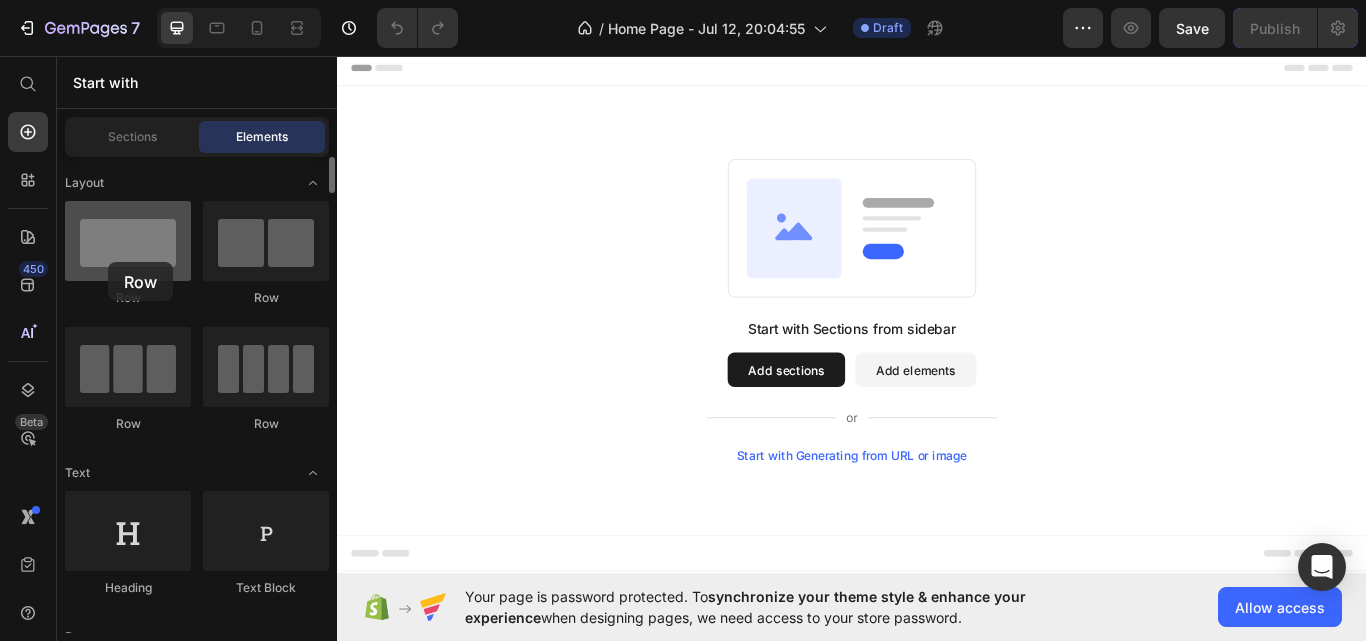 click at bounding box center [128, 241] 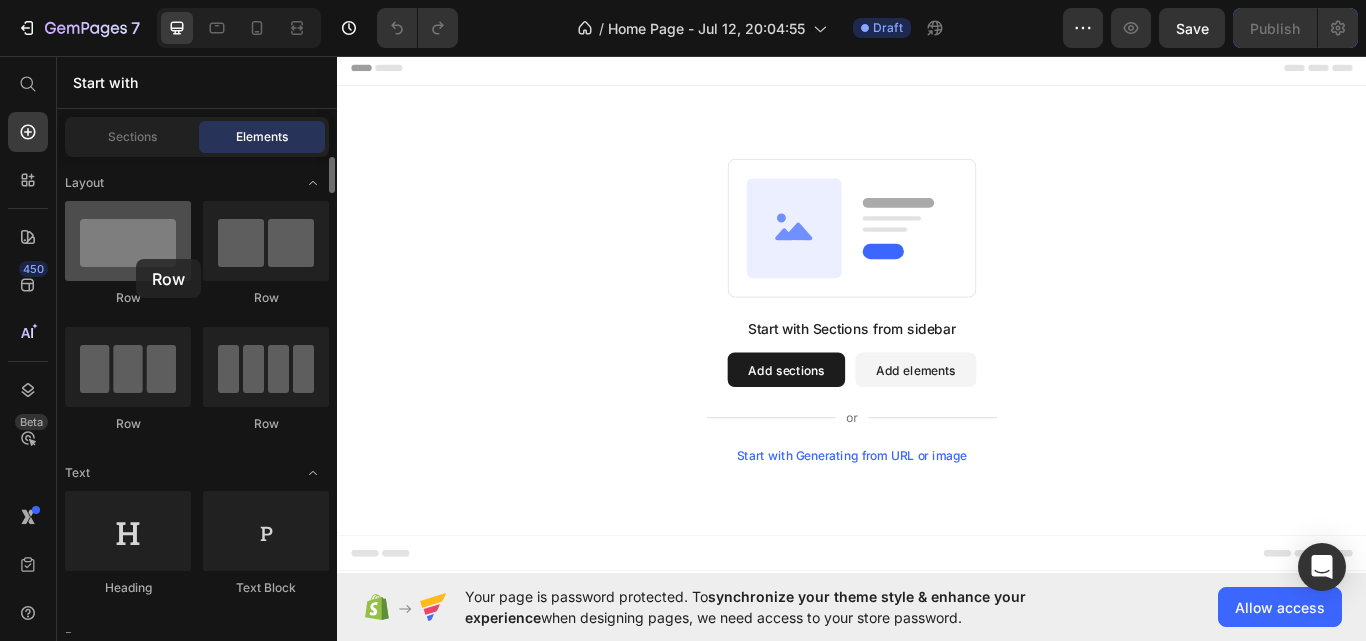 click at bounding box center (128, 241) 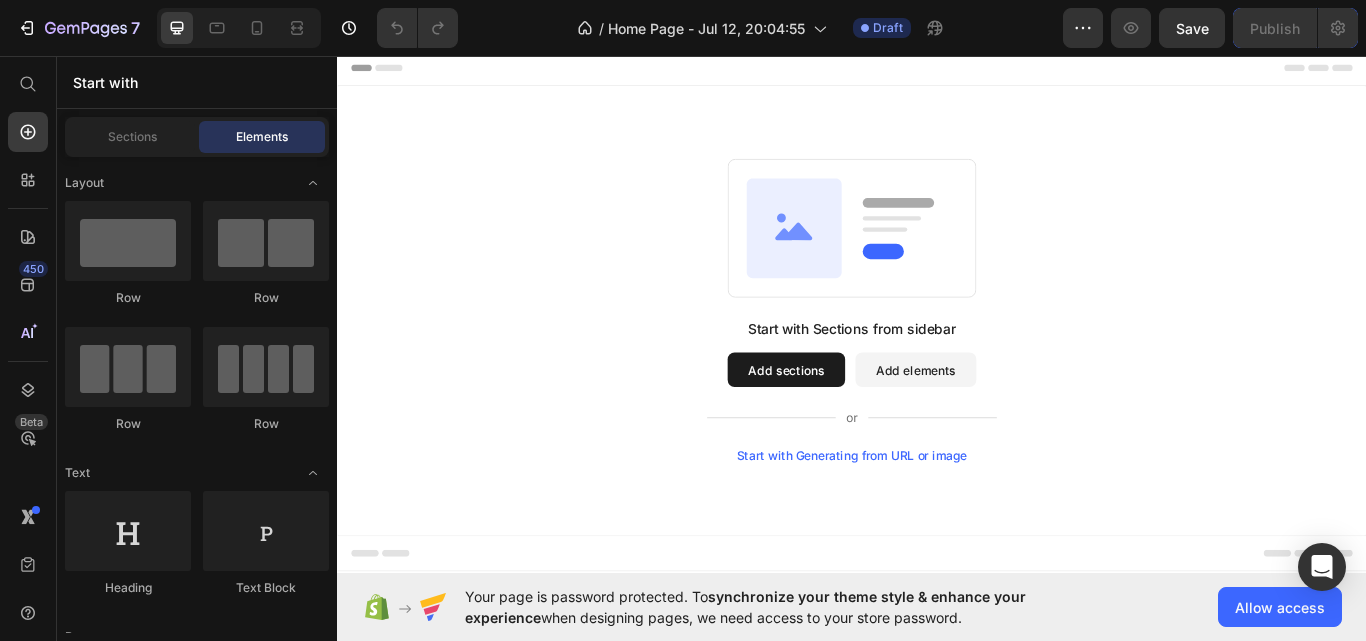 click 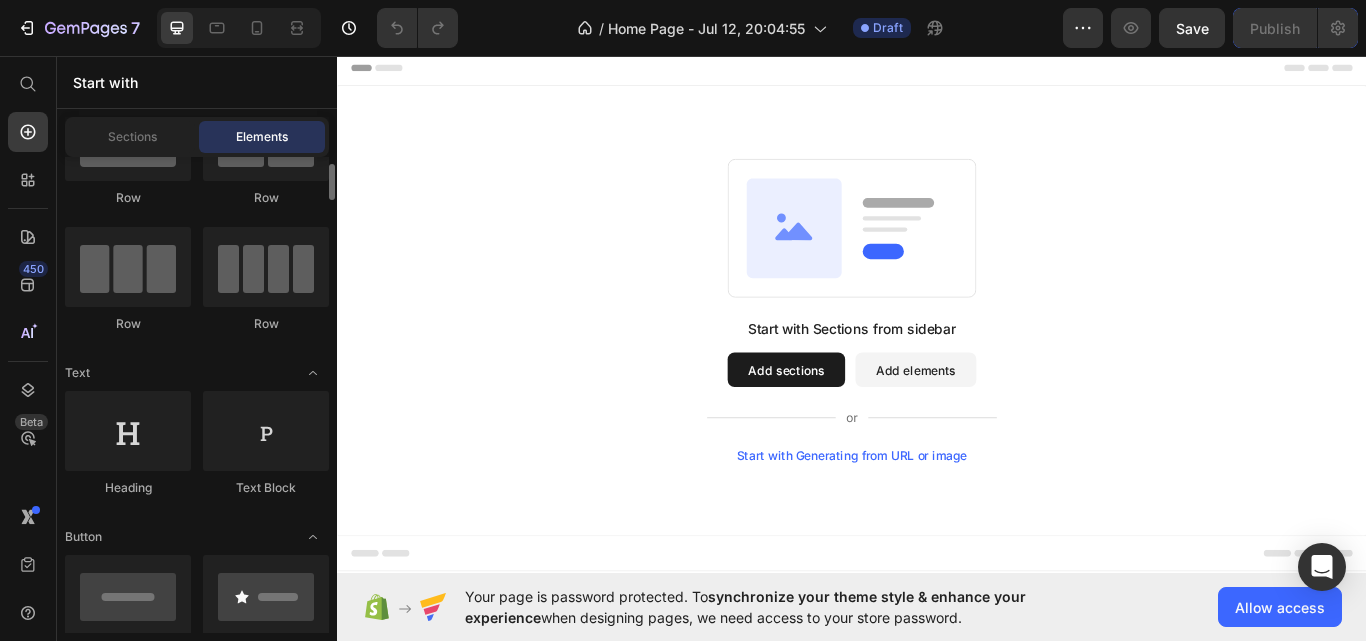 scroll, scrollTop: 0, scrollLeft: 0, axis: both 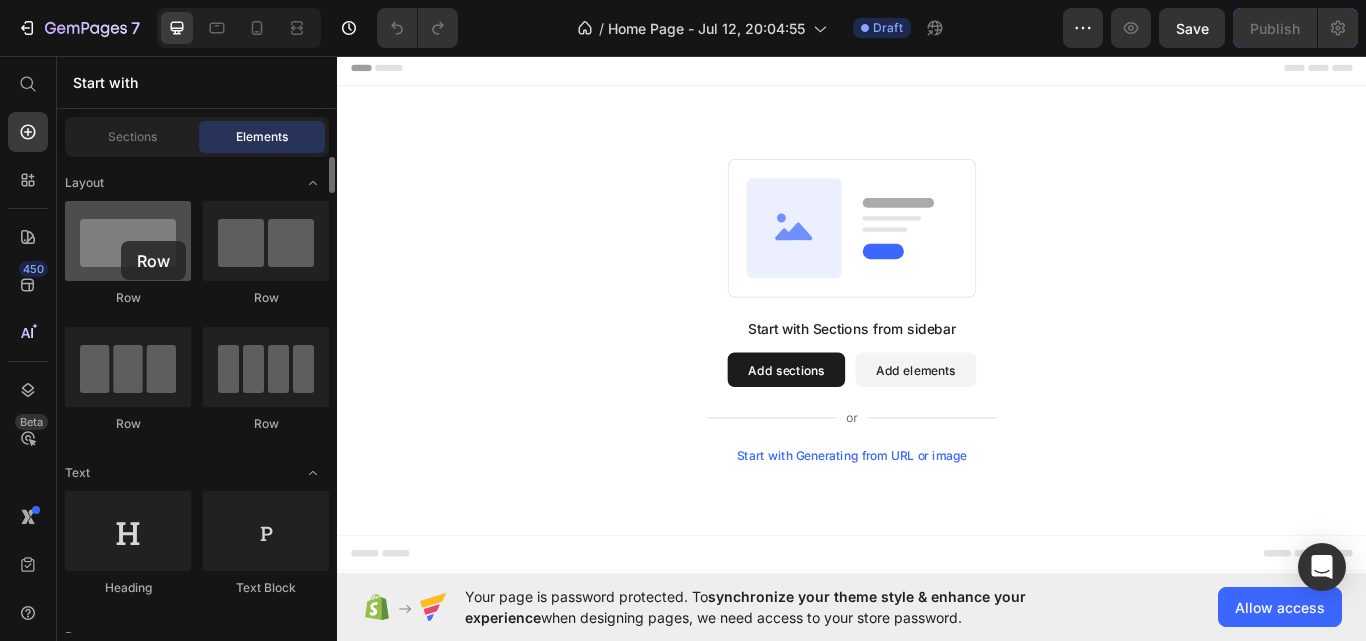 click at bounding box center [128, 241] 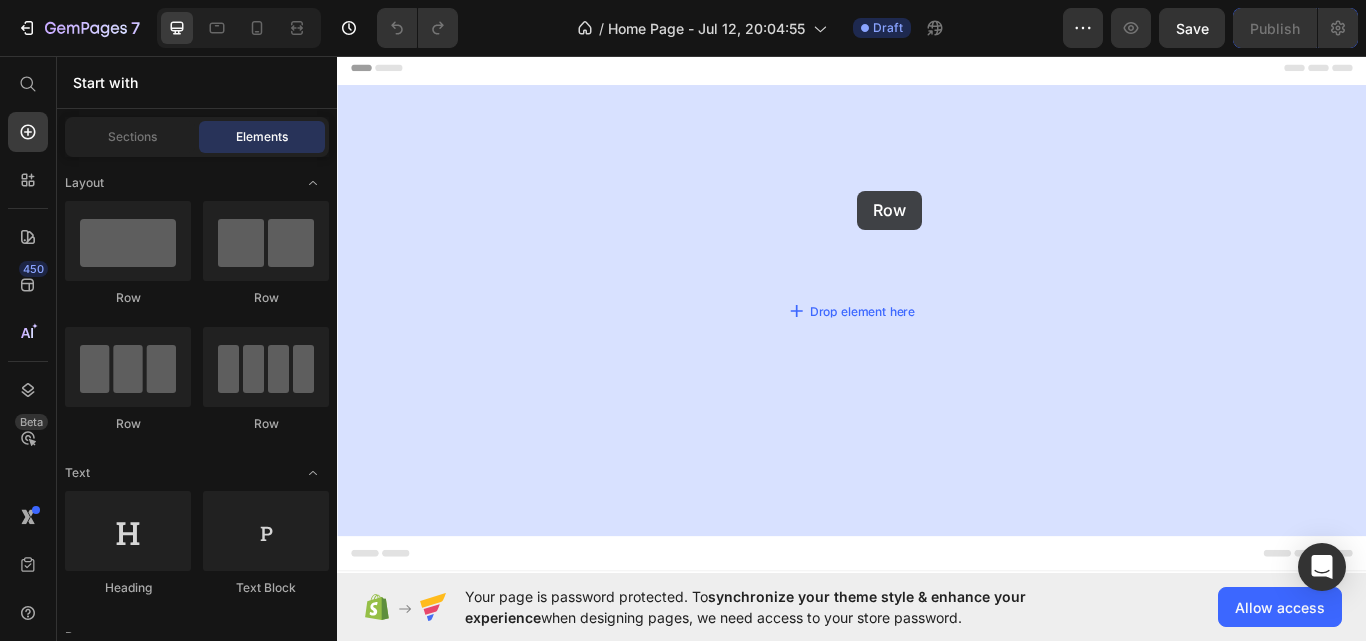 drag, startPoint x: 458, startPoint y: 301, endPoint x: 943, endPoint y: 214, distance: 492.7413 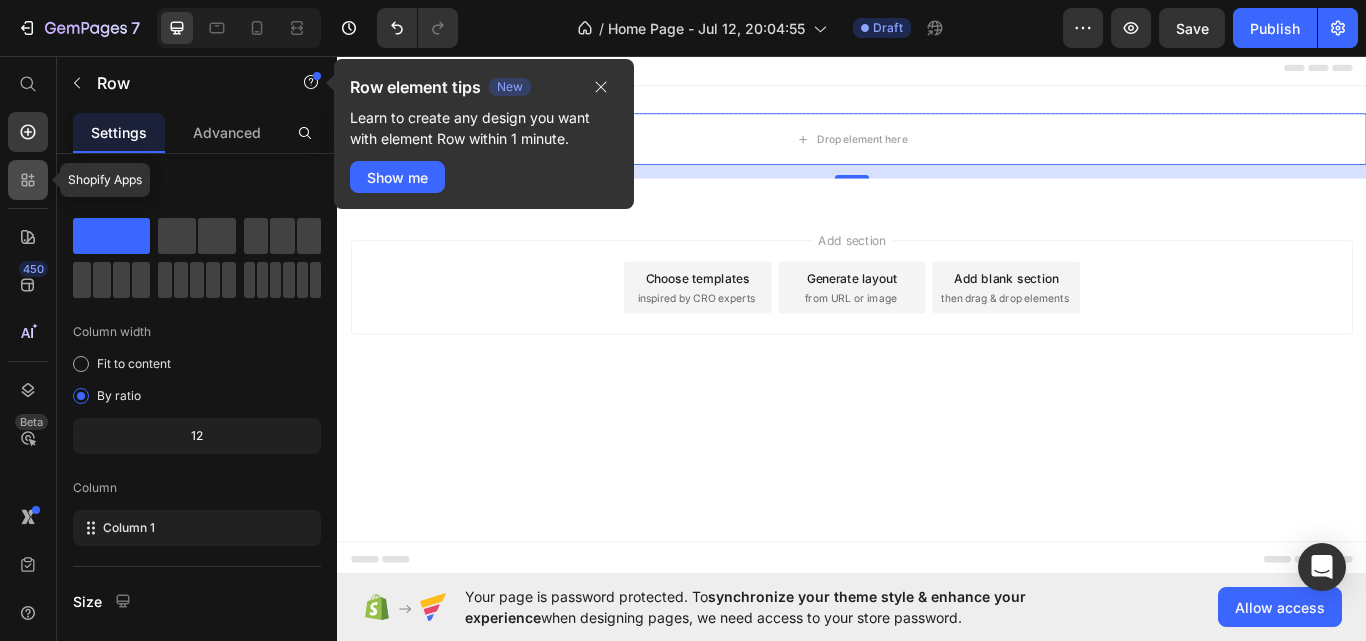 click 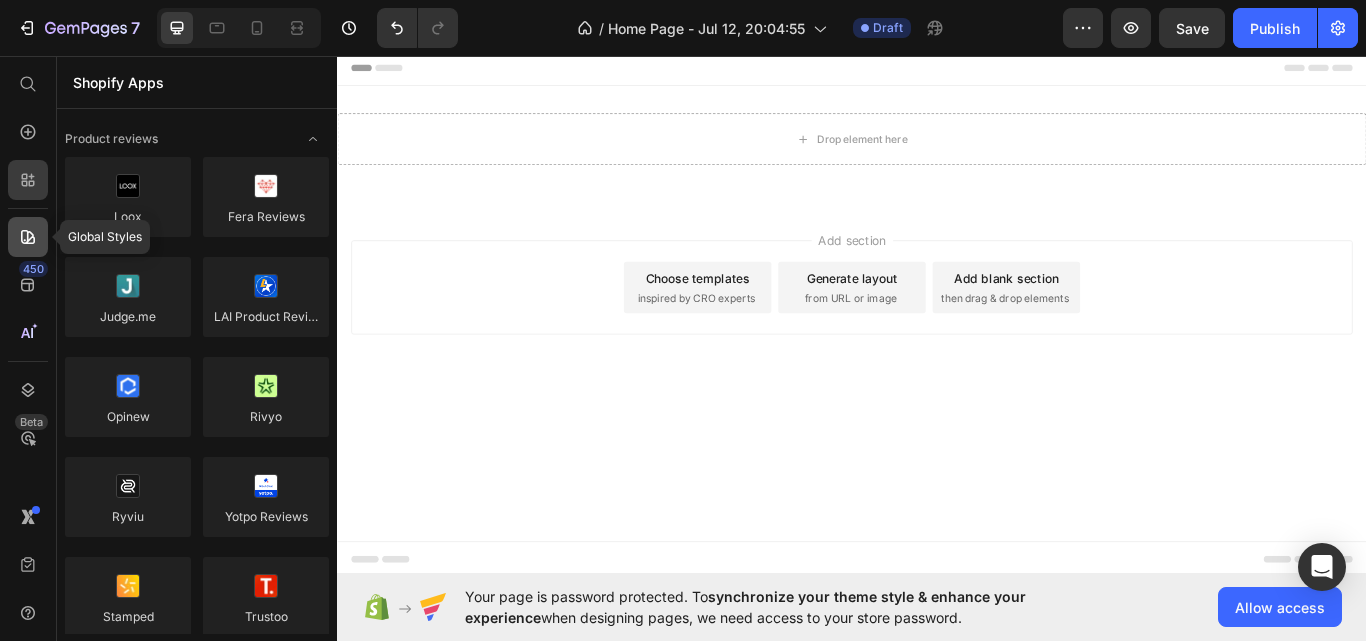 click 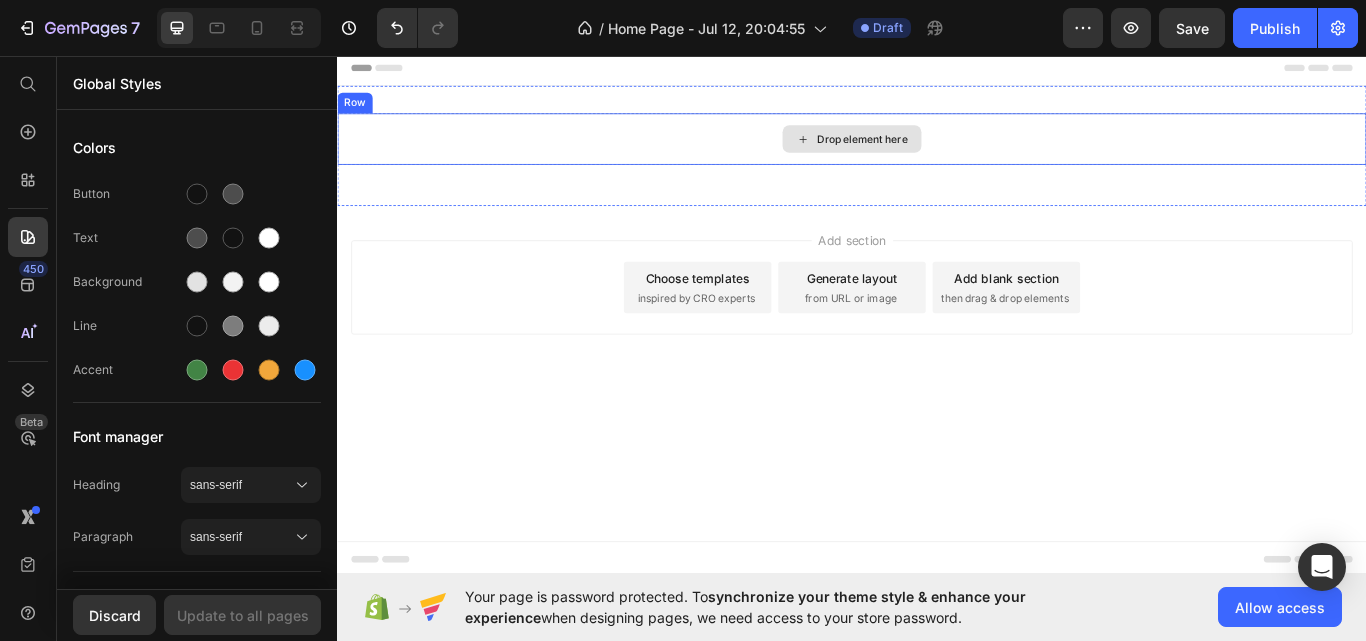 click on "Drop element here" at bounding box center (937, 154) 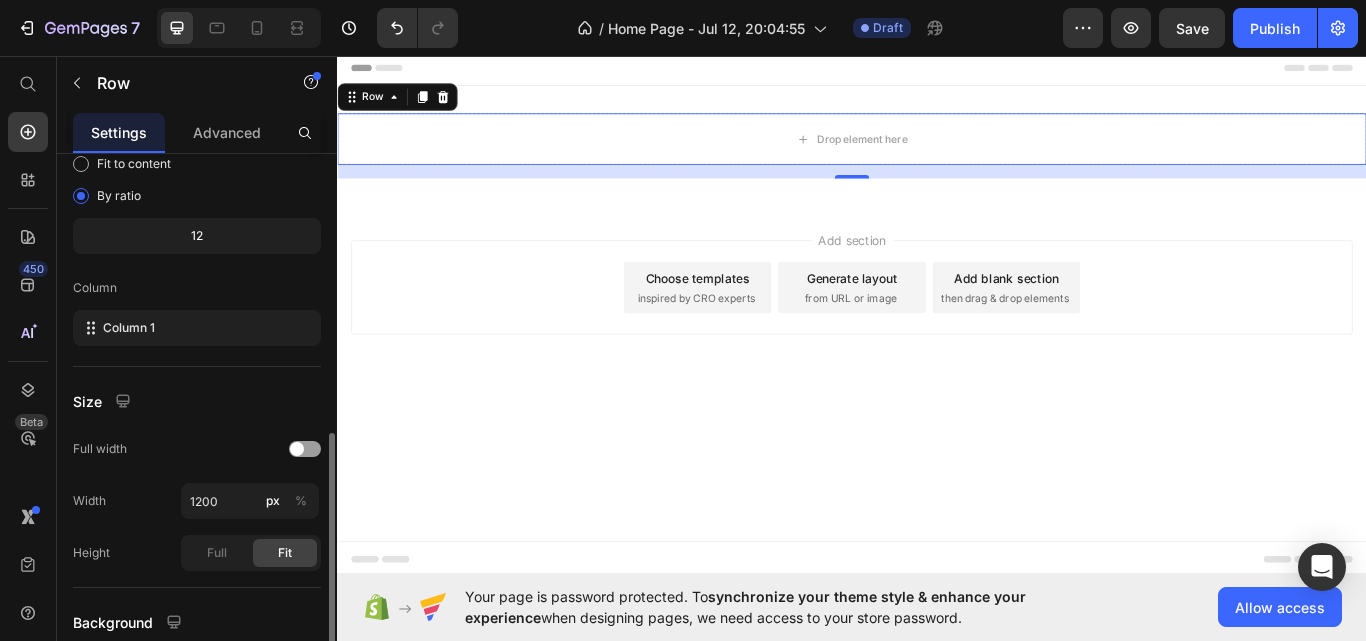 scroll, scrollTop: 300, scrollLeft: 0, axis: vertical 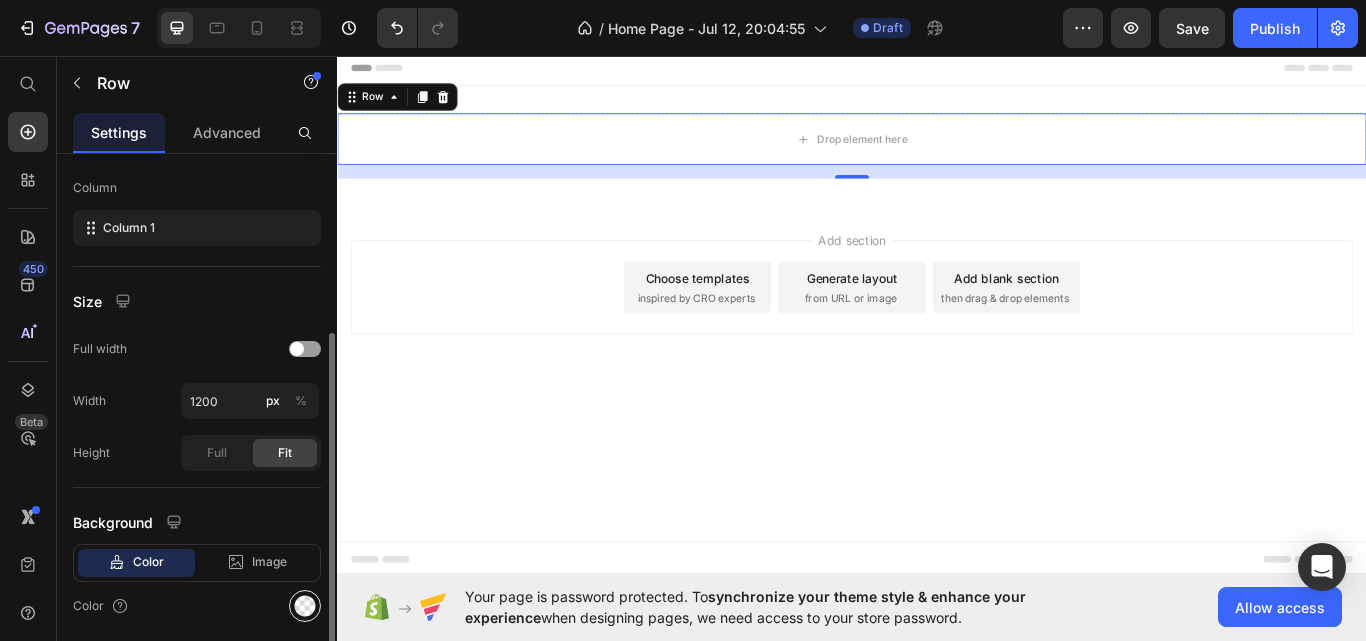 click at bounding box center [305, 606] 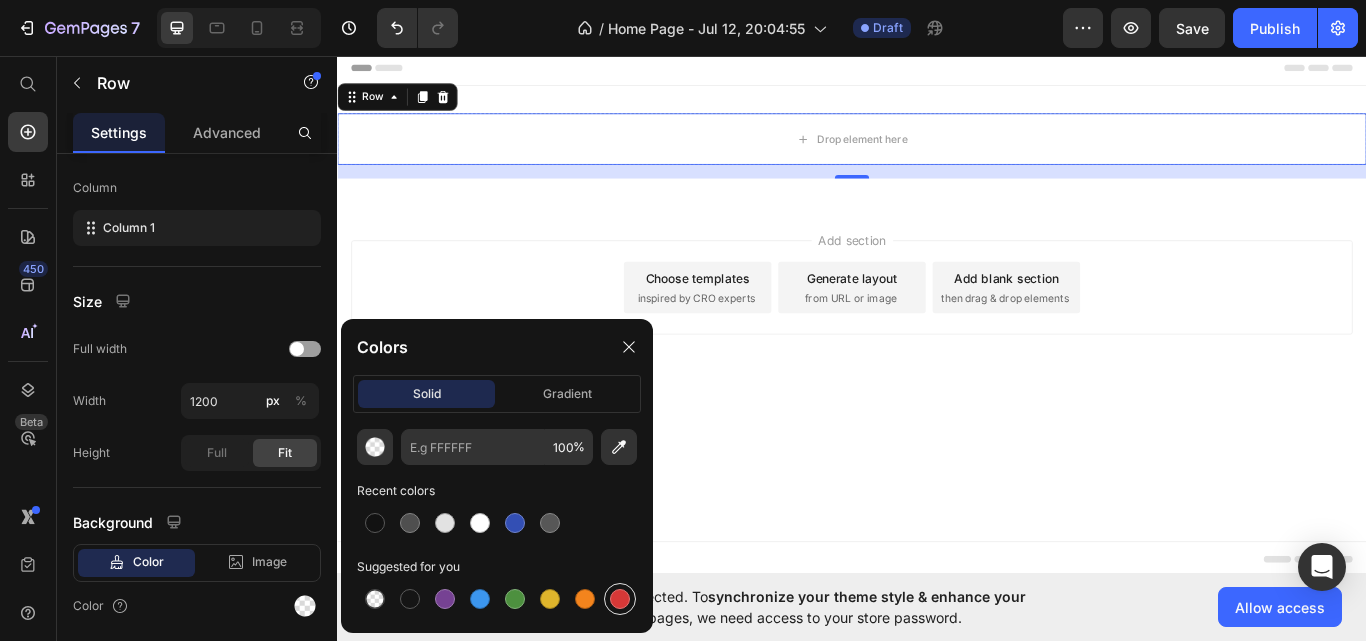 click at bounding box center (620, 599) 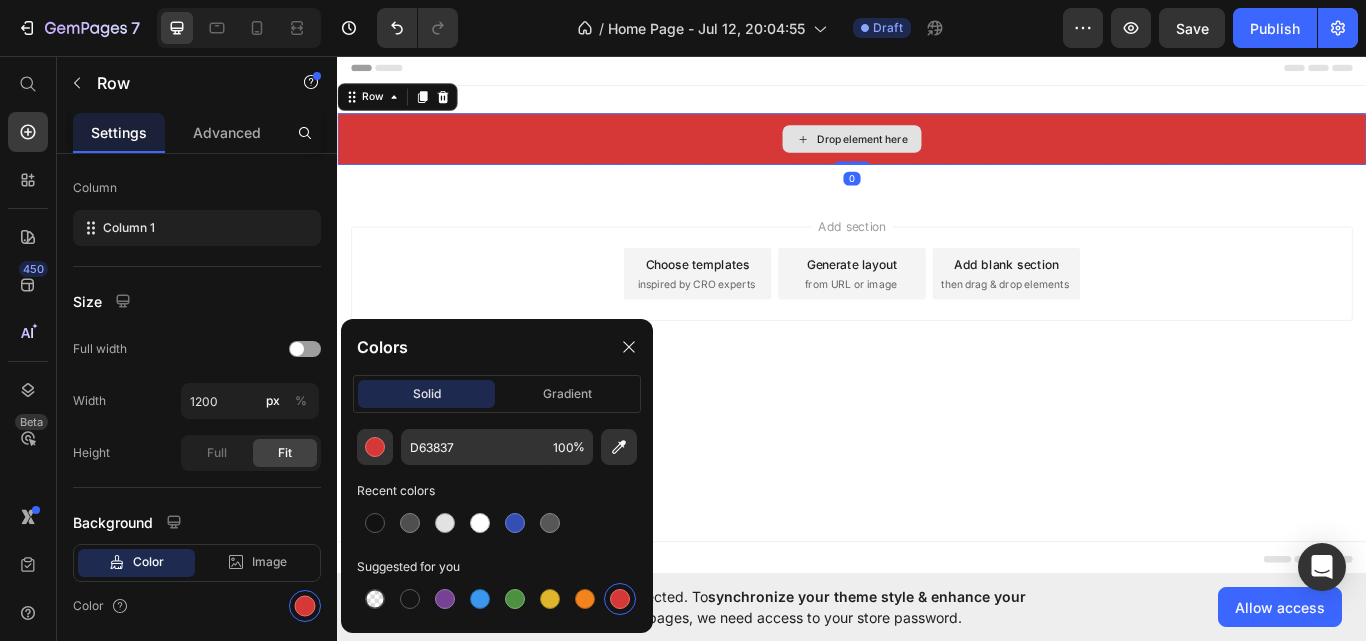 drag, startPoint x: 937, startPoint y: 196, endPoint x: 958, endPoint y: 124, distance: 75 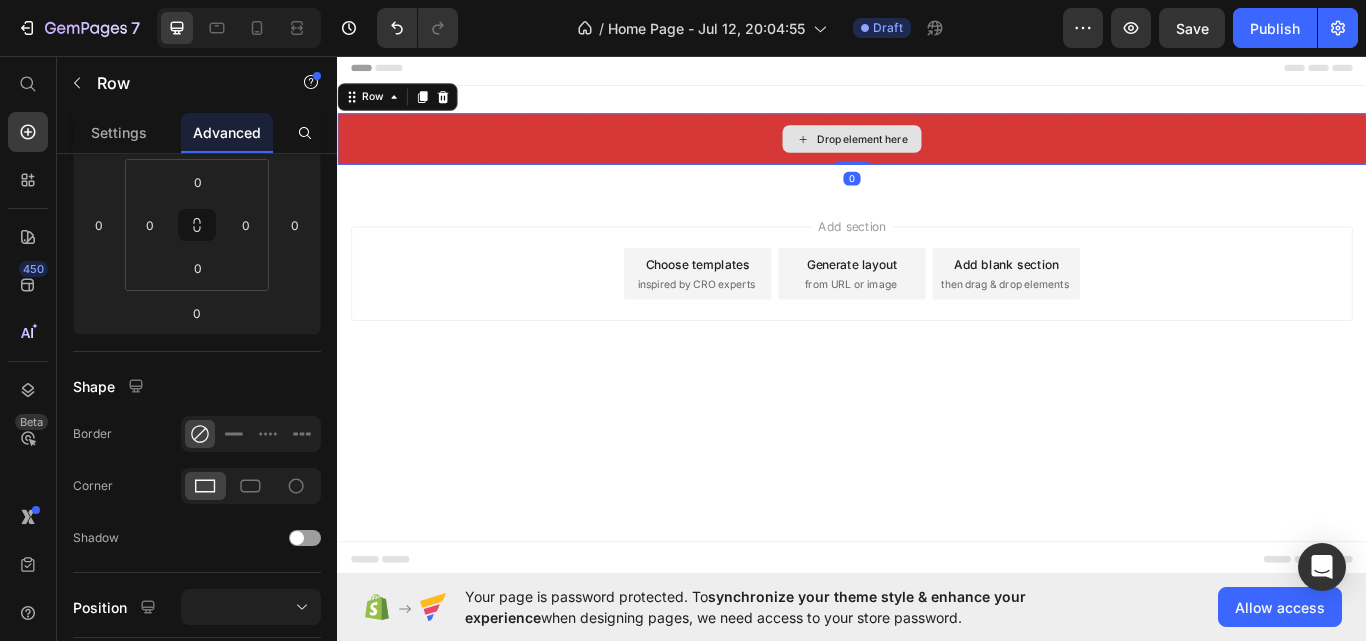 scroll, scrollTop: 0, scrollLeft: 0, axis: both 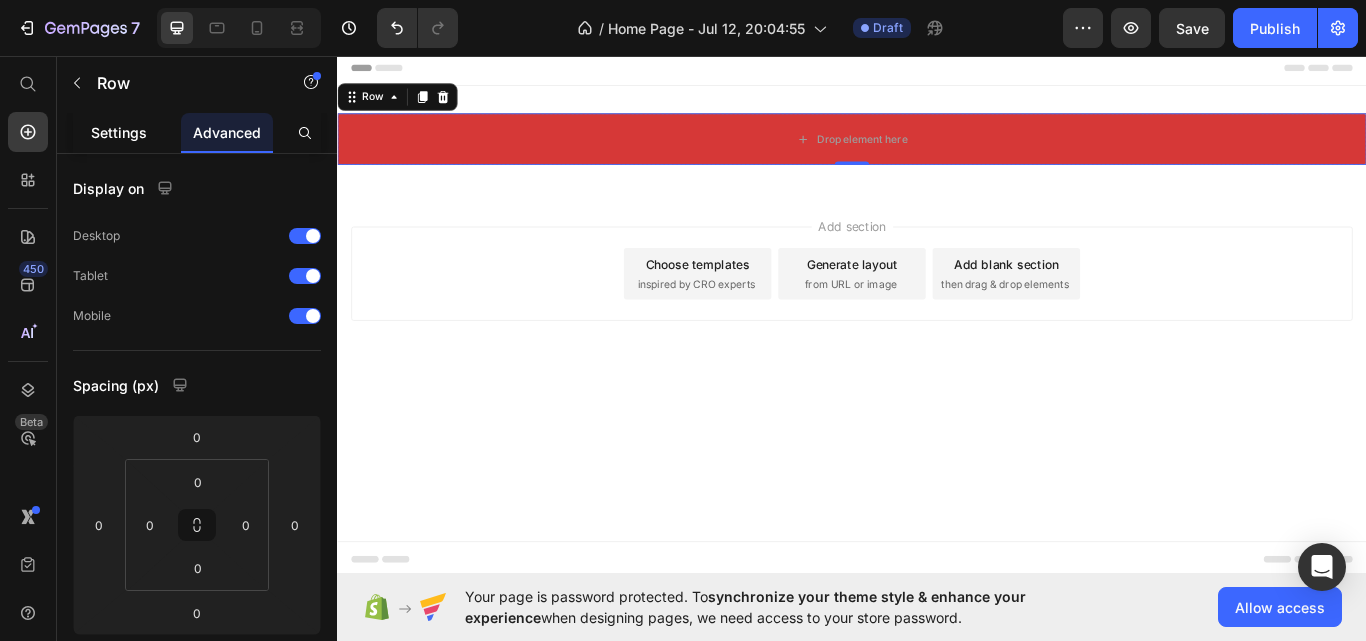 click on "Settings" at bounding box center (119, 132) 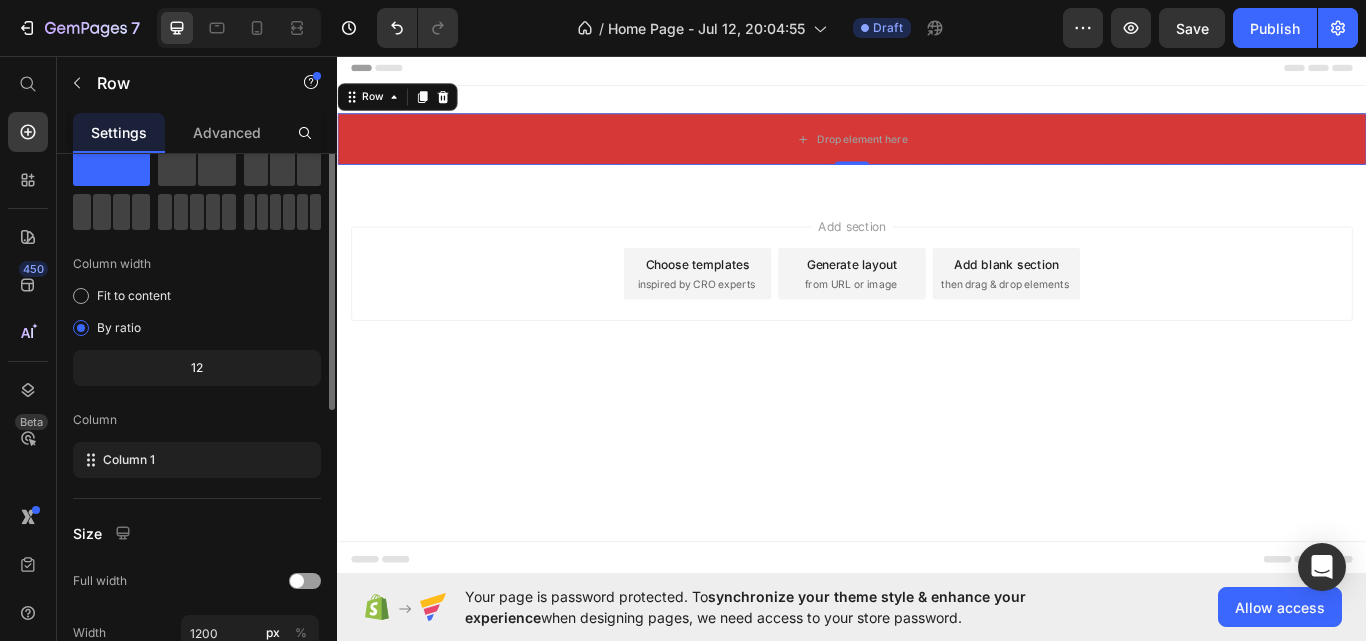 scroll, scrollTop: 0, scrollLeft: 0, axis: both 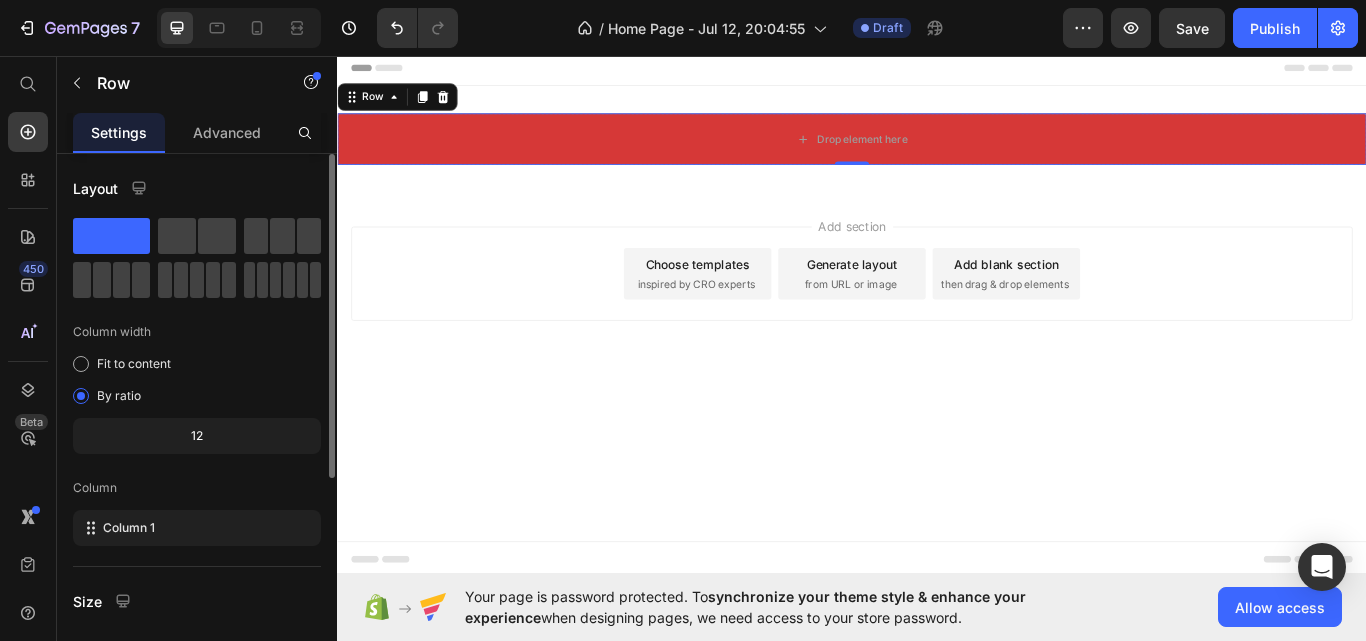 click on "12" 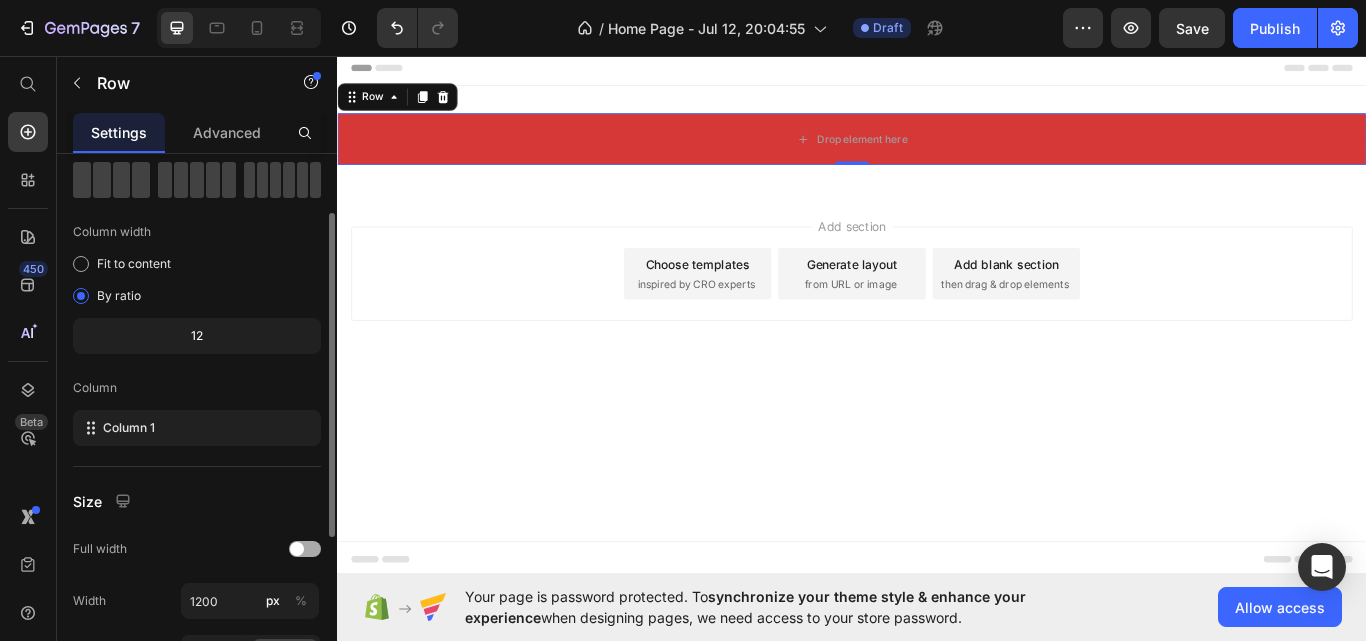 scroll, scrollTop: 200, scrollLeft: 0, axis: vertical 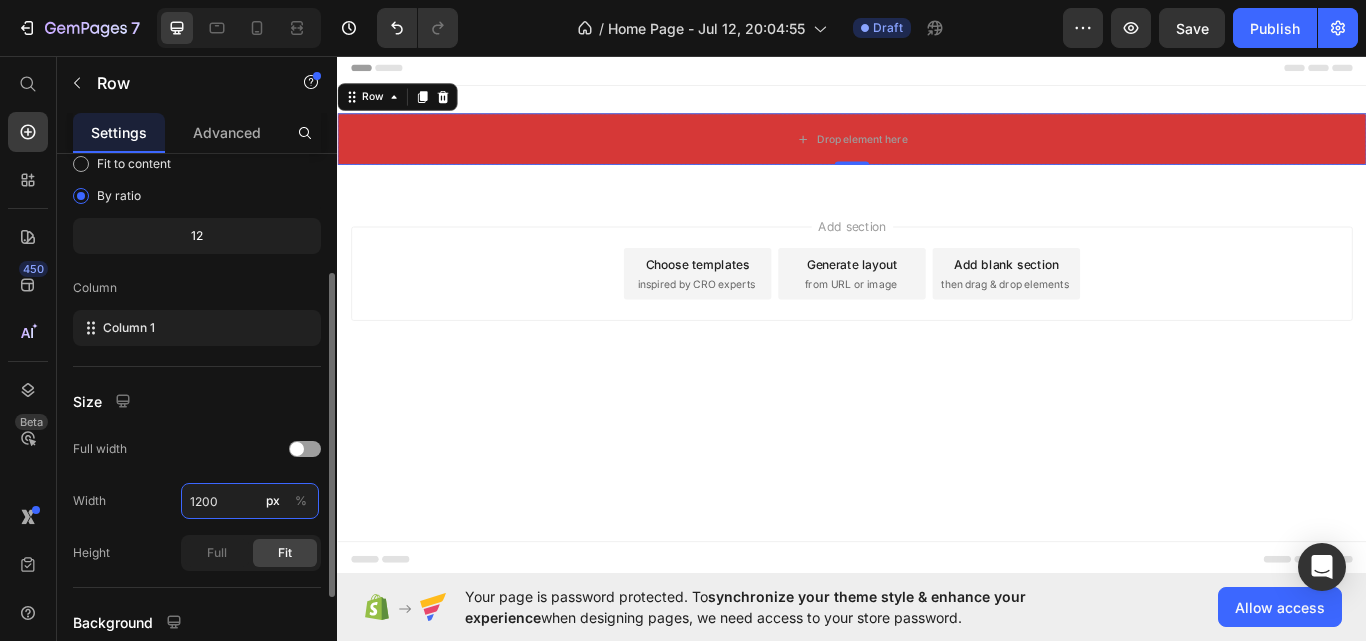 click on "1200" at bounding box center (250, 501) 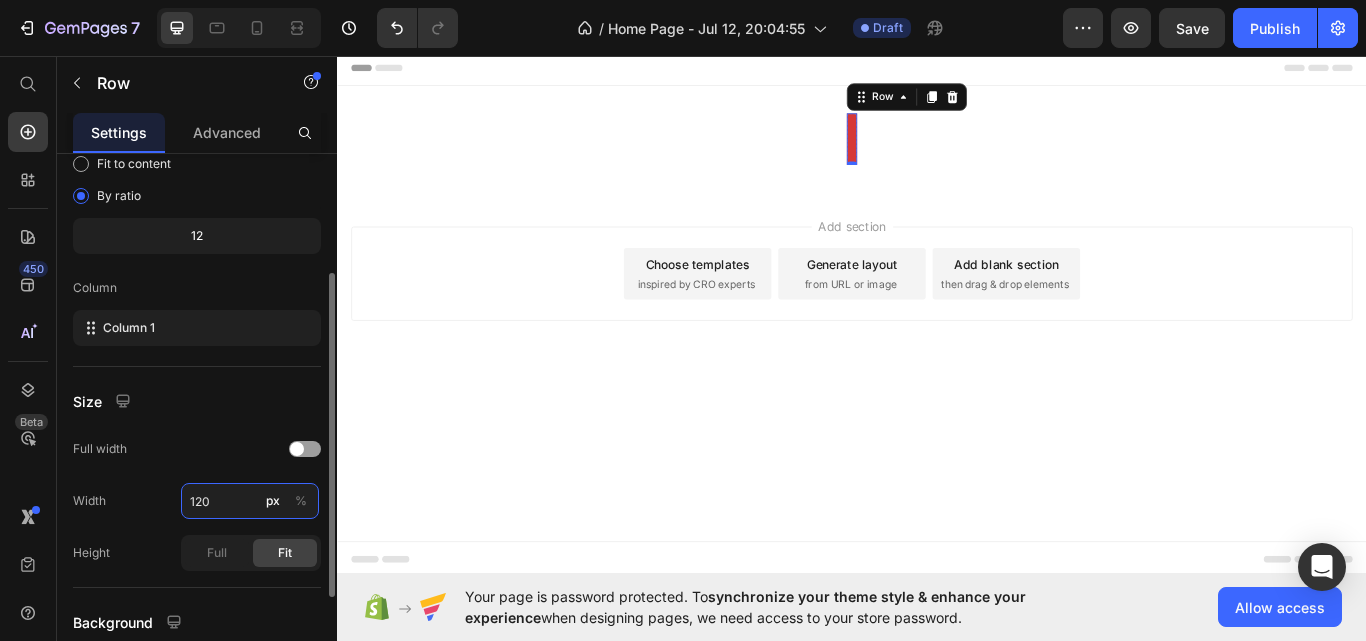 type on "1200" 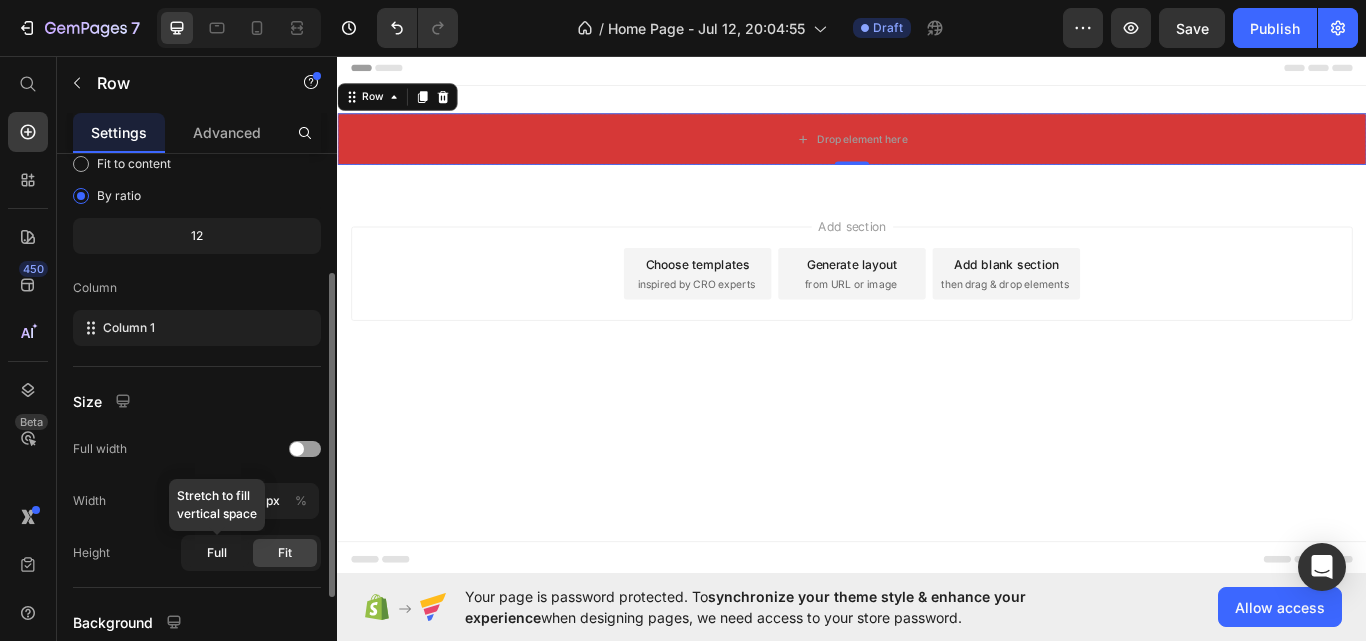 click on "Full" 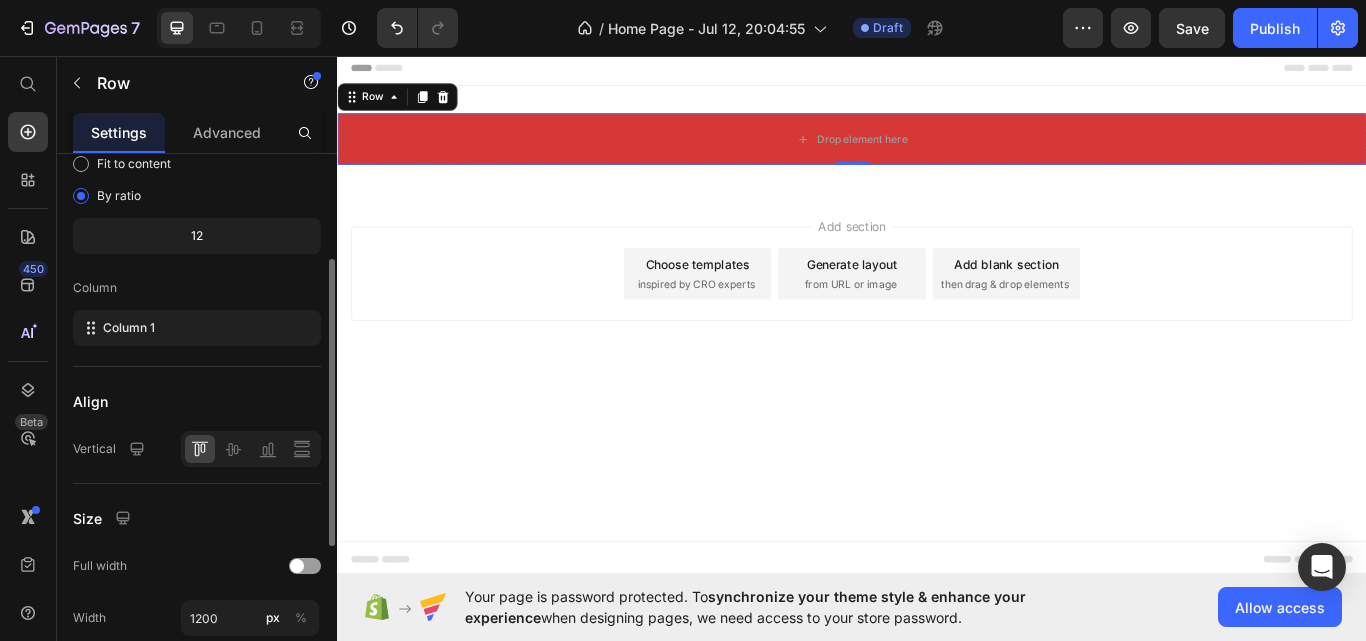 scroll, scrollTop: 300, scrollLeft: 0, axis: vertical 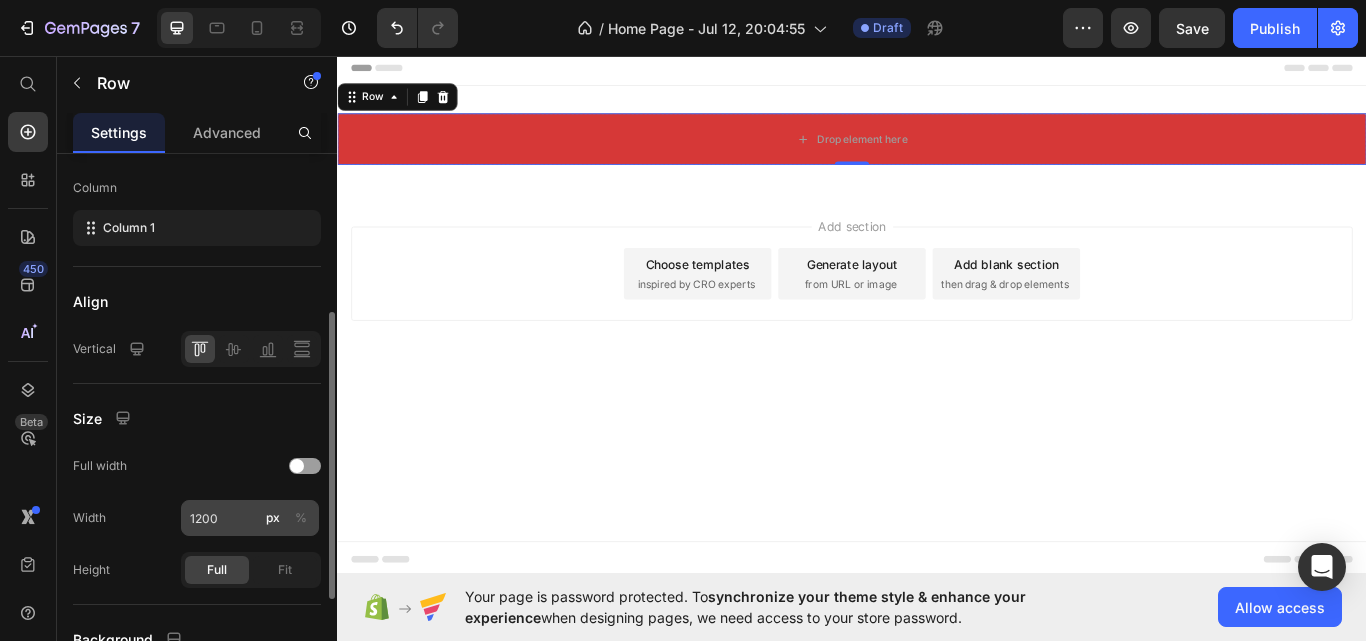 click on "%" at bounding box center (301, 518) 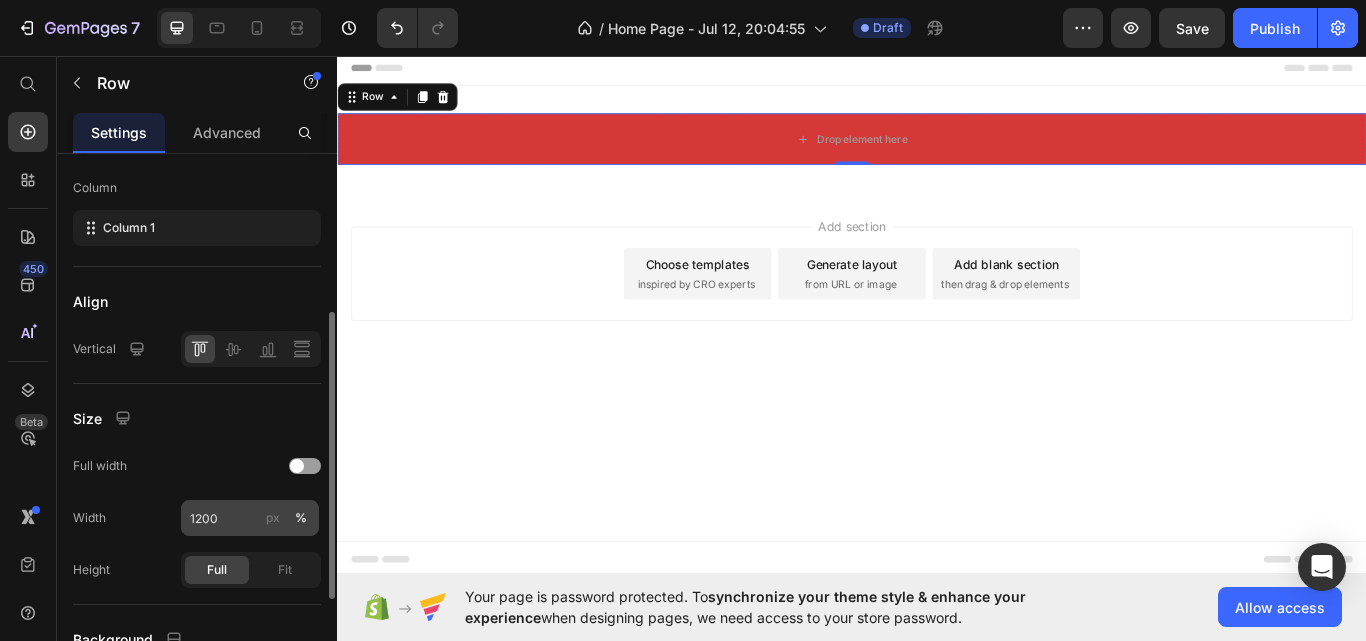 click on "px" at bounding box center (273, 518) 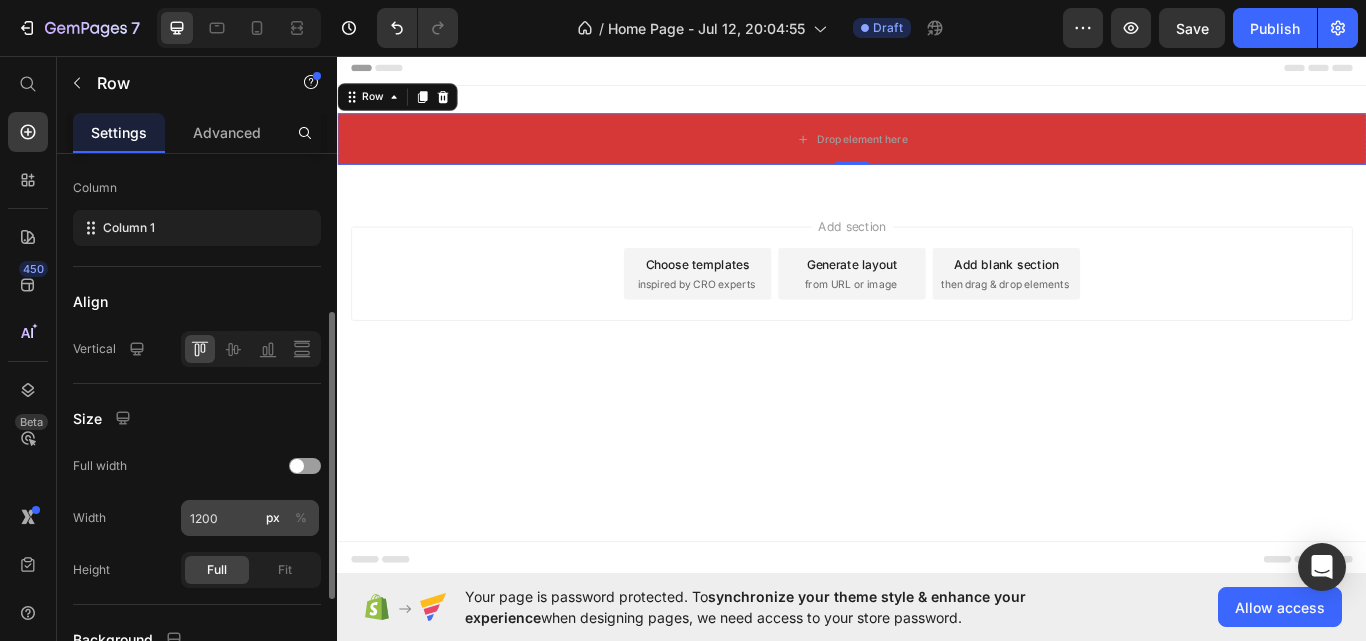 click on "%" at bounding box center (301, 518) 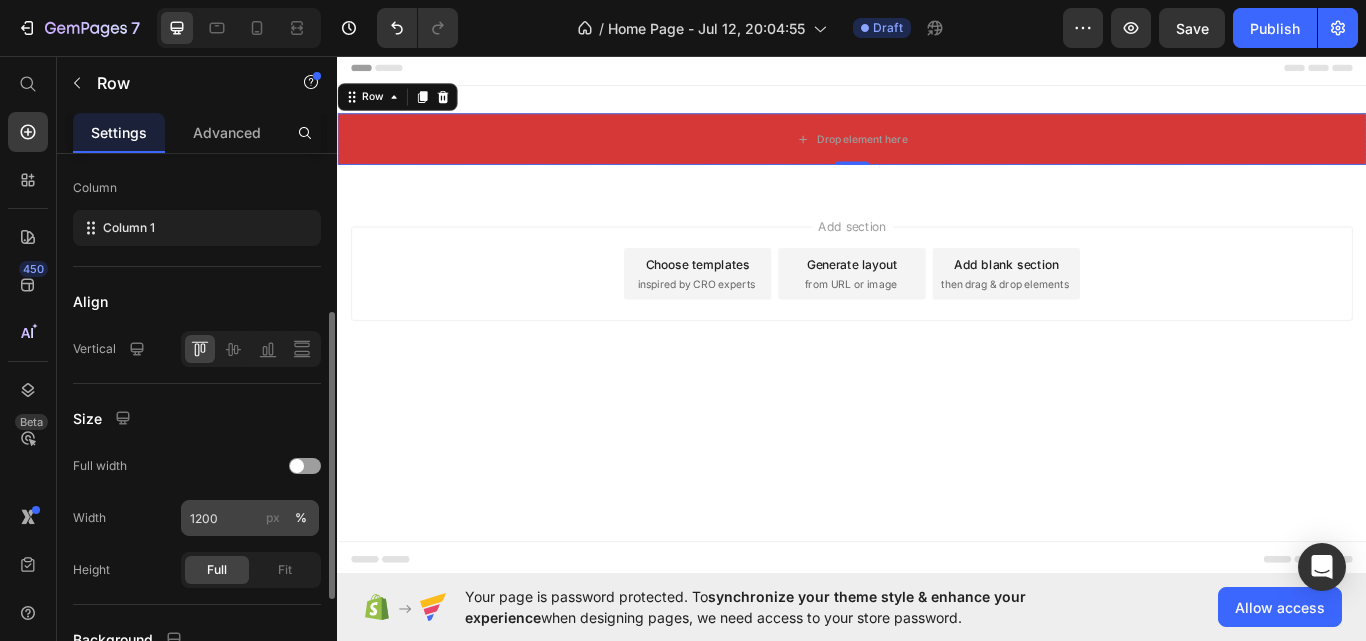 click on "px" at bounding box center (273, 518) 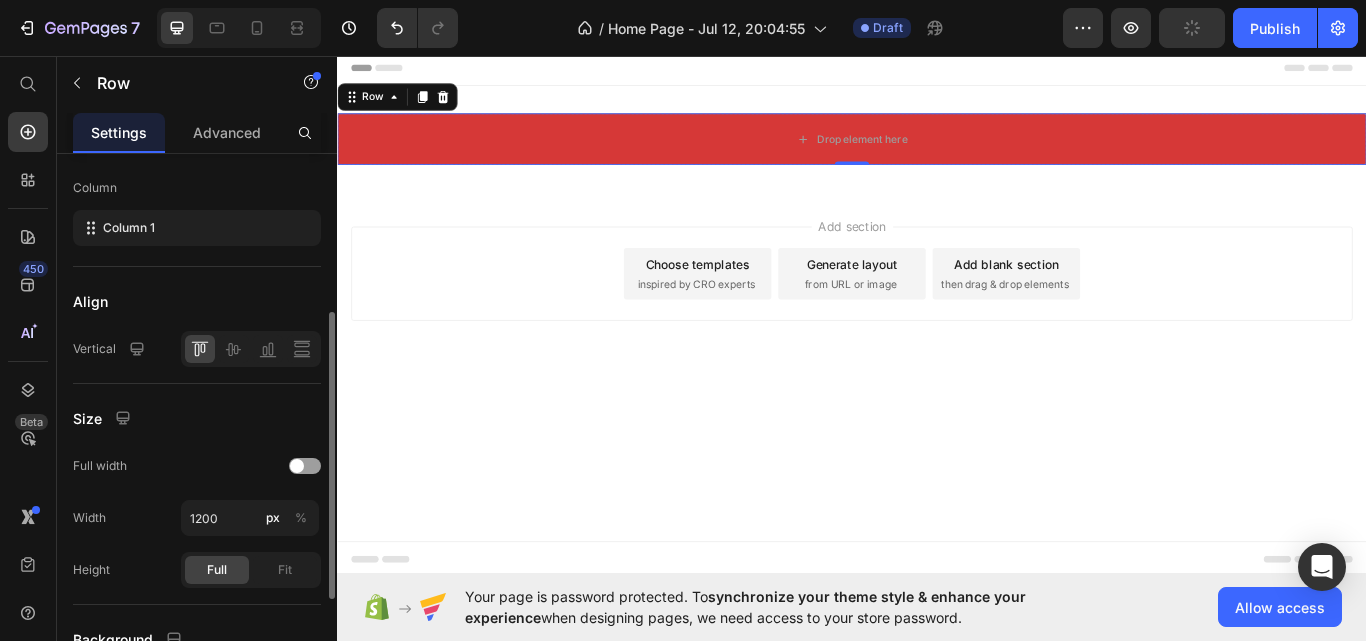scroll, scrollTop: 400, scrollLeft: 0, axis: vertical 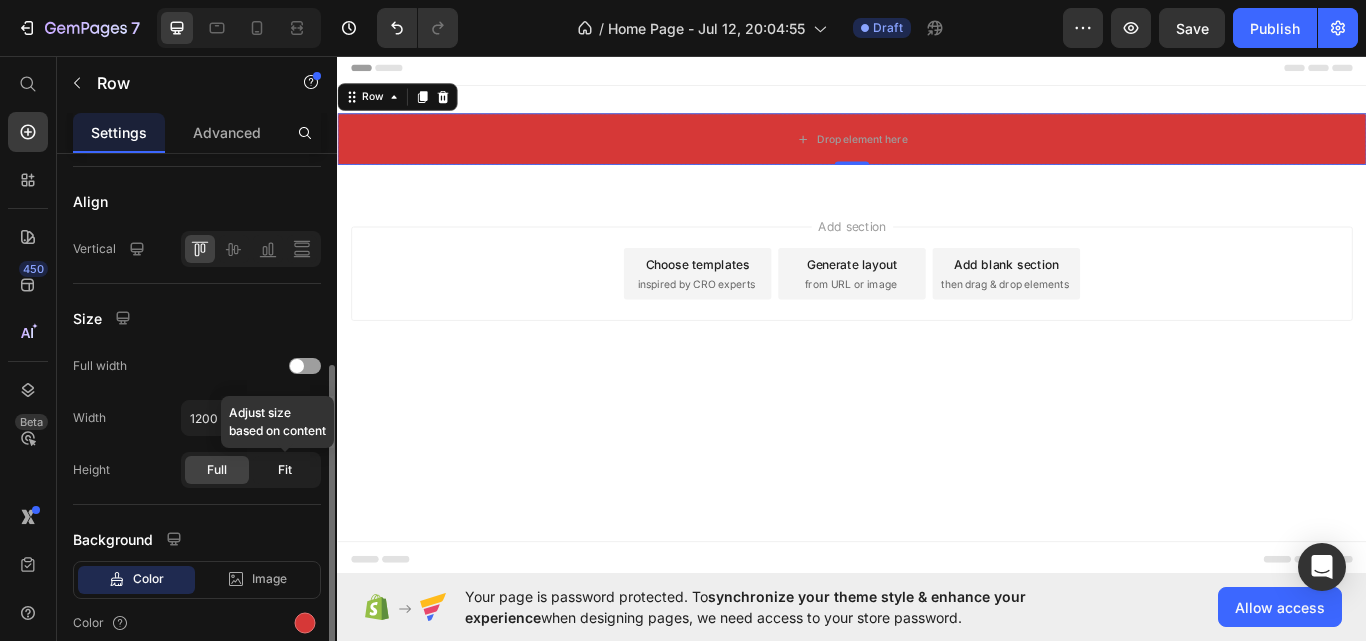 click on "Fit" 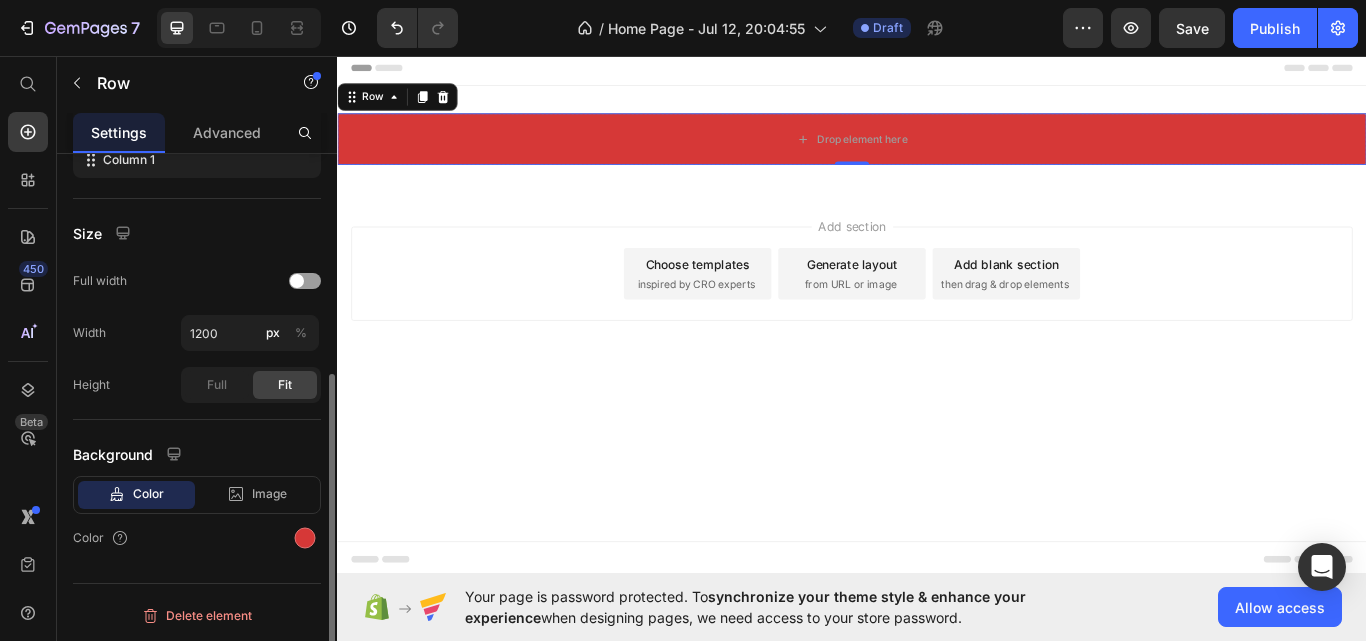 scroll, scrollTop: 368, scrollLeft: 0, axis: vertical 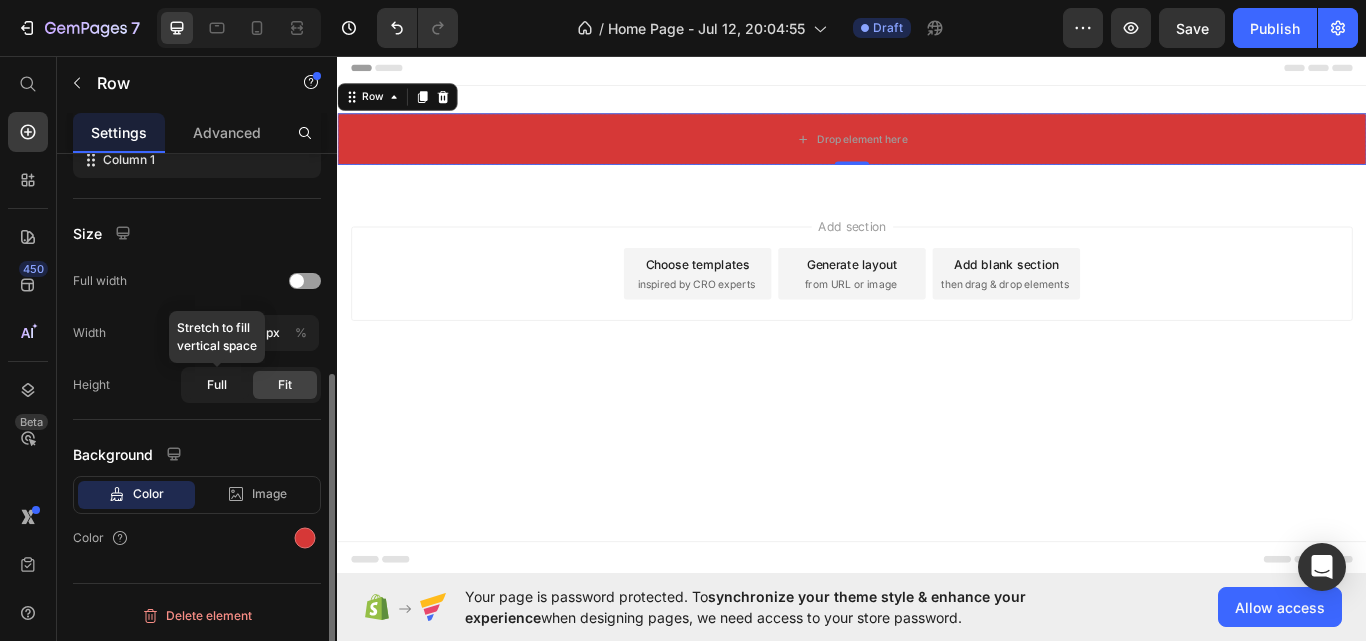 click on "Full" 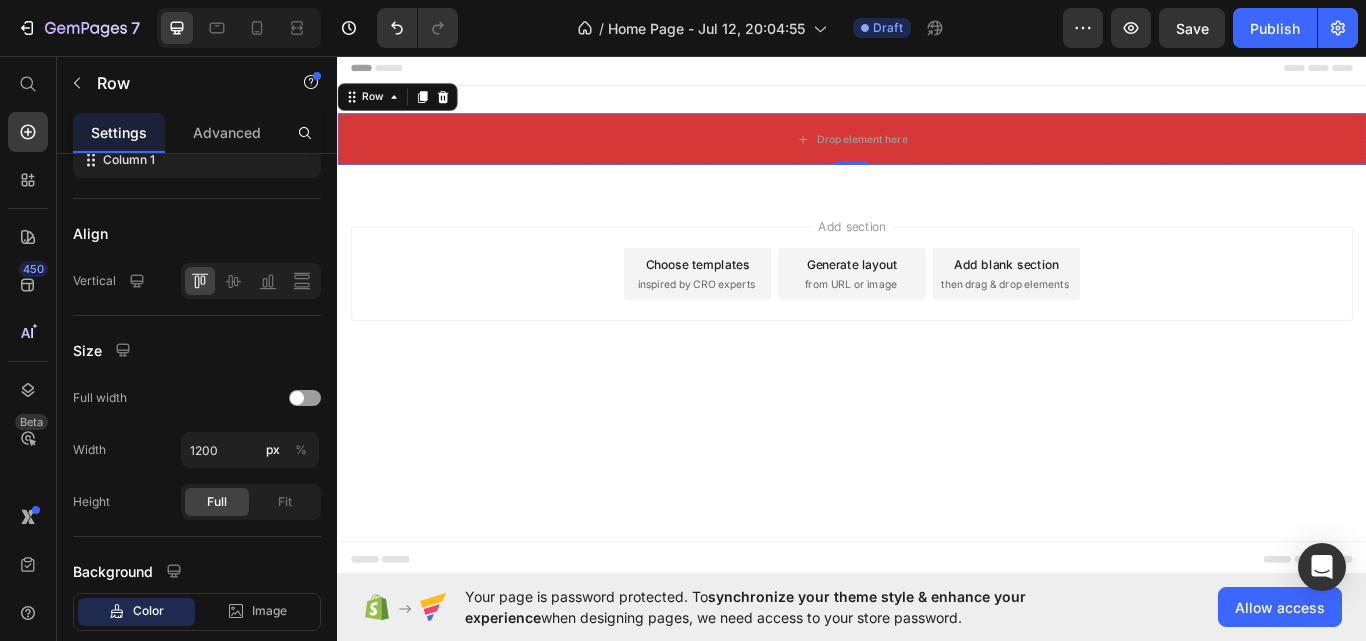 click on "Choose templates" at bounding box center [757, 300] 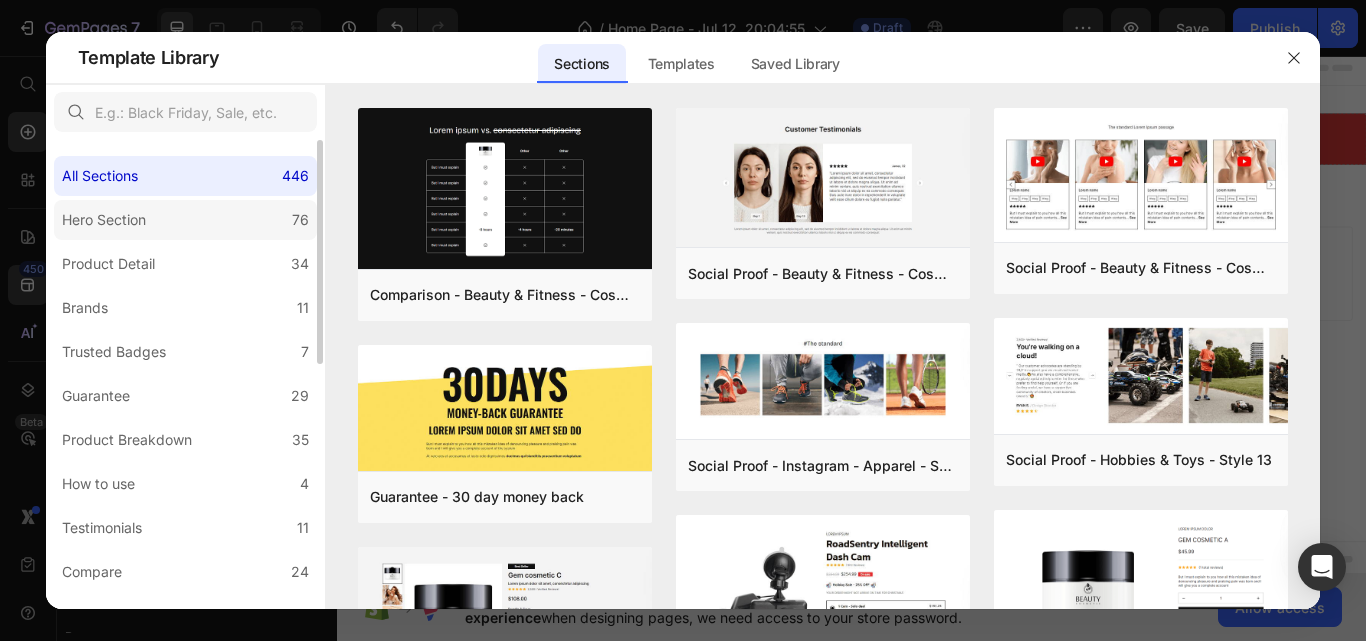 click on "Hero Section 76" 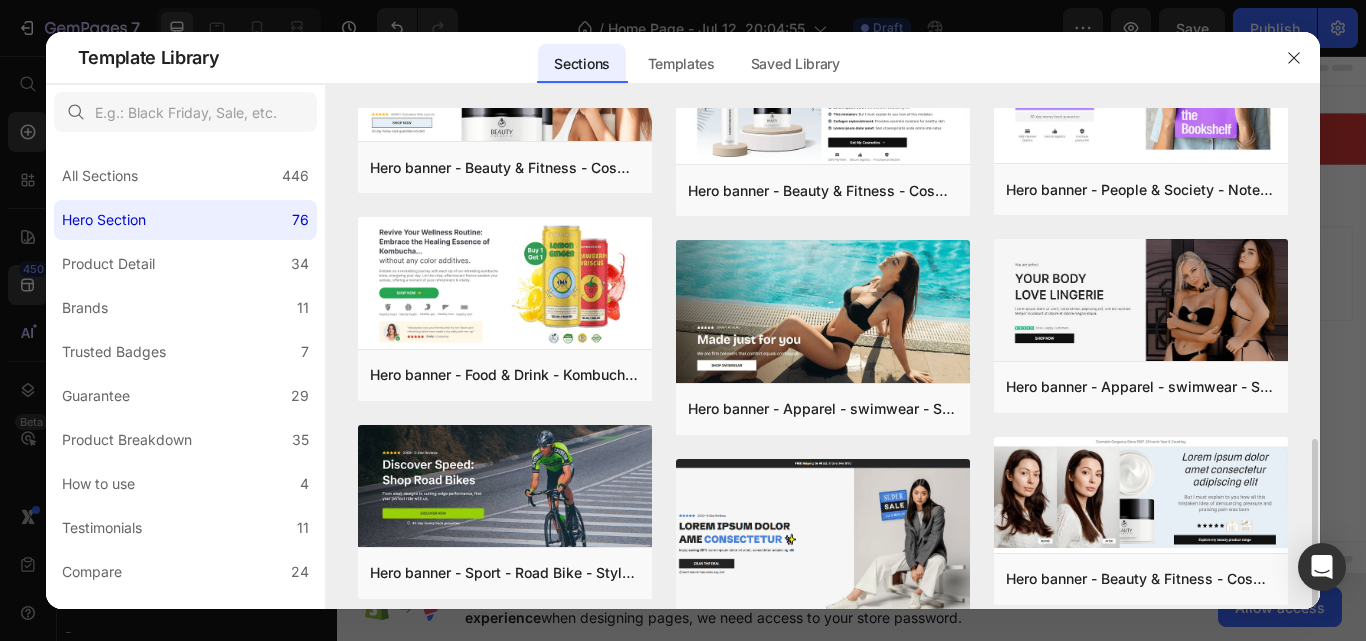 scroll, scrollTop: 600, scrollLeft: 0, axis: vertical 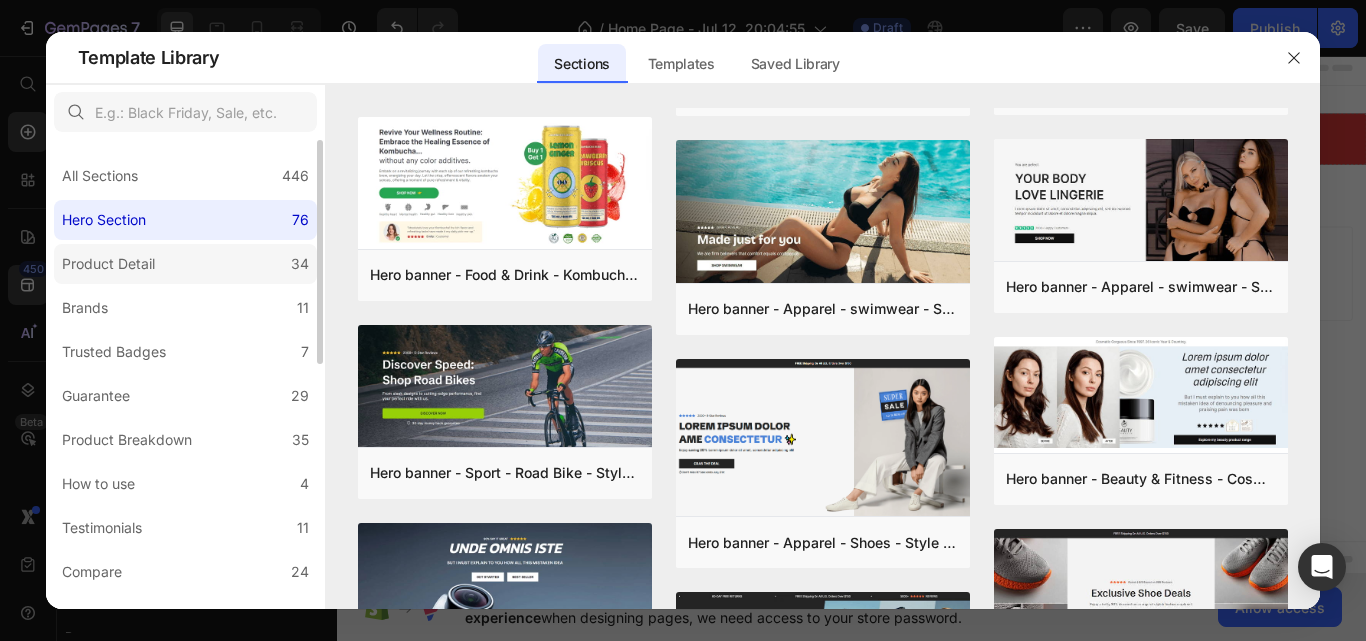 click on "Product Detail" at bounding box center (108, 264) 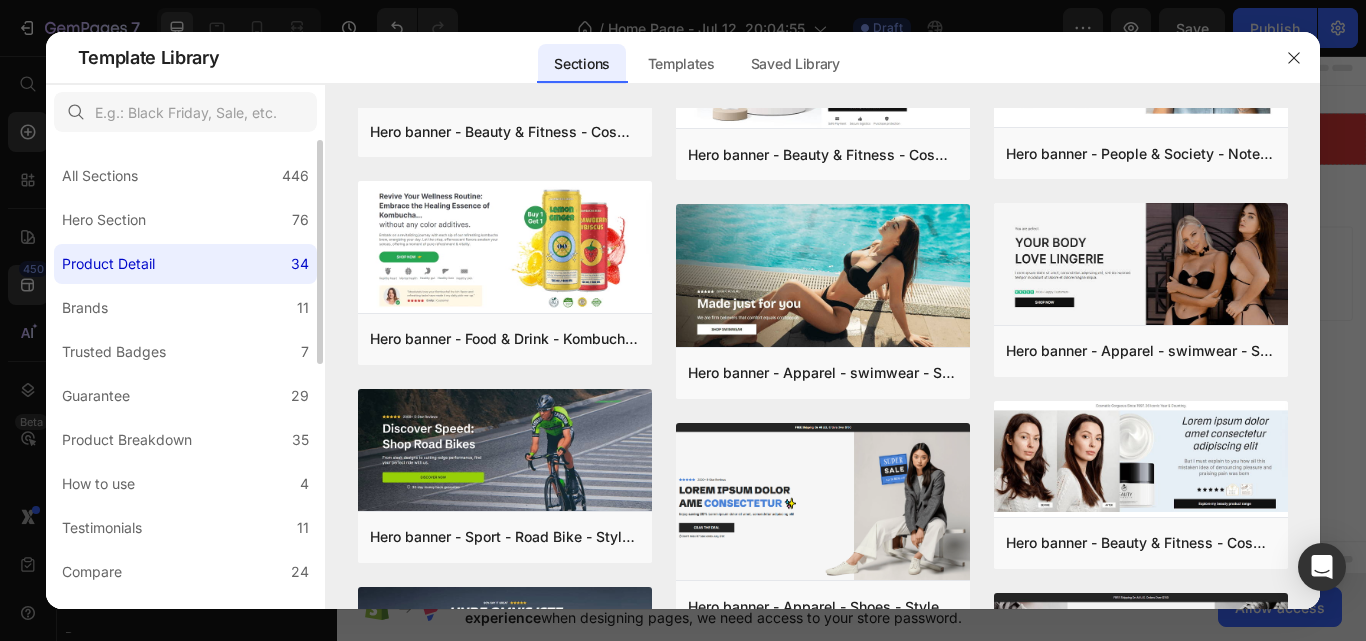 scroll, scrollTop: 0, scrollLeft: 0, axis: both 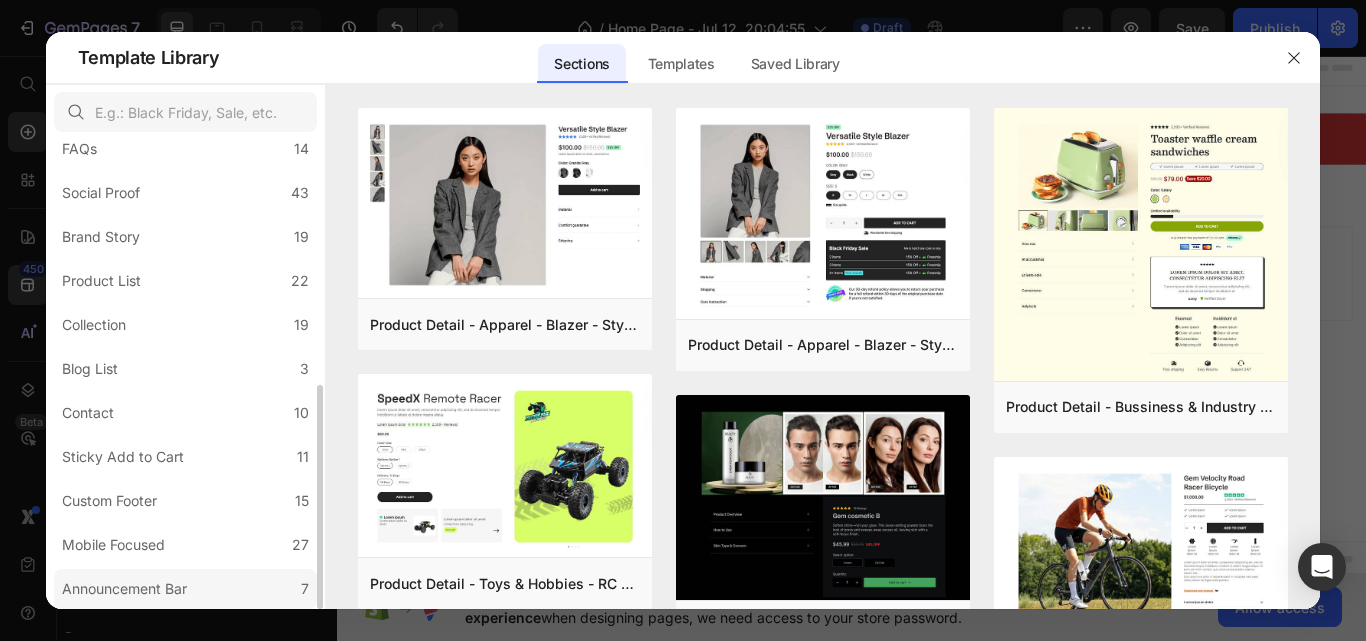 click on "Announcement Bar 7" 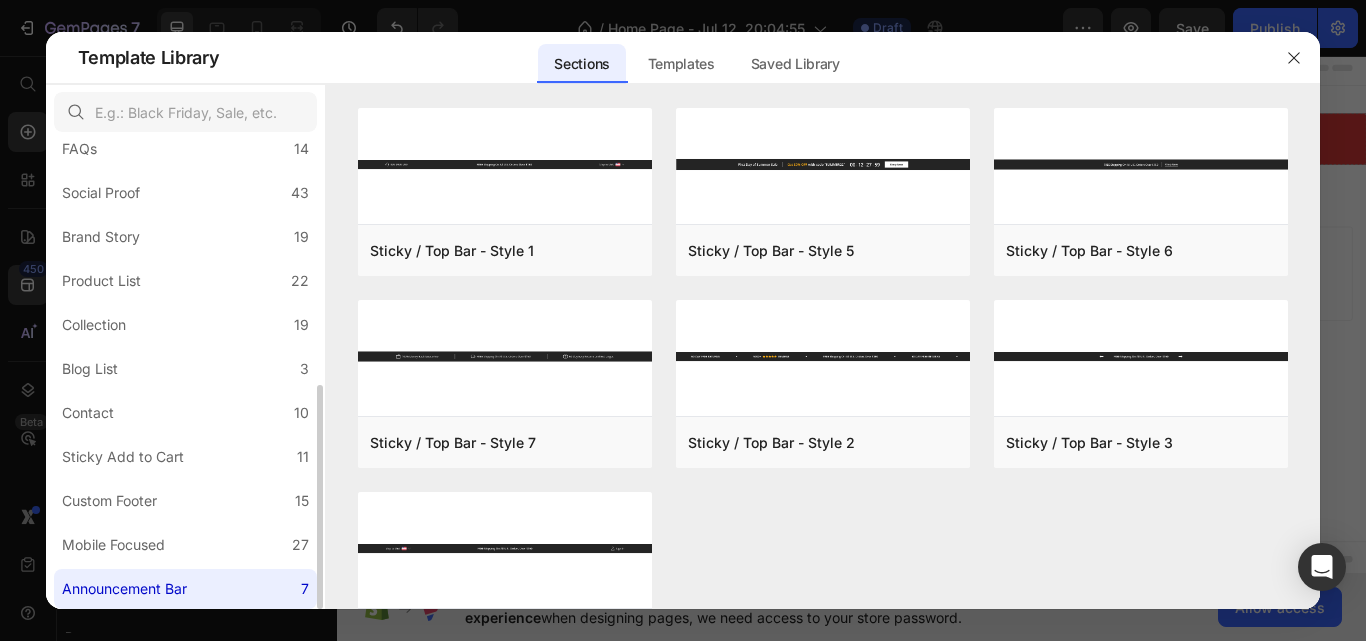 drag, startPoint x: 222, startPoint y: 546, endPoint x: 157, endPoint y: 566, distance: 68.007355 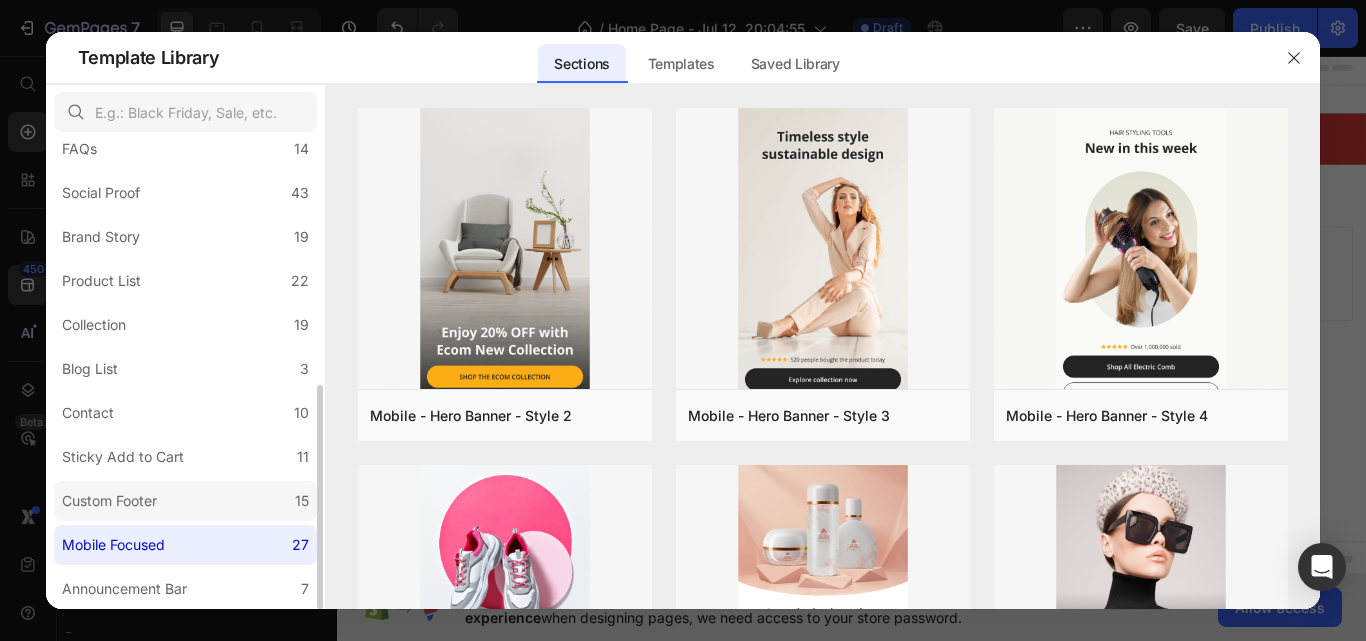 click on "Custom Footer 15" 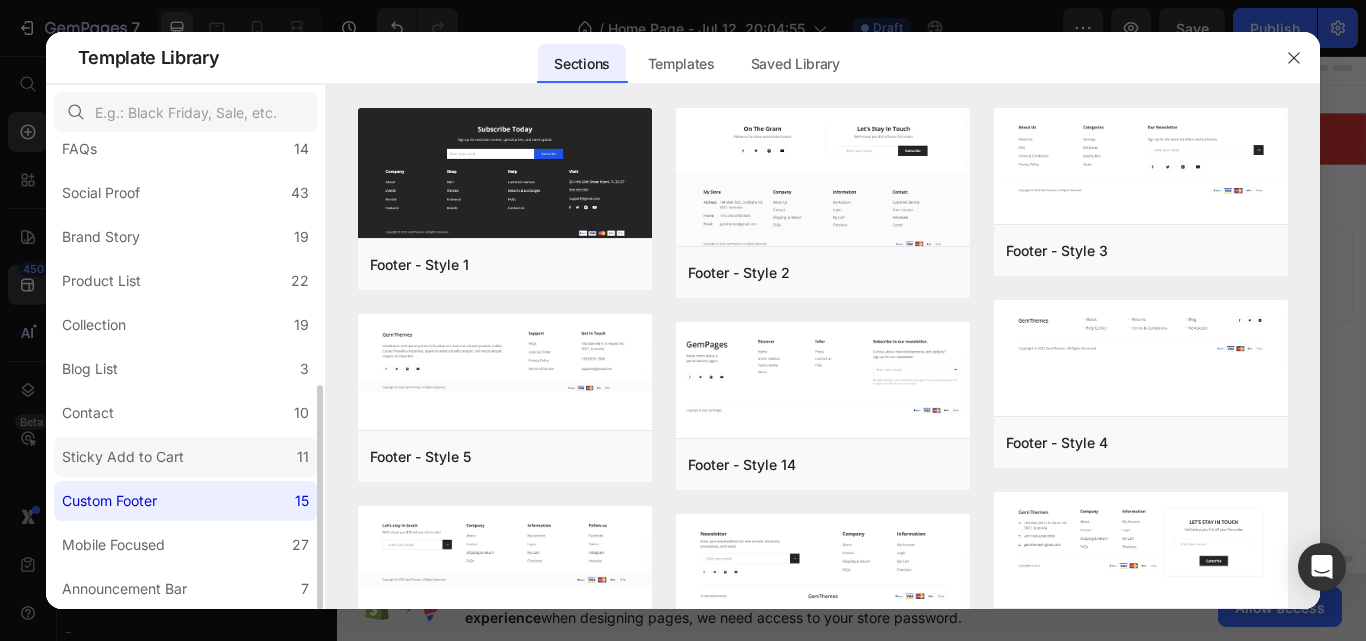click on "Sticky Add to Cart" at bounding box center (127, 457) 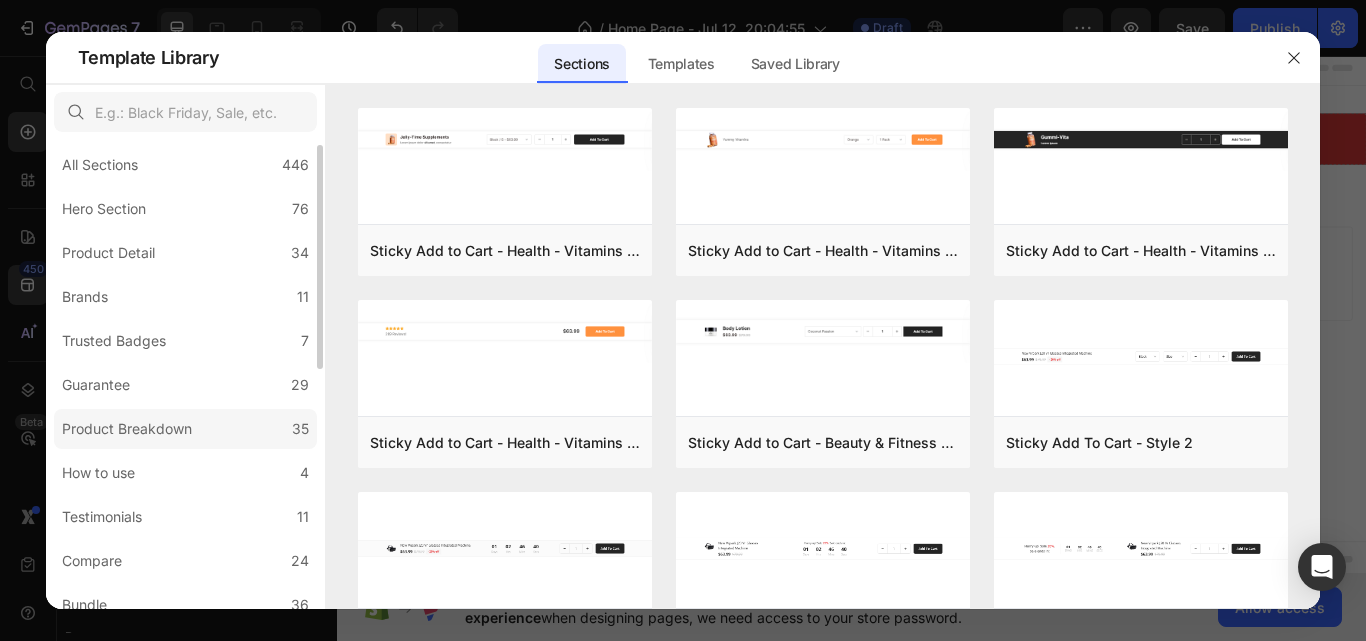 scroll, scrollTop: 0, scrollLeft: 0, axis: both 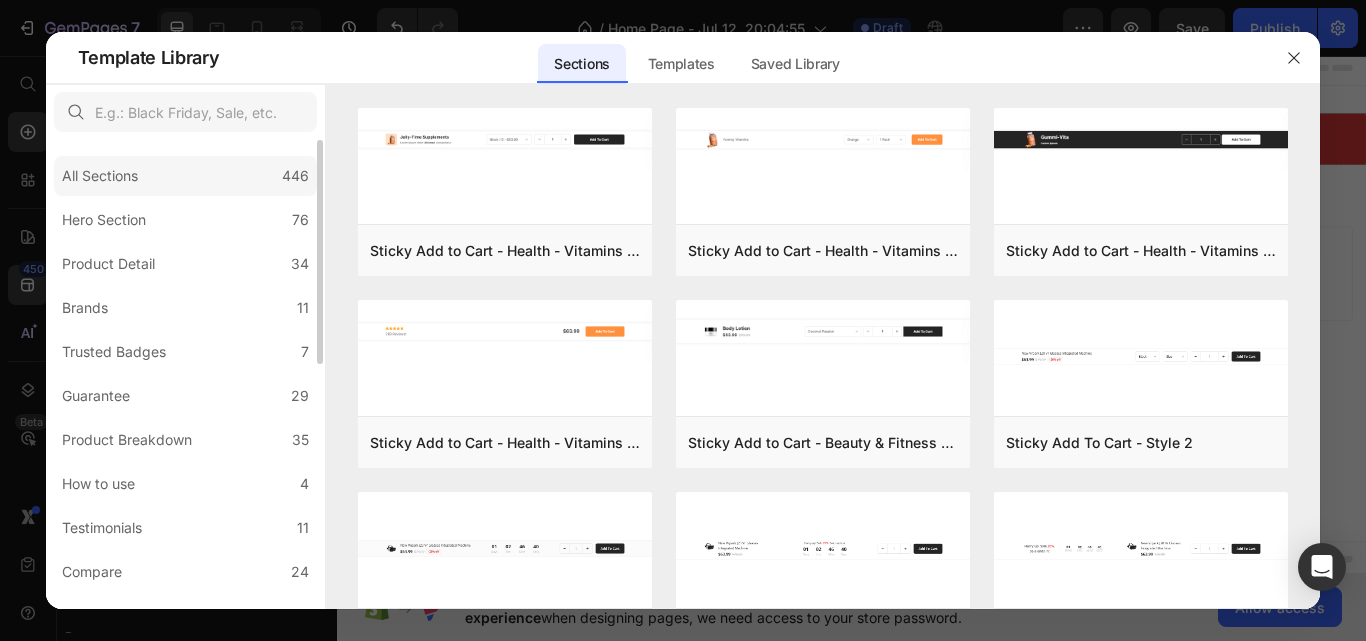click on "All Sections" at bounding box center (104, 176) 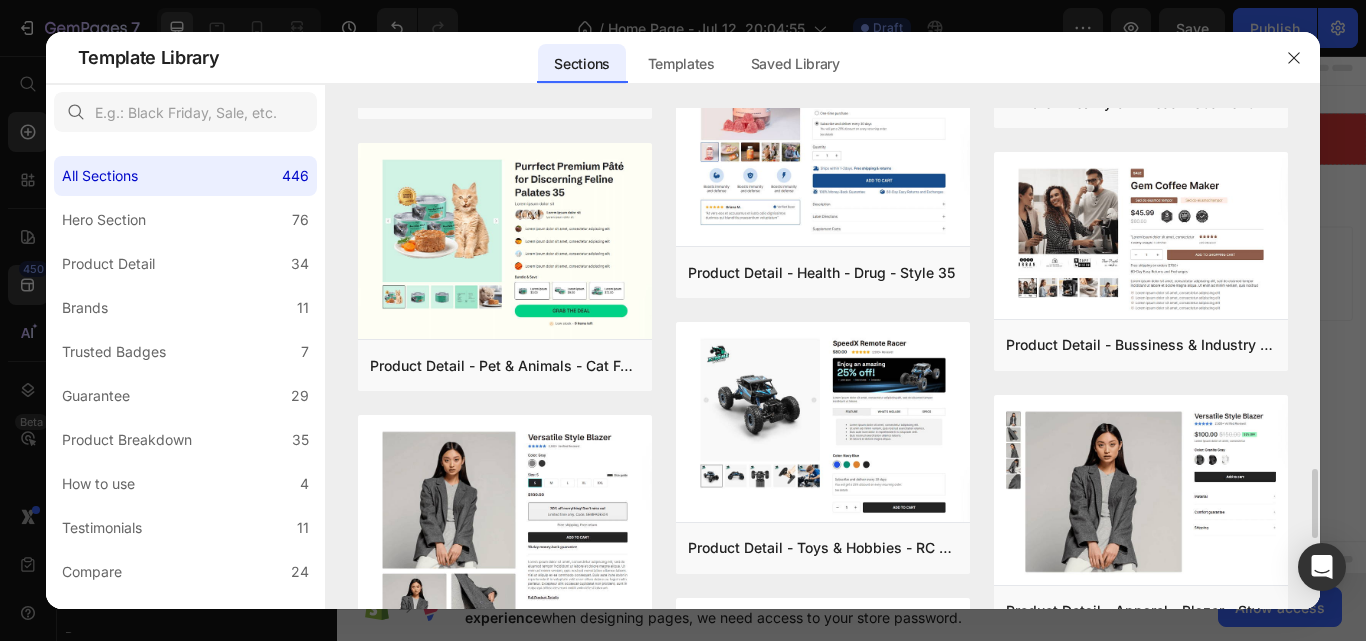 scroll, scrollTop: 2693, scrollLeft: 0, axis: vertical 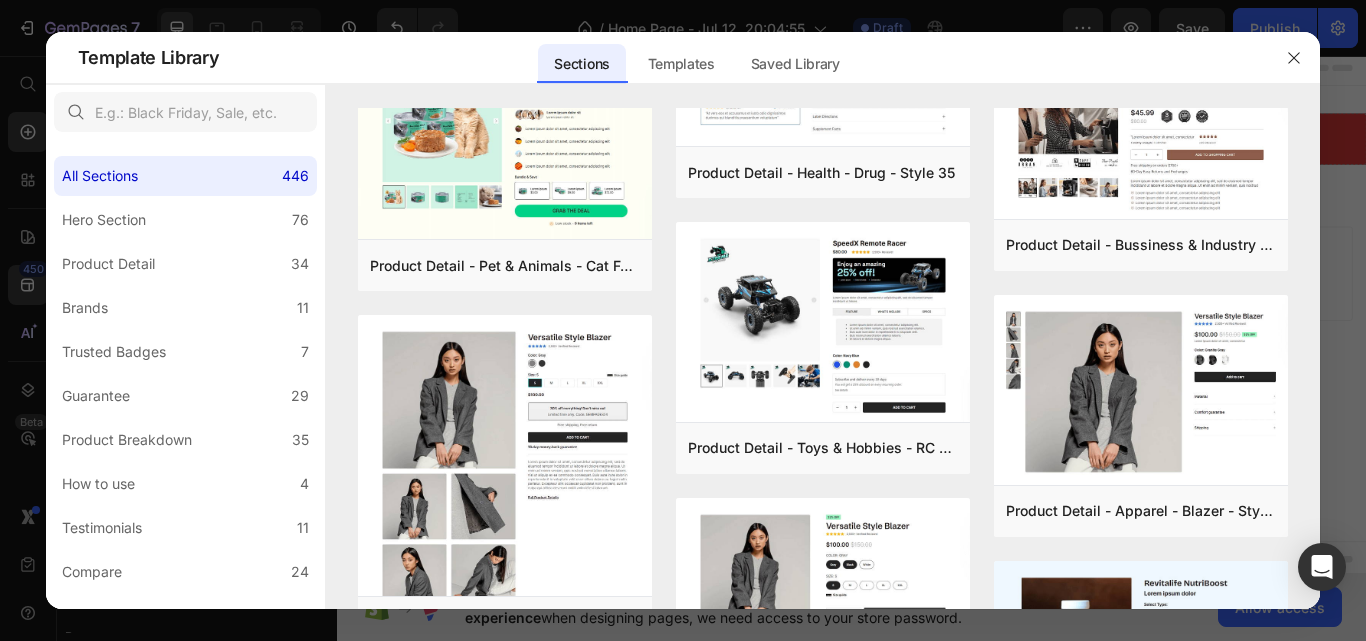 click at bounding box center (185, 112) 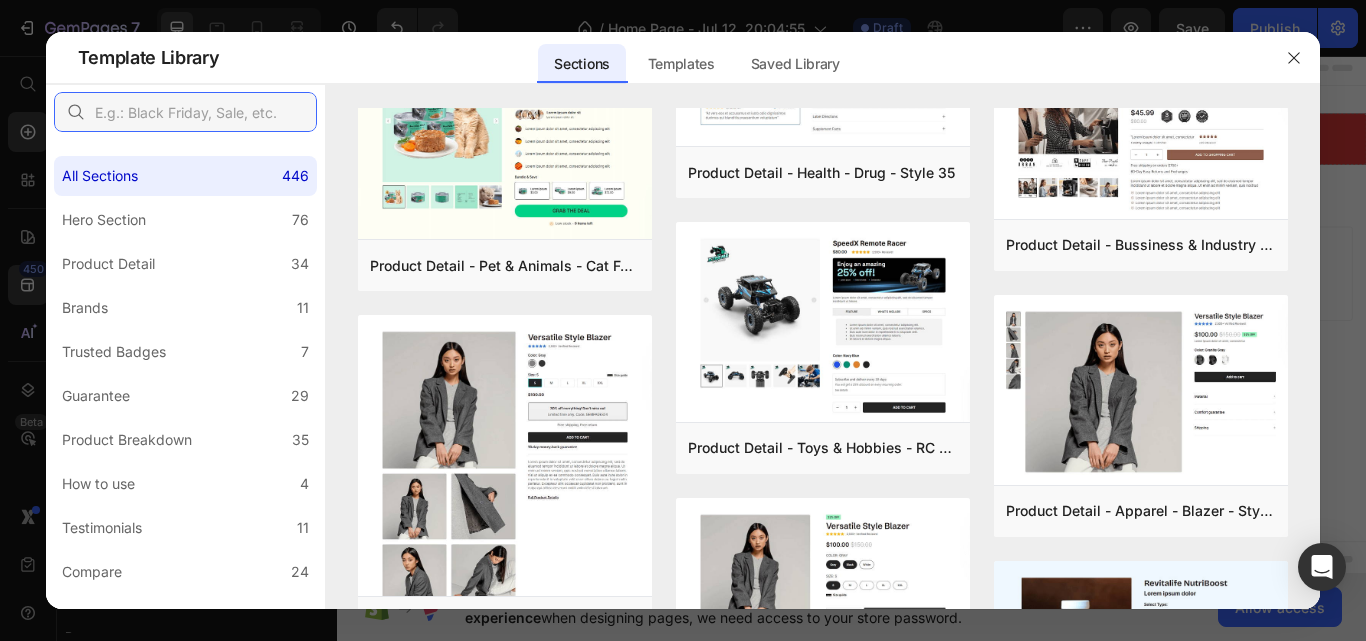 click at bounding box center (185, 112) 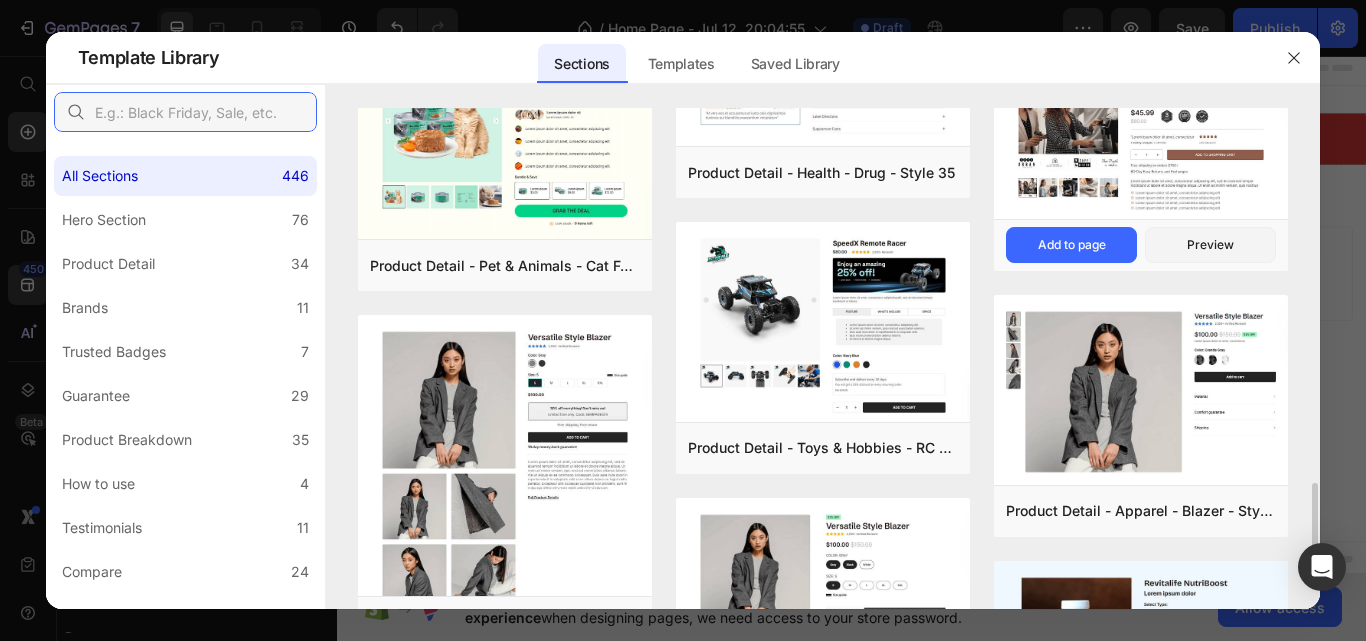 type on "b" 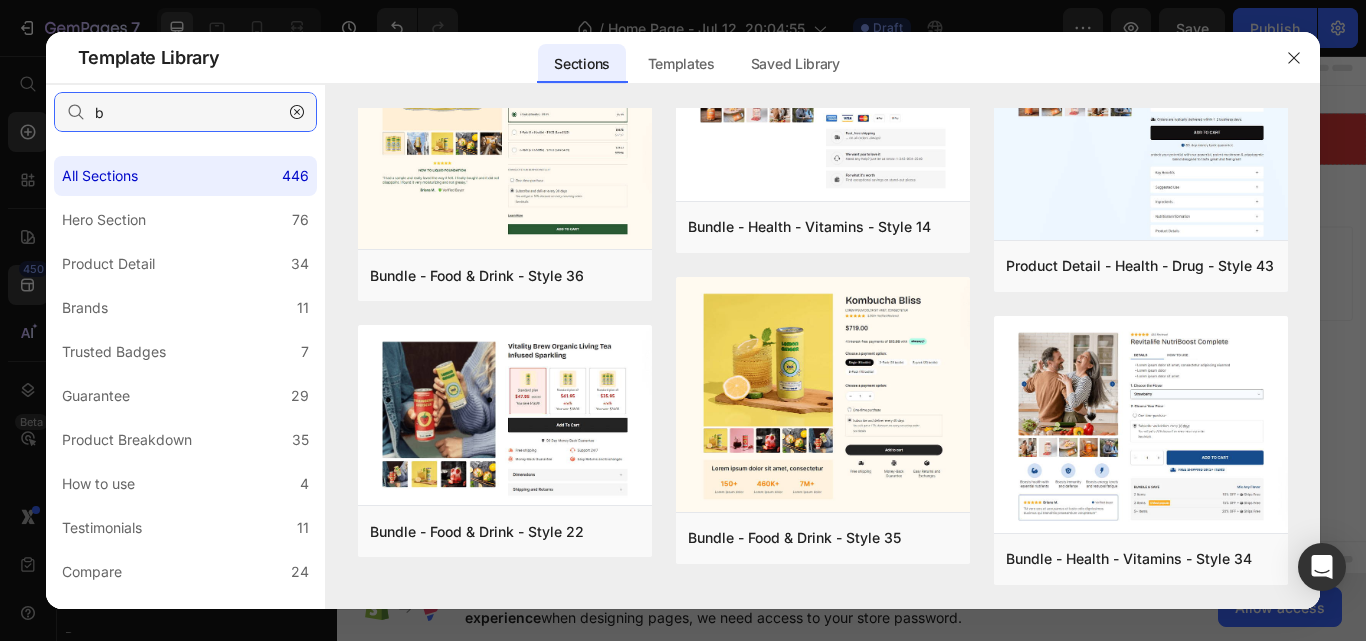 scroll, scrollTop: 0, scrollLeft: 0, axis: both 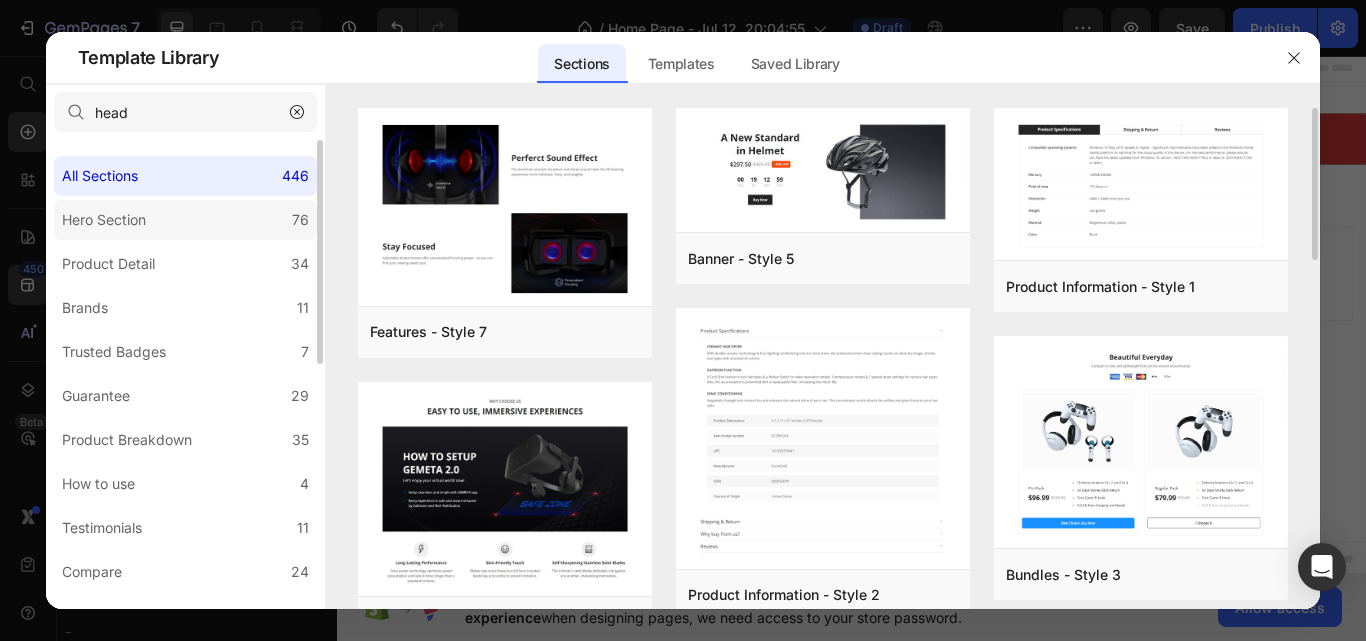 click on "Hero Section 76" 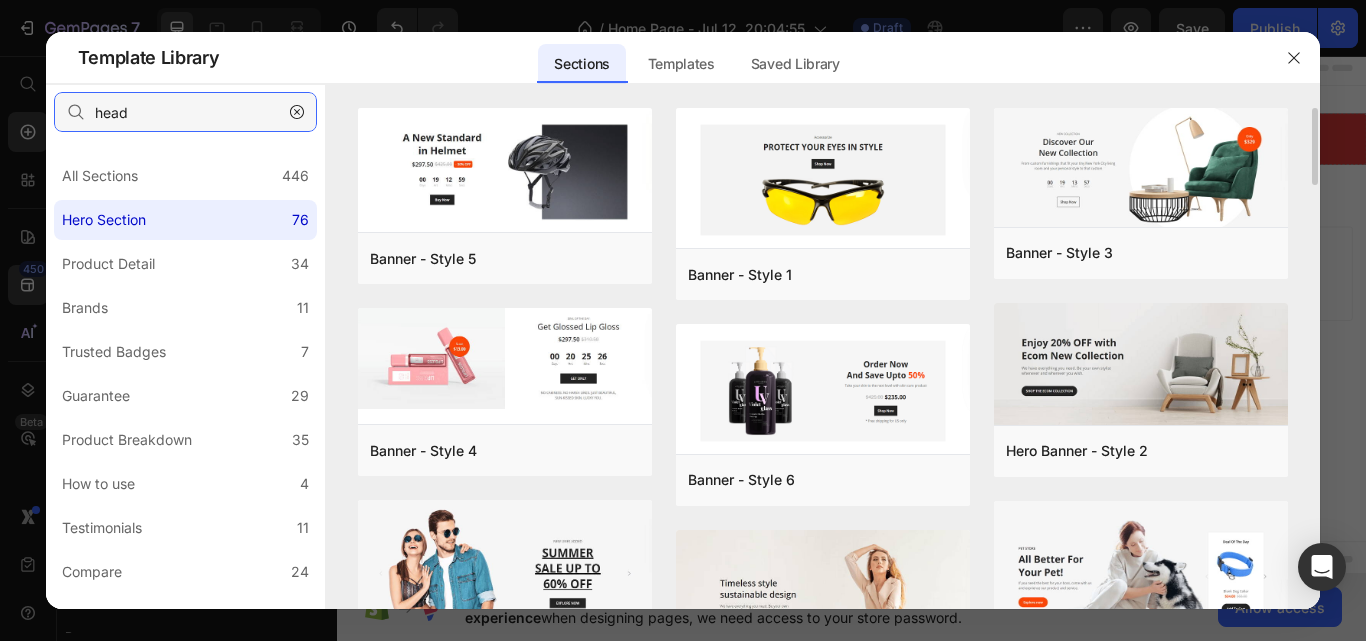 click on "head" at bounding box center (185, 112) 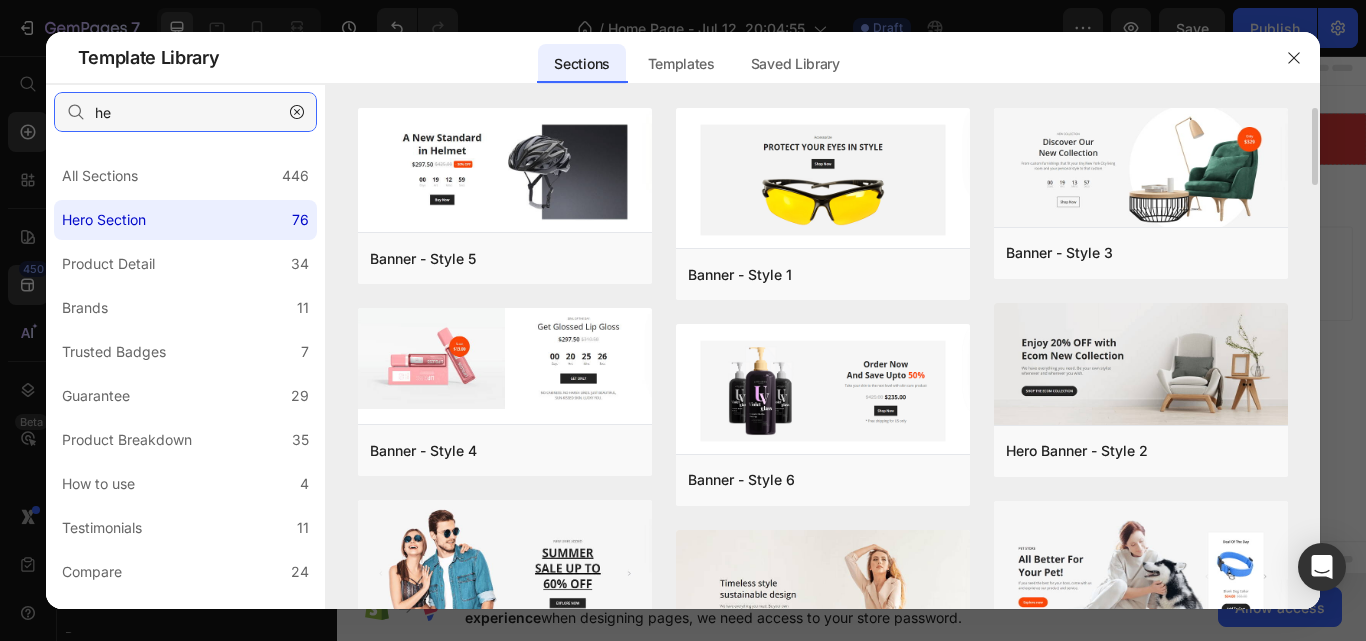 type on "h" 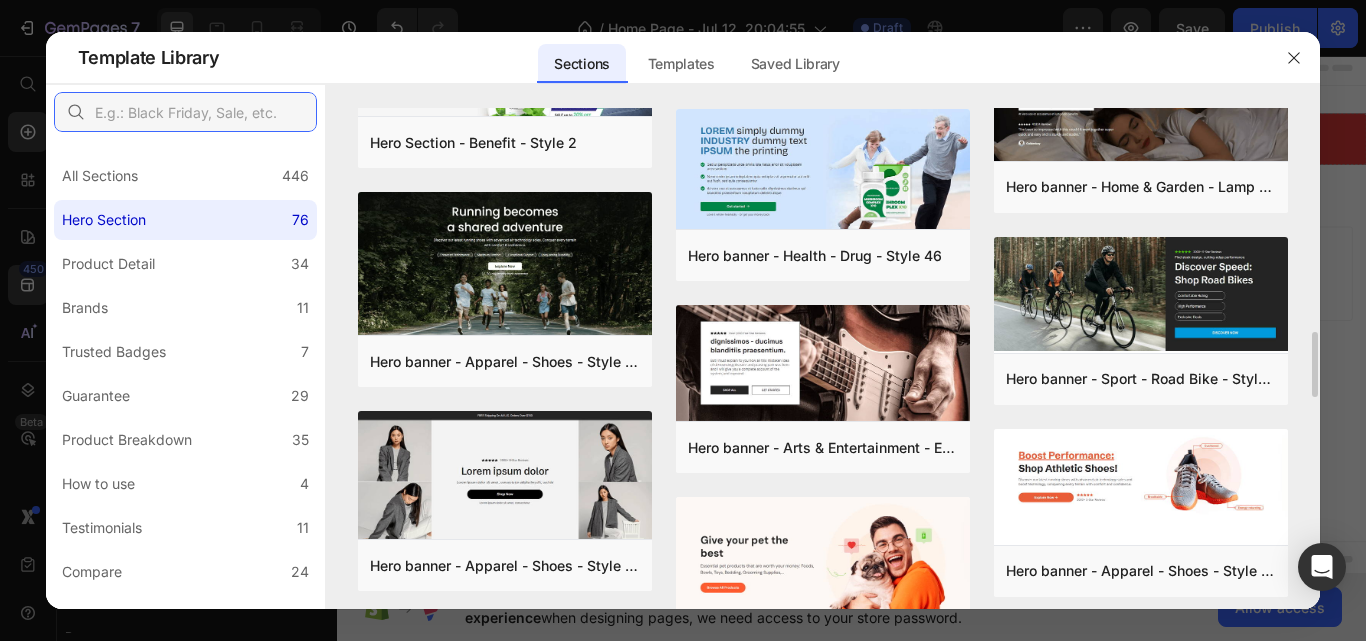 scroll, scrollTop: 1910, scrollLeft: 0, axis: vertical 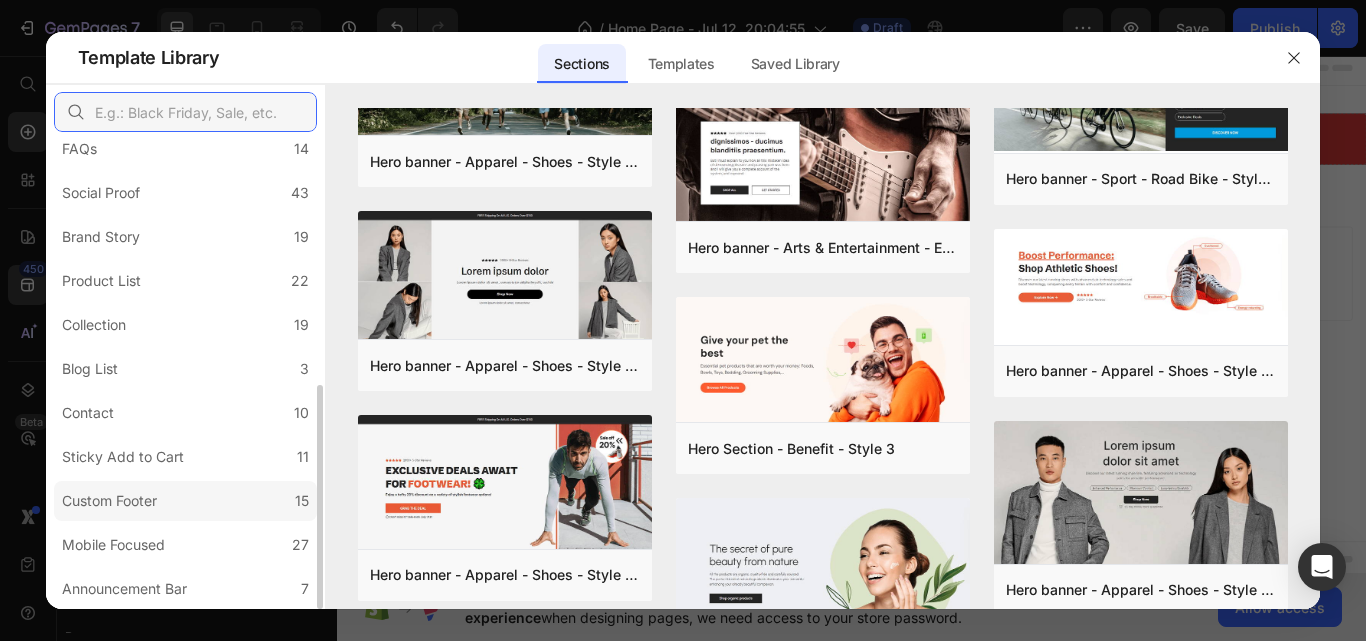 type 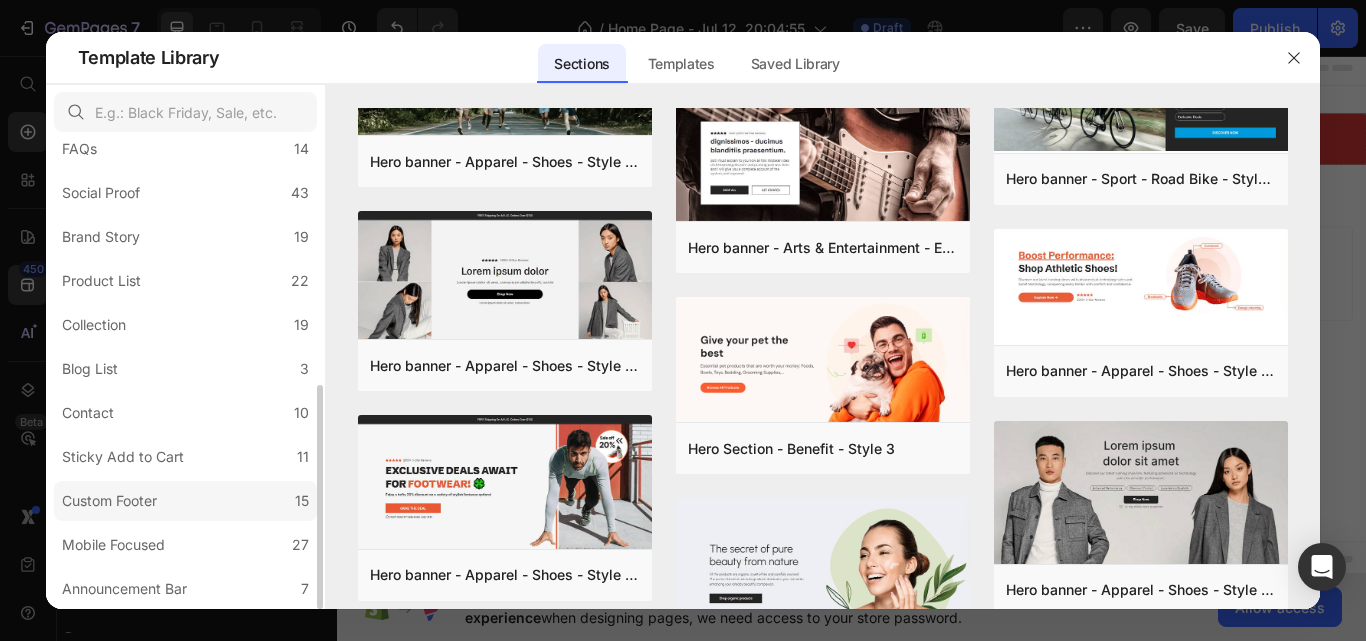 click on "Custom Footer" at bounding box center [109, 501] 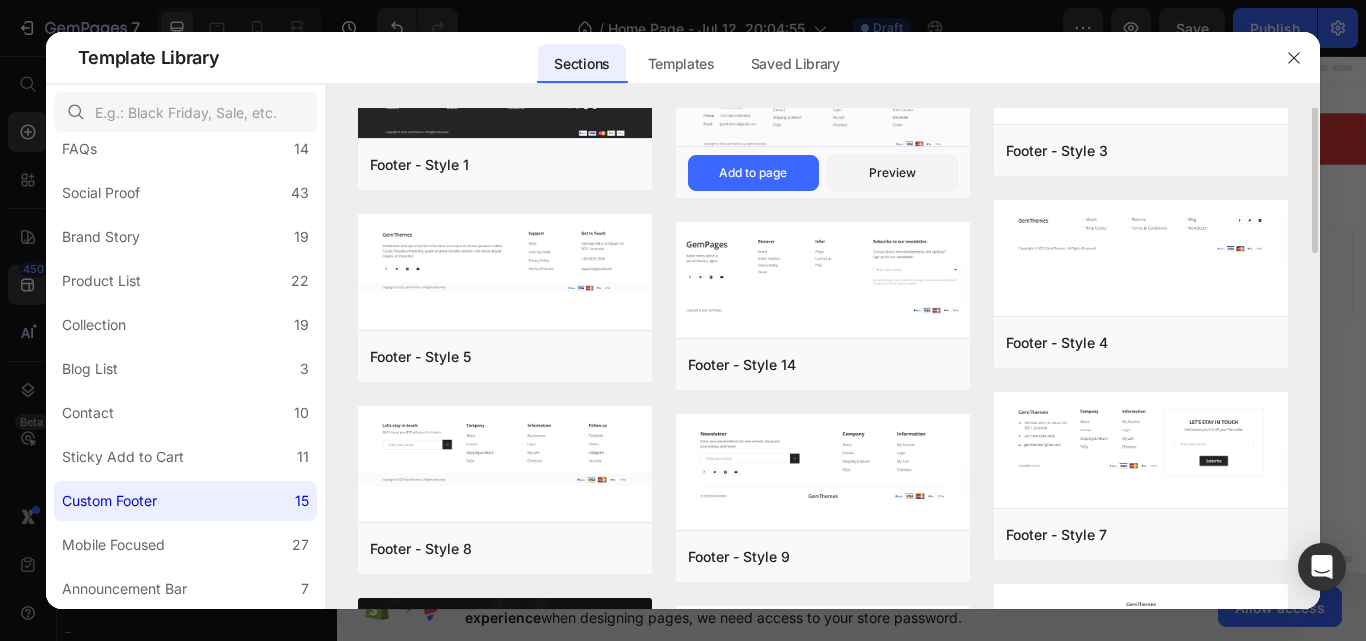 scroll, scrollTop: 0, scrollLeft: 0, axis: both 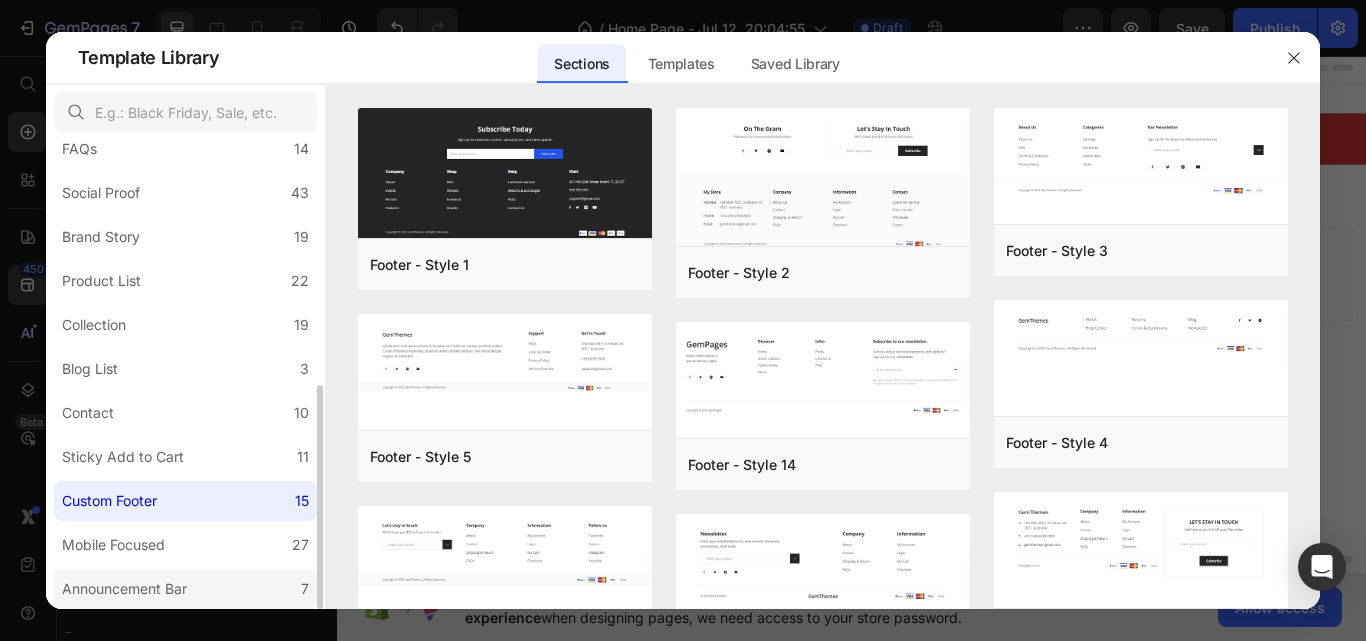 click on "Announcement Bar 7" 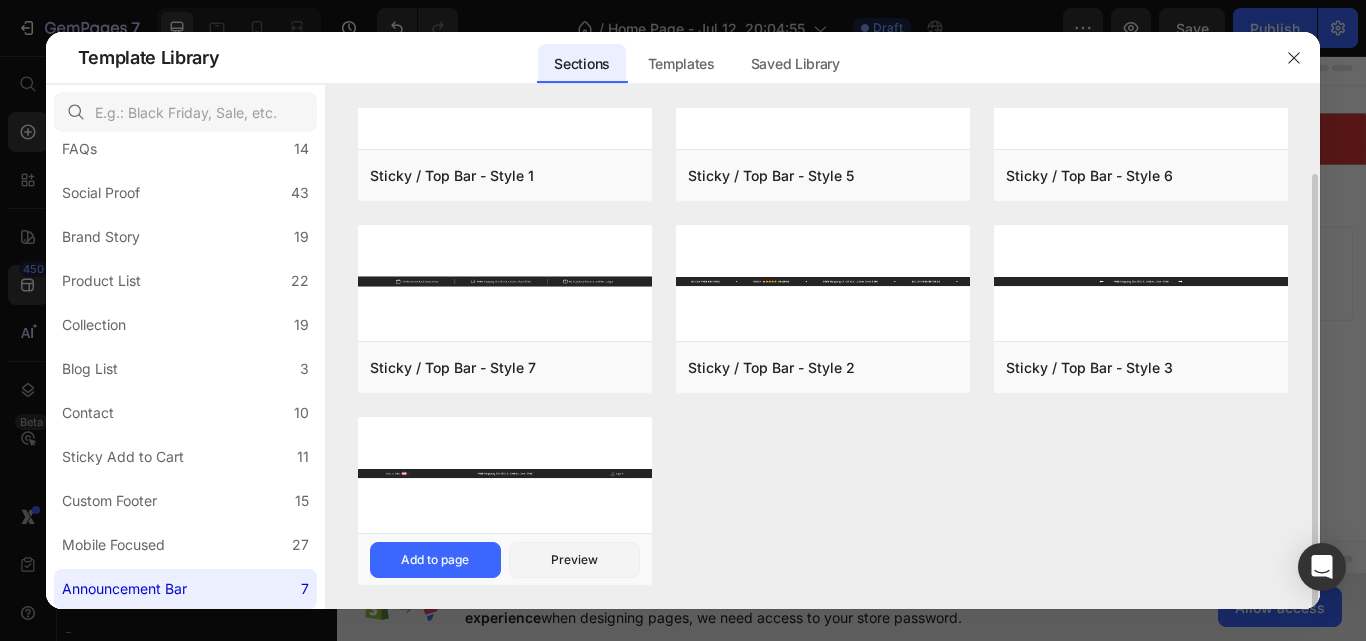 scroll, scrollTop: 0, scrollLeft: 0, axis: both 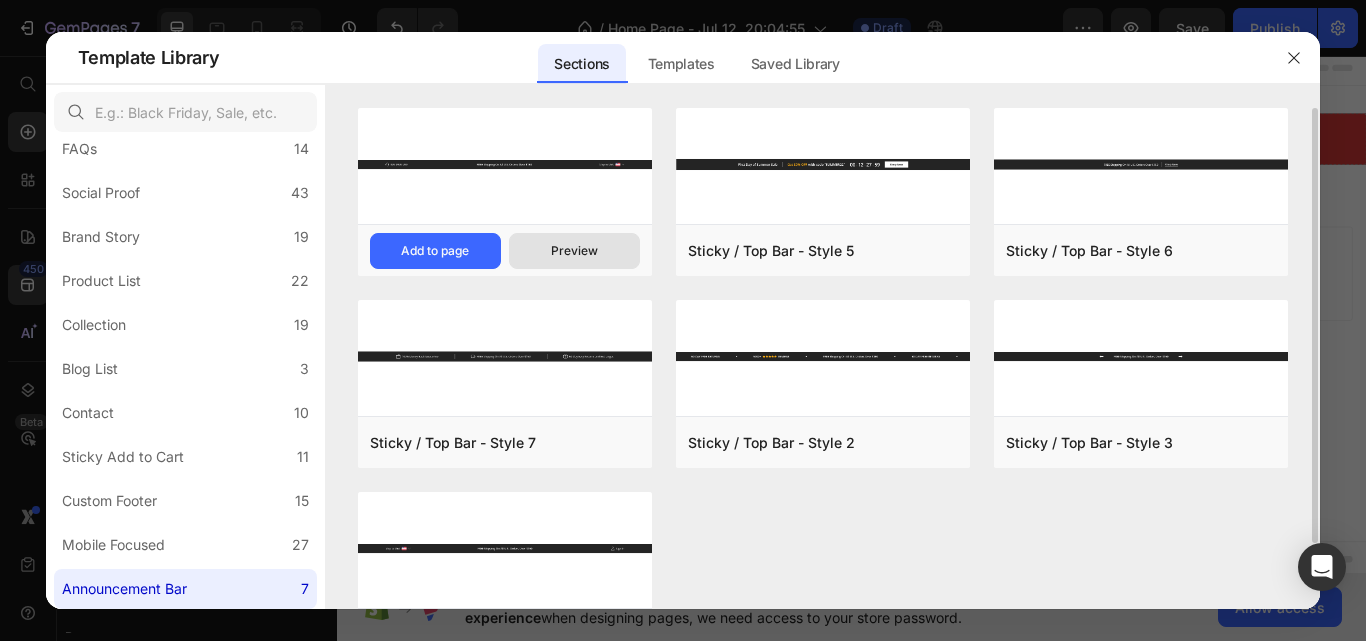 click on "Preview" at bounding box center (574, 251) 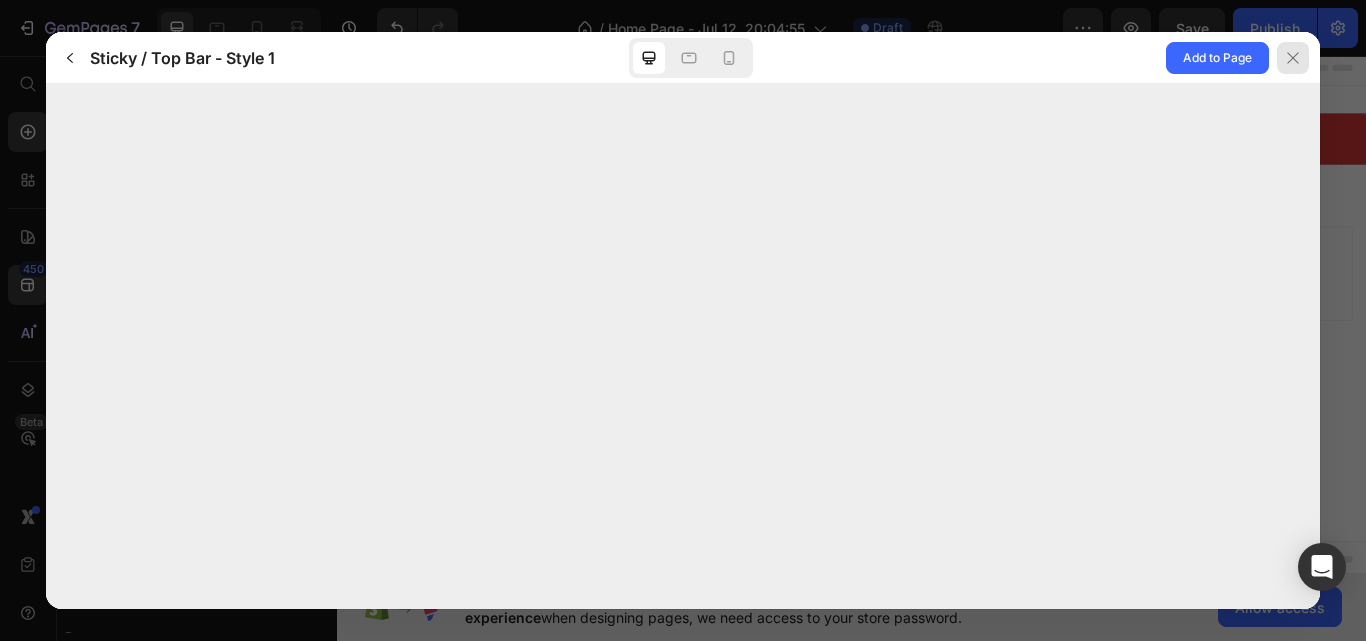 click 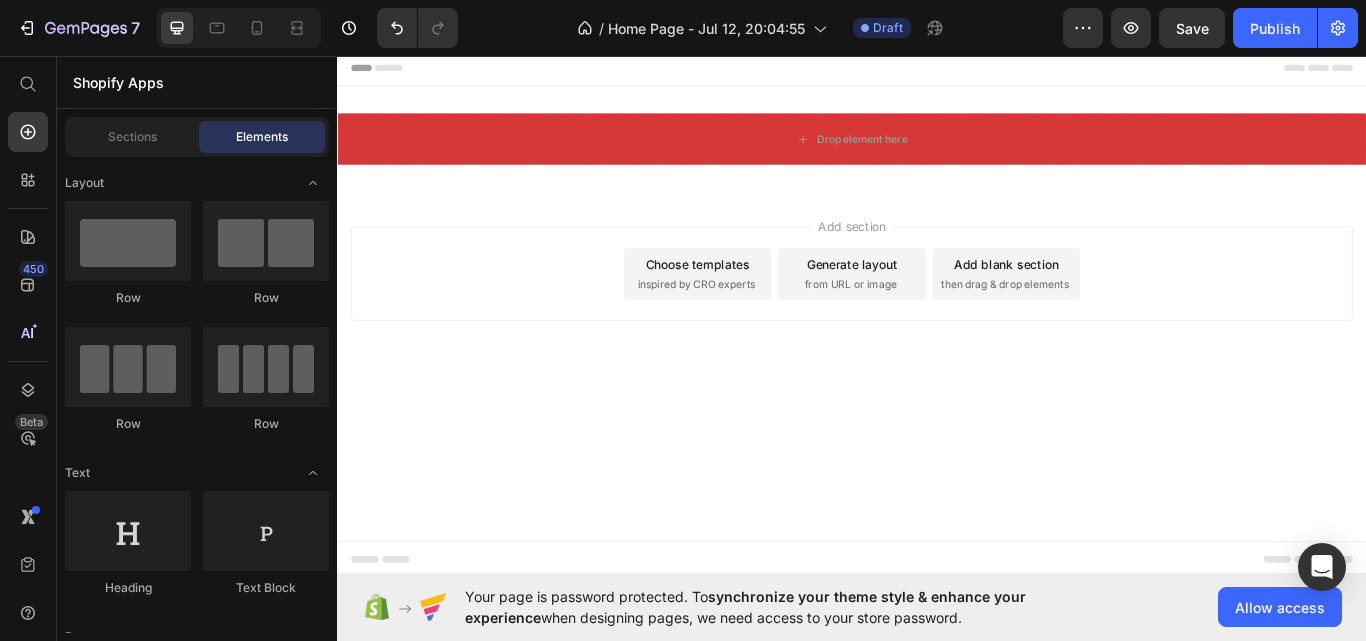click on "Add blank section" at bounding box center [1117, 300] 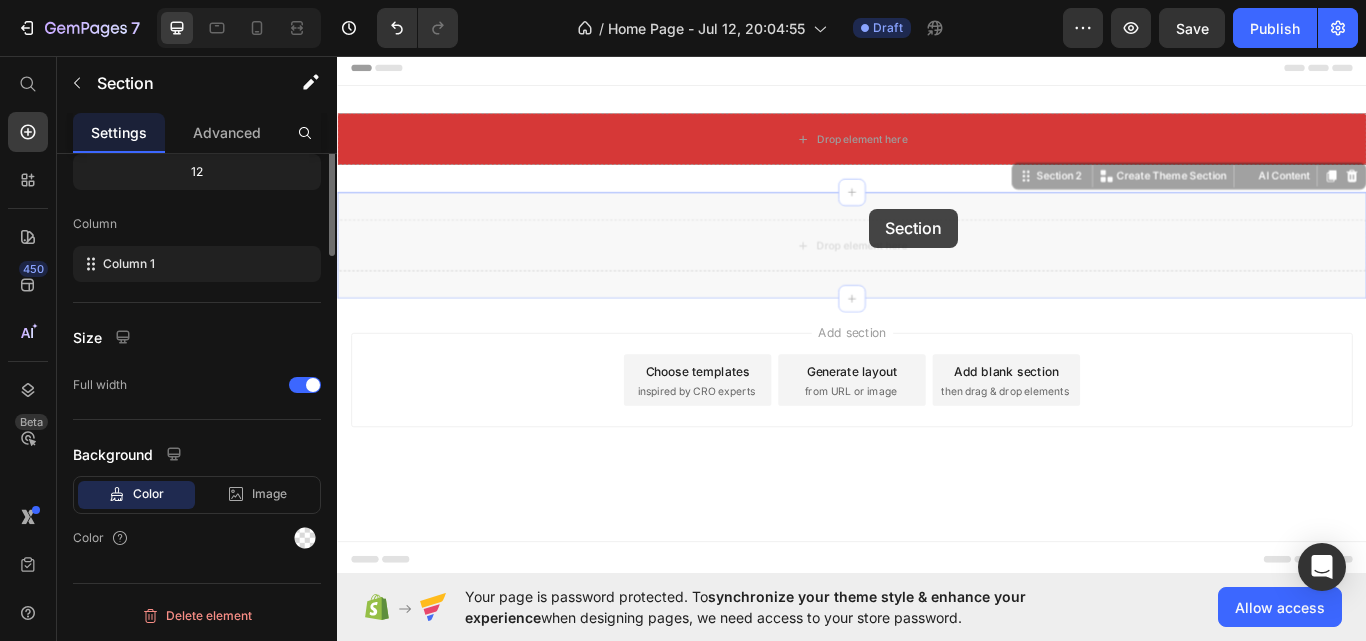 scroll, scrollTop: 0, scrollLeft: 0, axis: both 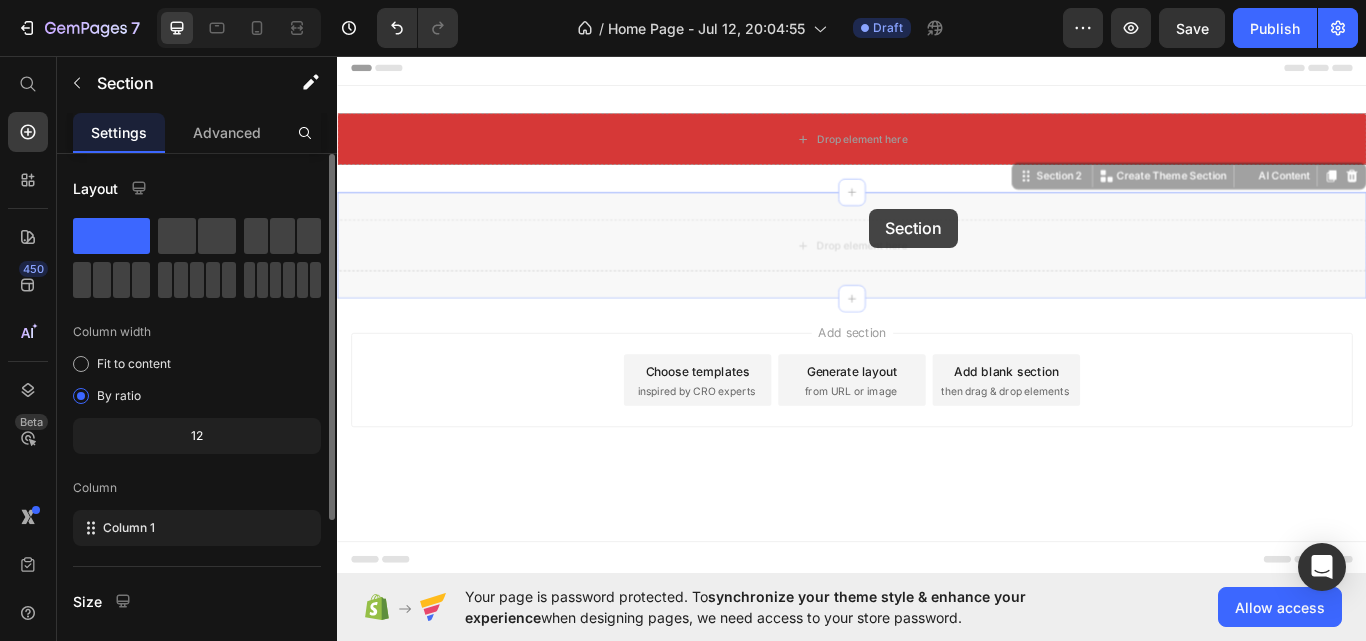 drag, startPoint x: 957, startPoint y: 235, endPoint x: 952, endPoint y: 245, distance: 11.18034 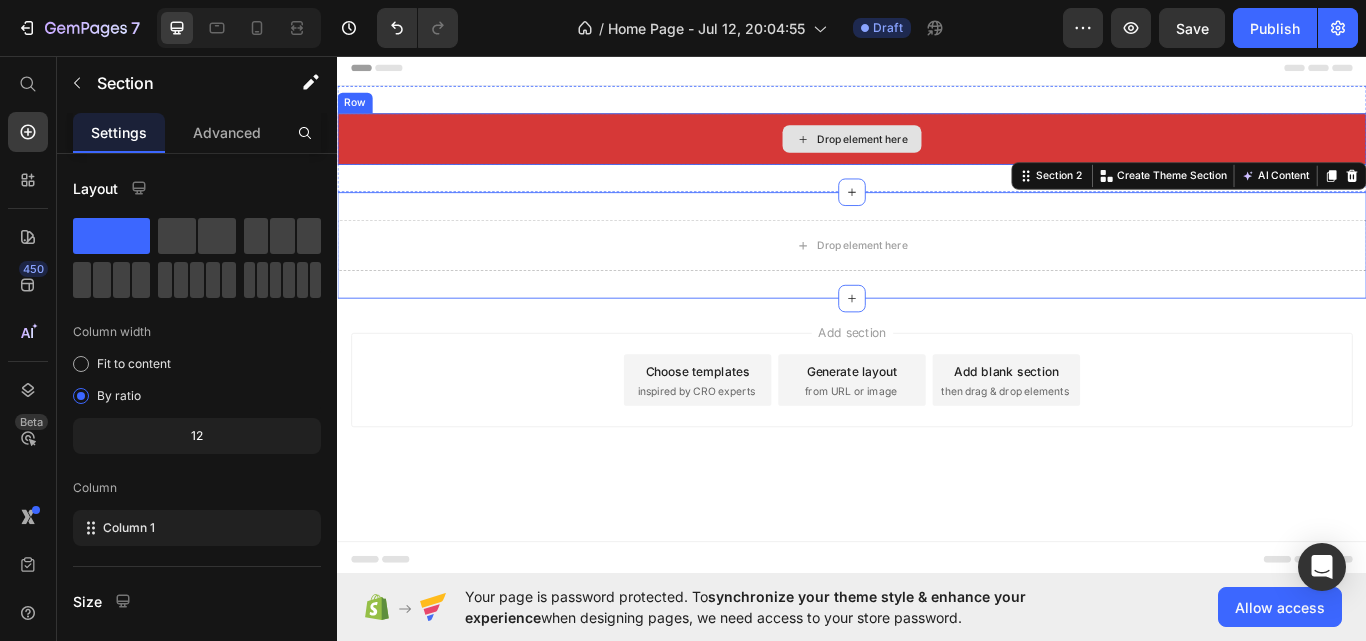 drag, startPoint x: 958, startPoint y: 190, endPoint x: 964, endPoint y: 163, distance: 27.658634 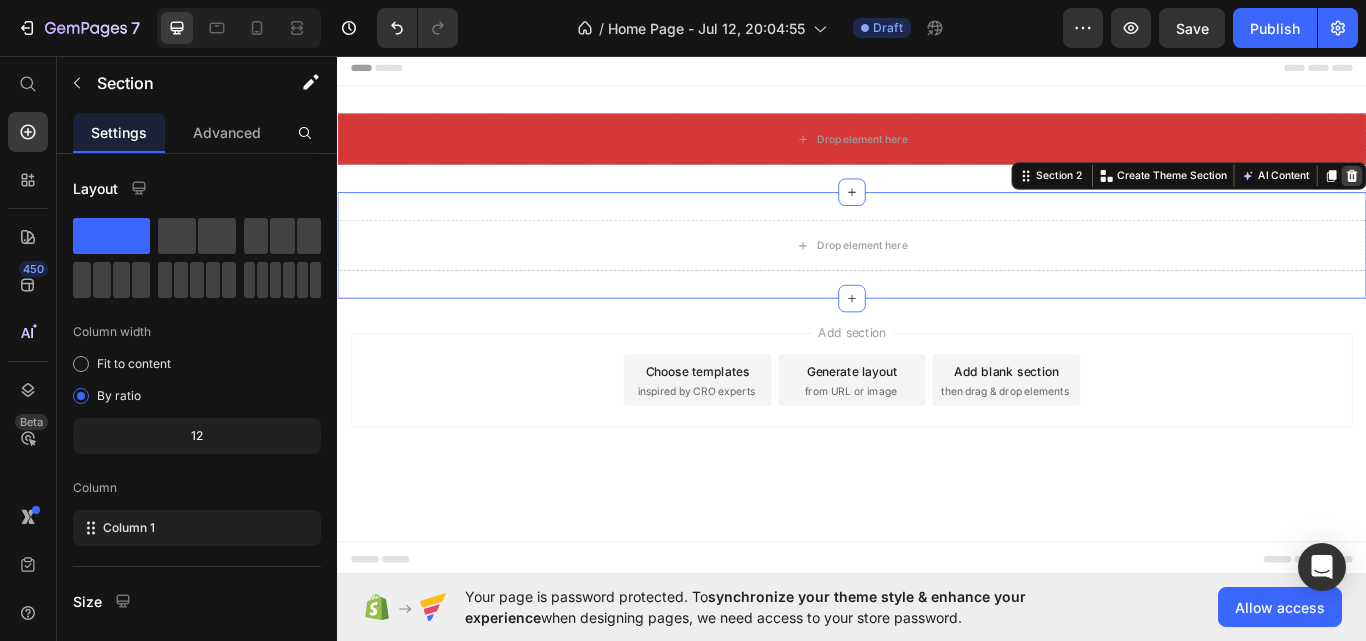 click 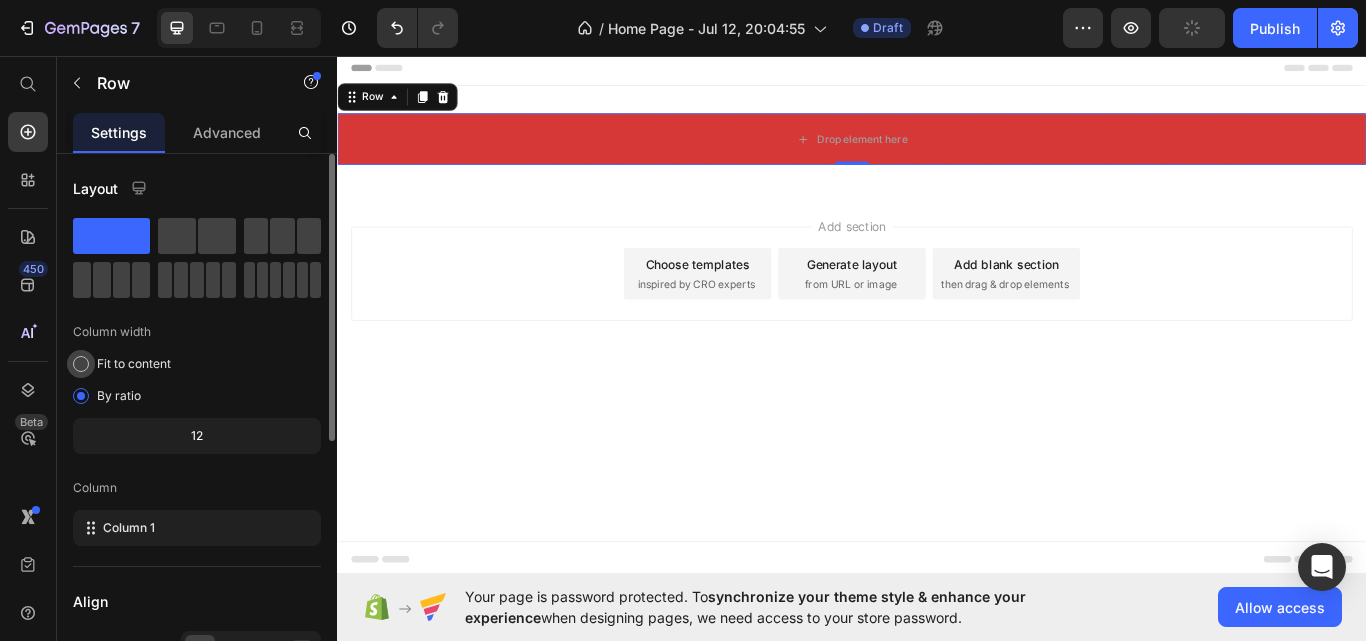 click at bounding box center (81, 364) 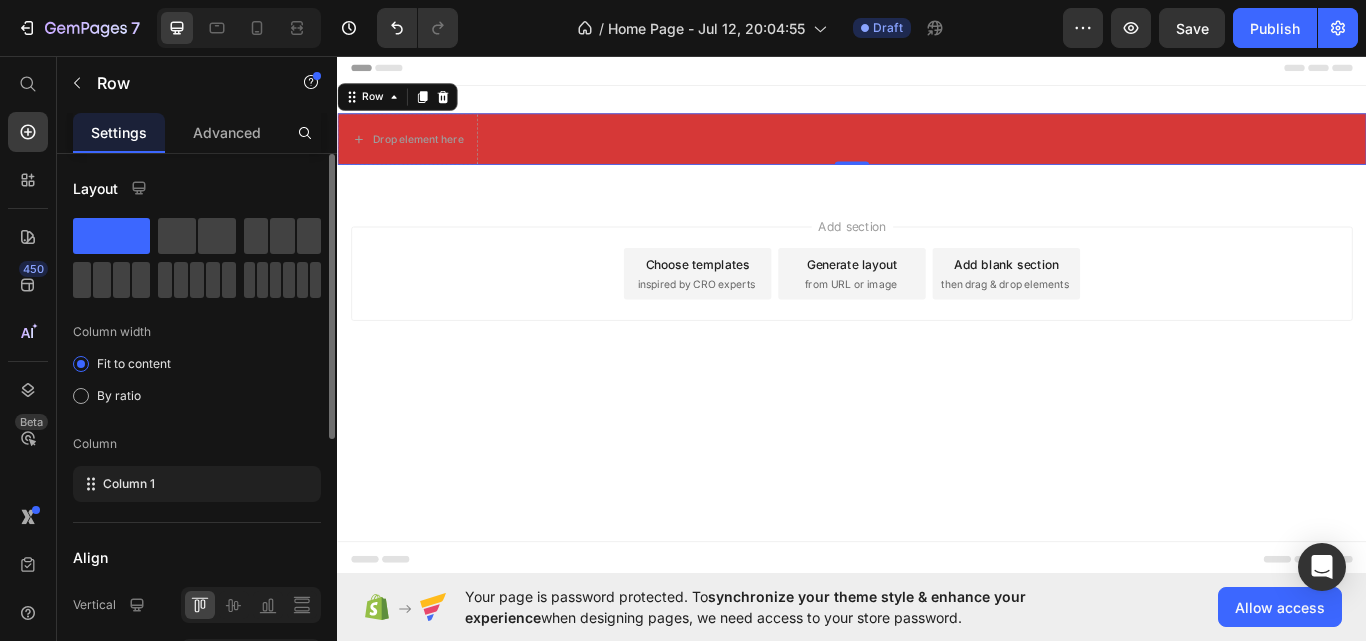 click on "Layout Column width Fit to content By ratio Column Column 1 Align Vertical
Horizontal
Size Full width Width 1200 px % Height Full Fit Background Color Image Video  Color   Delete element" at bounding box center (197, 672) 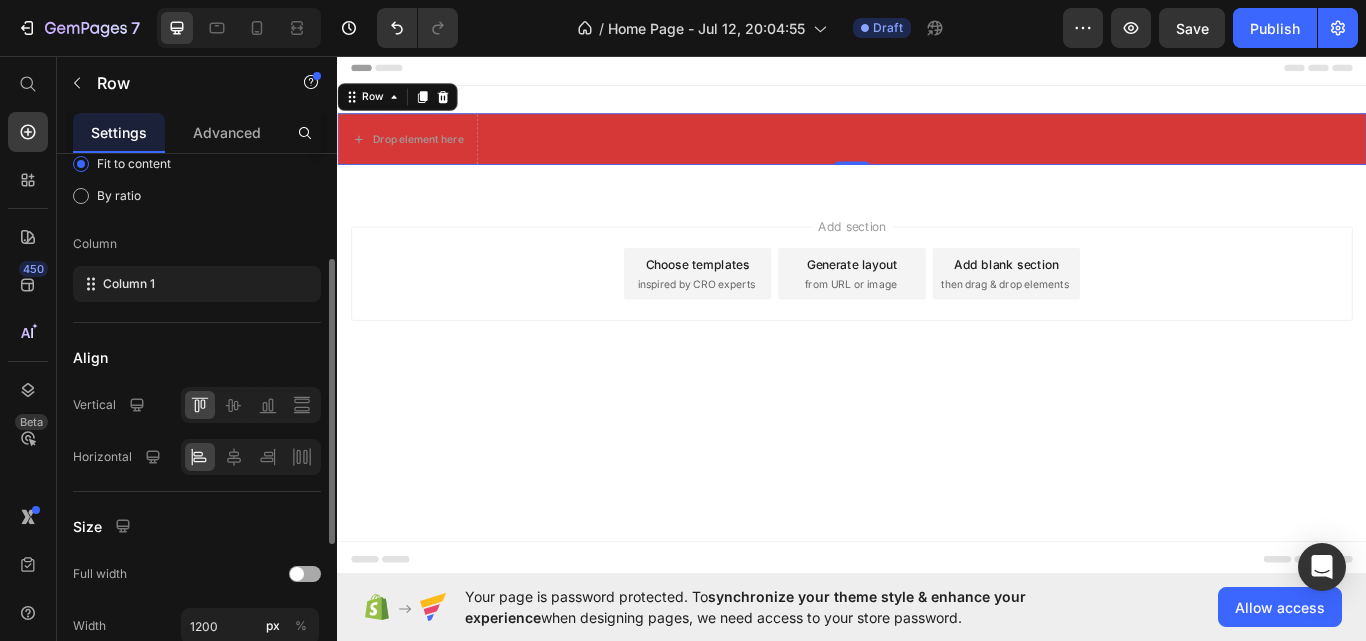 scroll, scrollTop: 300, scrollLeft: 0, axis: vertical 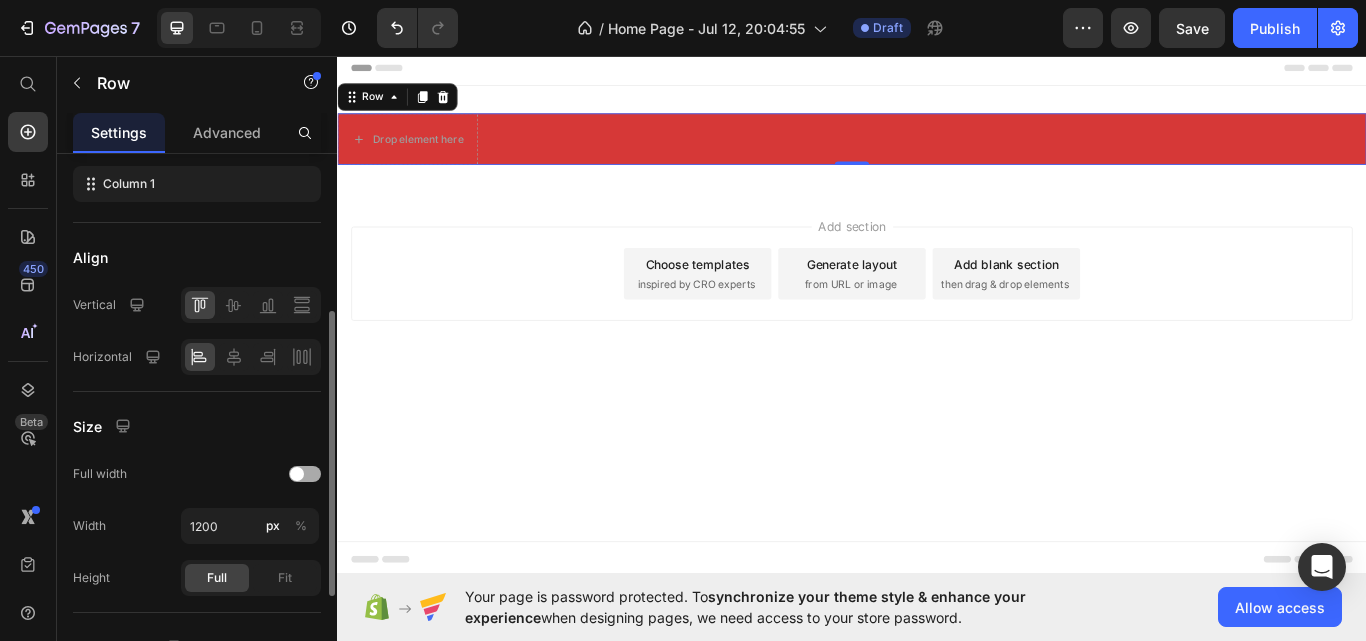 click on "Full width" 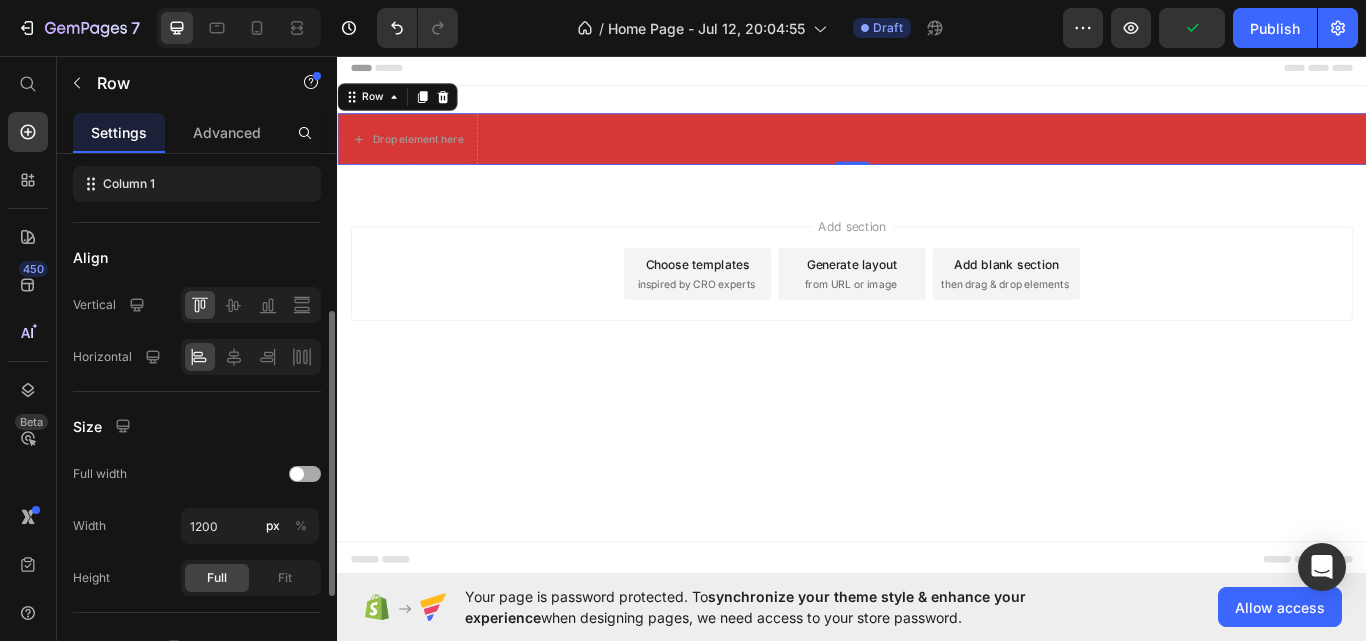click at bounding box center (297, 474) 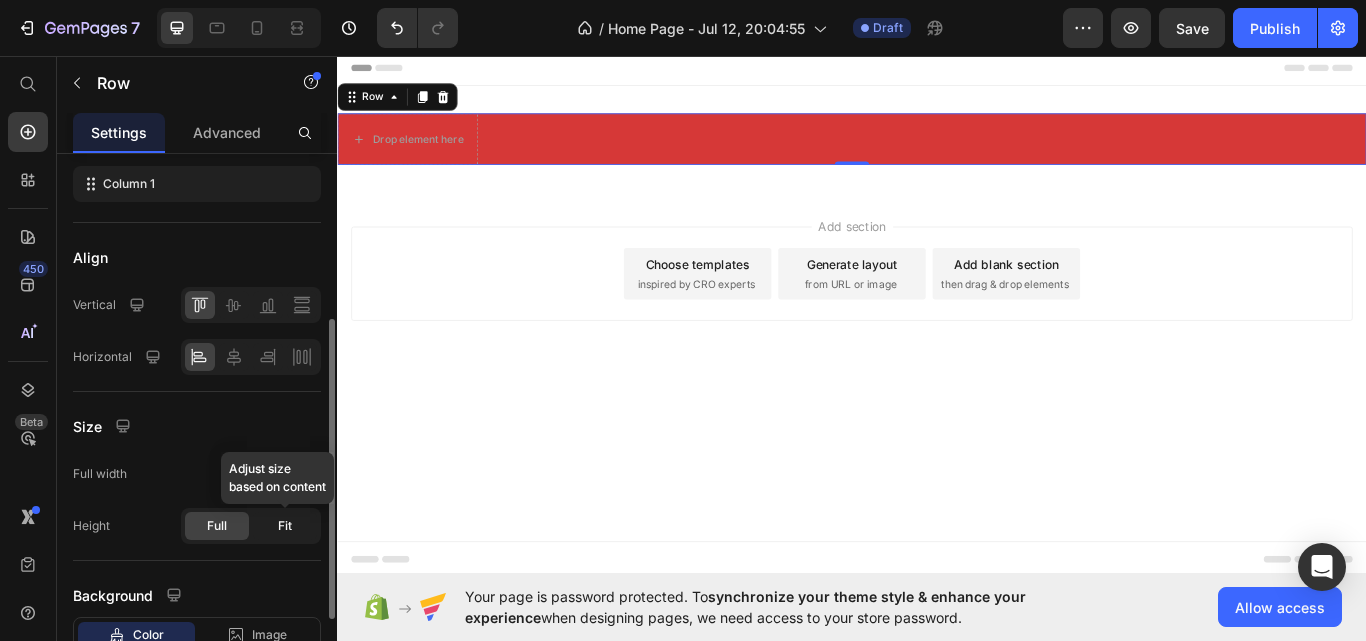 click on "Fit" 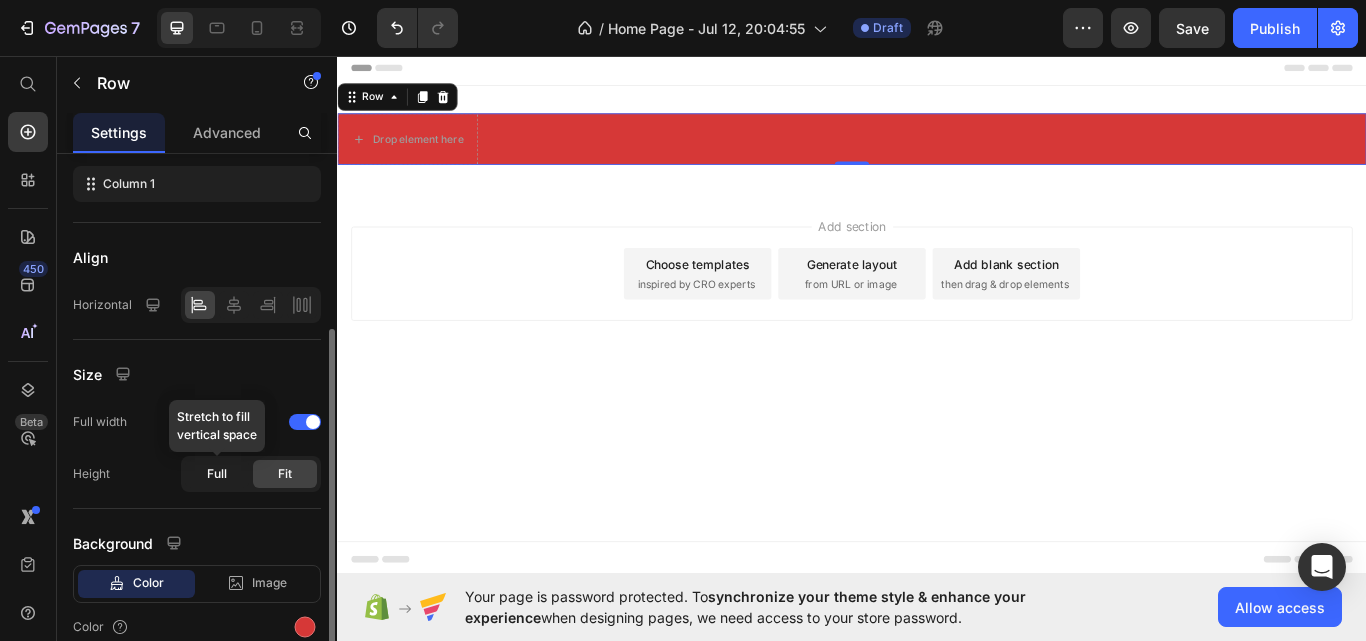 click on "Full" 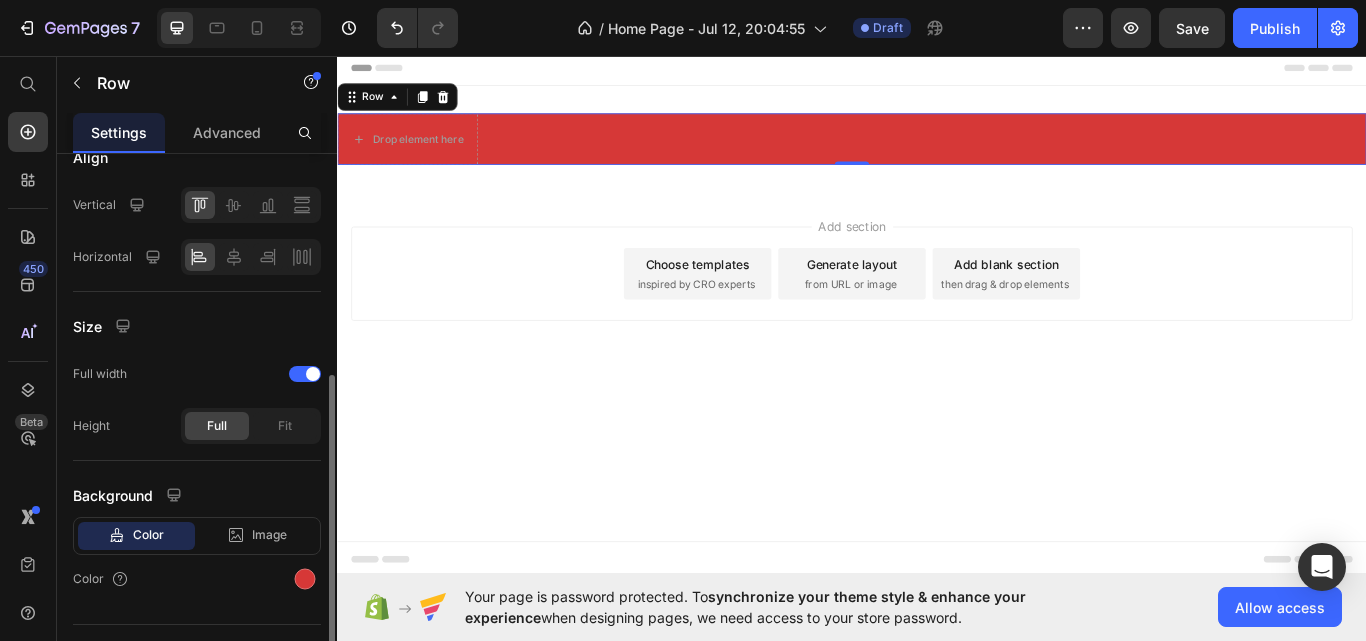 scroll, scrollTop: 441, scrollLeft: 0, axis: vertical 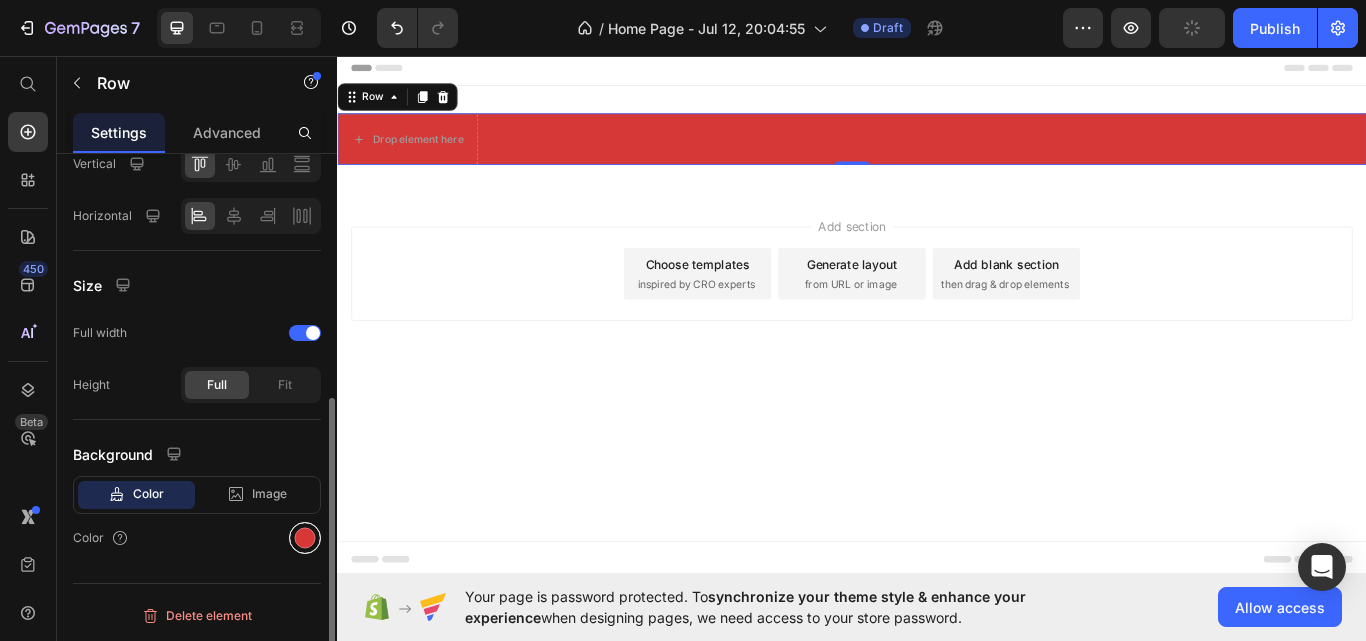 click at bounding box center [305, 538] 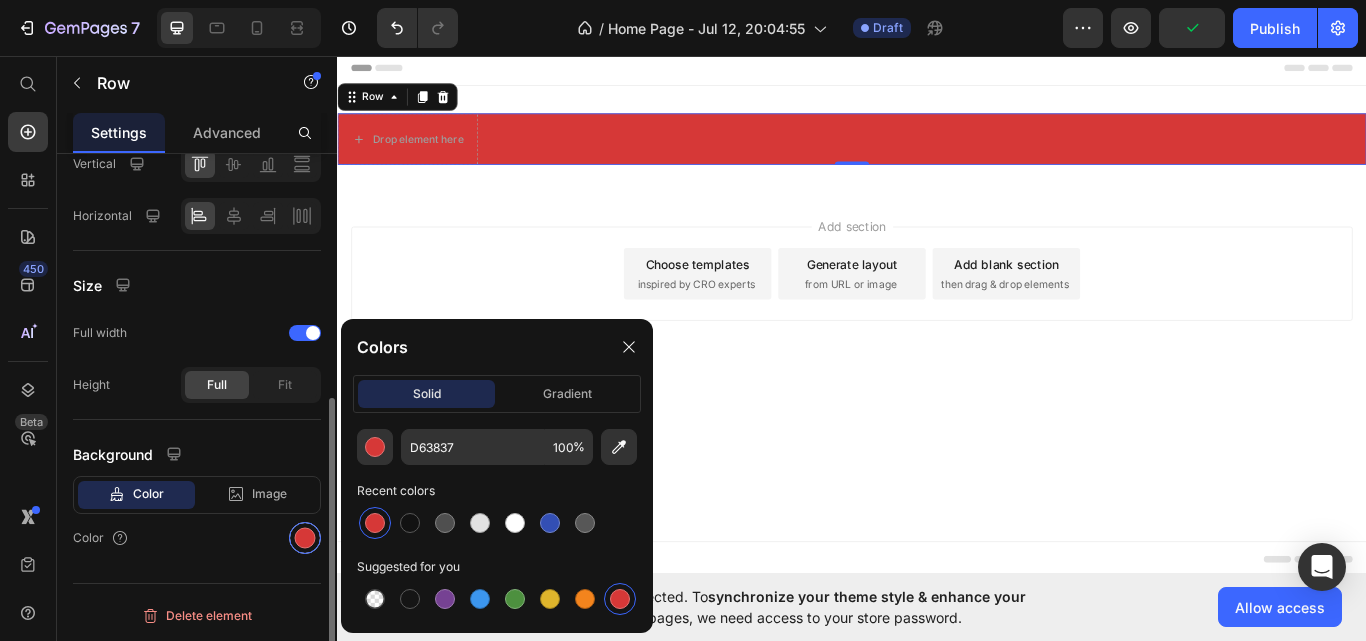 click at bounding box center (305, 538) 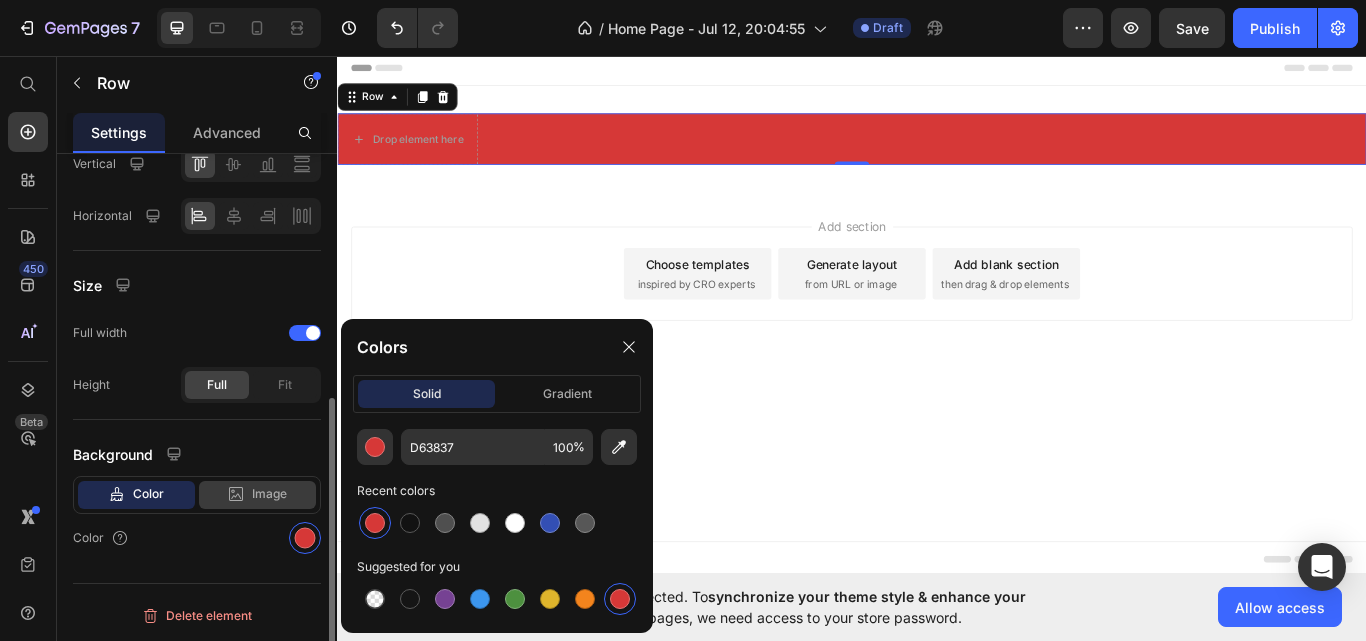 scroll, scrollTop: 341, scrollLeft: 0, axis: vertical 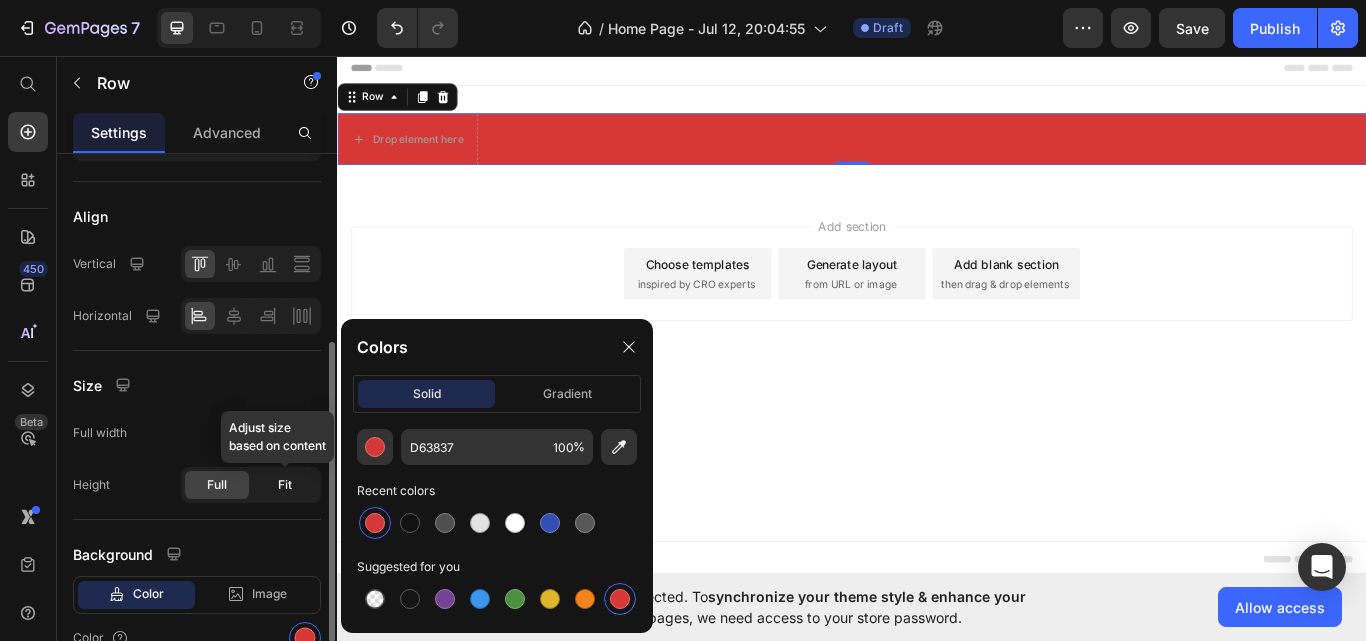 click on "Fit" 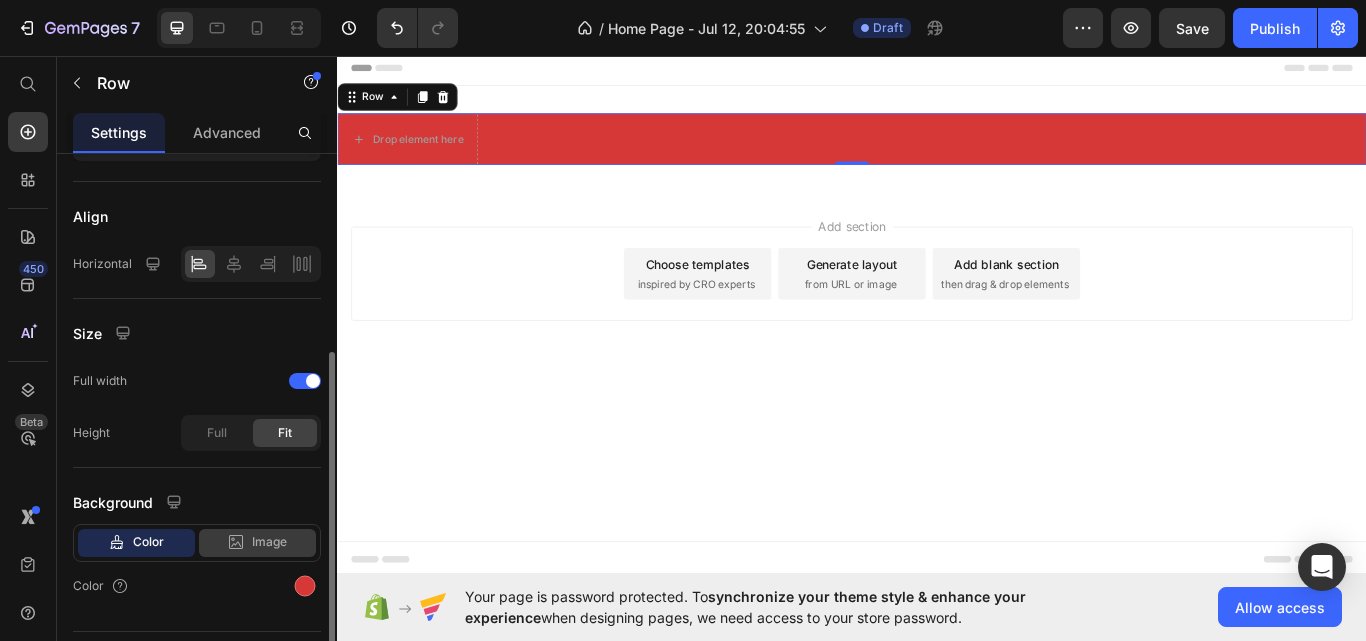 scroll, scrollTop: 389, scrollLeft: 0, axis: vertical 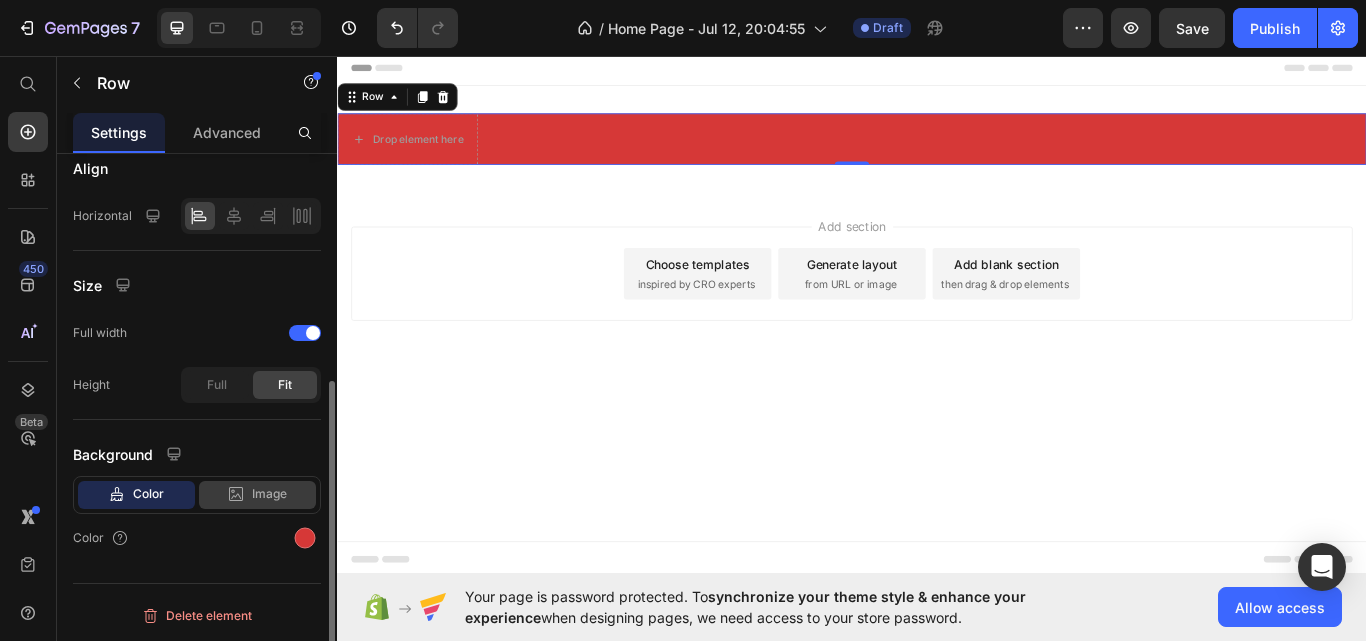 click on "Image" at bounding box center (269, 494) 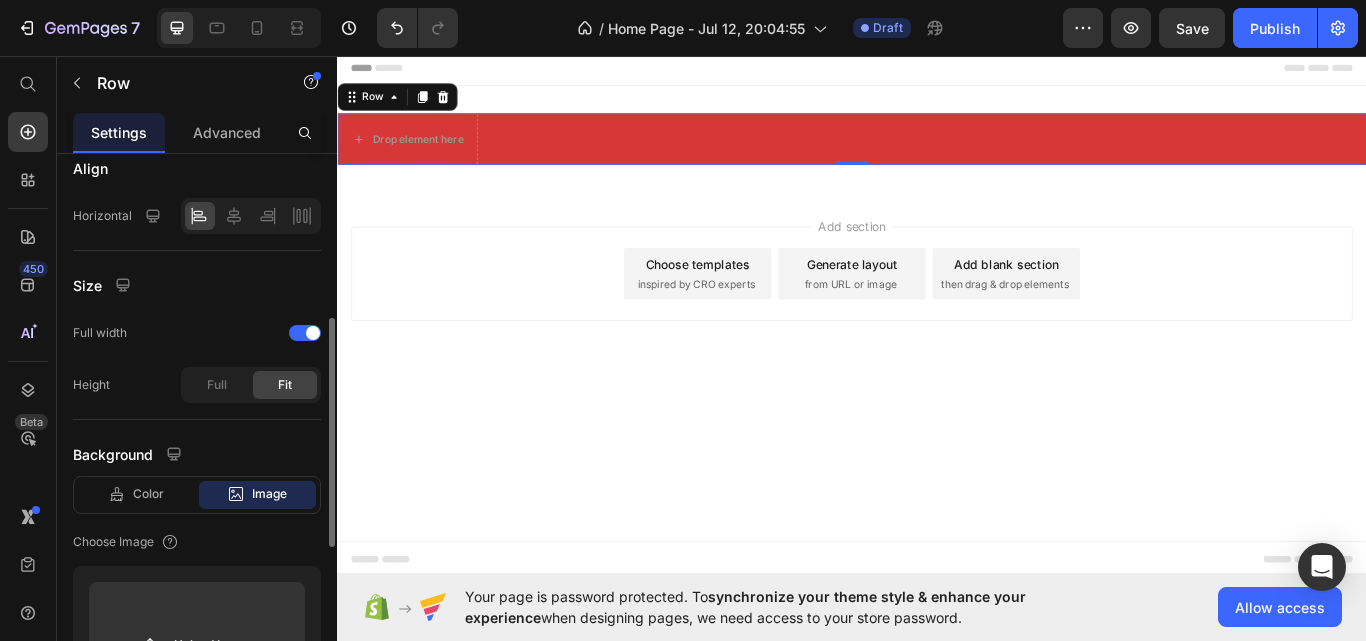 click on "Image" at bounding box center (269, 494) 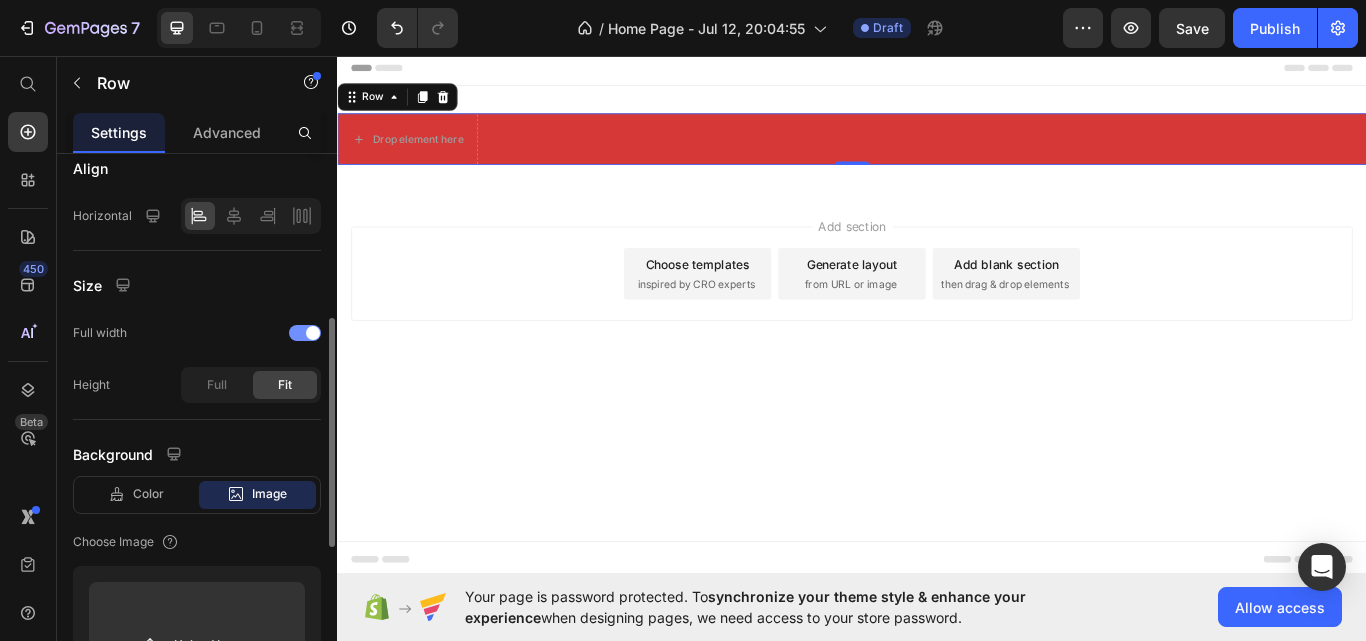 scroll, scrollTop: 289, scrollLeft: 0, axis: vertical 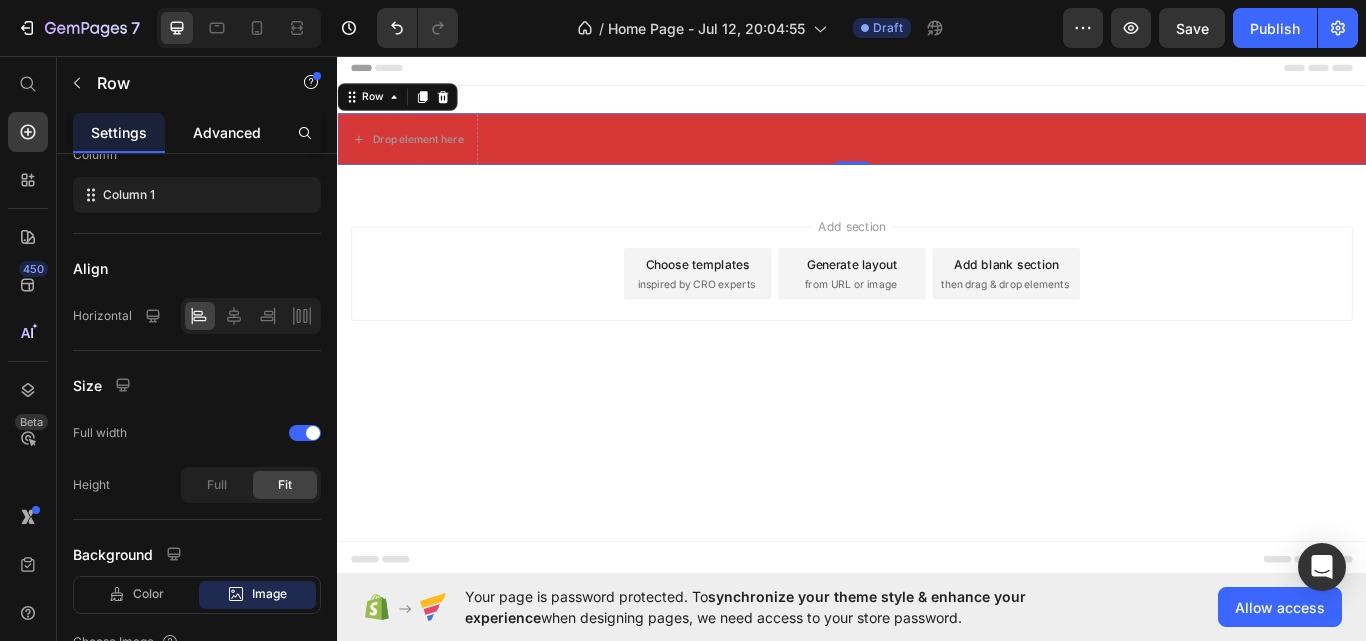 click on "Advanced" at bounding box center (227, 132) 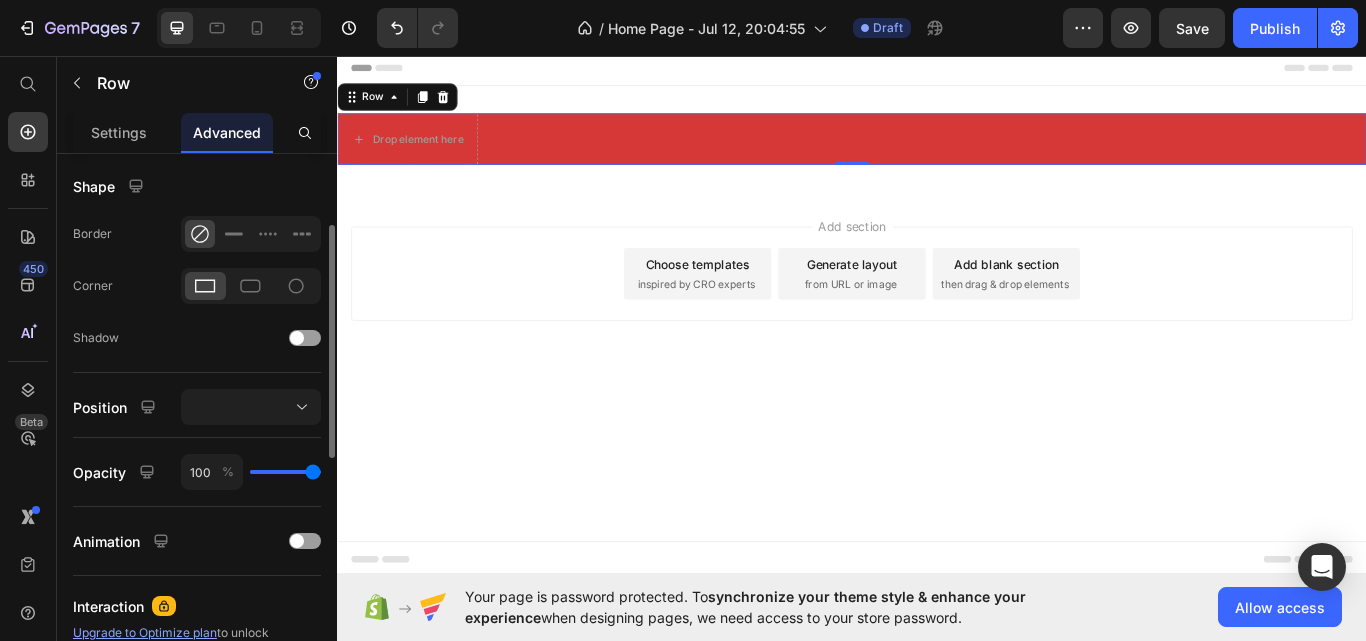 scroll, scrollTop: 300, scrollLeft: 0, axis: vertical 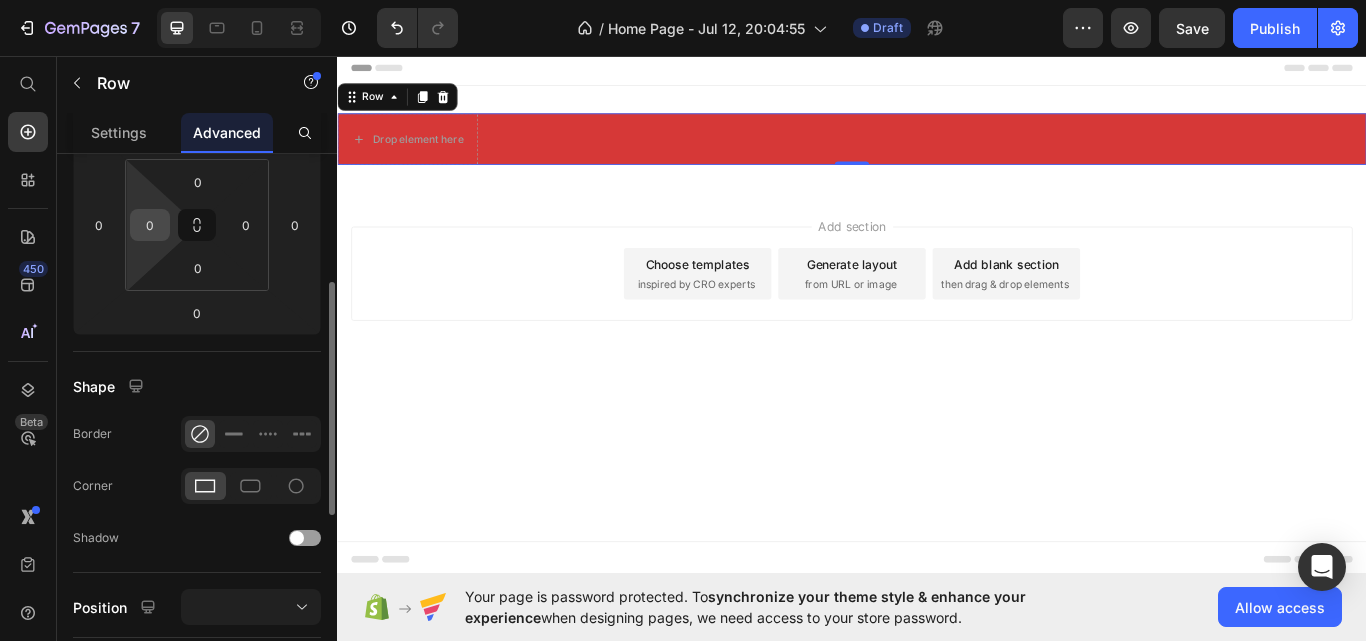 click on "0" at bounding box center (150, 225) 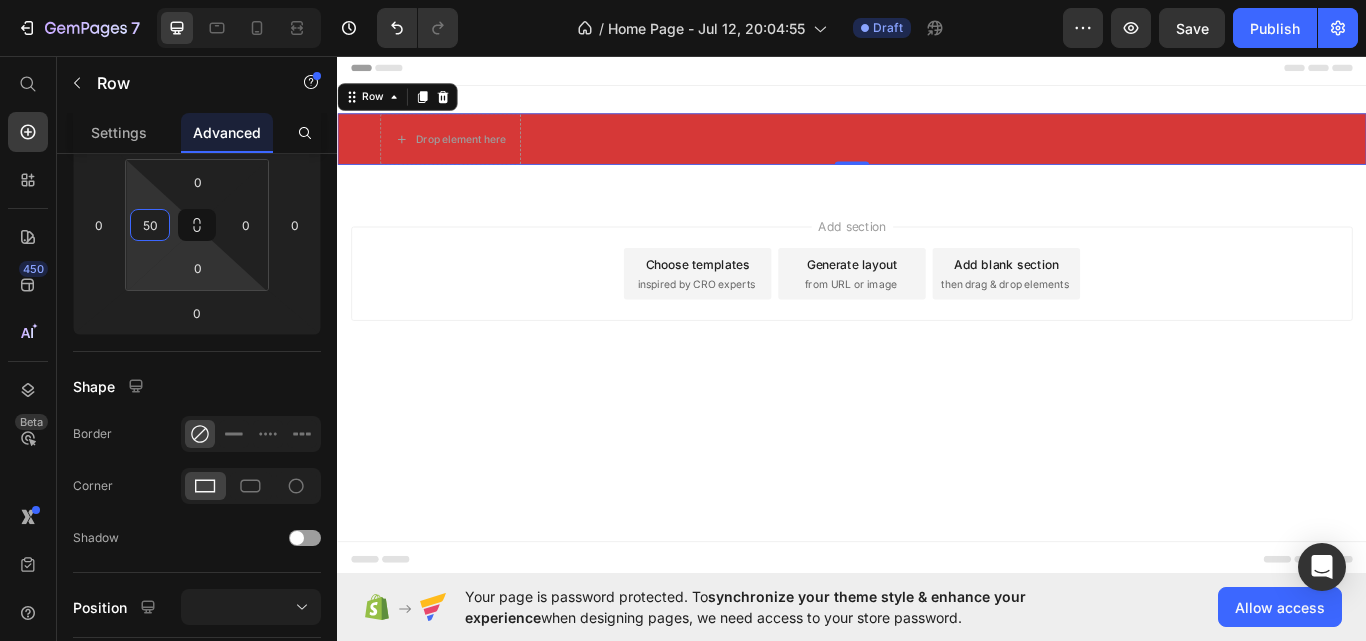 type on "5" 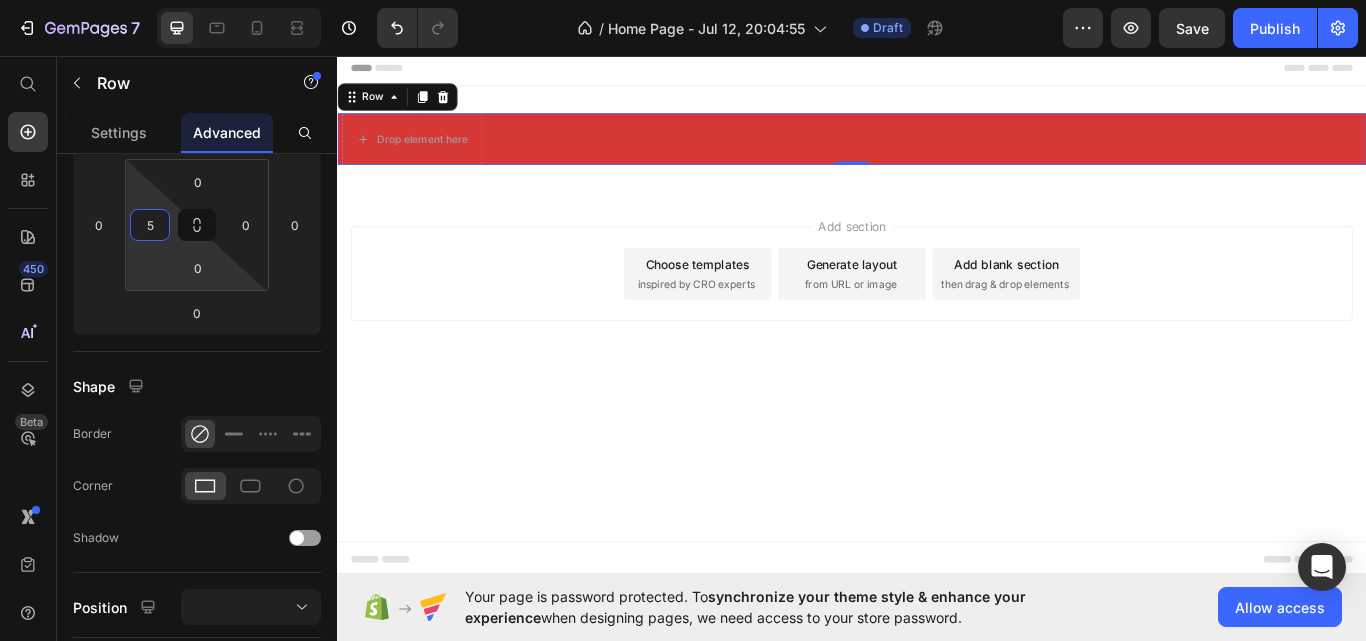 type 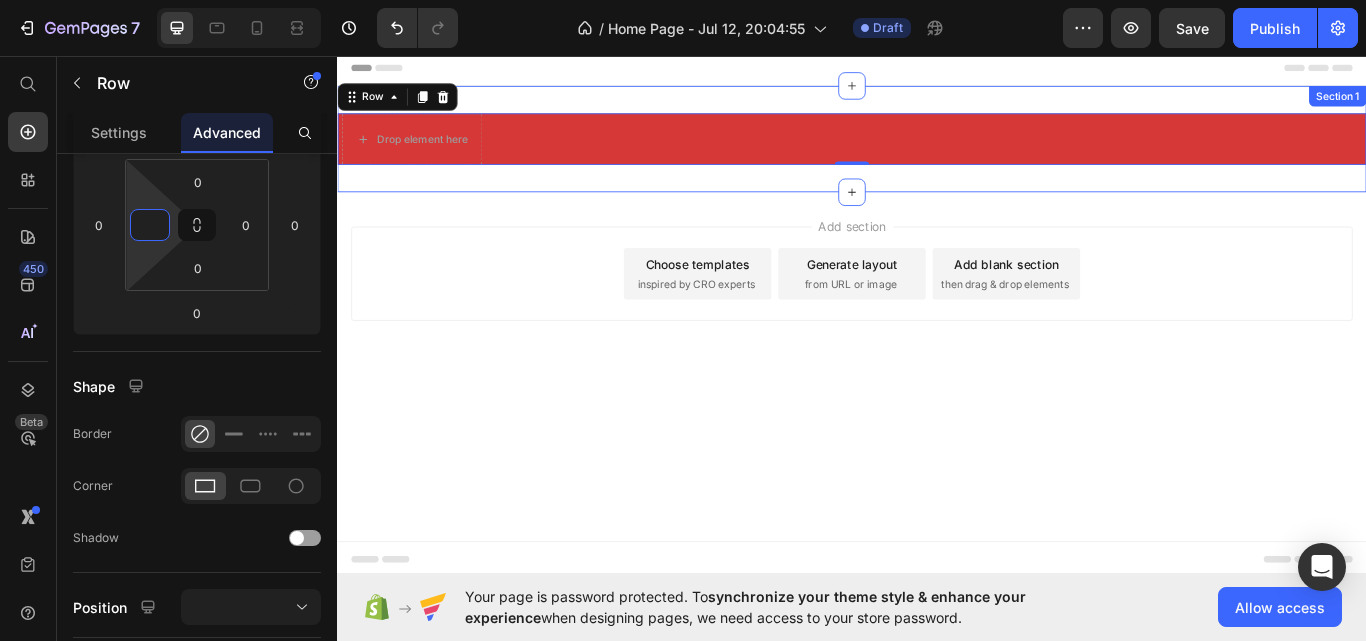 click on "Drop element here Row   0 Section 1" at bounding box center [937, 154] 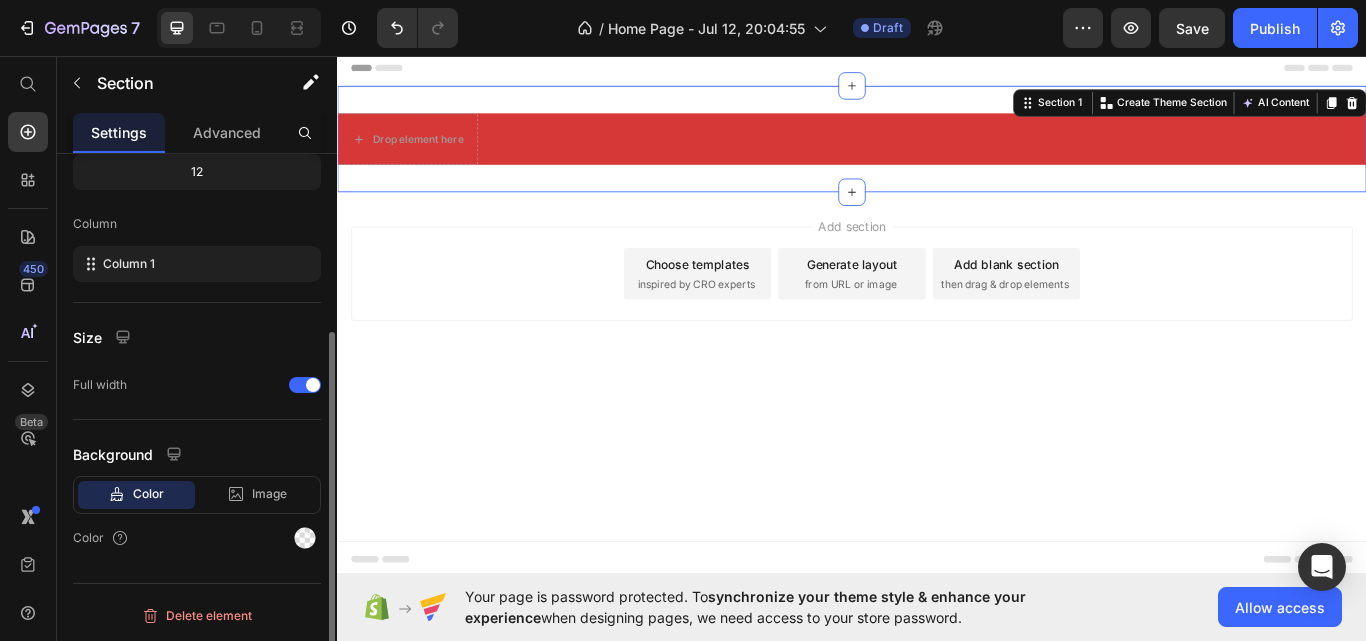 scroll, scrollTop: 0, scrollLeft: 0, axis: both 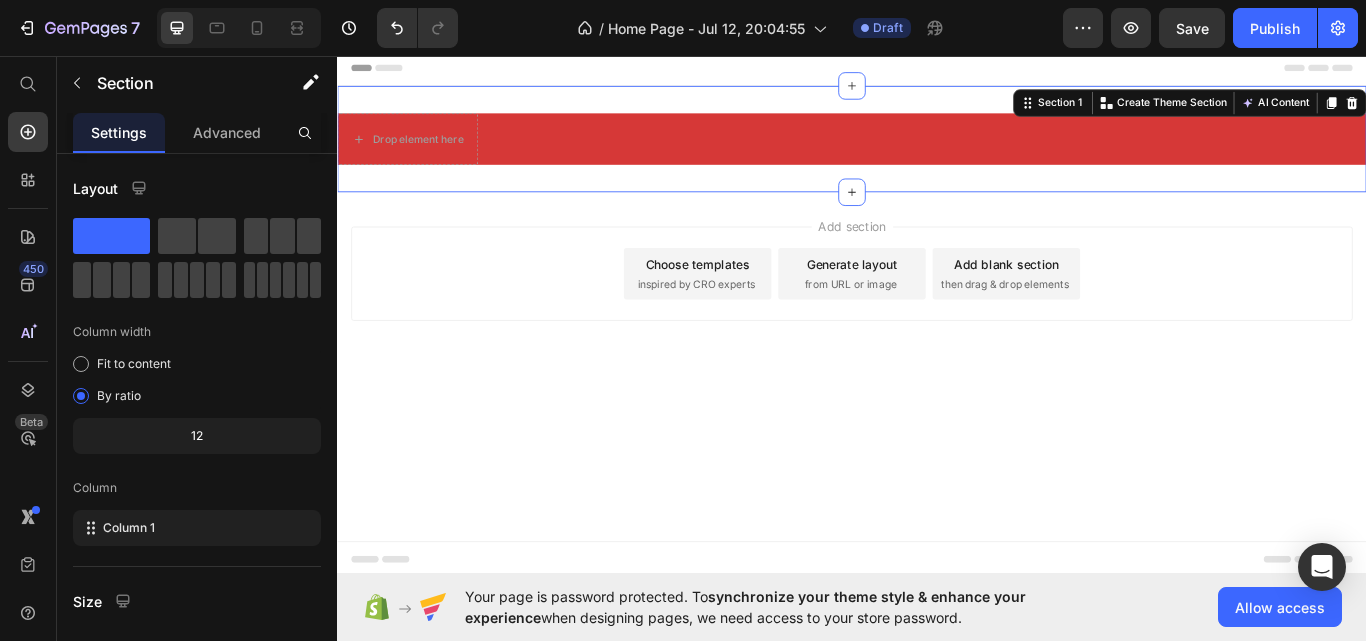 click on "Settings Advanced" at bounding box center [197, 133] 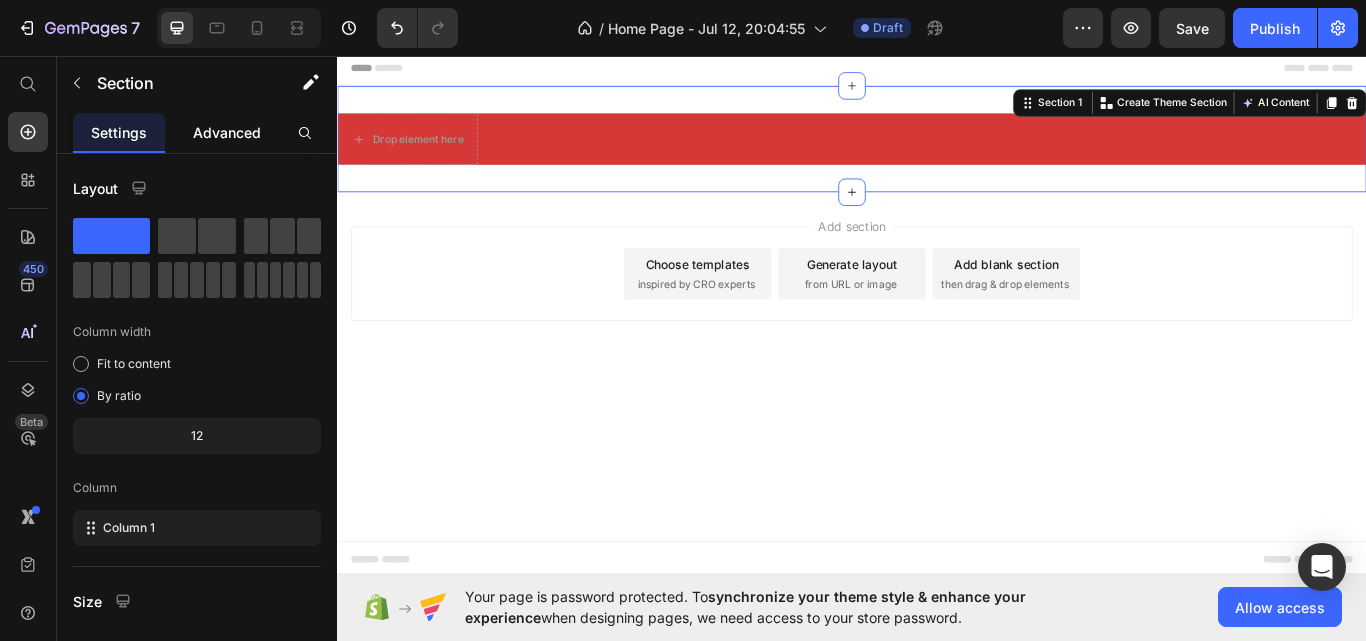 click on "Advanced" at bounding box center [227, 132] 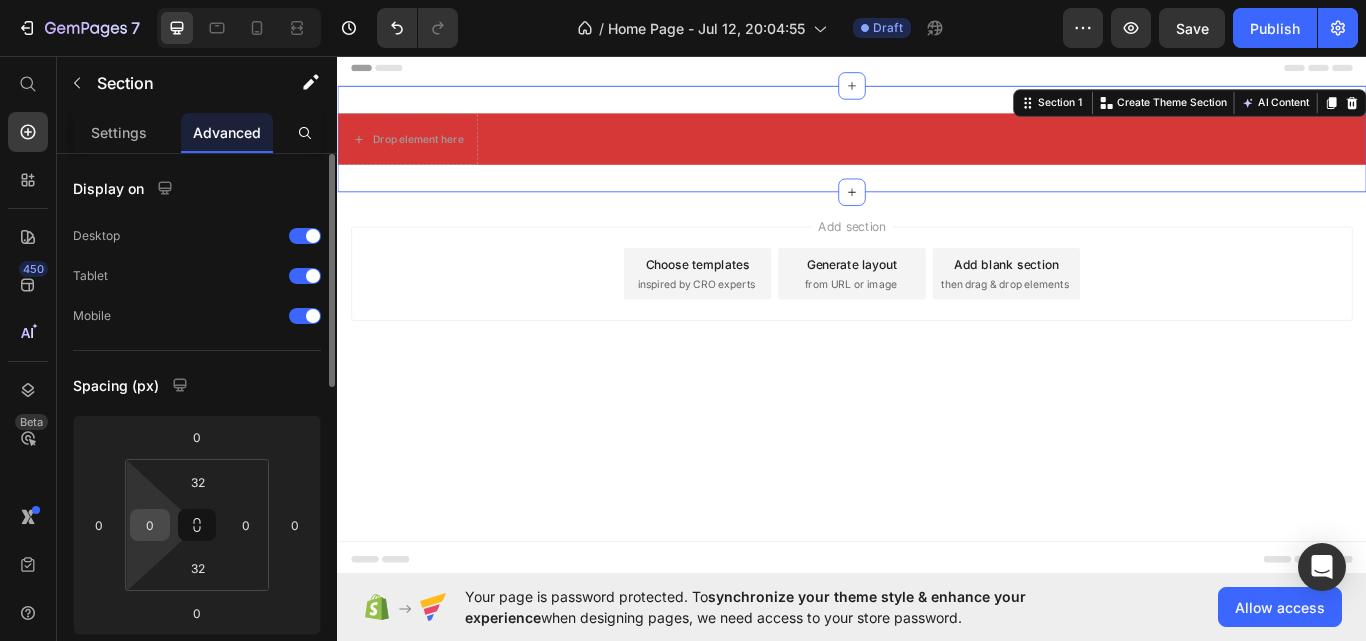 click on "0" at bounding box center (150, 525) 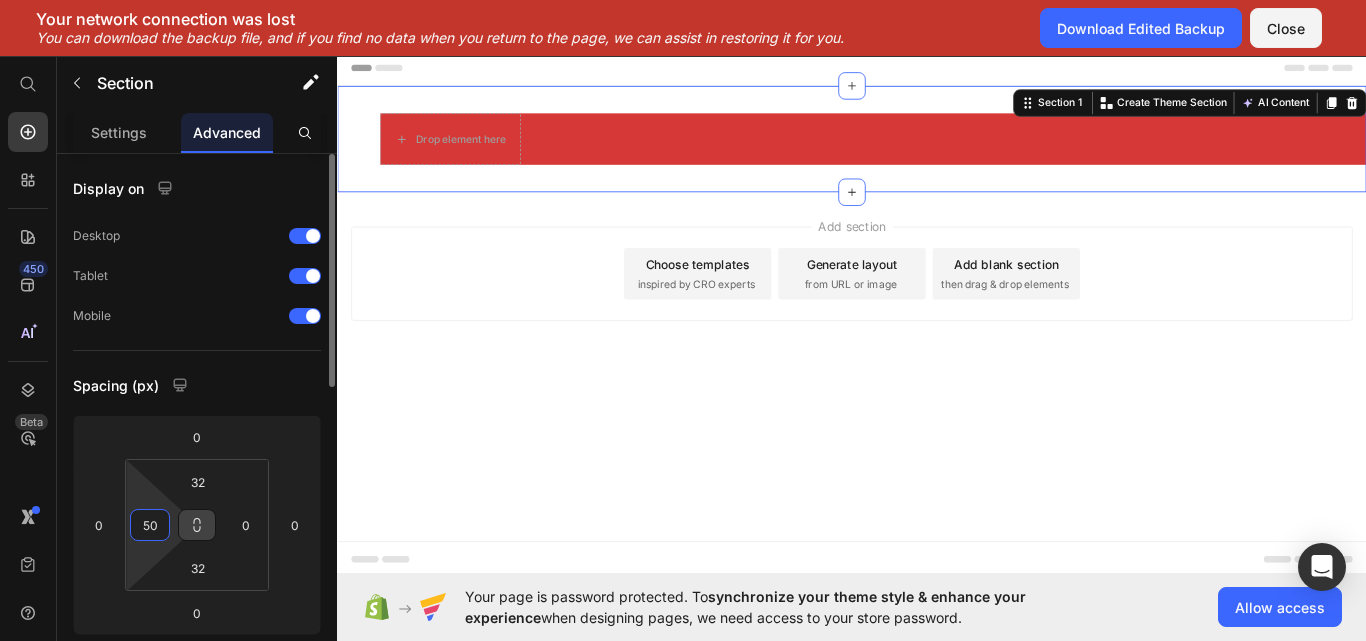 type on "5" 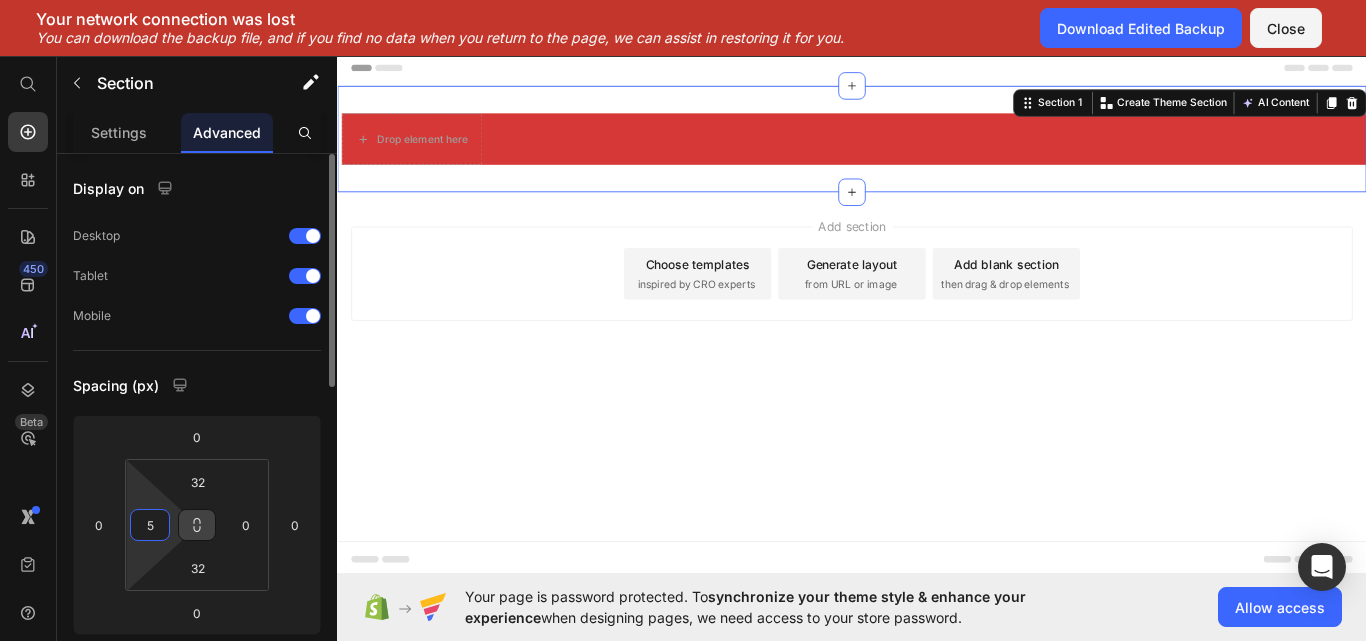 type 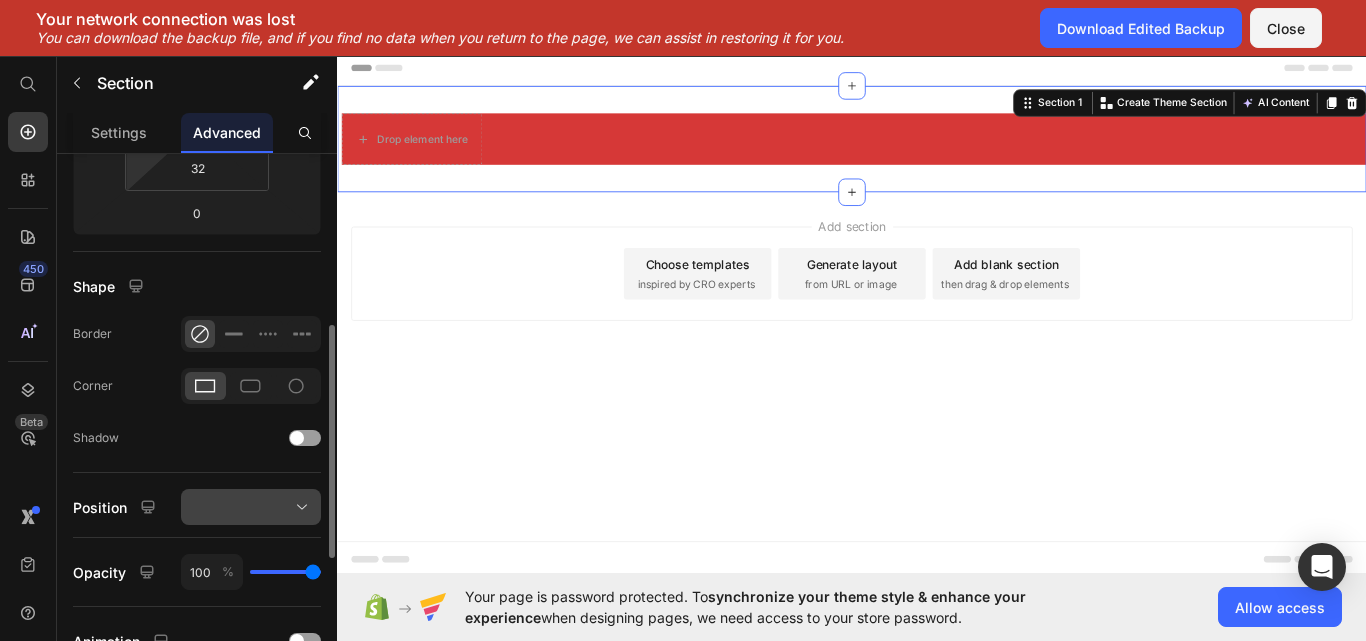 scroll, scrollTop: 500, scrollLeft: 0, axis: vertical 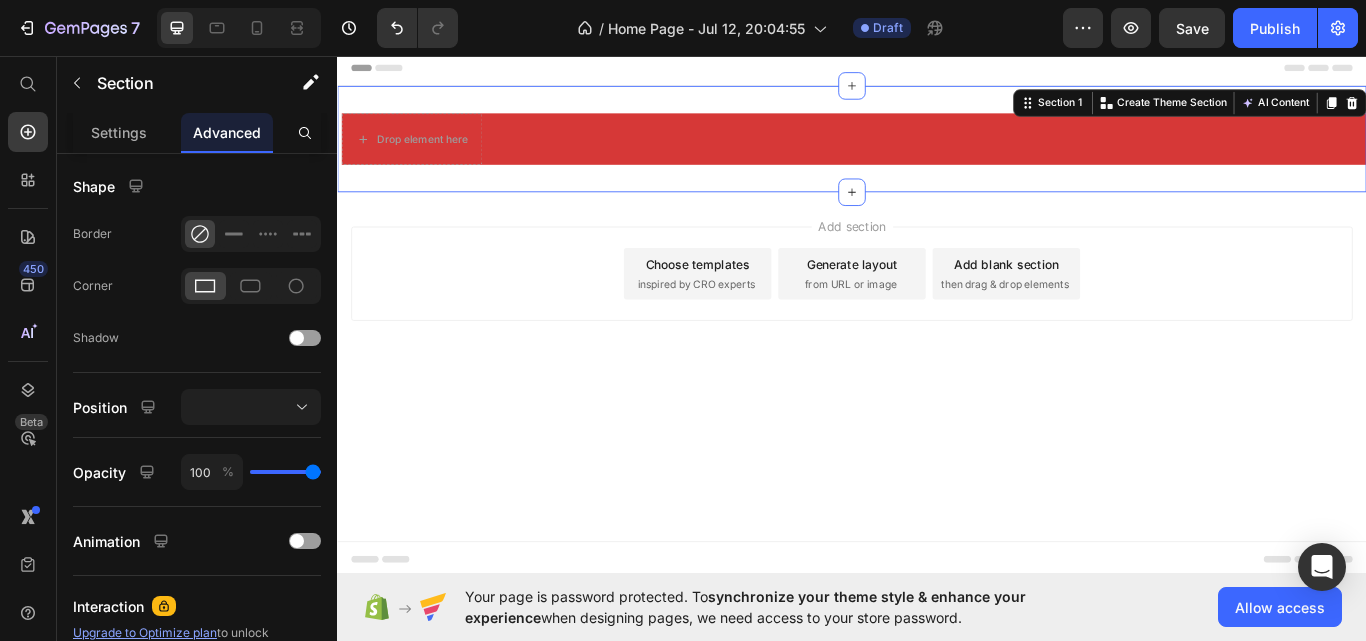click 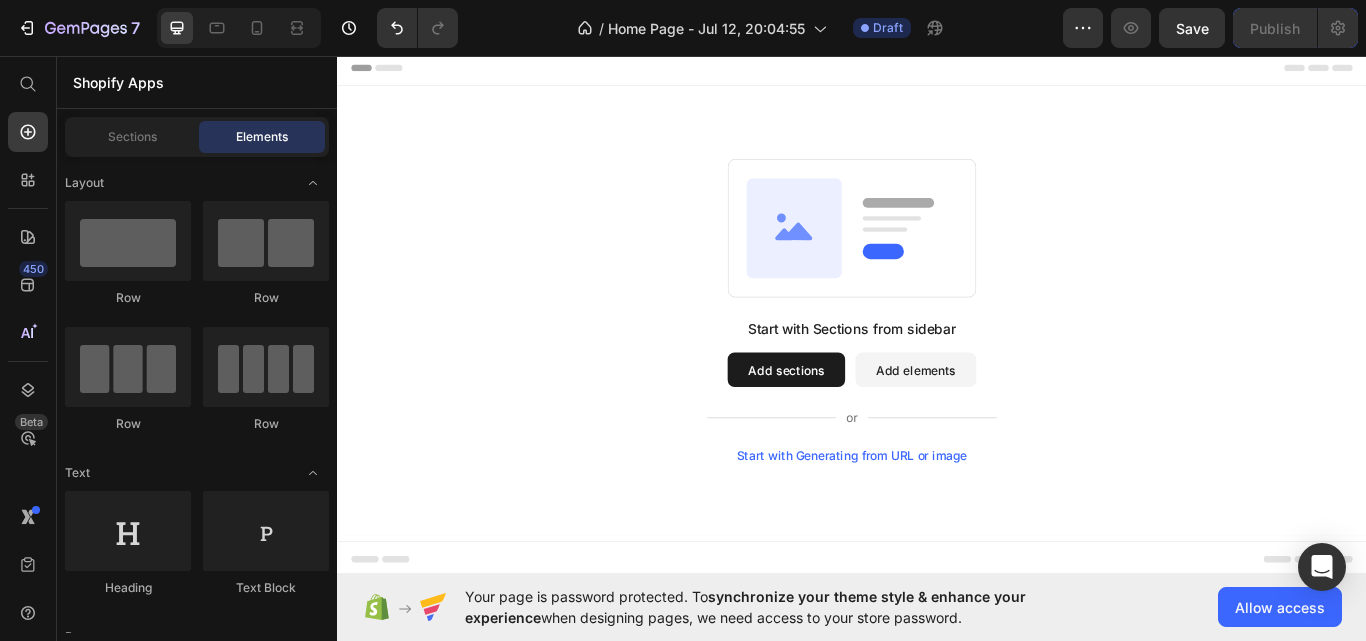 click on "Add elements" at bounding box center (1011, 423) 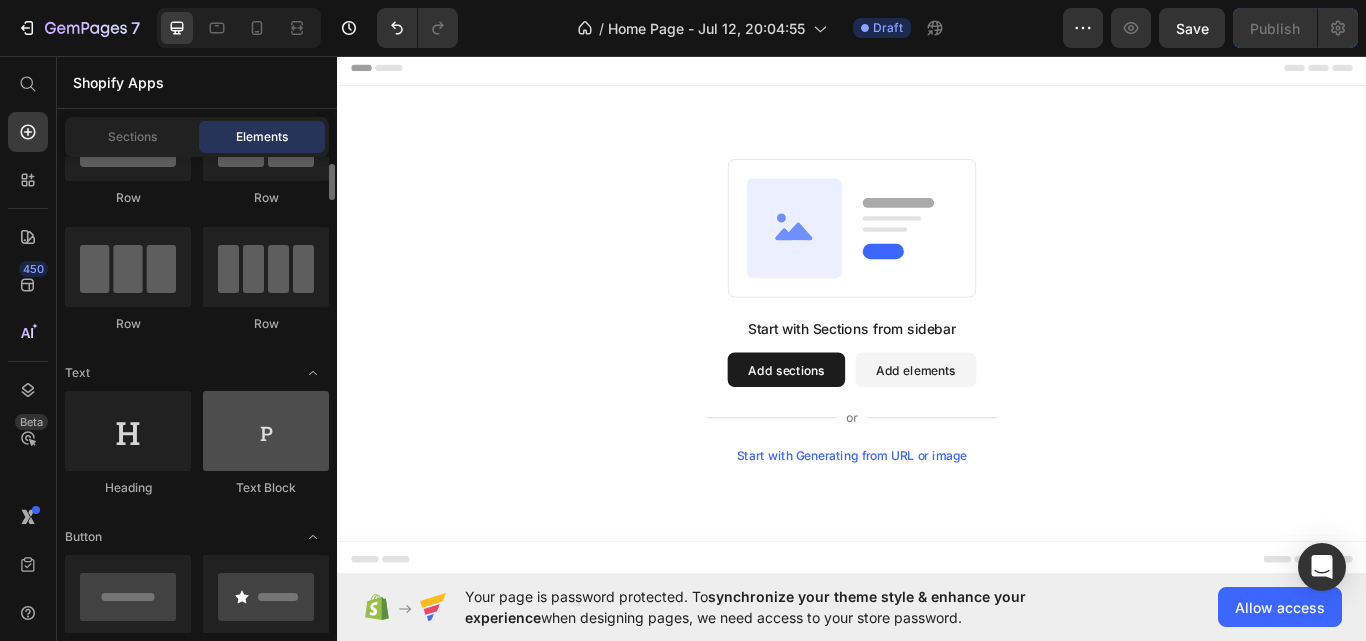 scroll, scrollTop: 0, scrollLeft: 0, axis: both 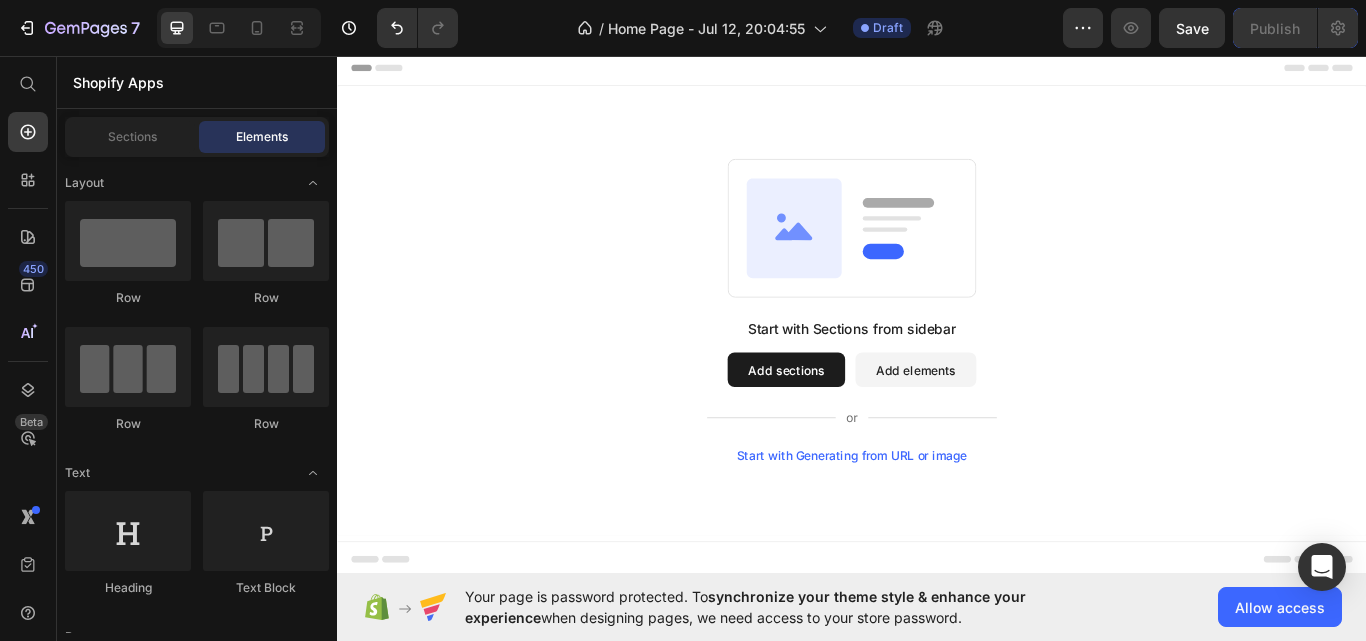 click on "Add sections" at bounding box center (860, 423) 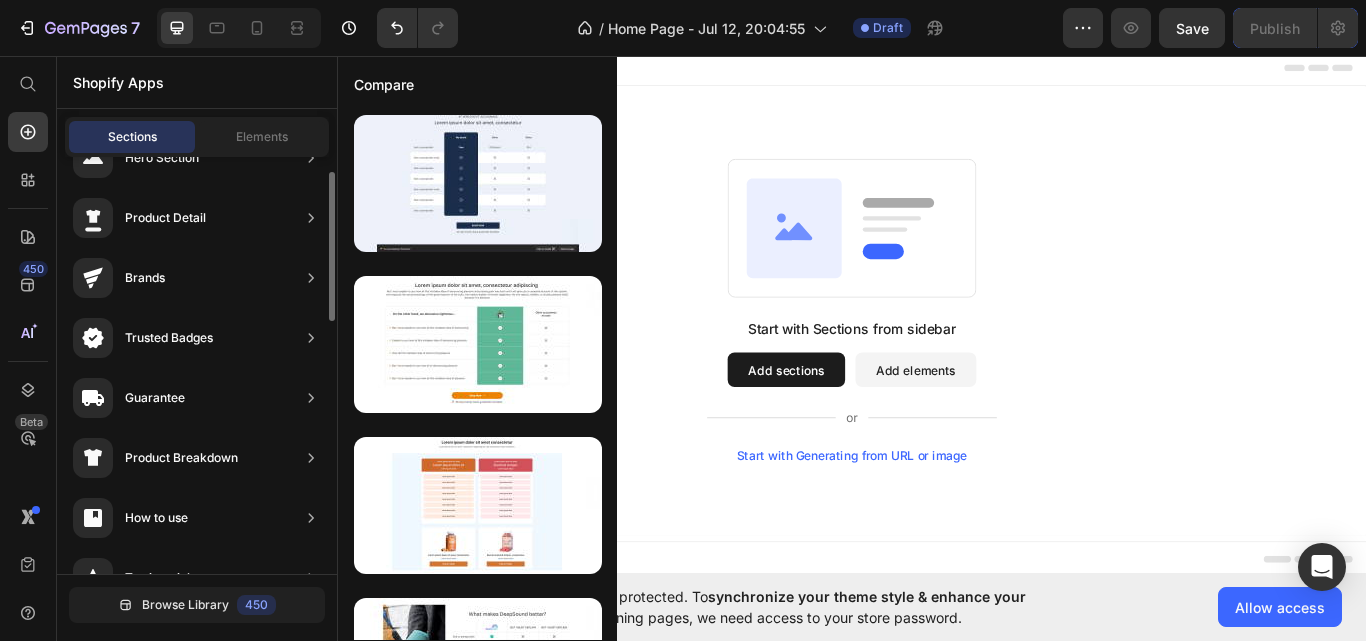 scroll, scrollTop: 0, scrollLeft: 0, axis: both 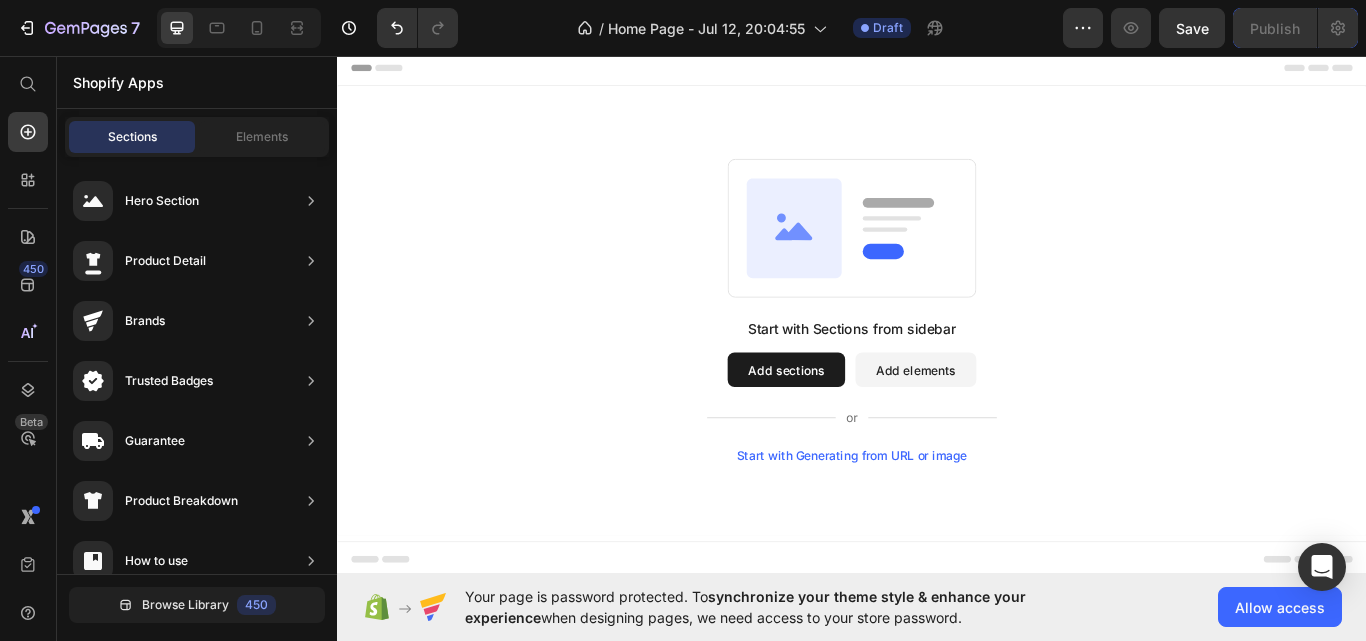 click on "Add sections" at bounding box center (860, 423) 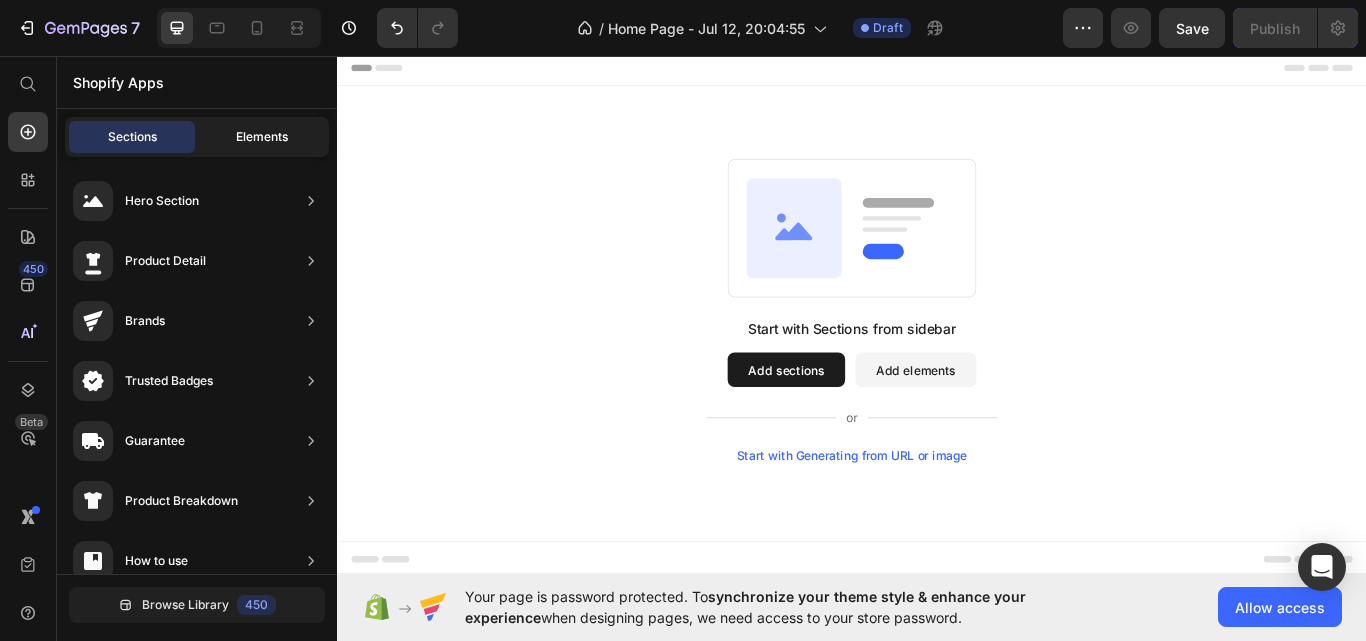 click on "Elements" at bounding box center [262, 137] 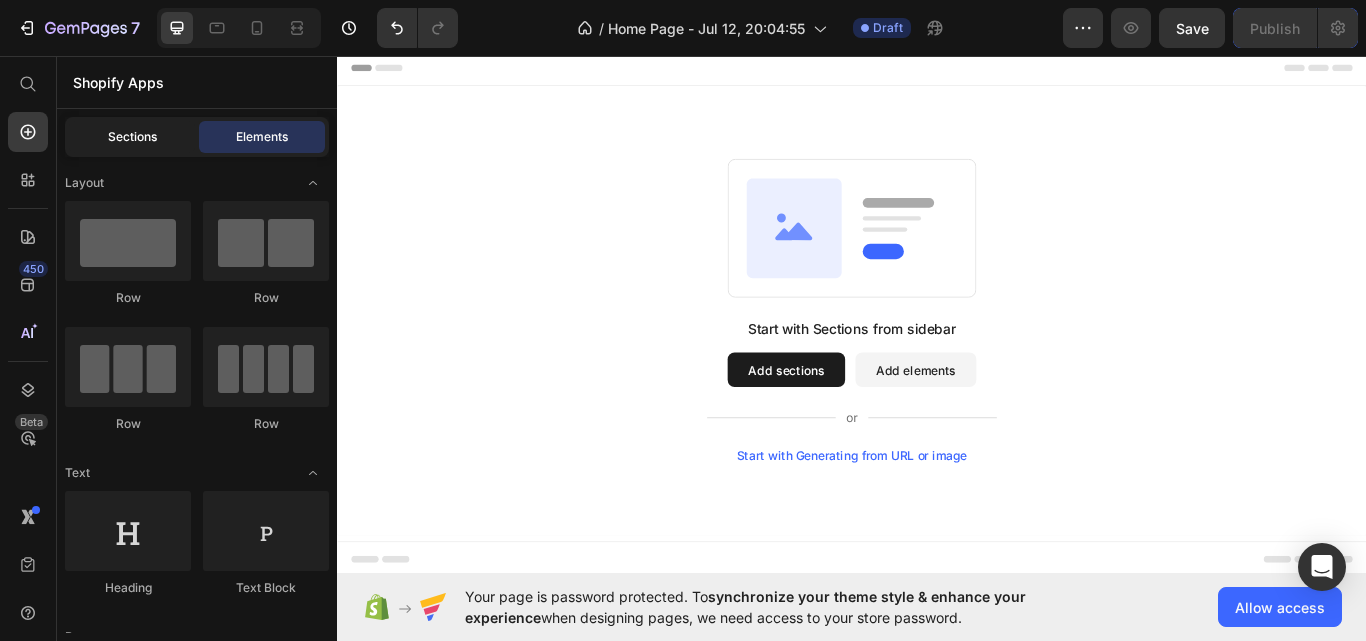 click on "Sections" at bounding box center [132, 137] 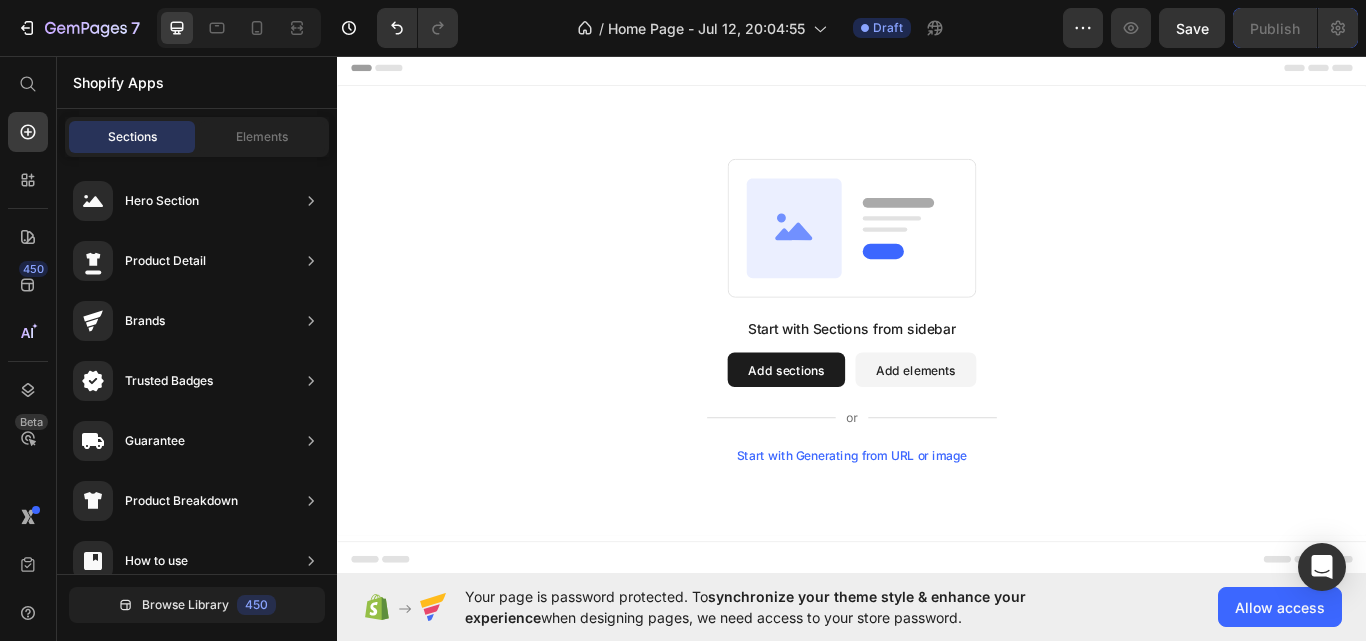 click on "Add sections" at bounding box center [860, 423] 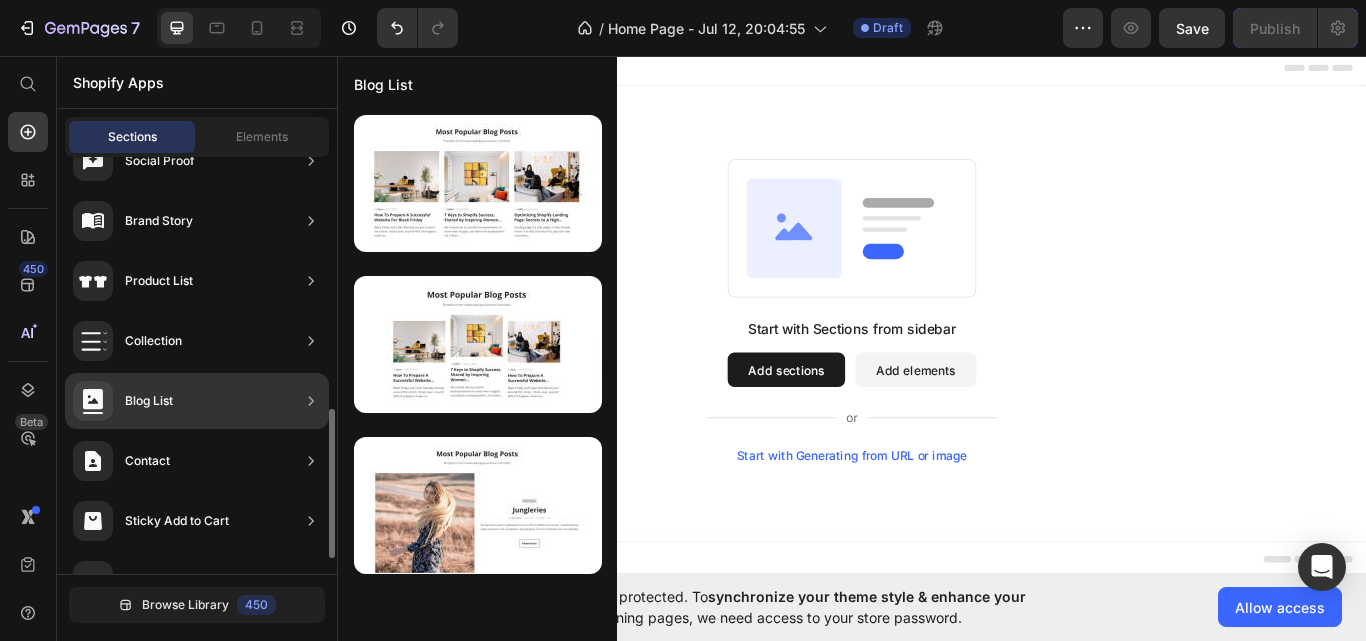 scroll, scrollTop: 743, scrollLeft: 0, axis: vertical 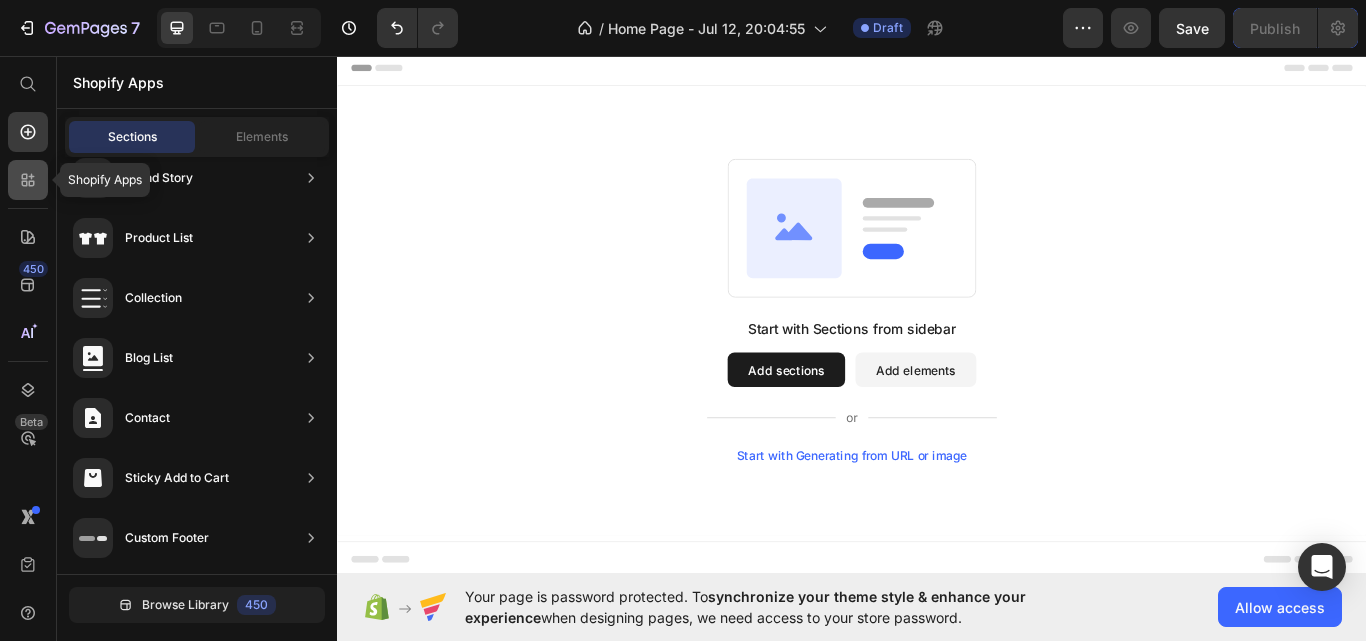 click 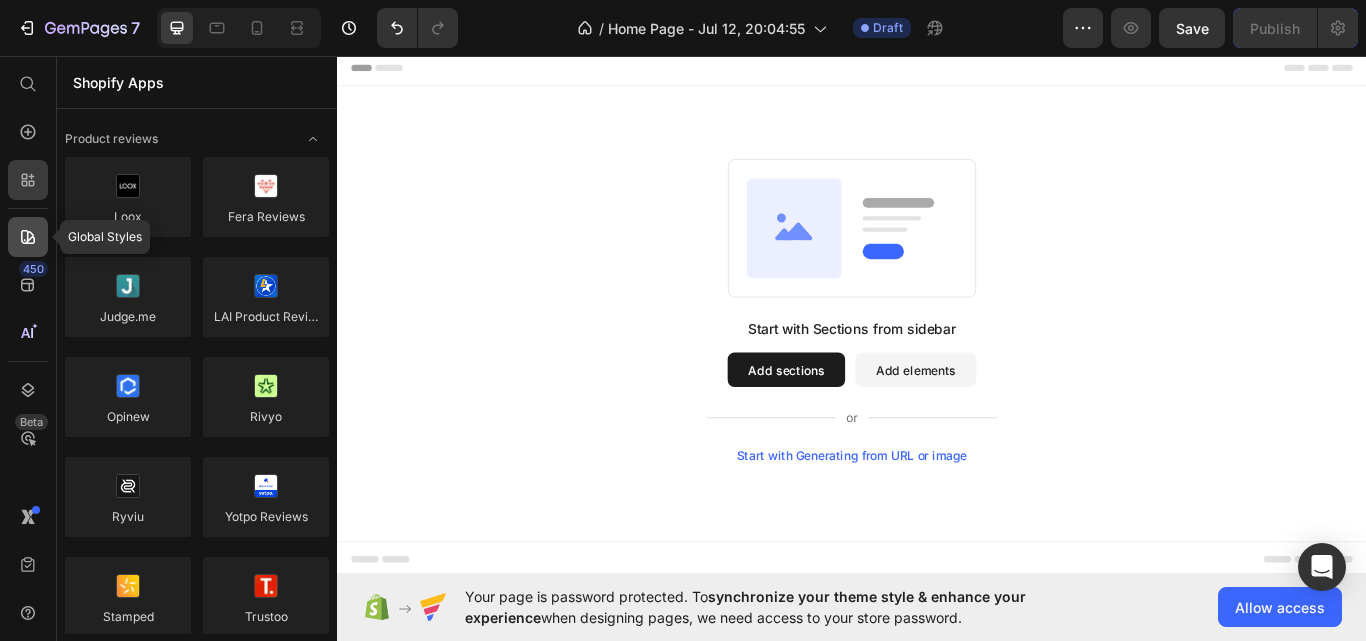 click 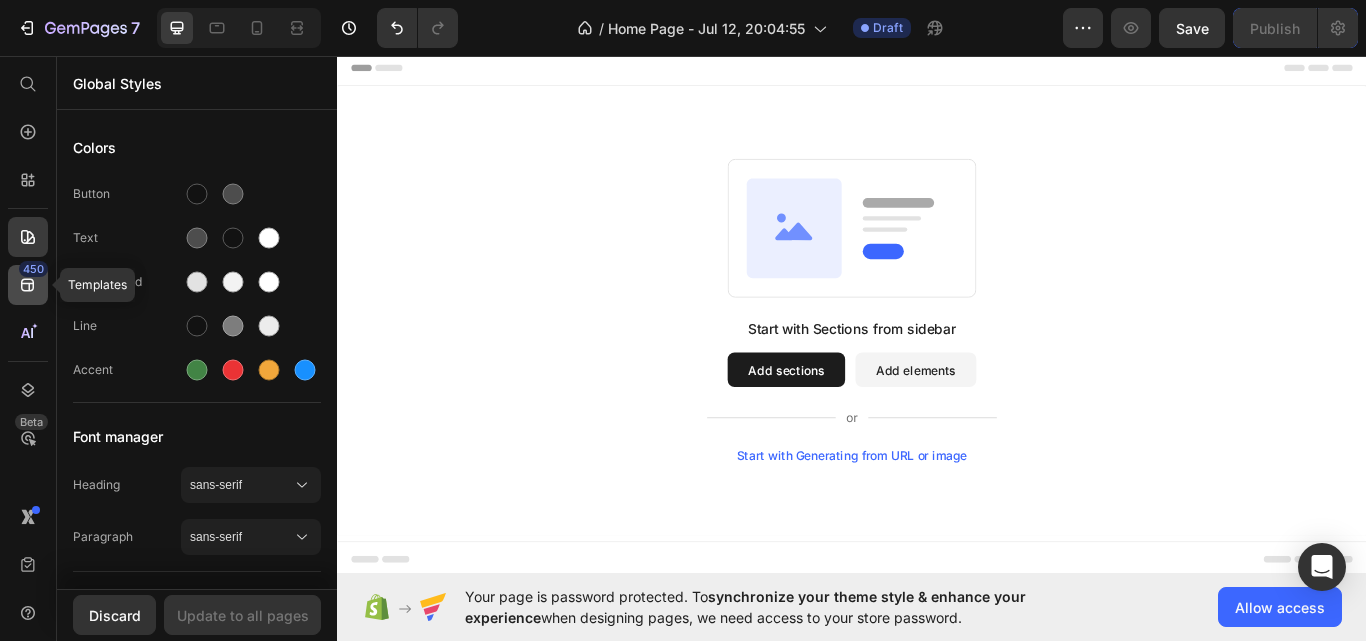click 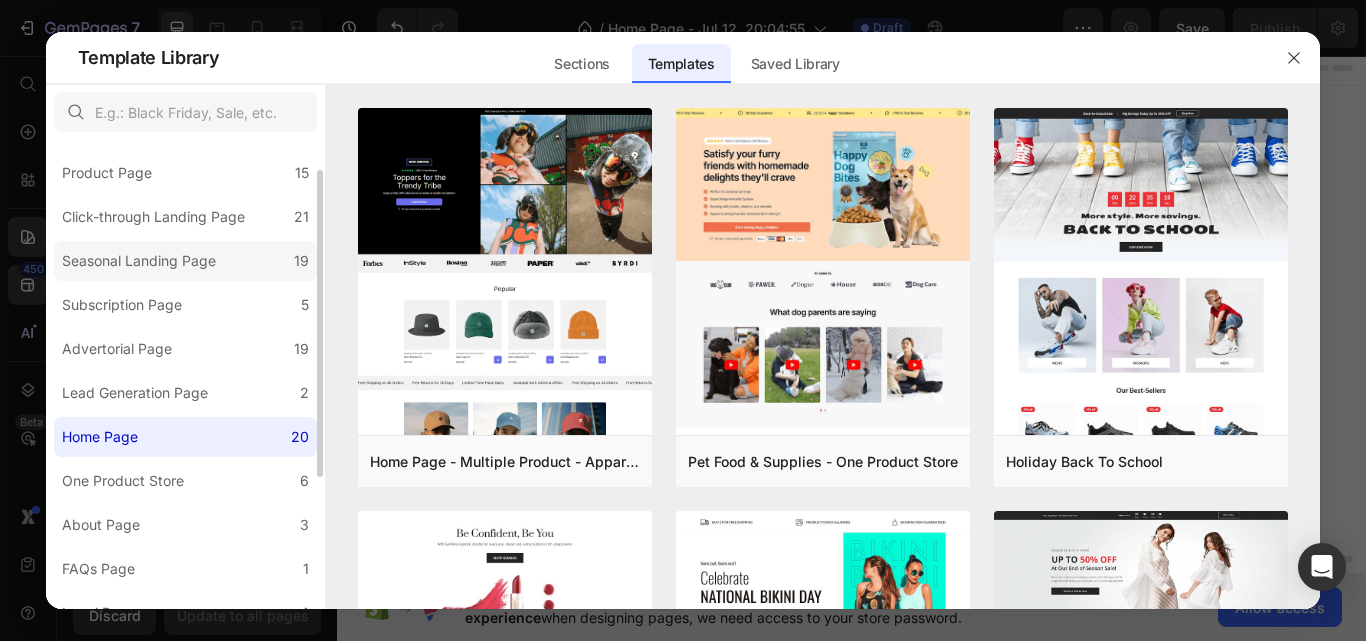 scroll, scrollTop: 0, scrollLeft: 0, axis: both 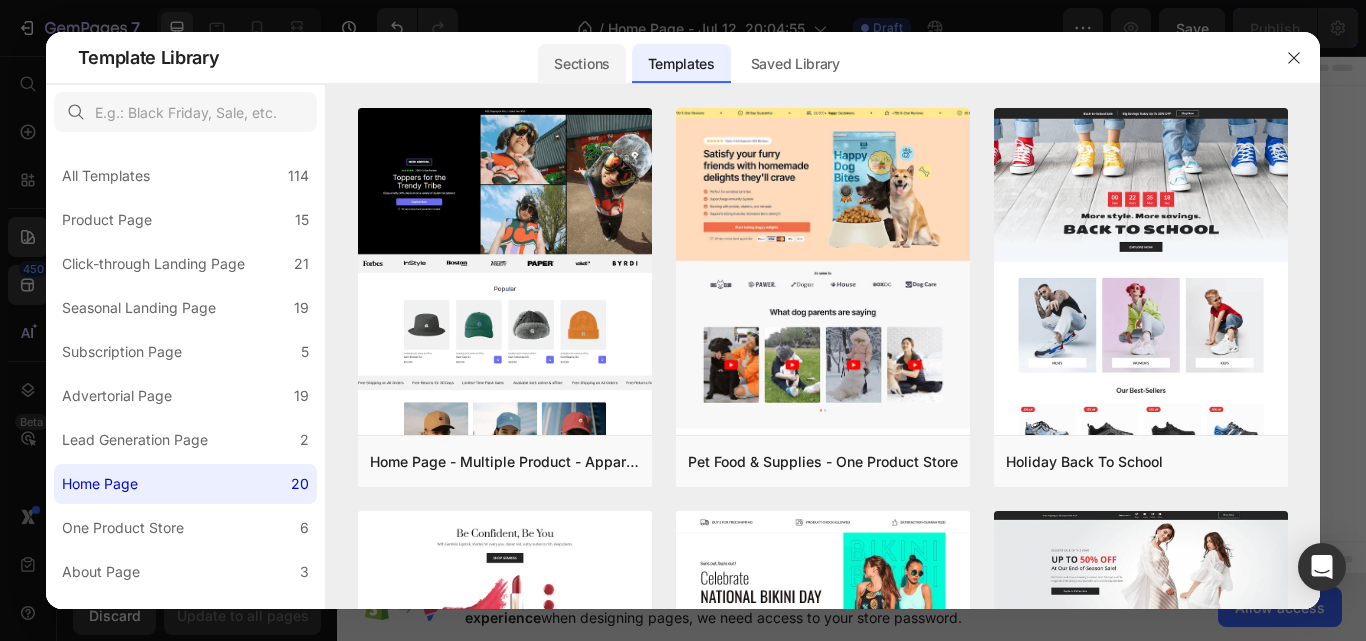 click on "Sections" 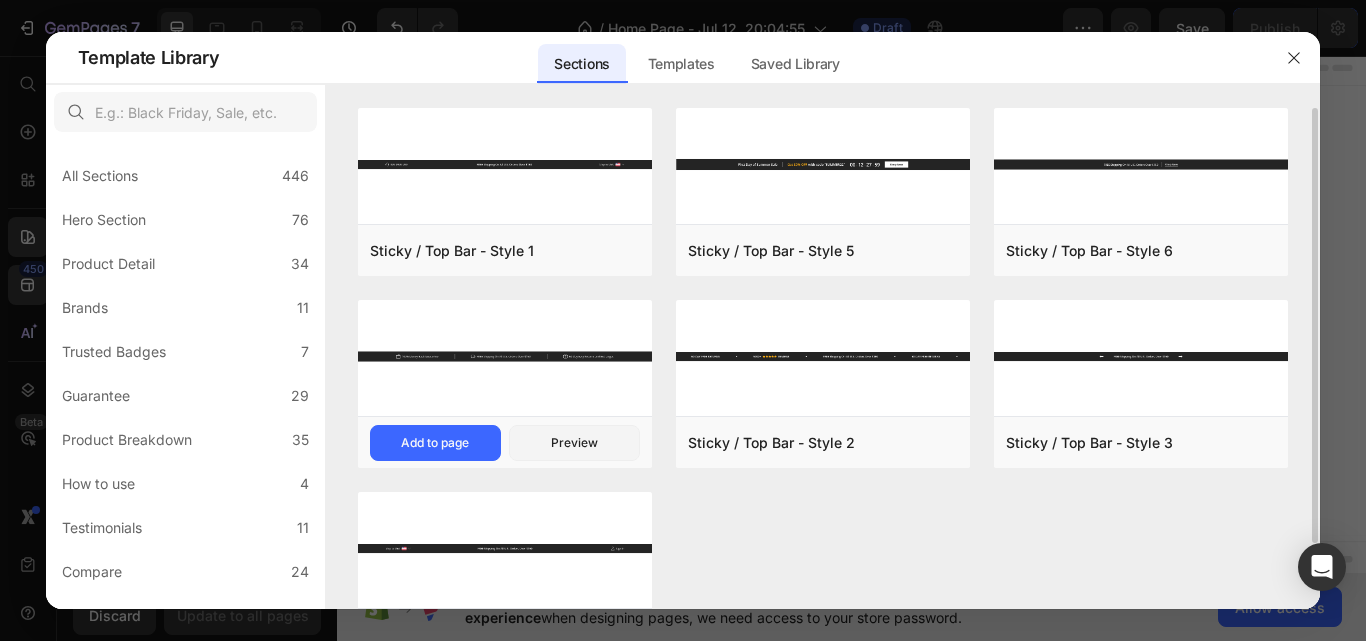 click at bounding box center [505, 356] 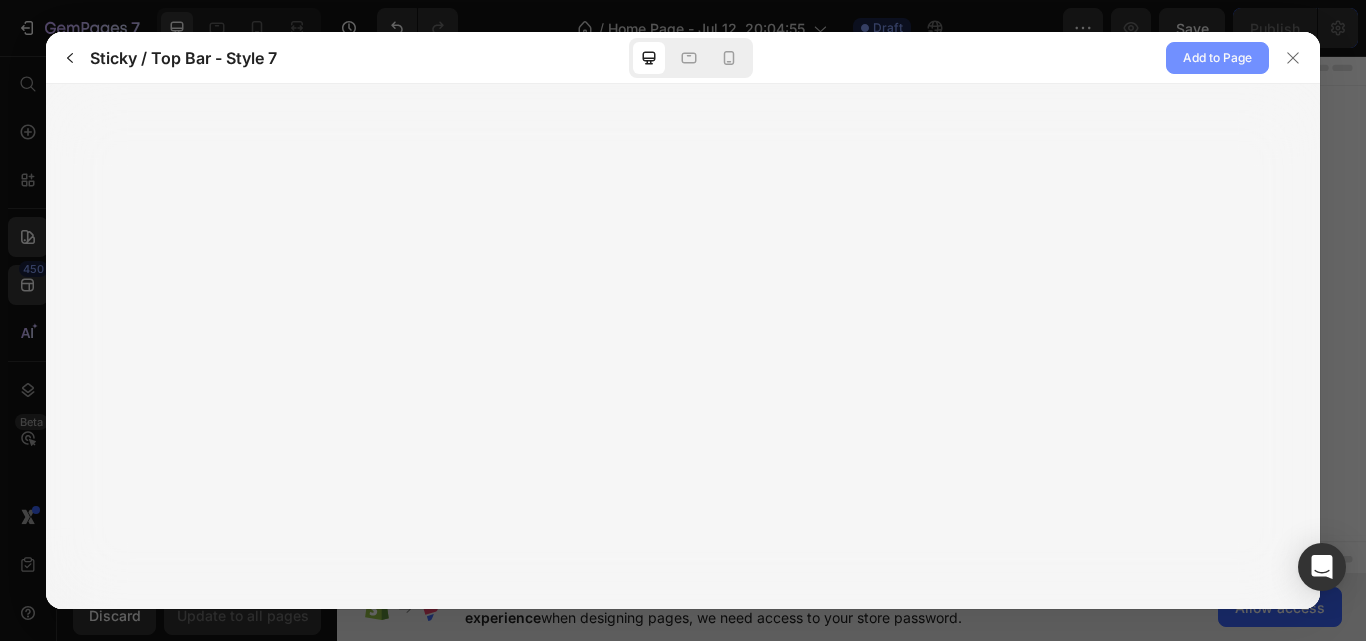 click on "Add to Page" 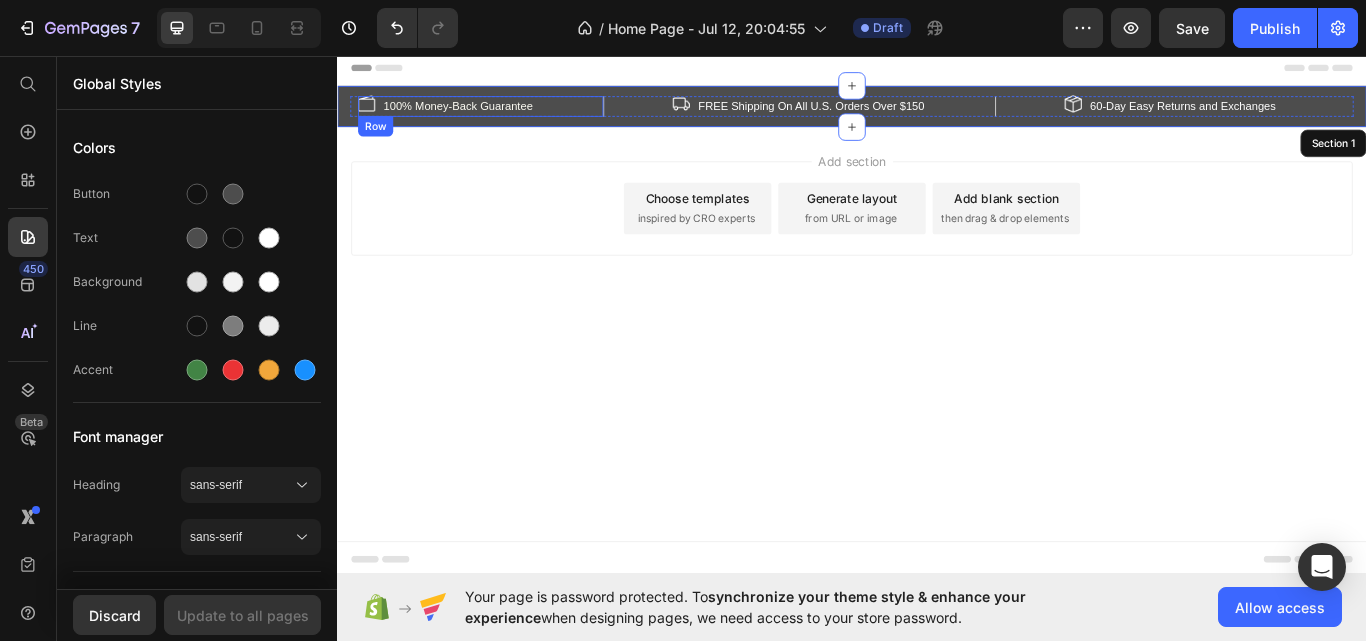 click on "Image 100% Money-Back Guarantee Text block Row" at bounding box center (504, 116) 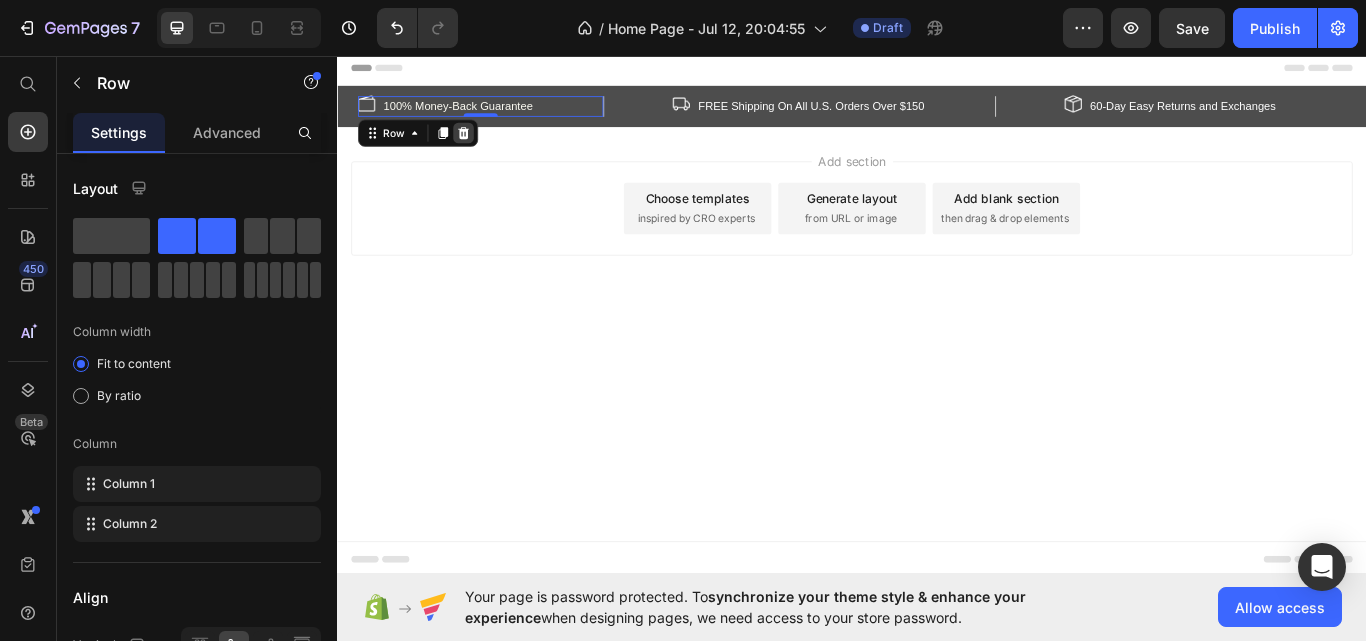 click 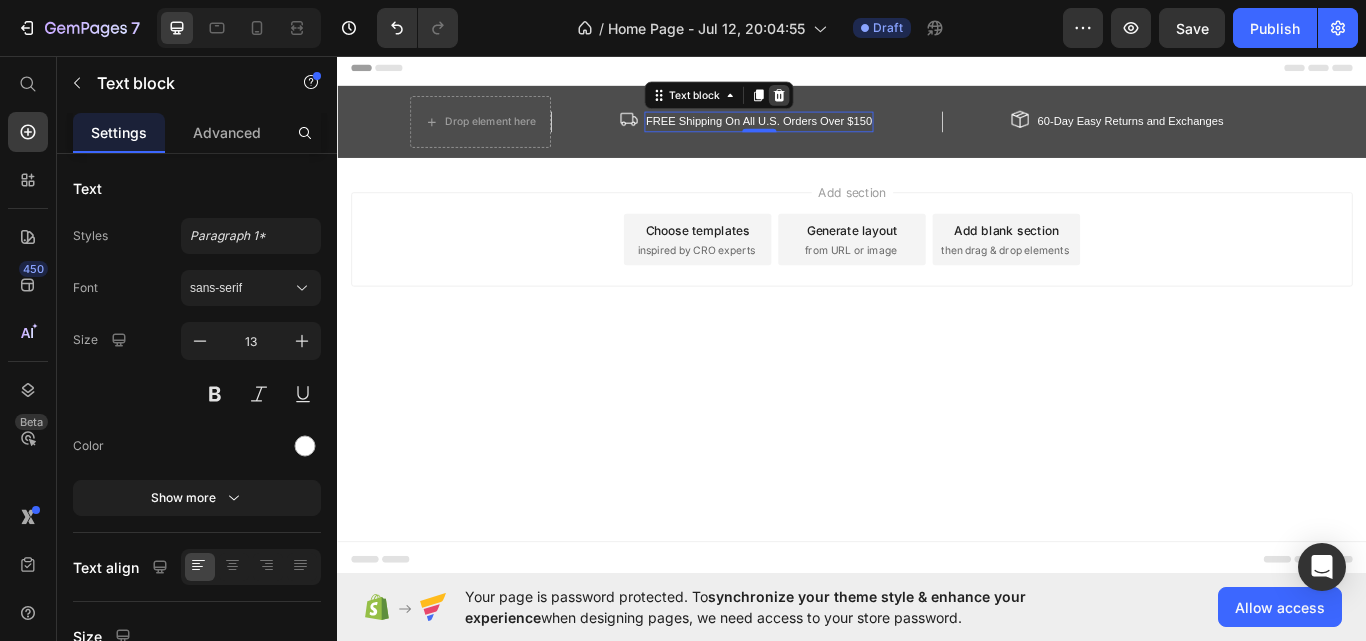 click 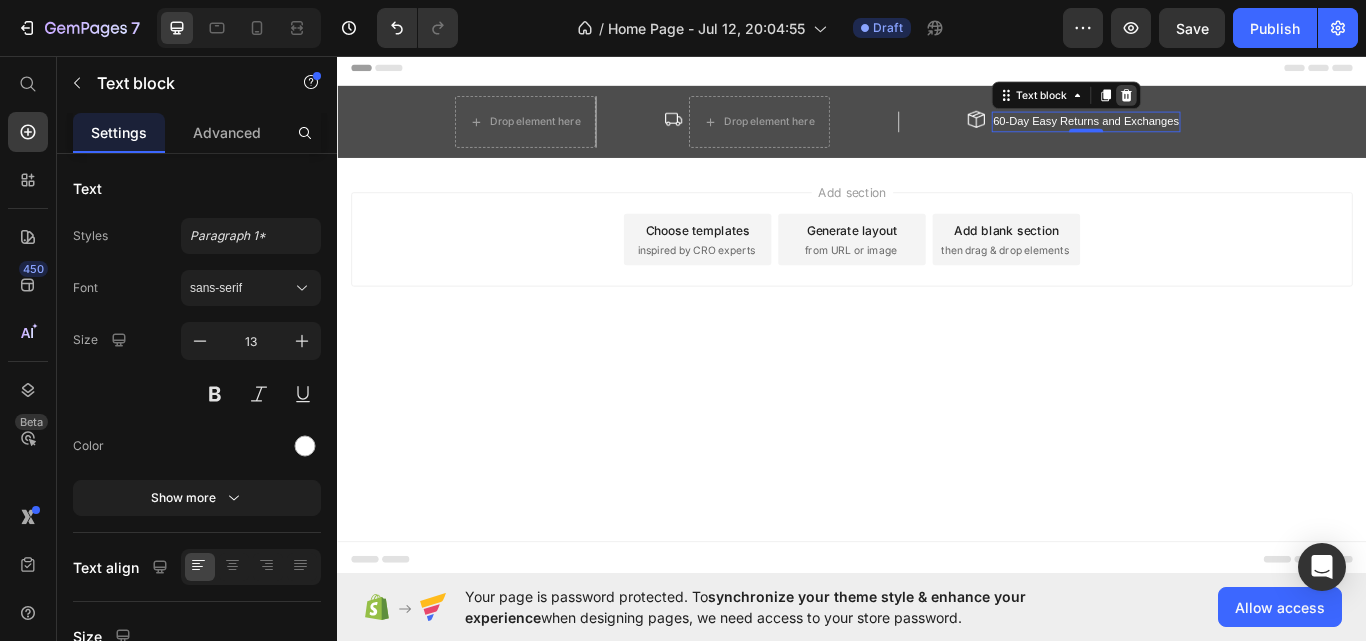 click 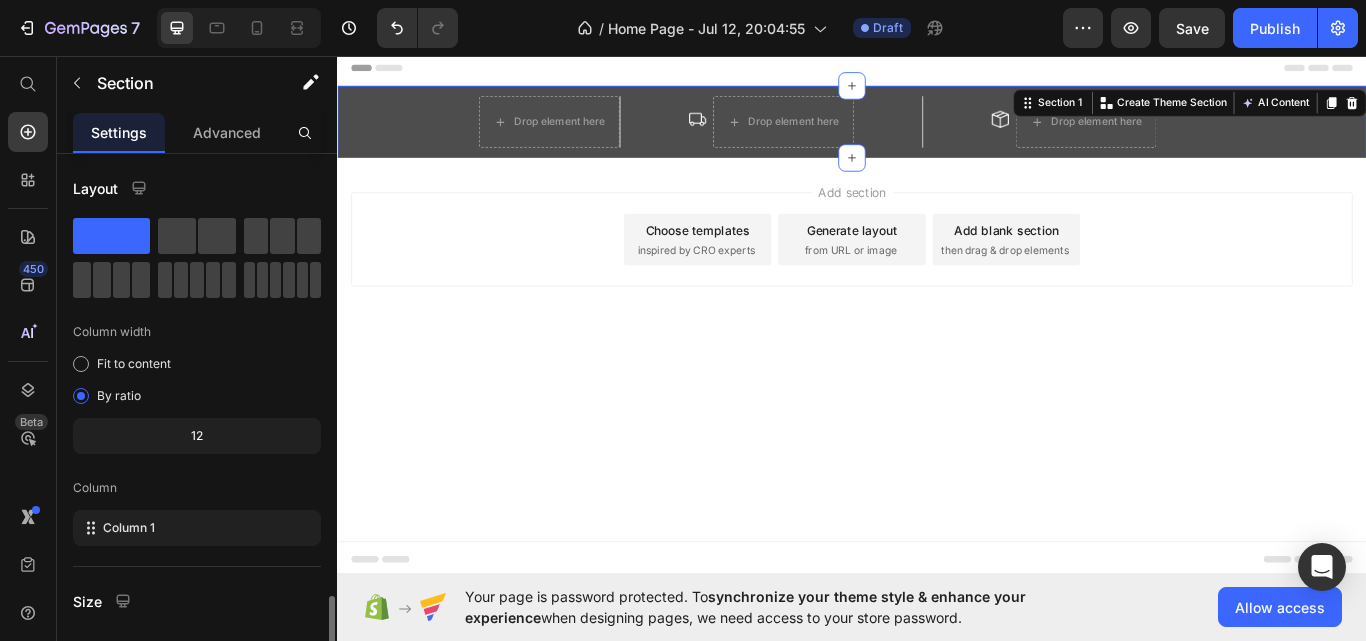 scroll, scrollTop: 264, scrollLeft: 0, axis: vertical 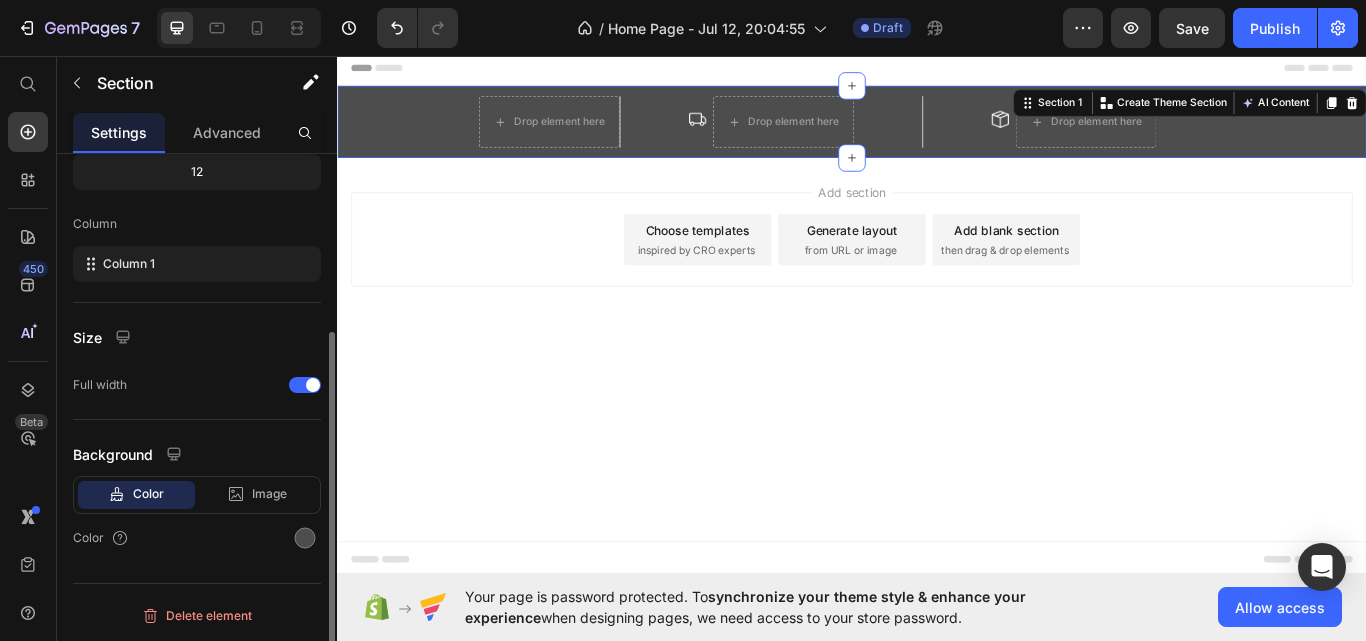 click on "Color" at bounding box center (148, 494) 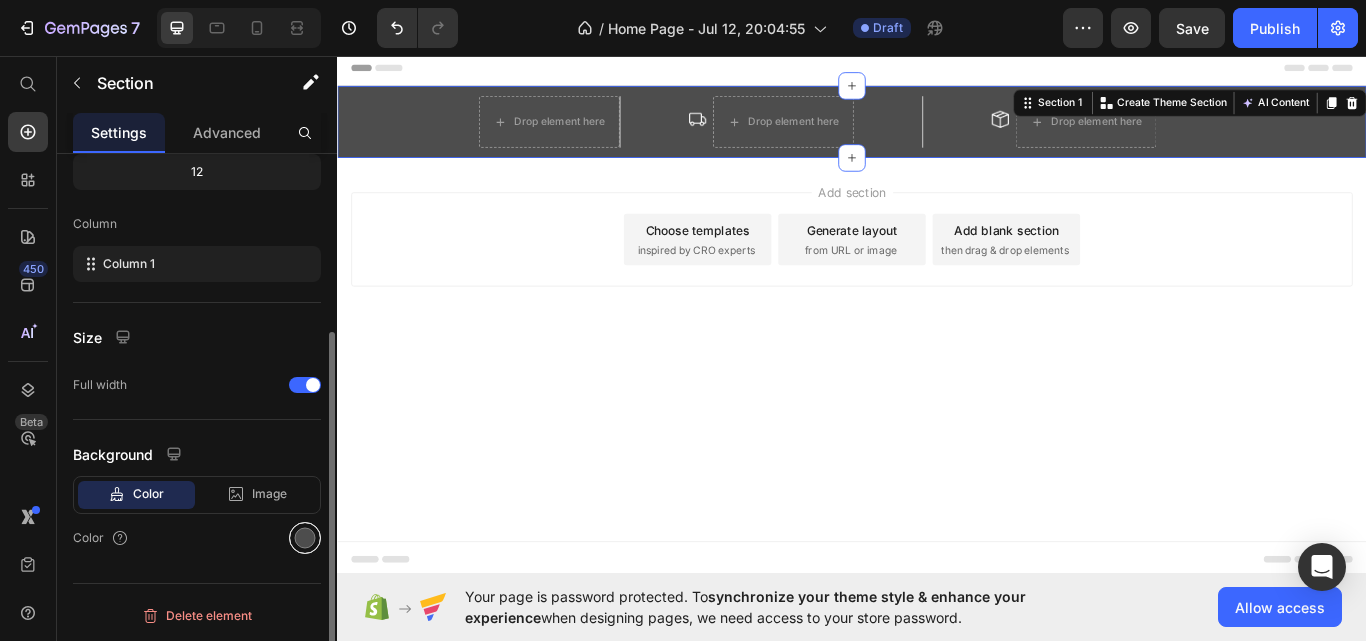 click at bounding box center (305, 538) 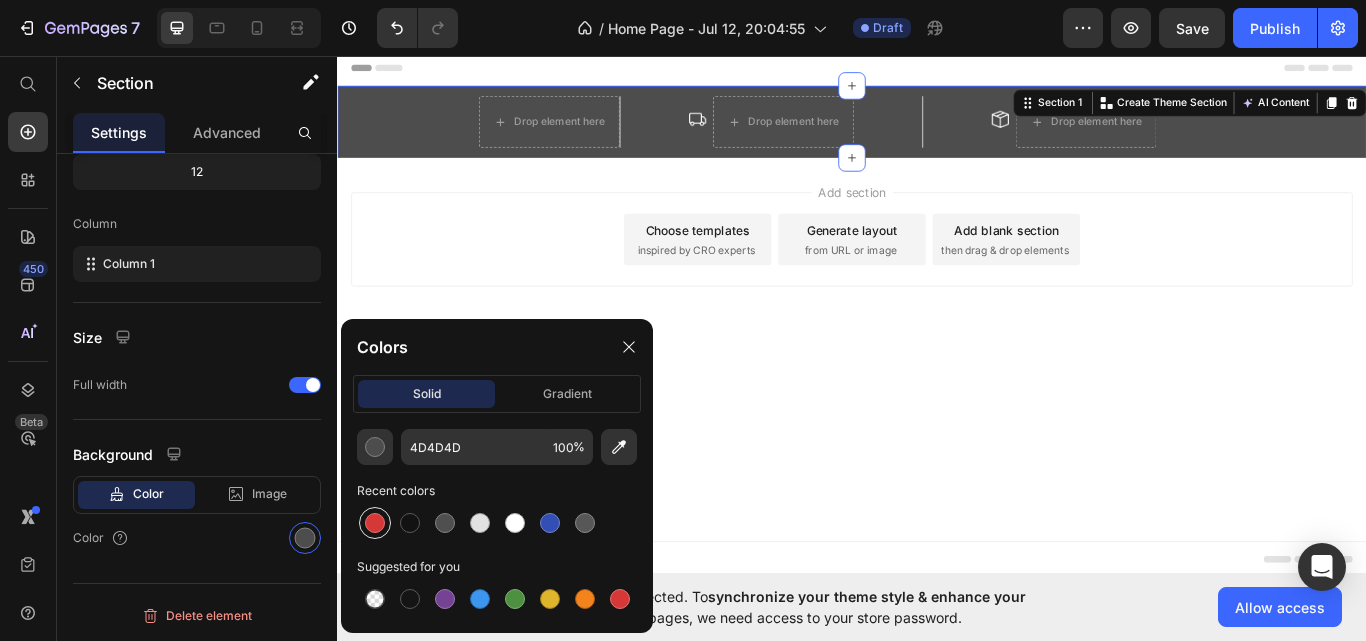 click at bounding box center (375, 523) 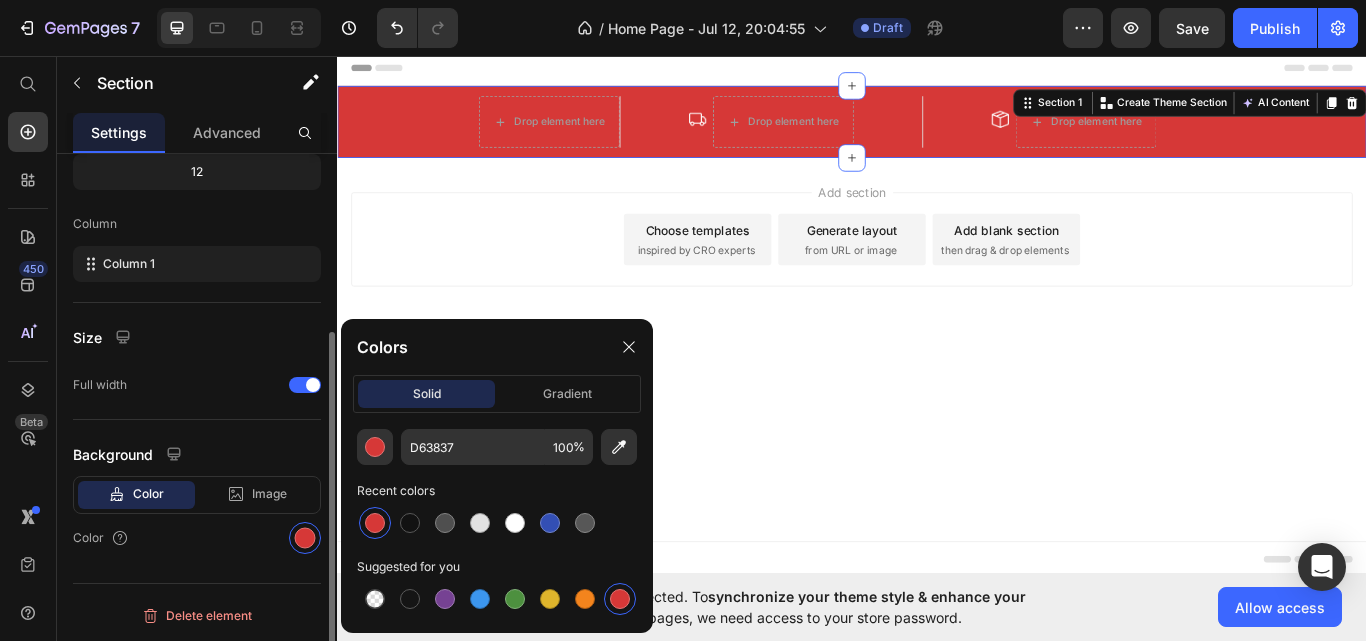 click on "Column" at bounding box center [197, 224] 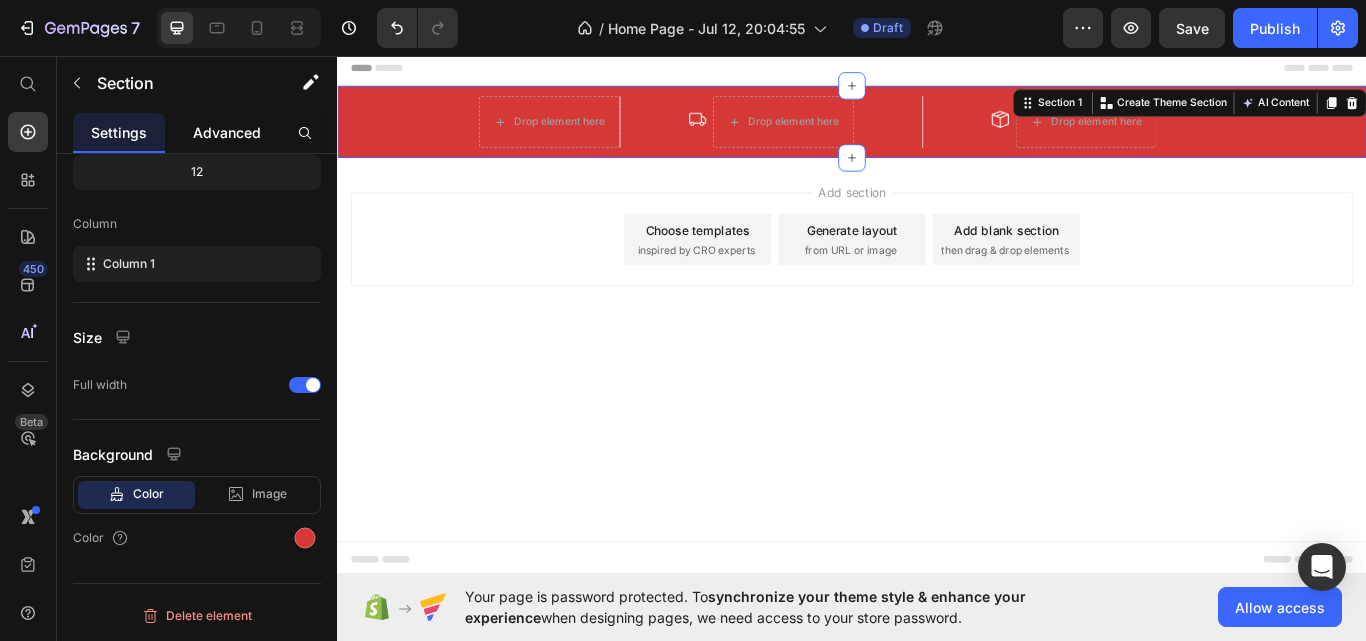 click on "Advanced" at bounding box center [227, 132] 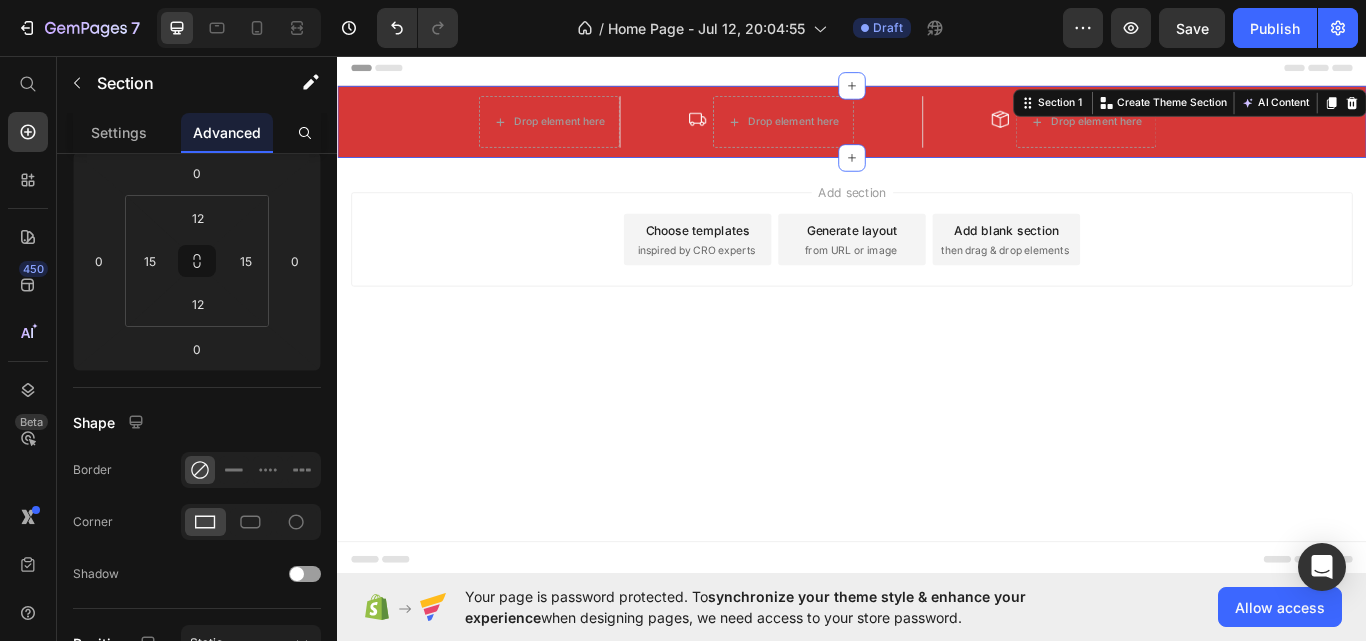 scroll, scrollTop: 0, scrollLeft: 0, axis: both 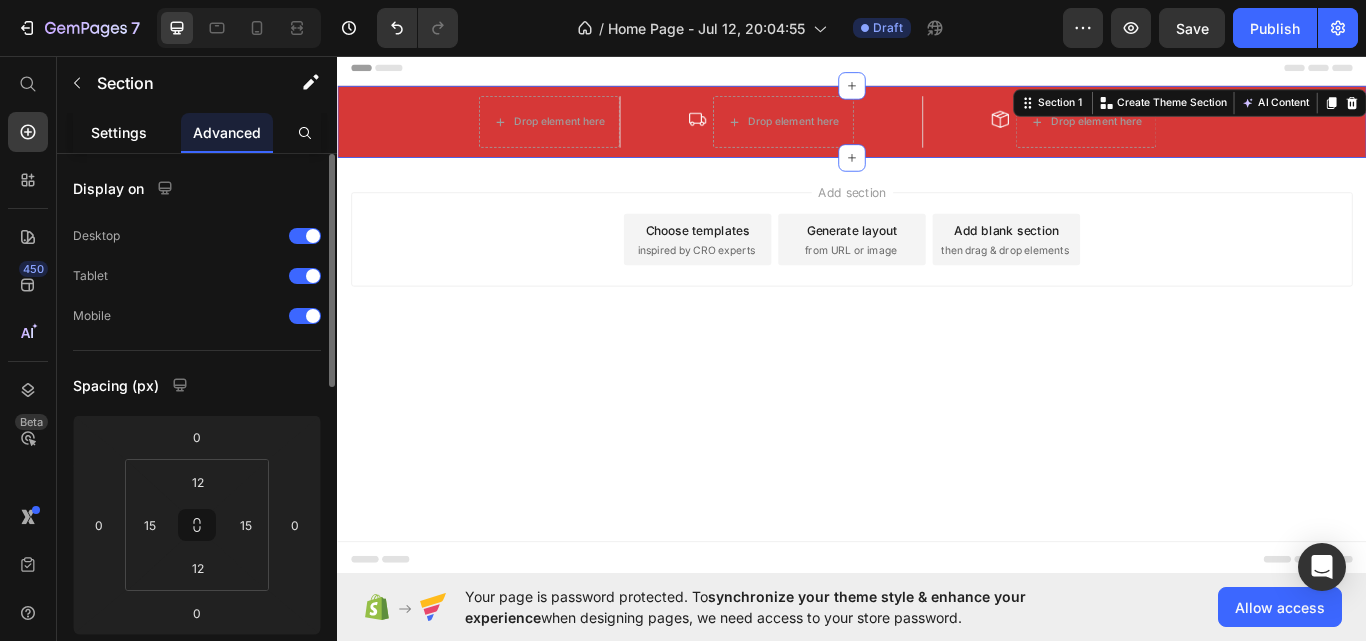 click on "Settings" at bounding box center (119, 132) 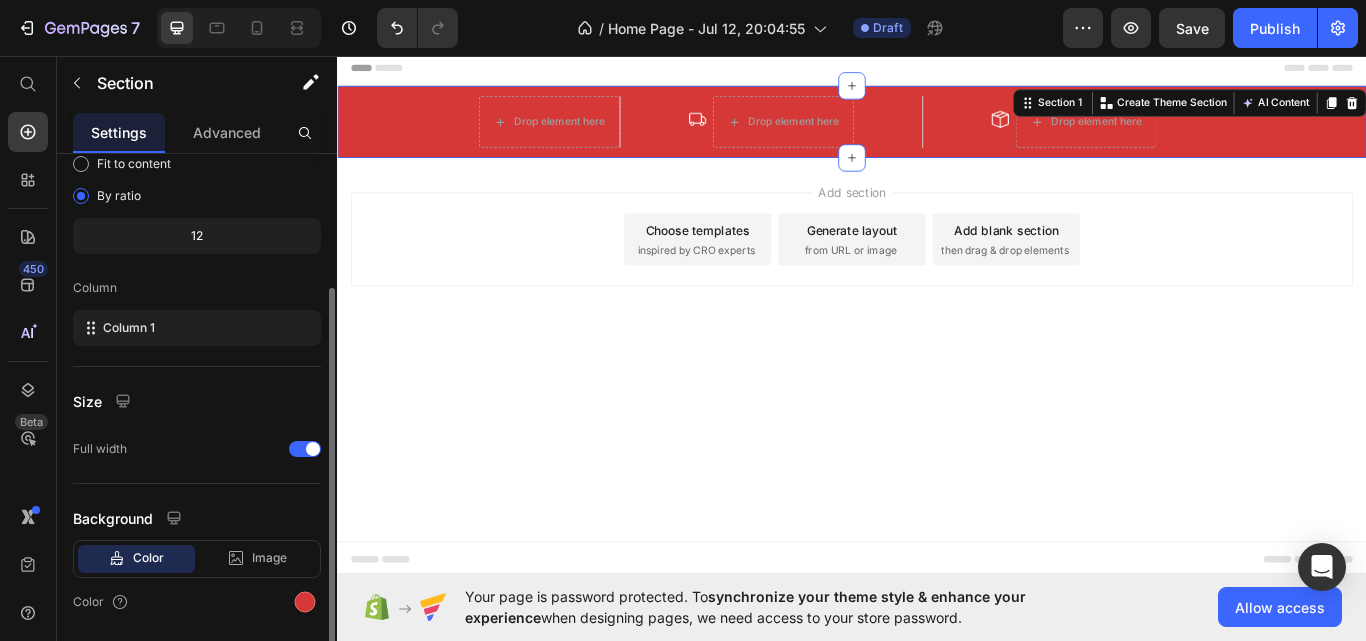 scroll, scrollTop: 264, scrollLeft: 0, axis: vertical 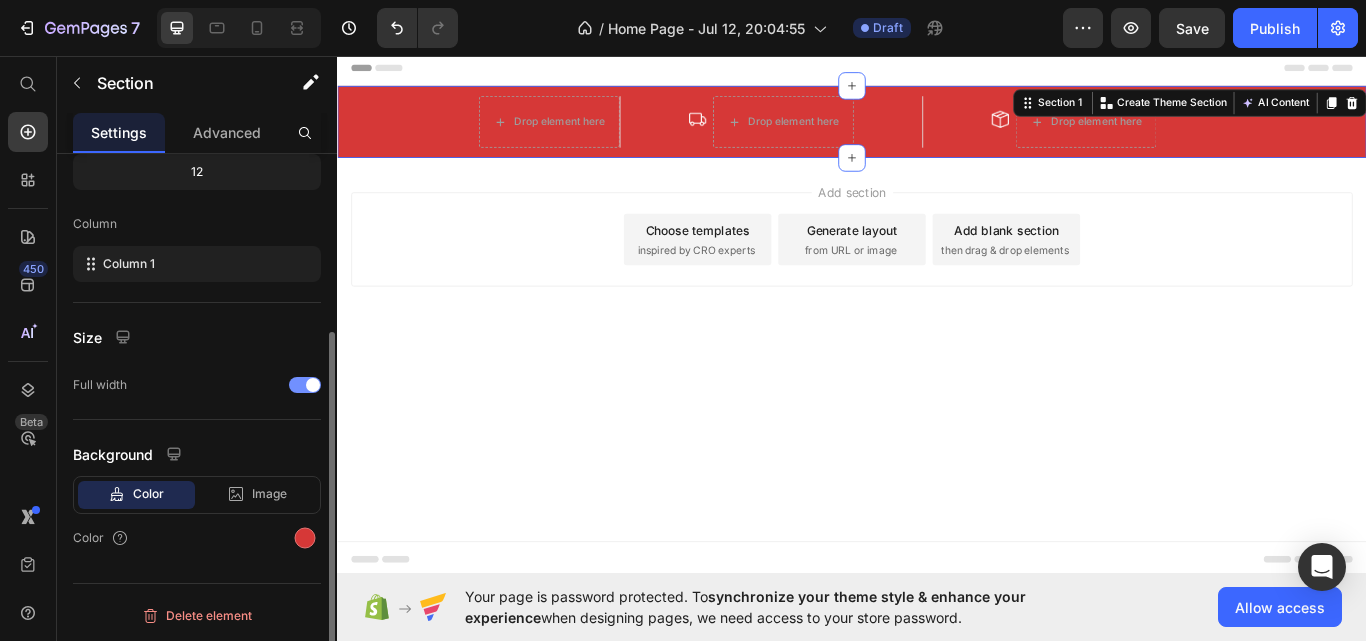 click at bounding box center [305, 385] 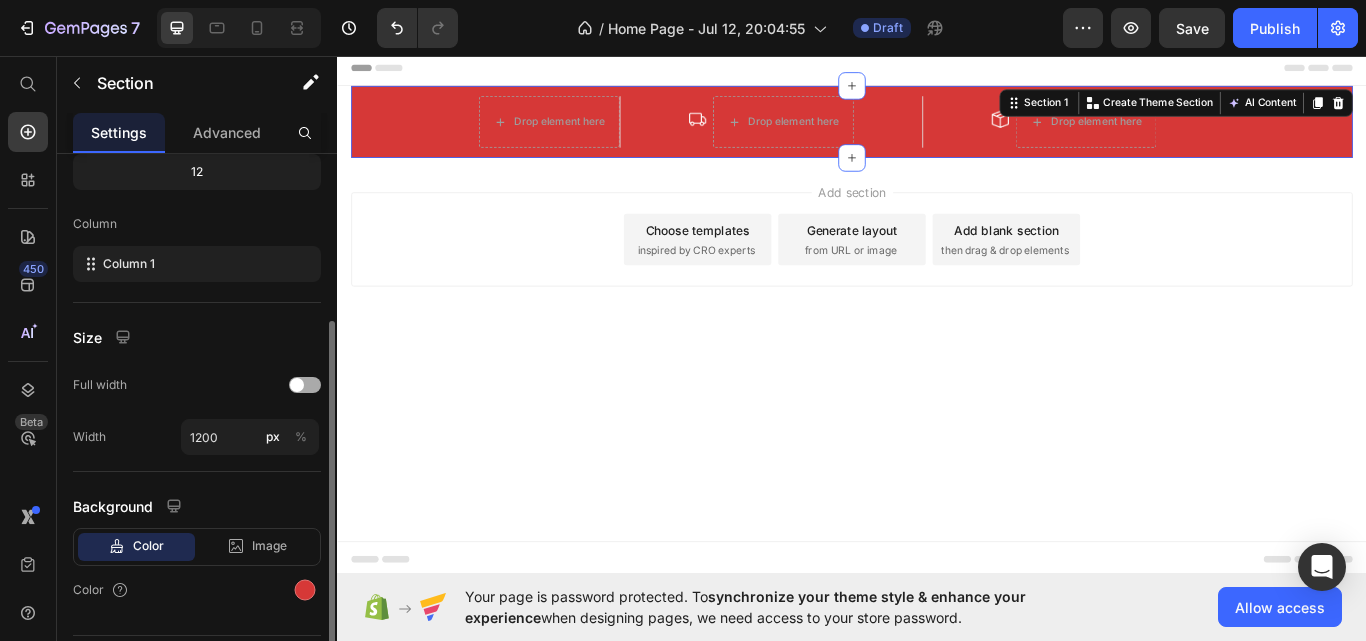 click at bounding box center (297, 385) 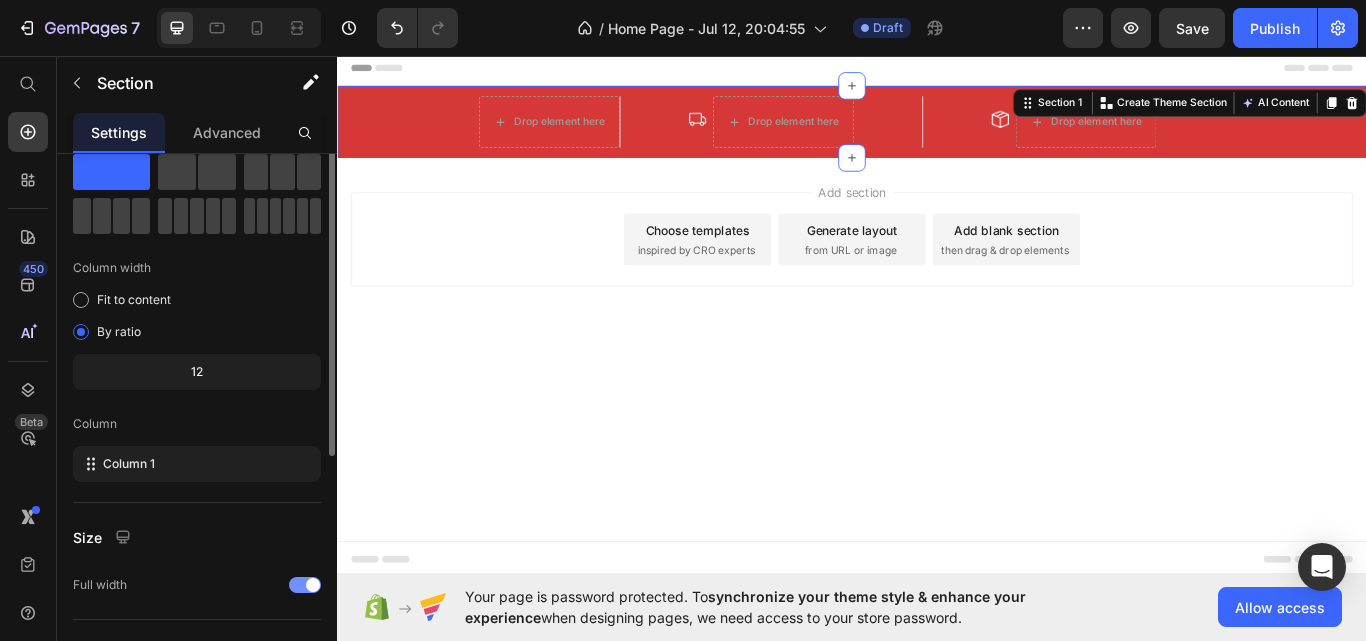 scroll, scrollTop: 0, scrollLeft: 0, axis: both 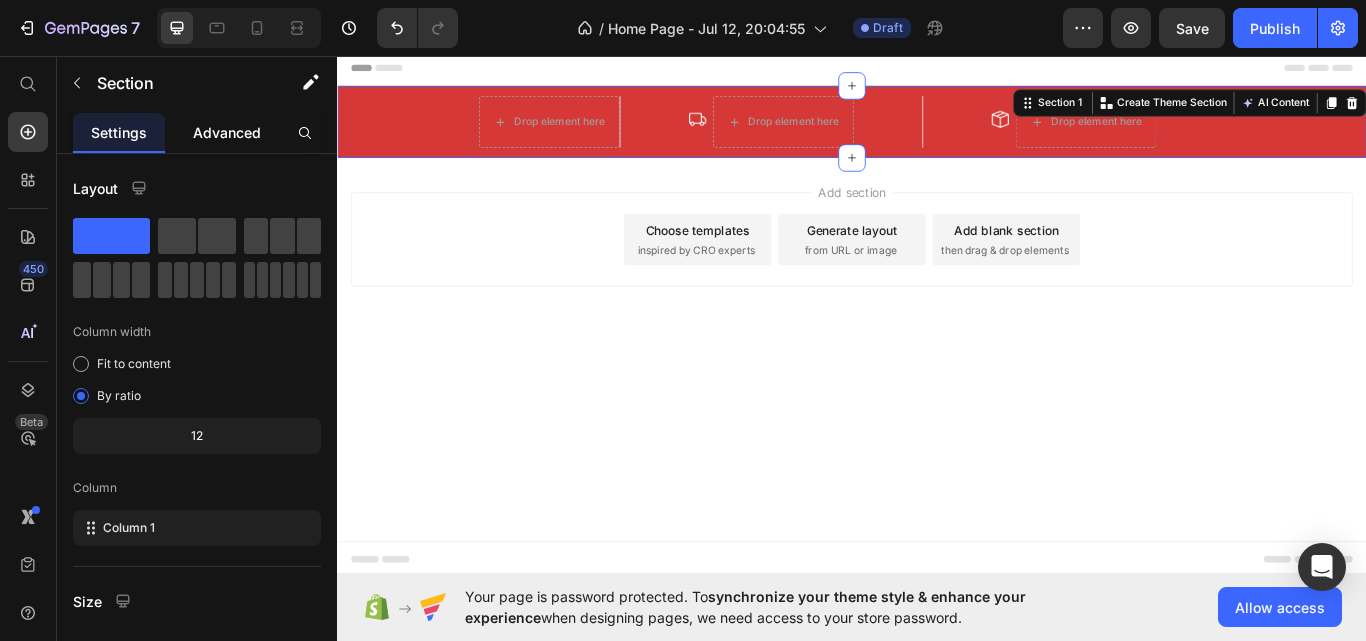 click on "Advanced" at bounding box center [227, 132] 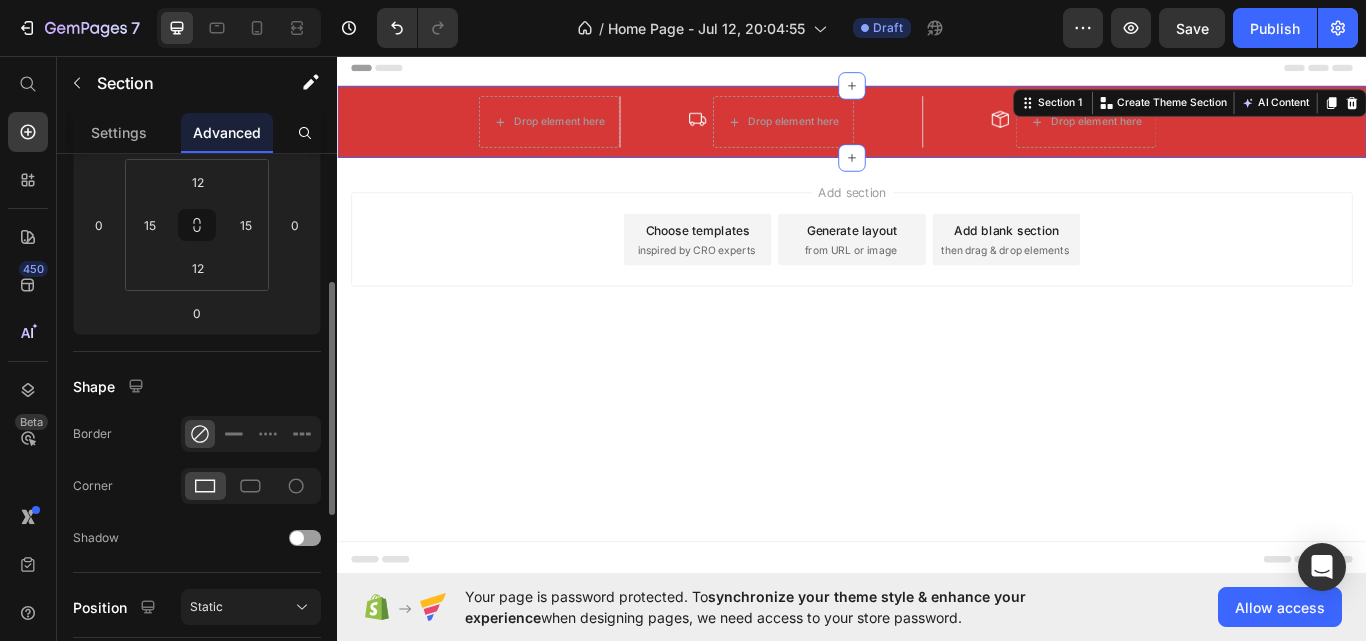 scroll, scrollTop: 400, scrollLeft: 0, axis: vertical 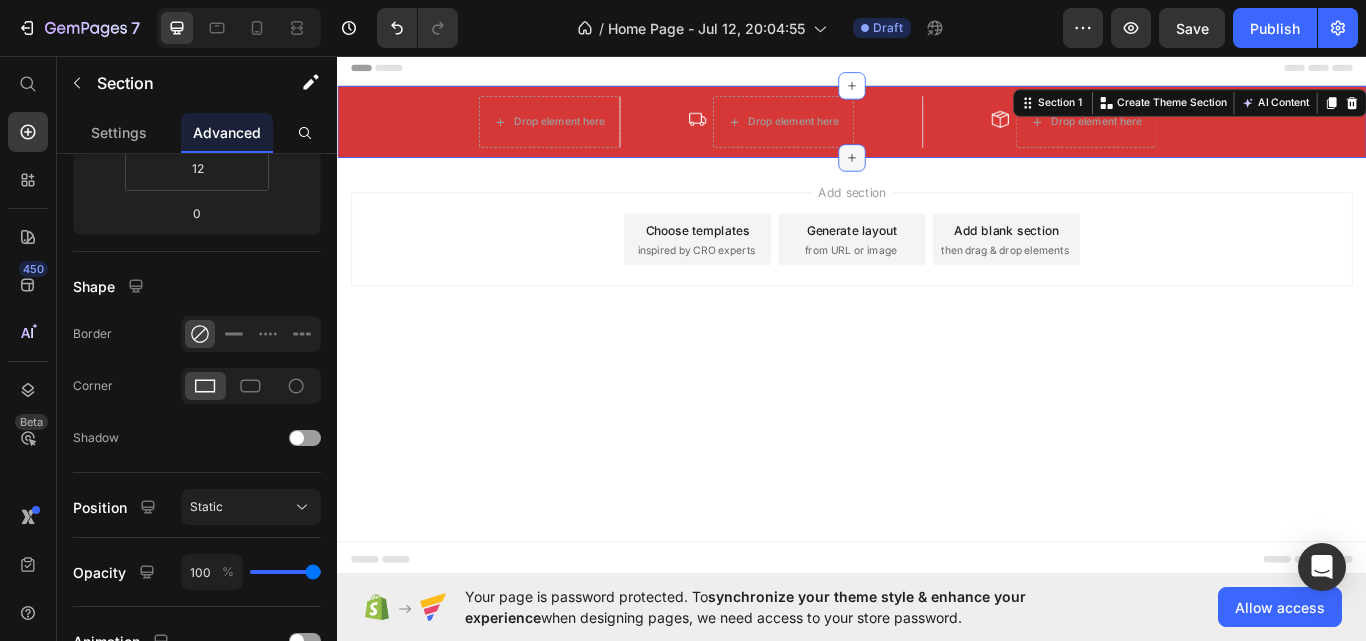 drag, startPoint x: 939, startPoint y: 82, endPoint x: 929, endPoint y: 188, distance: 106.47065 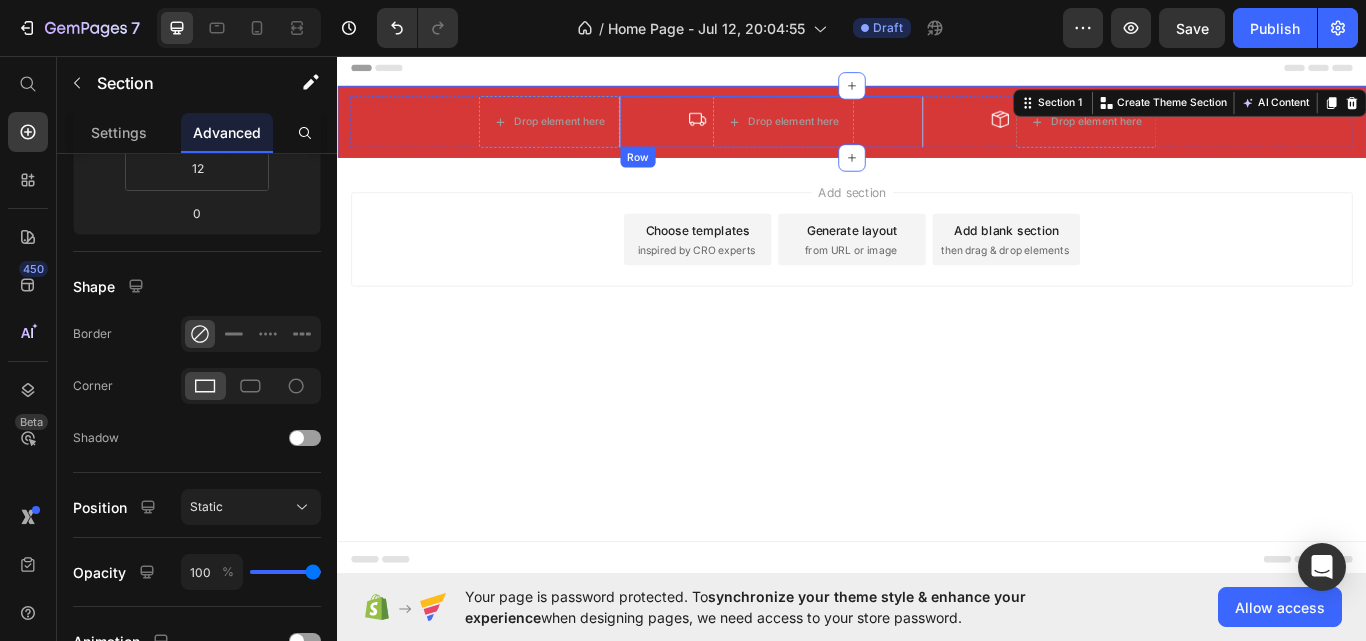drag, startPoint x: 943, startPoint y: 187, endPoint x: 944, endPoint y: 133, distance: 54.00926 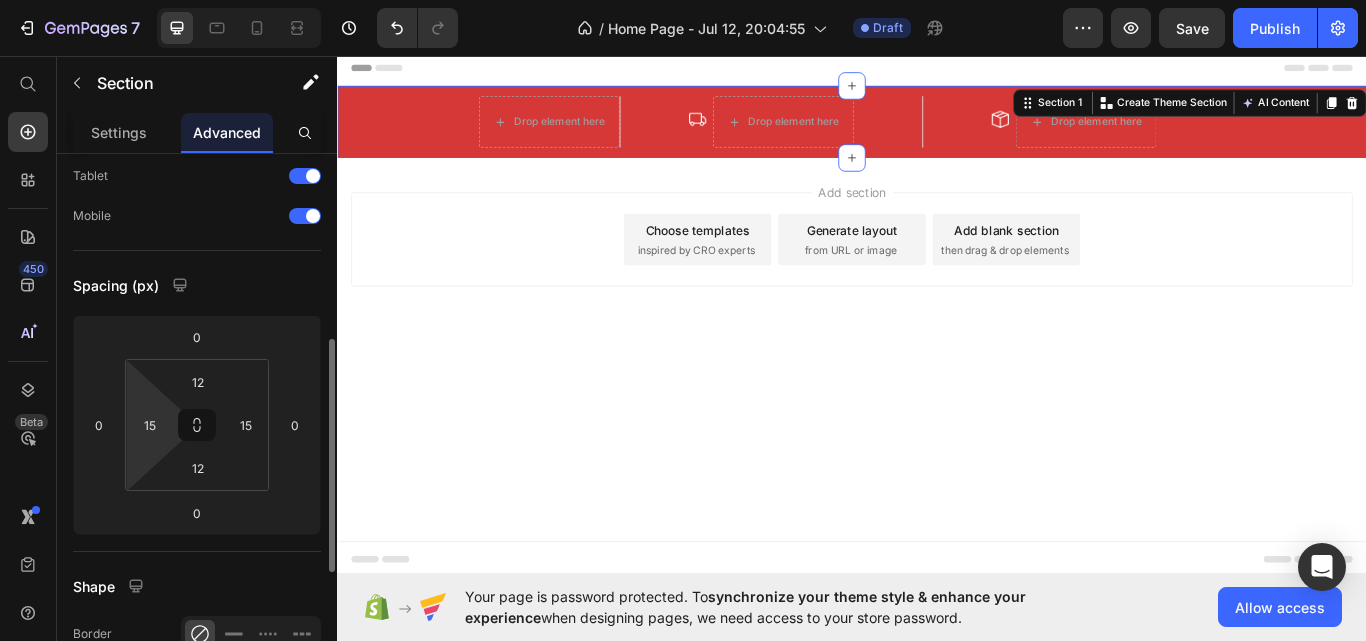 scroll, scrollTop: 200, scrollLeft: 0, axis: vertical 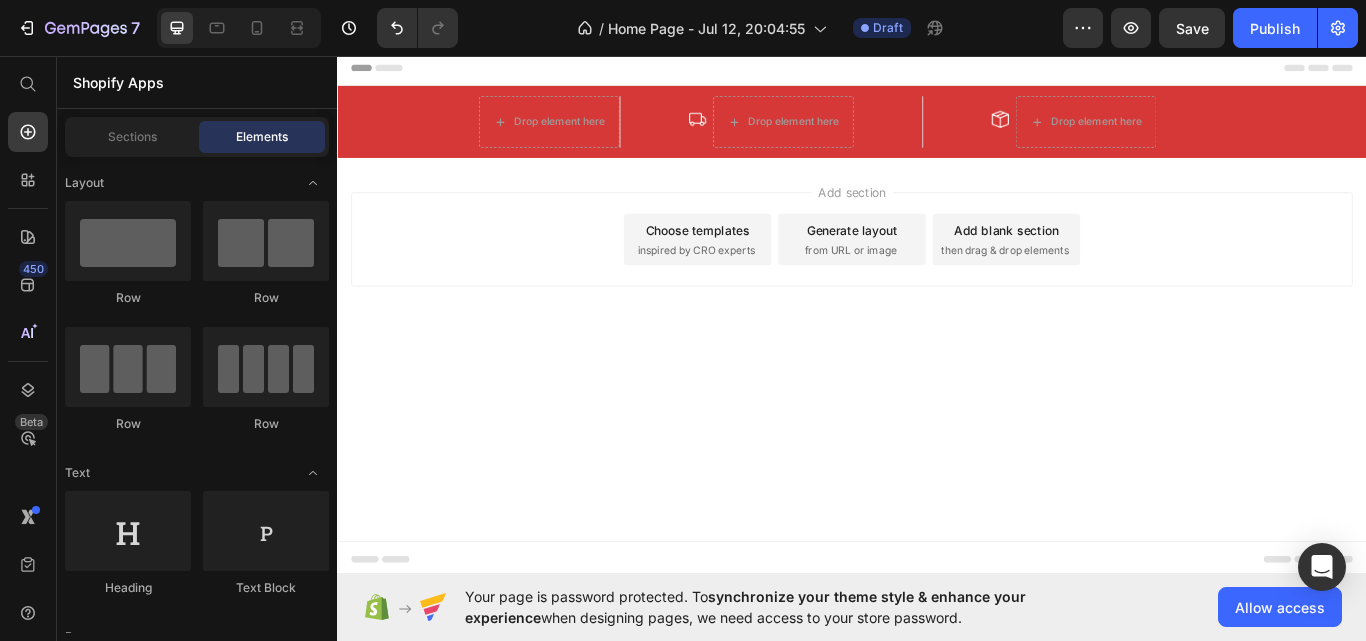 click on "Header" at bounding box center [394, 71] 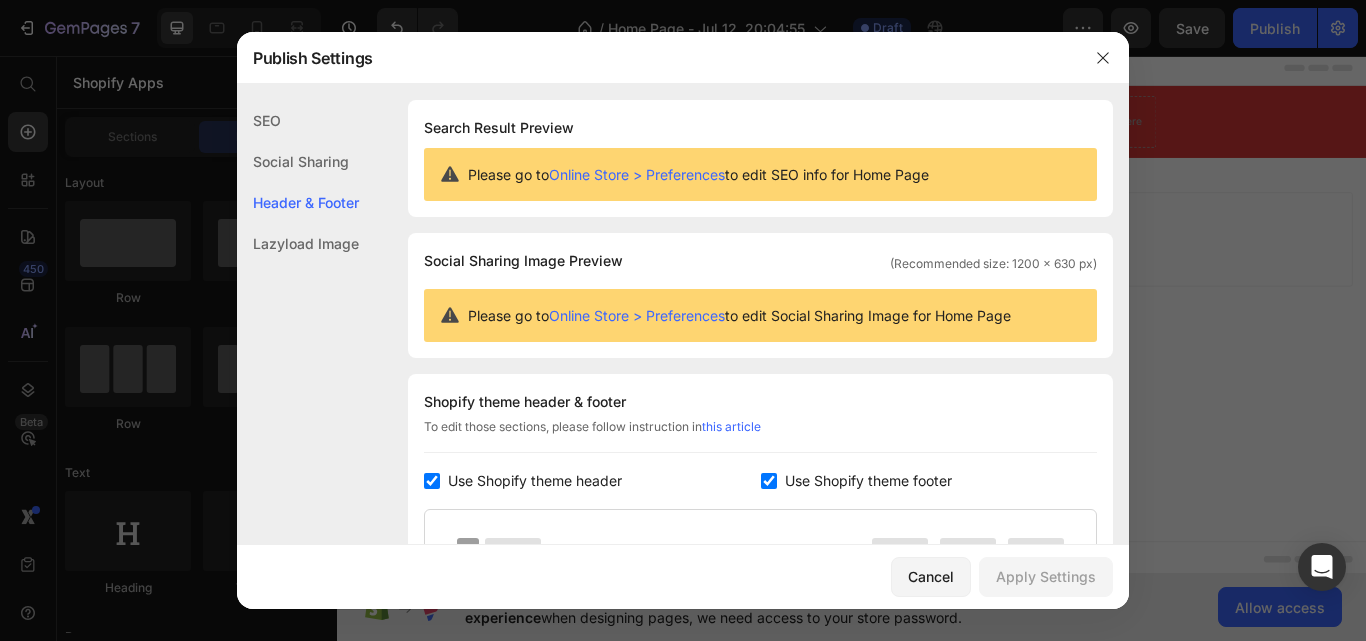 scroll, scrollTop: 270, scrollLeft: 0, axis: vertical 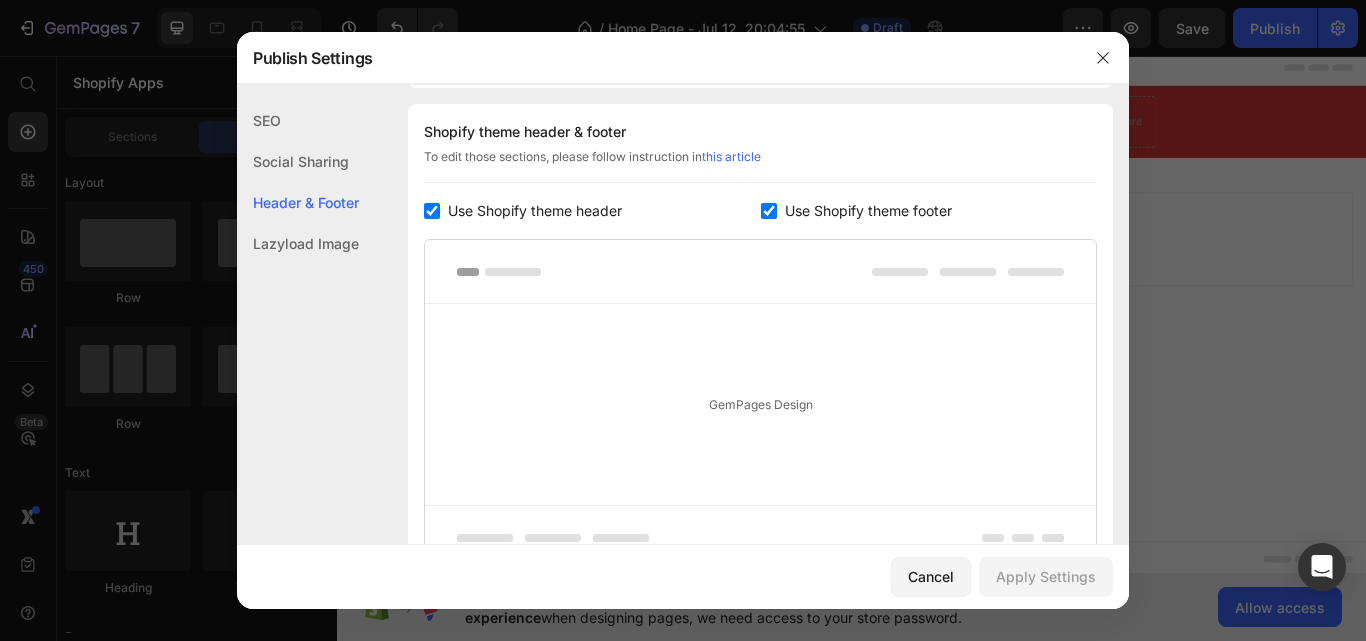 click on "Use Shopify theme header" at bounding box center [592, 211] 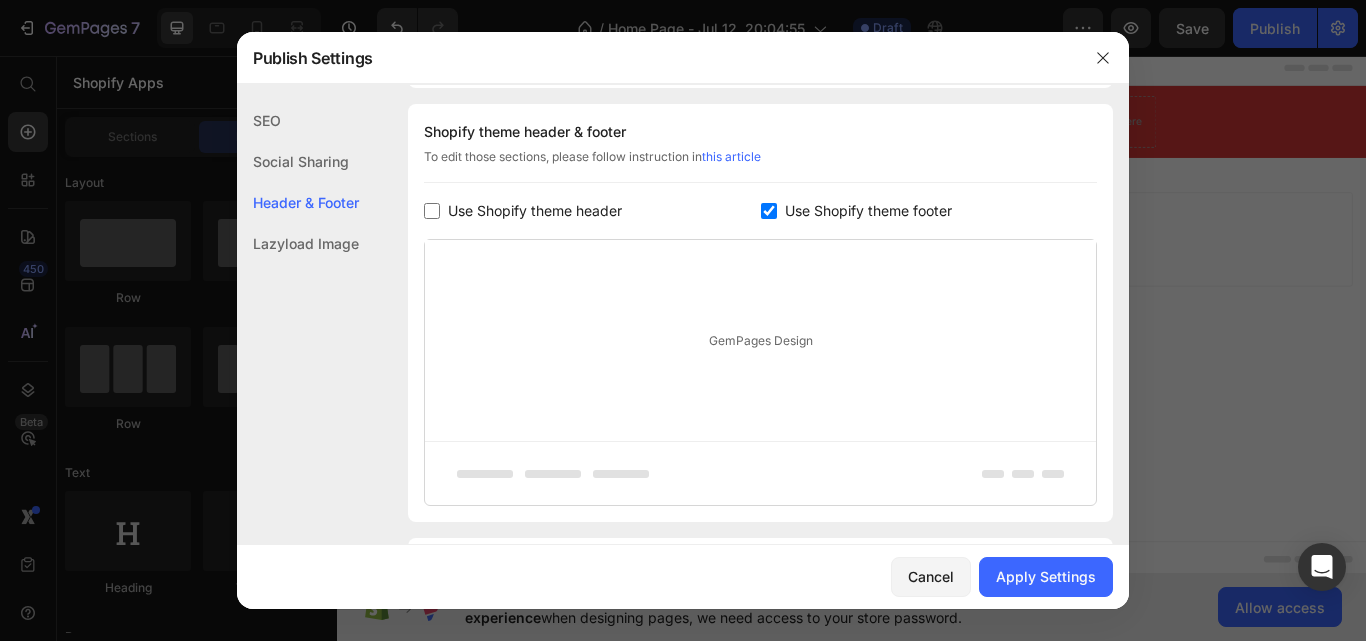 click at bounding box center [432, 211] 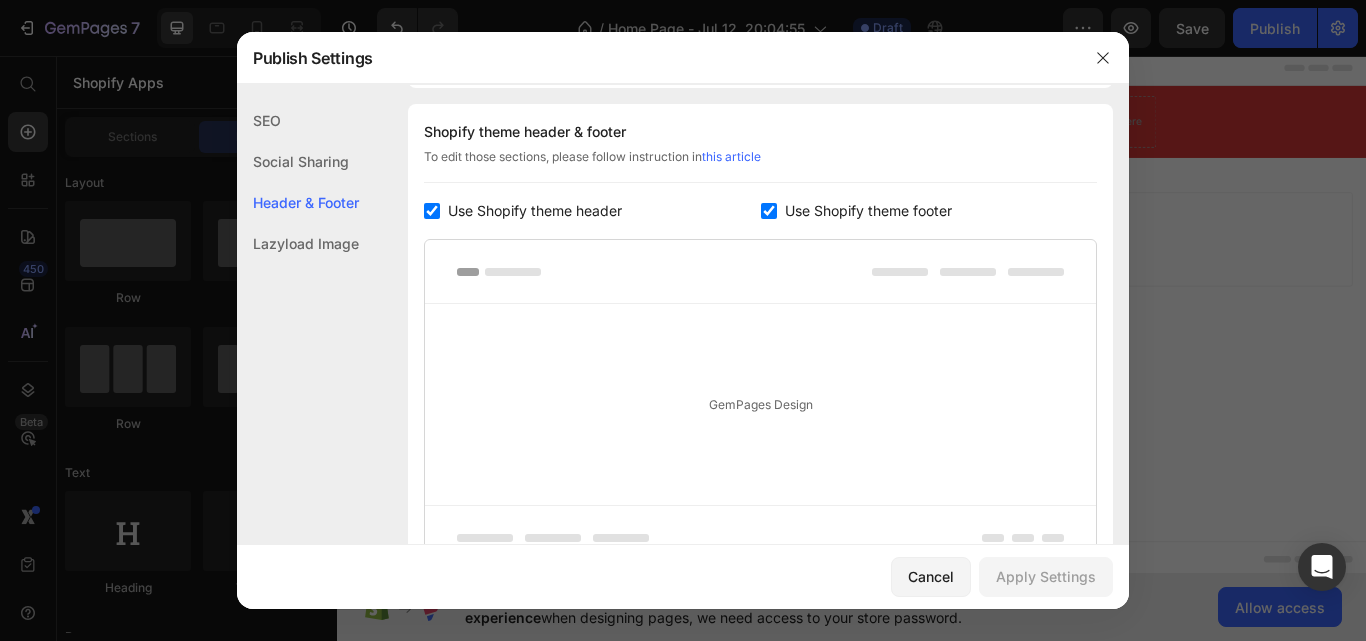 click at bounding box center [432, 211] 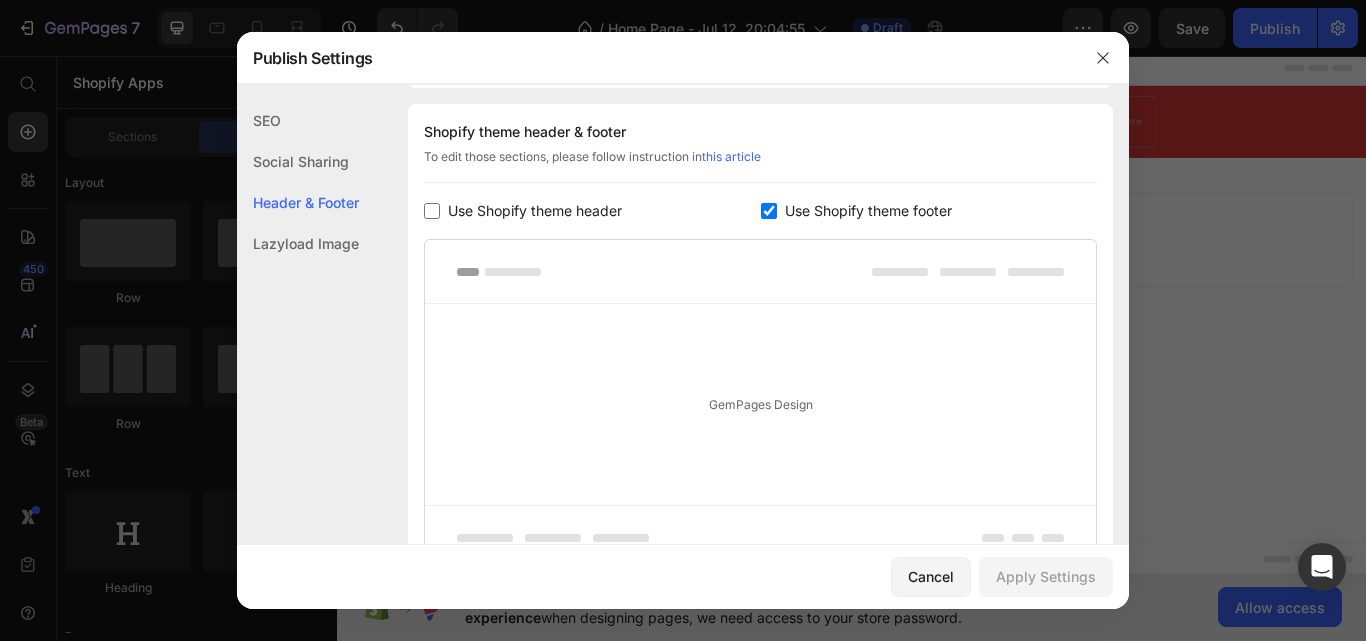 checkbox on "false" 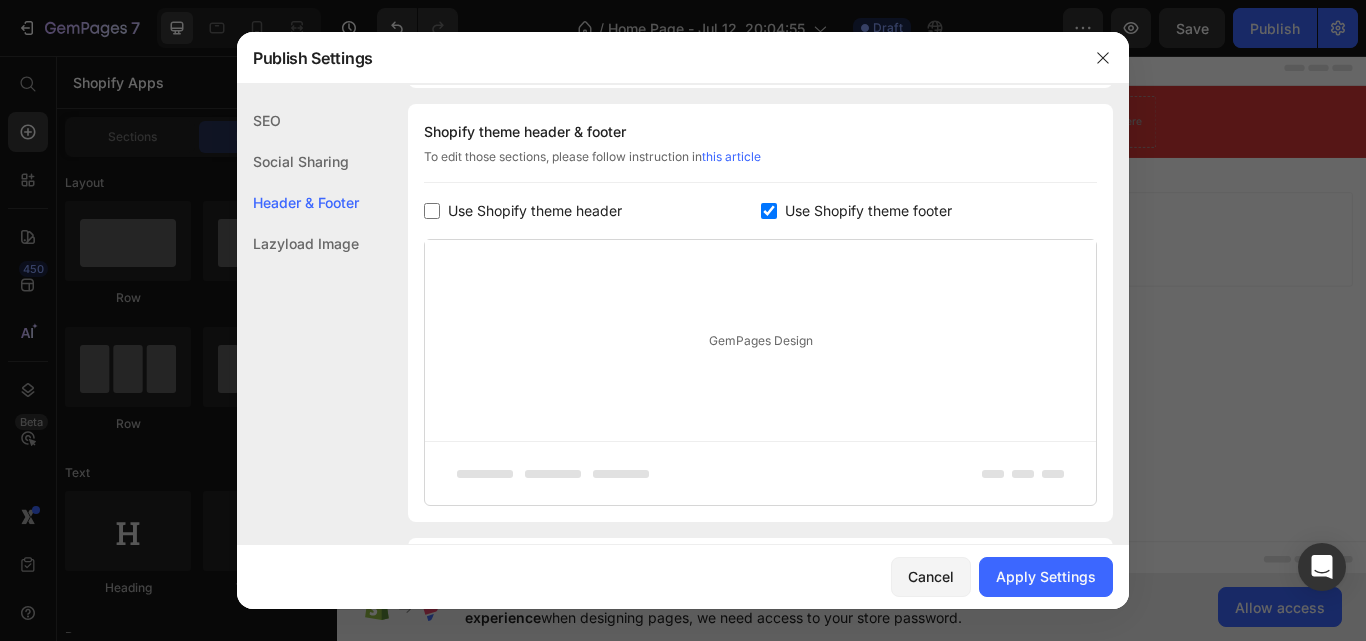 click at bounding box center [769, 211] 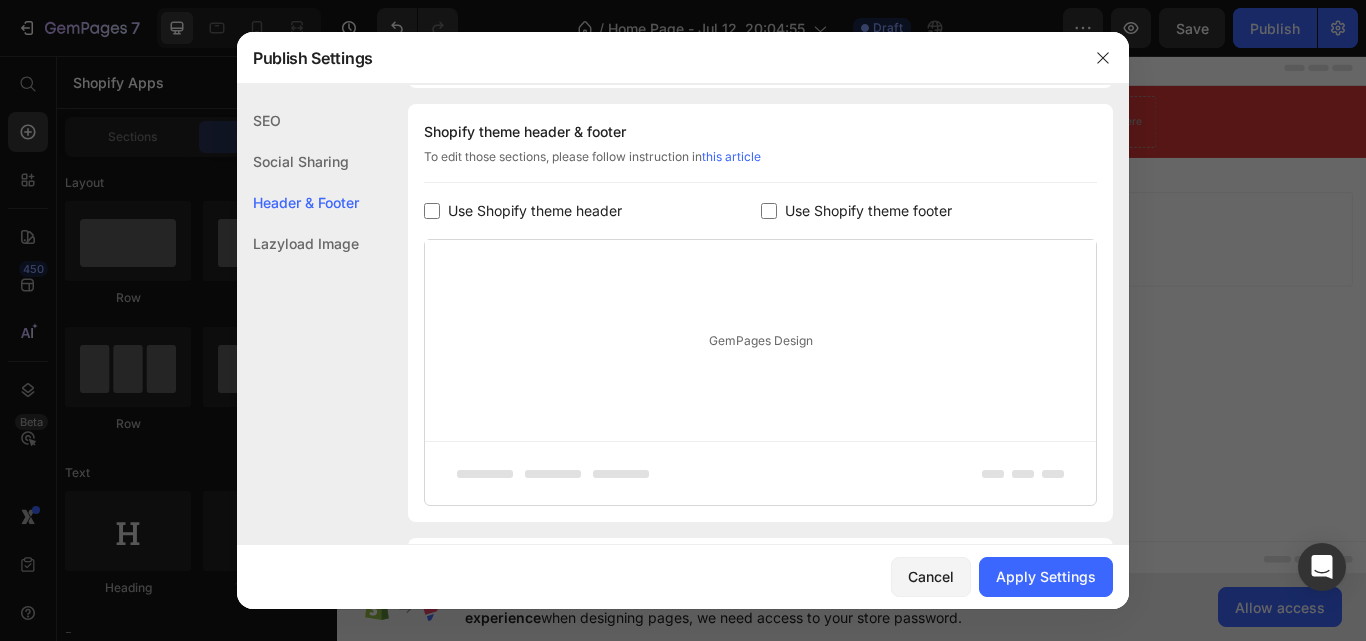 checkbox on "false" 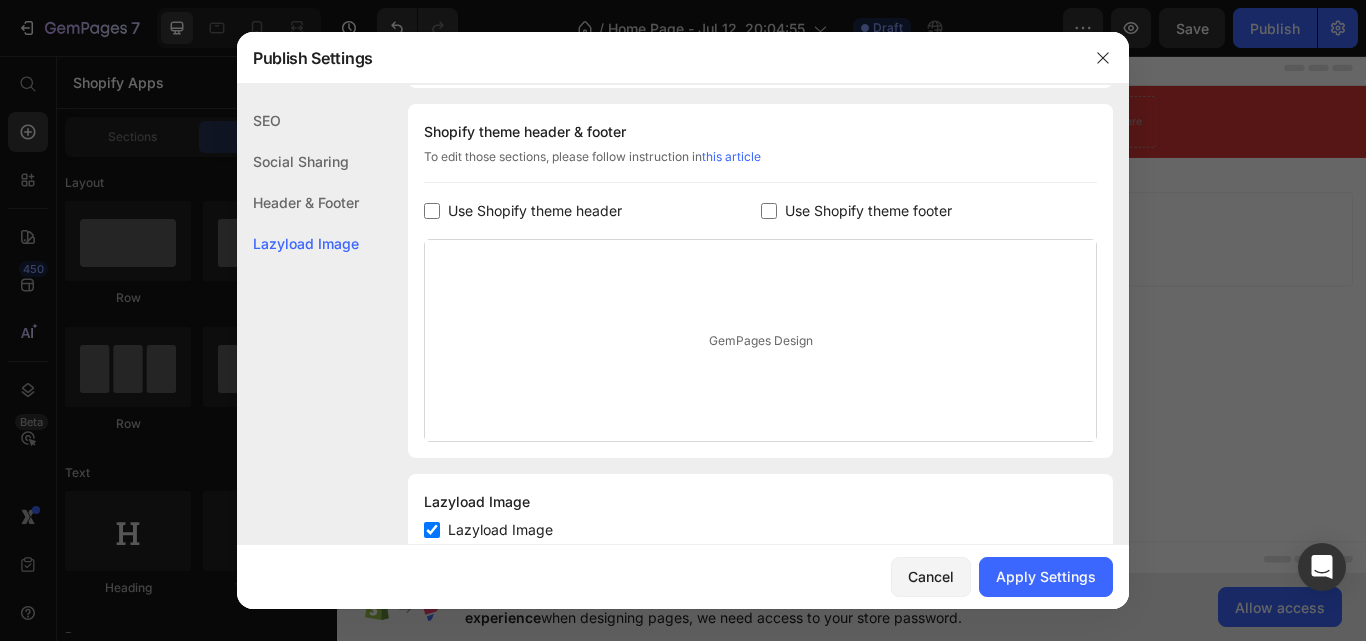 click at bounding box center (432, 211) 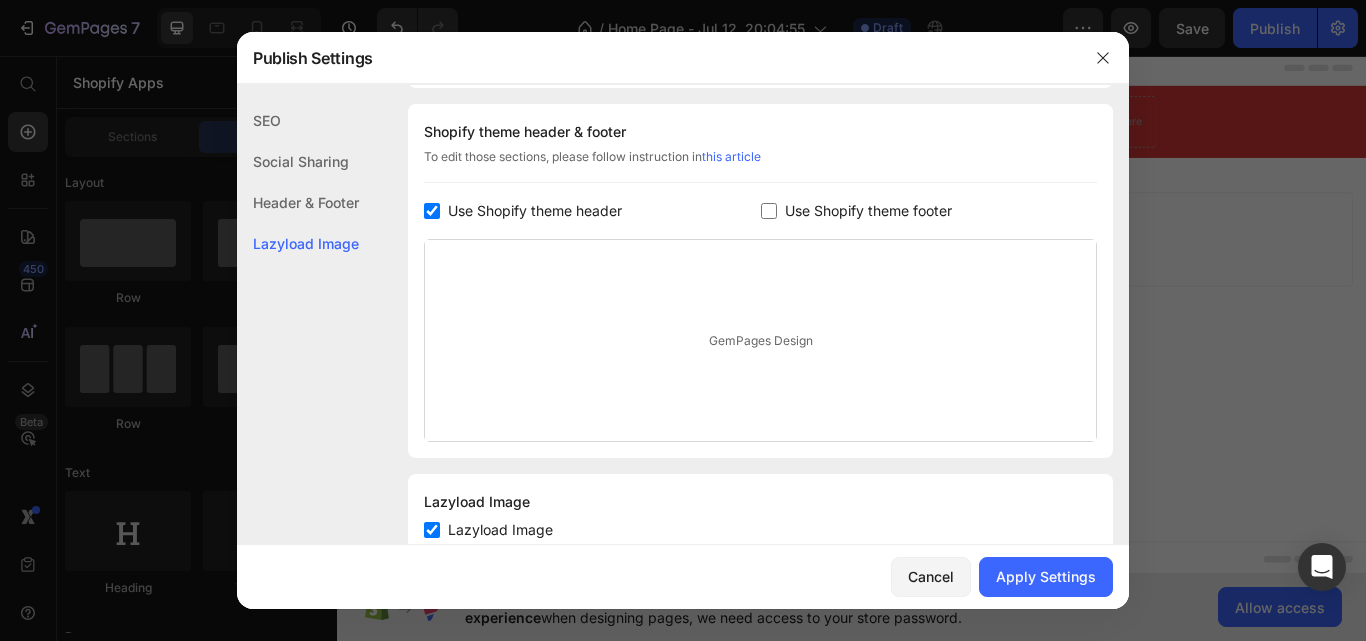 checkbox on "true" 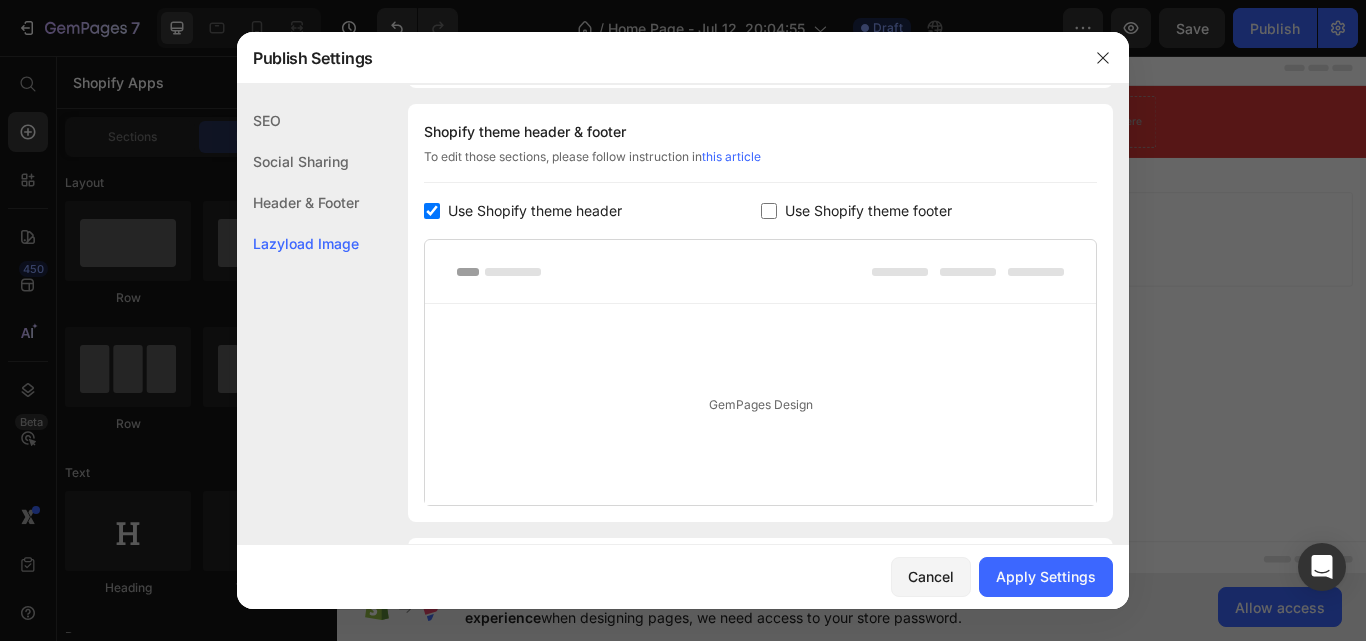 click on "Use Shopify theme footer" at bounding box center (864, 211) 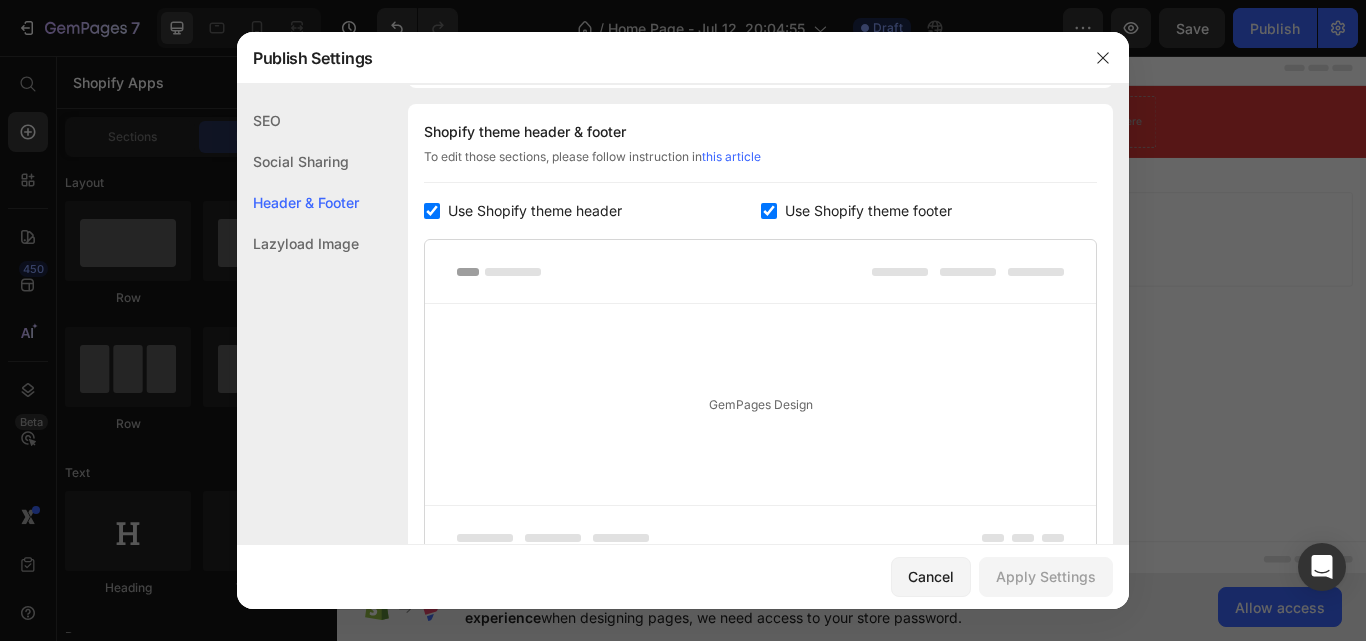 click on "Use Shopify theme footer" at bounding box center [864, 211] 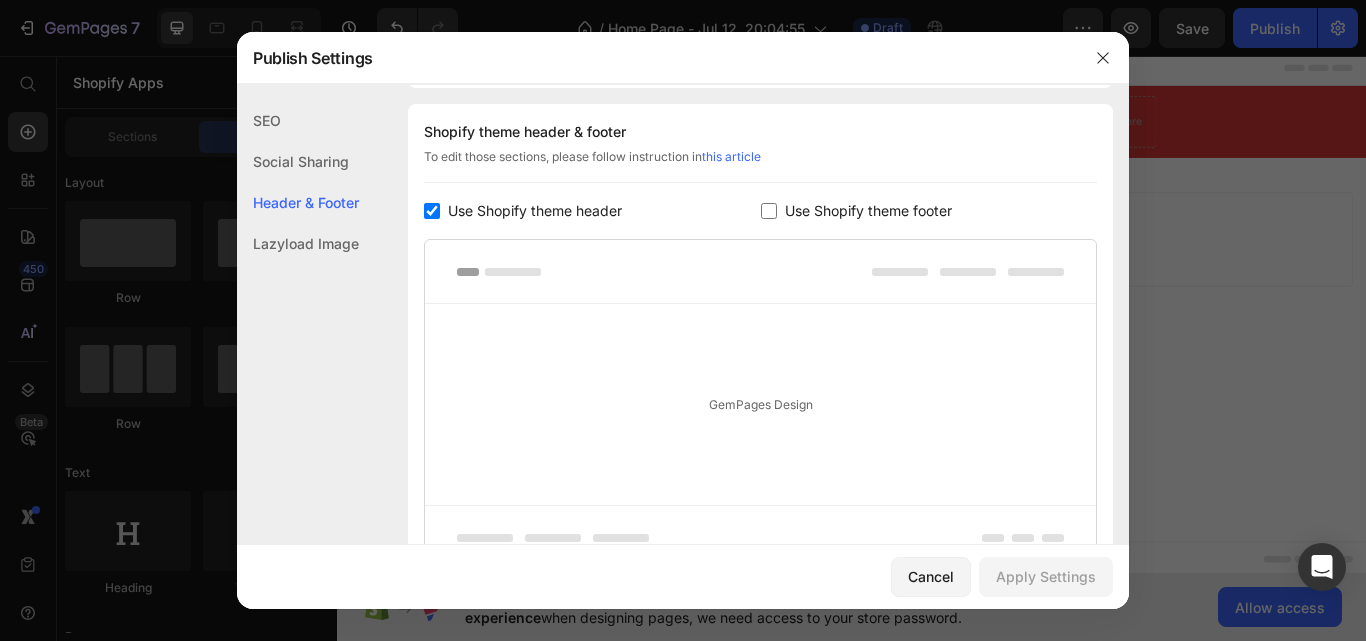 checkbox on "false" 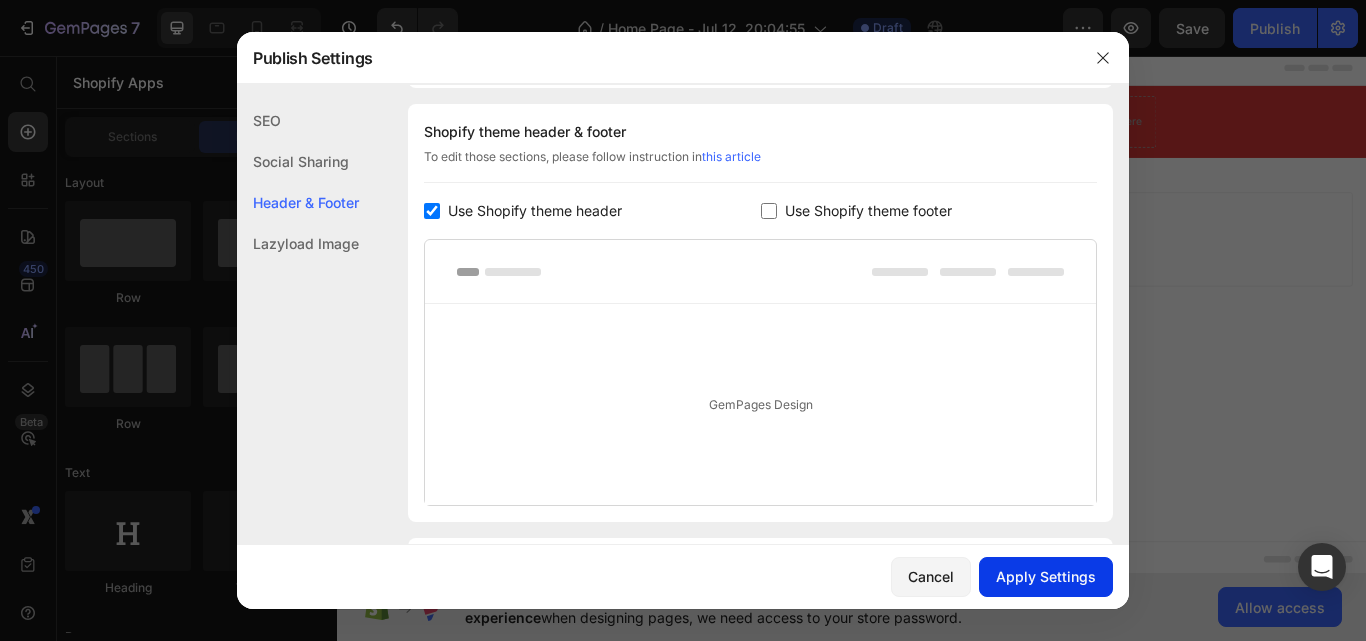 click on "Apply Settings" at bounding box center (1046, 576) 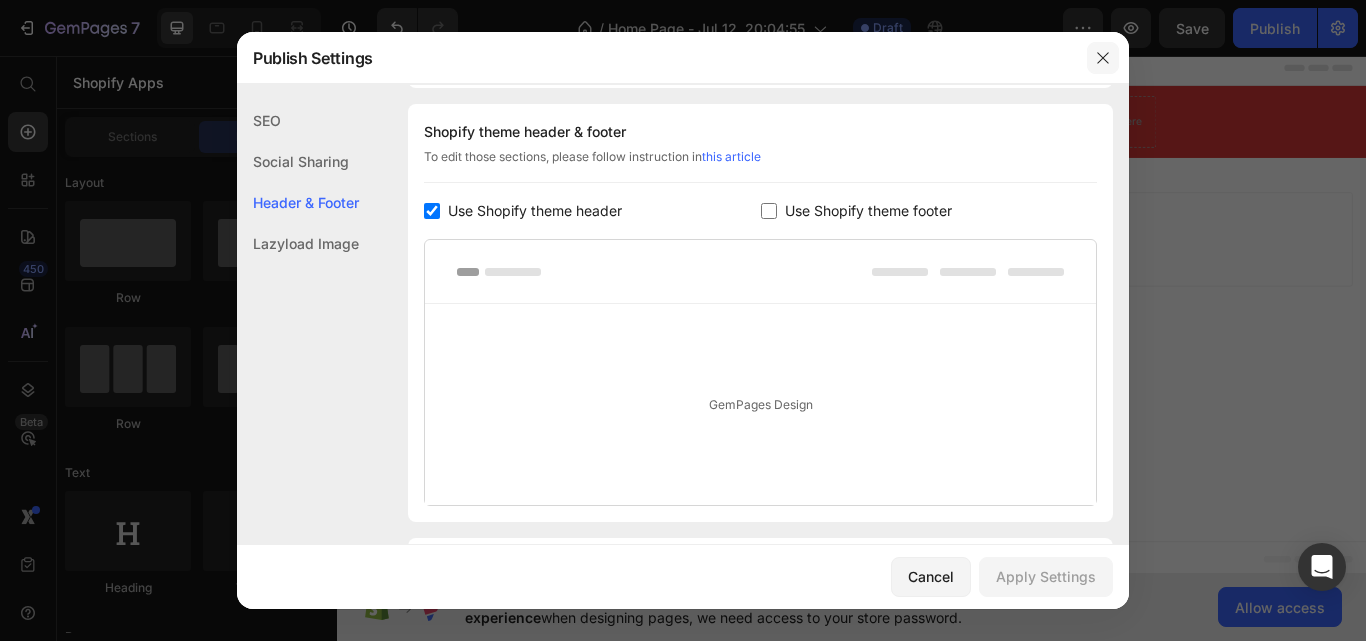 click at bounding box center [1103, 58] 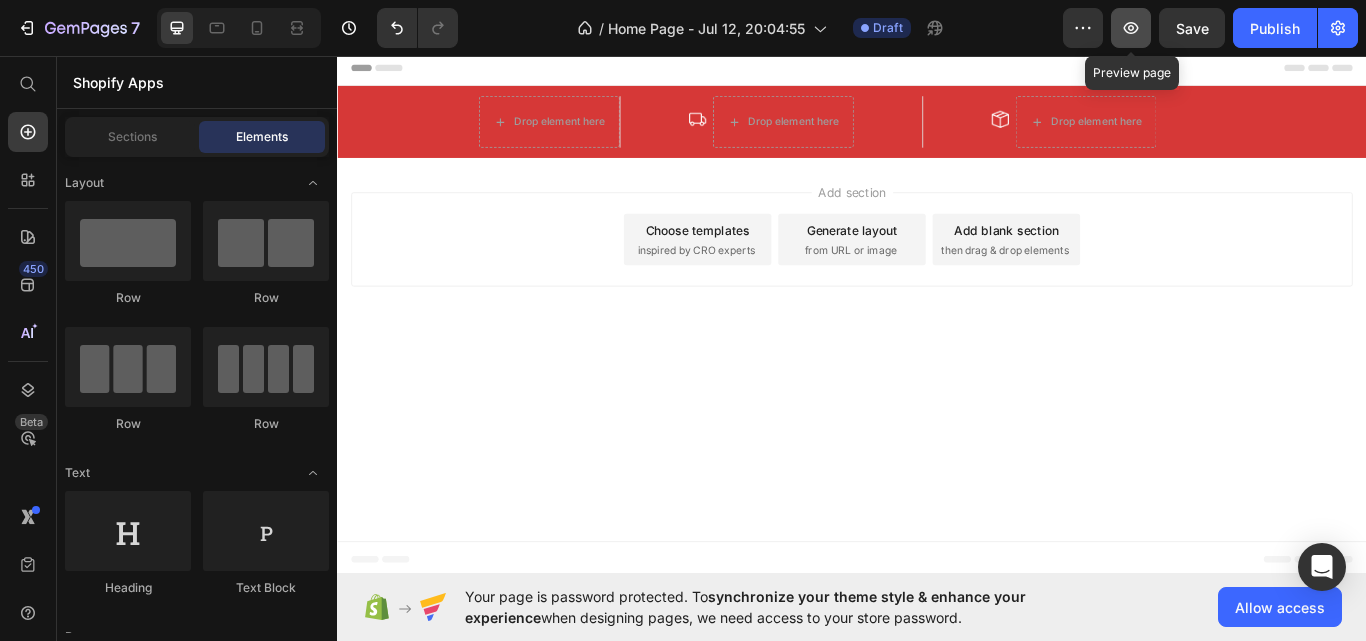 click 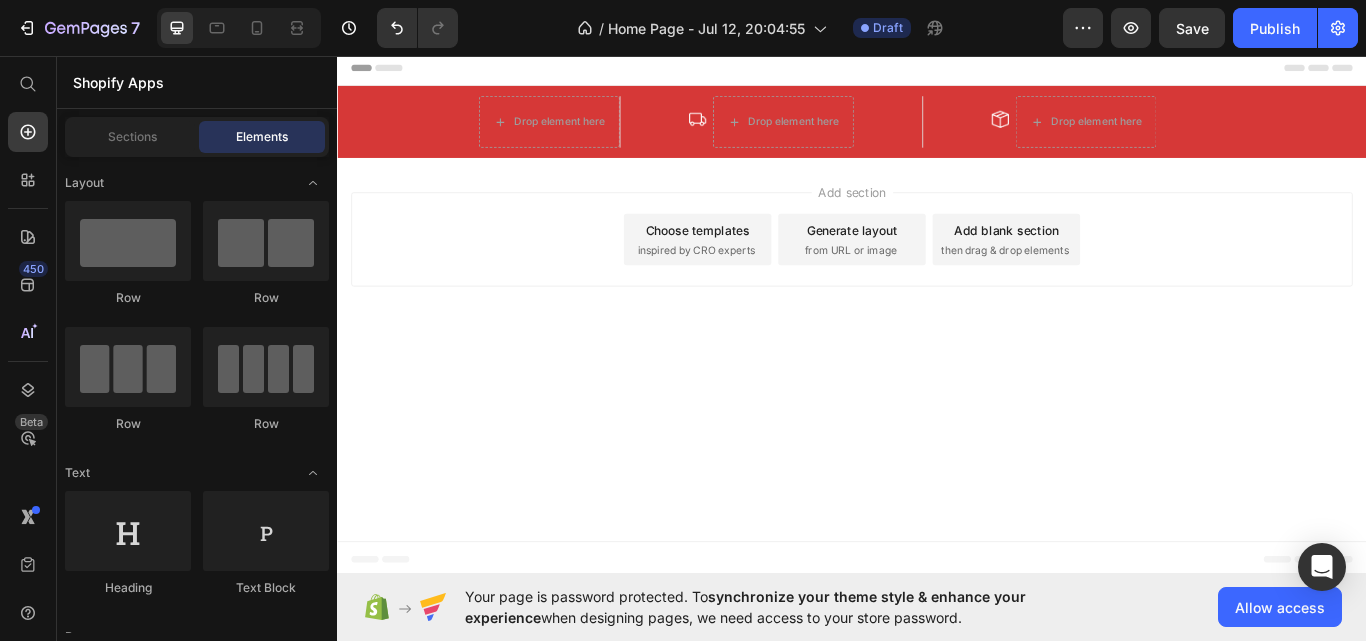 click on "Header" at bounding box center (394, 71) 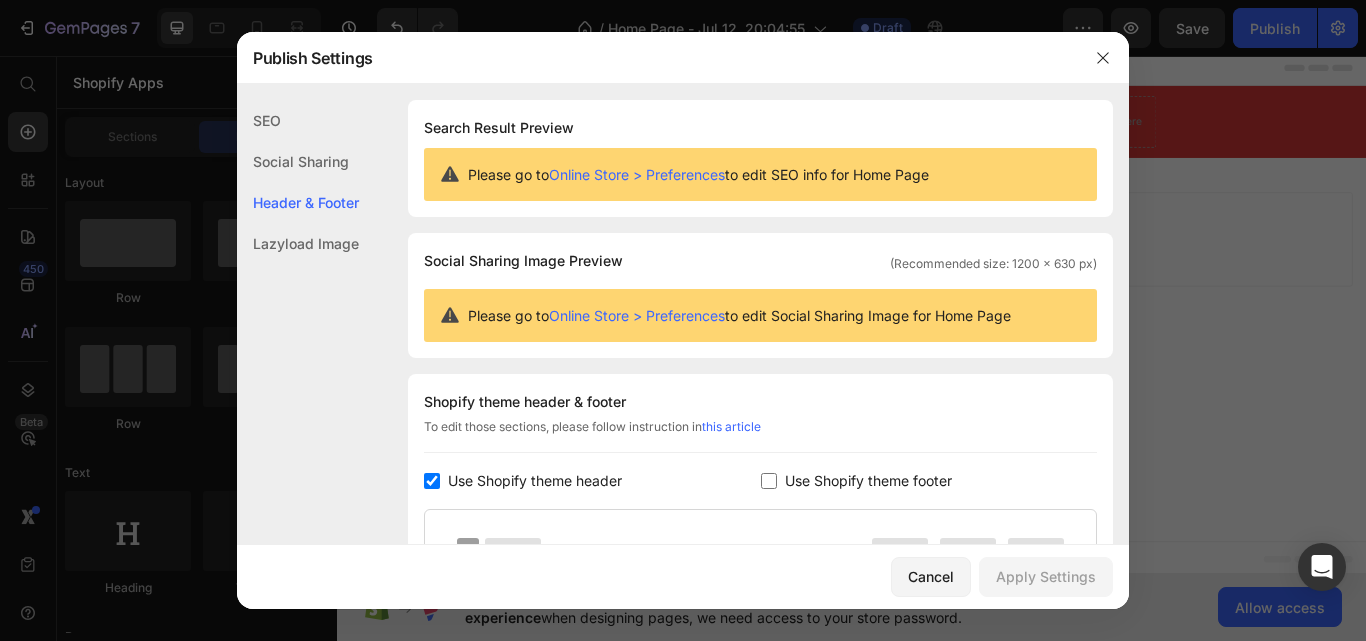 scroll, scrollTop: 270, scrollLeft: 0, axis: vertical 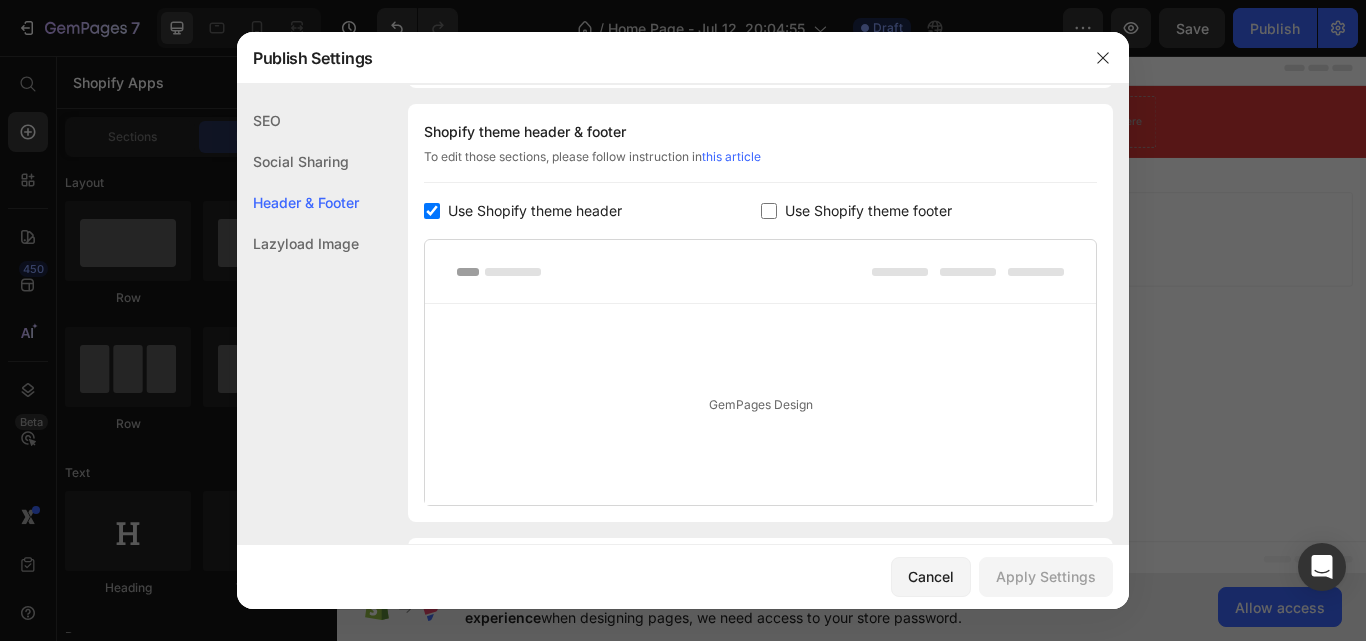 click at bounding box center (769, 211) 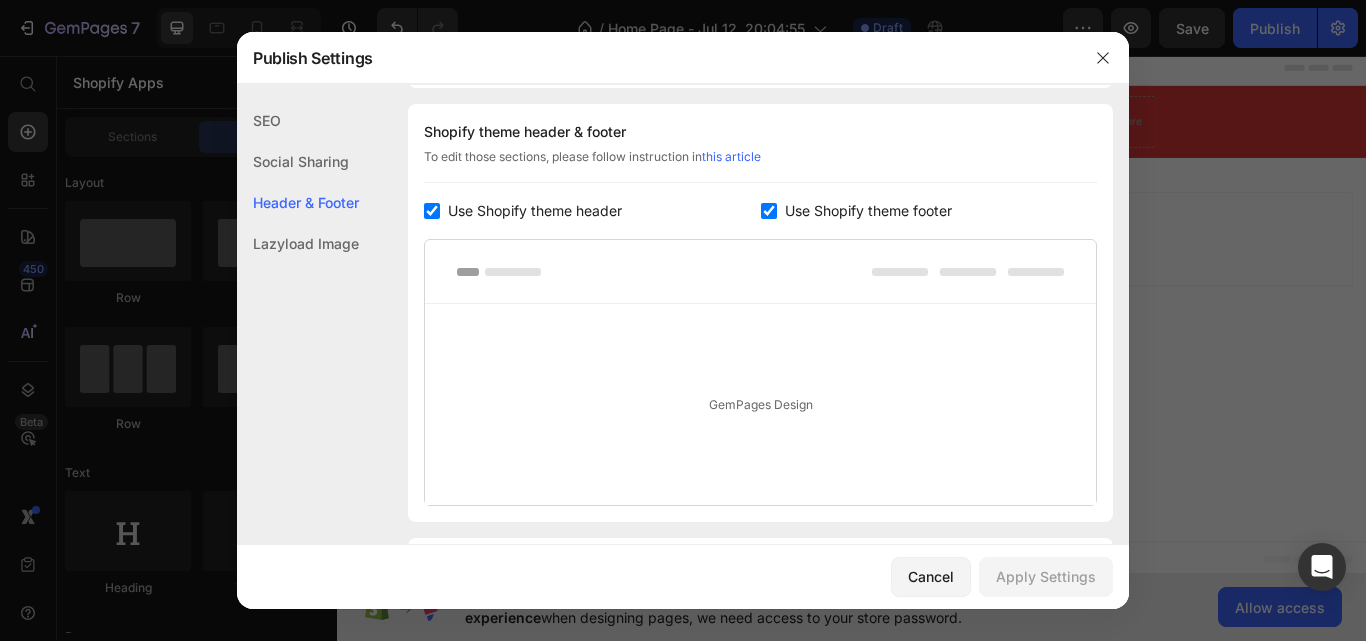 checkbox on "true" 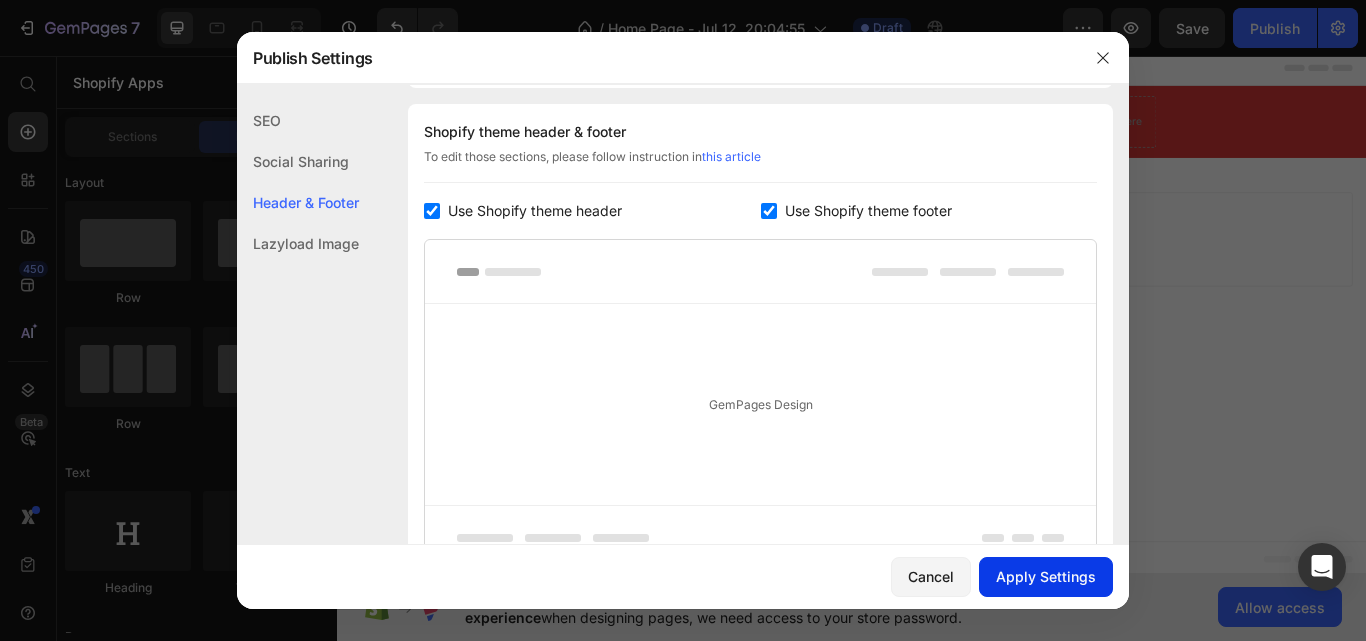 click on "Apply Settings" at bounding box center (1046, 576) 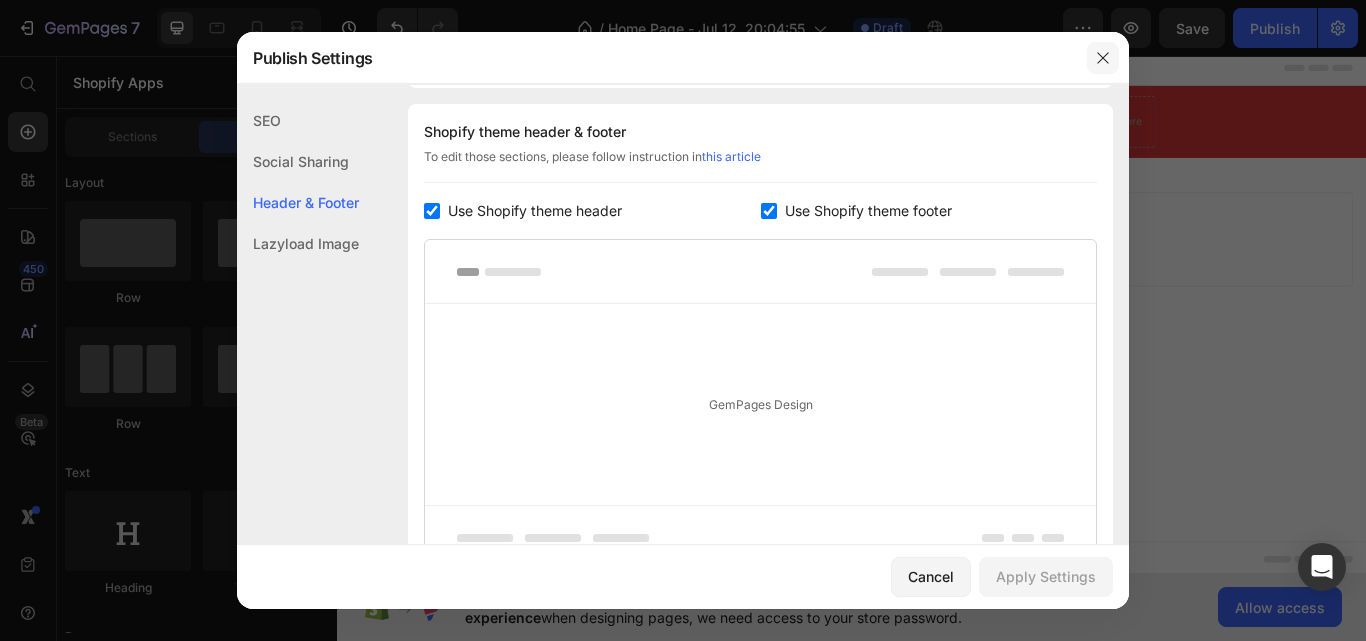 drag, startPoint x: 1101, startPoint y: 57, endPoint x: 838, endPoint y: 24, distance: 265.06226 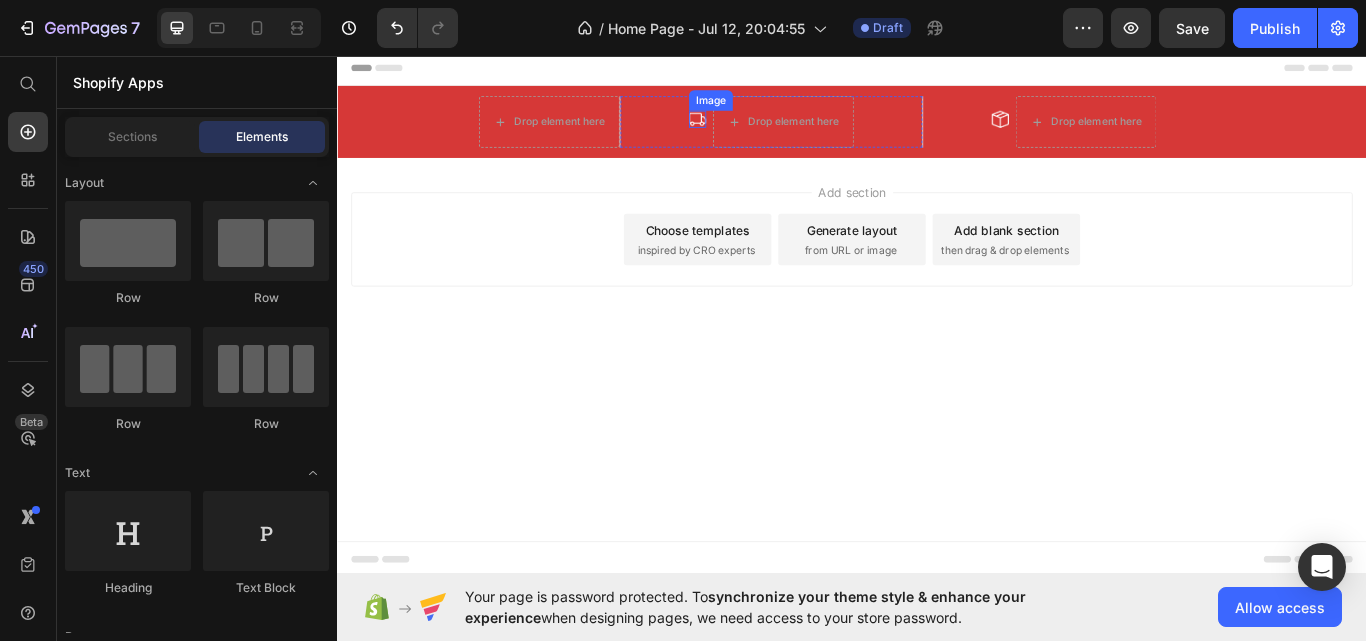 click at bounding box center (757, 131) 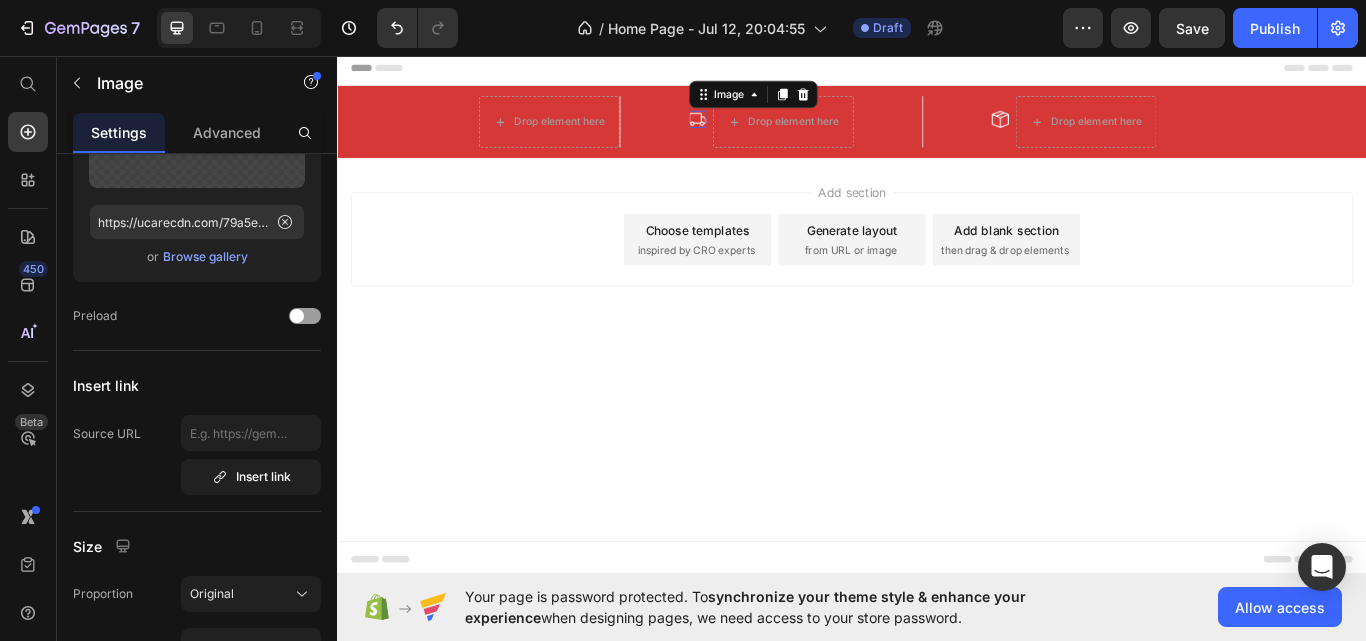 scroll, scrollTop: 0, scrollLeft: 0, axis: both 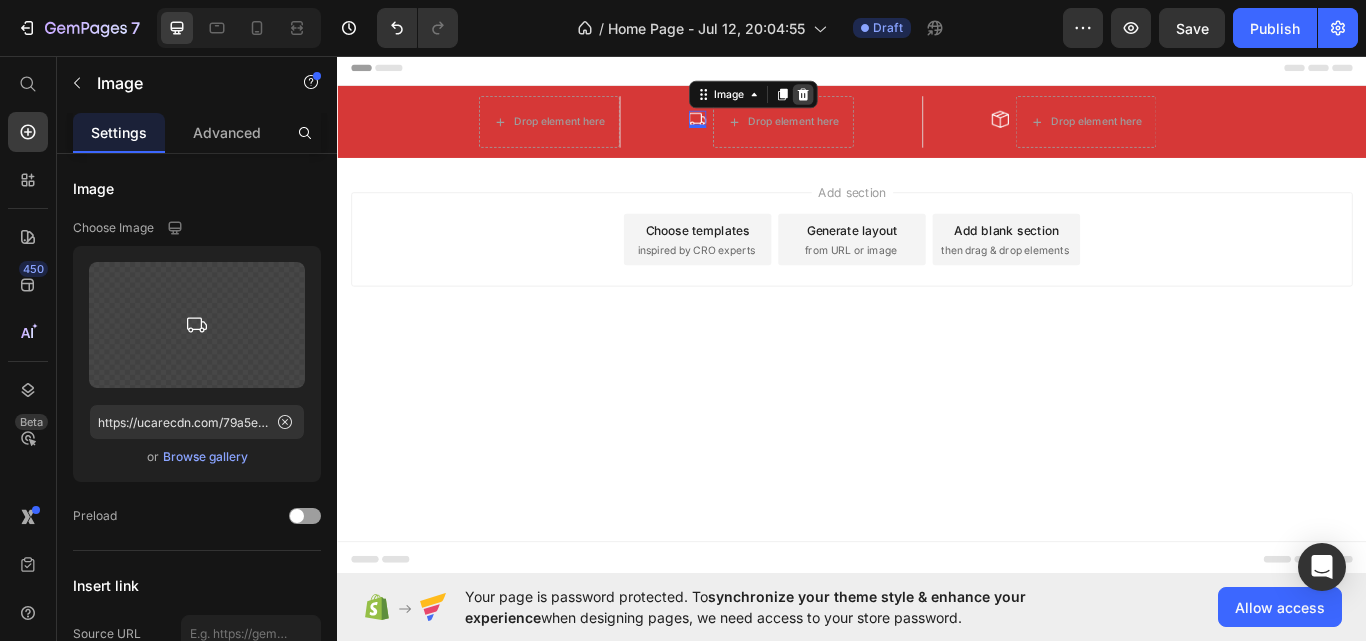 click 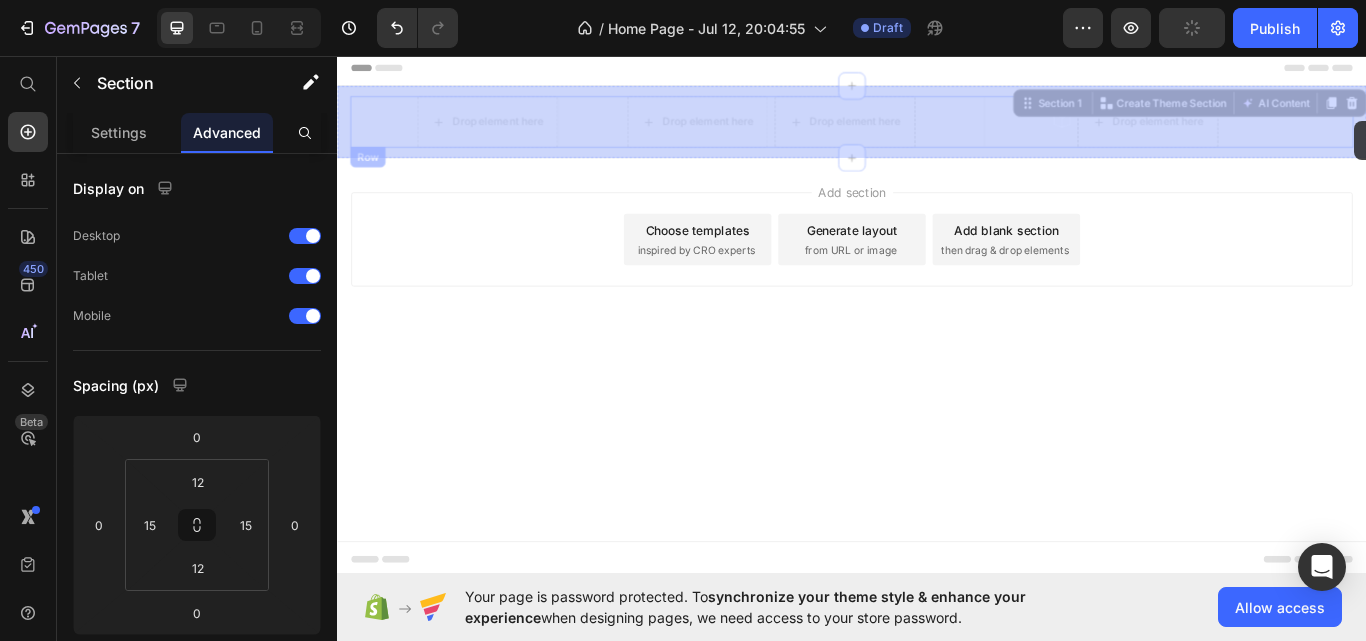 drag, startPoint x: 1516, startPoint y: 100, endPoint x: 1306, endPoint y: 247, distance: 256.33768 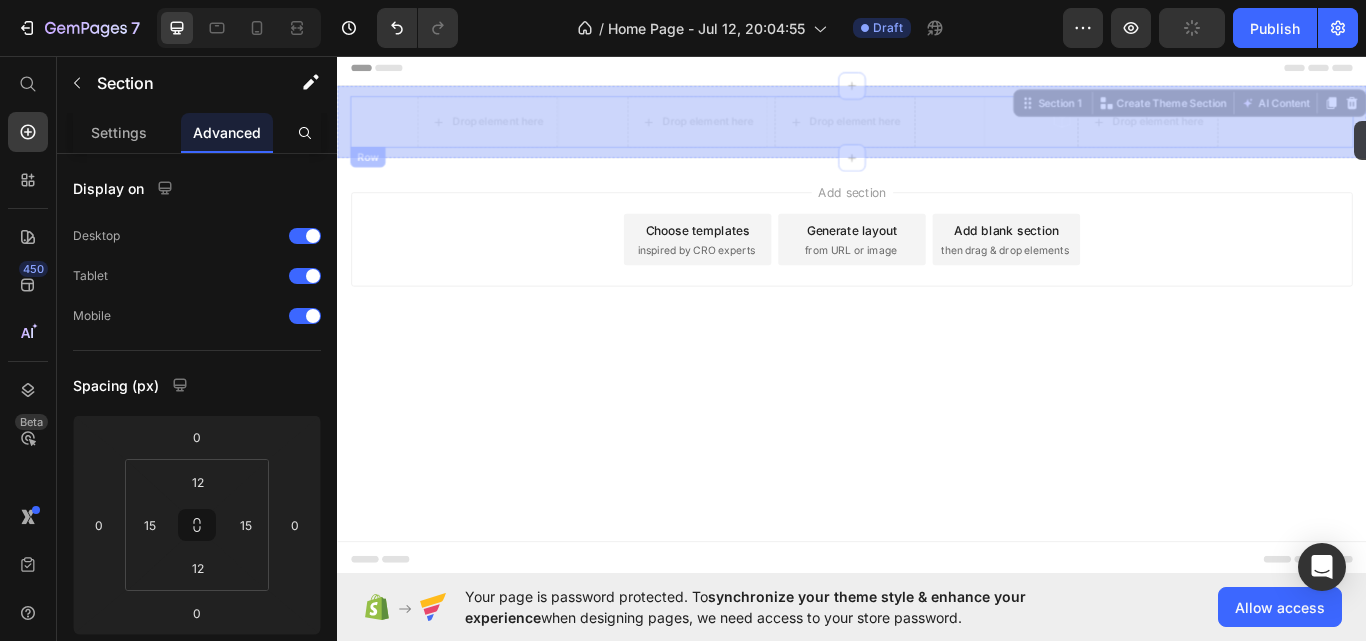 click on "Start with Sections from sidebar Add sections Add elements Start with Generating from URL or image" at bounding box center (337, 51) 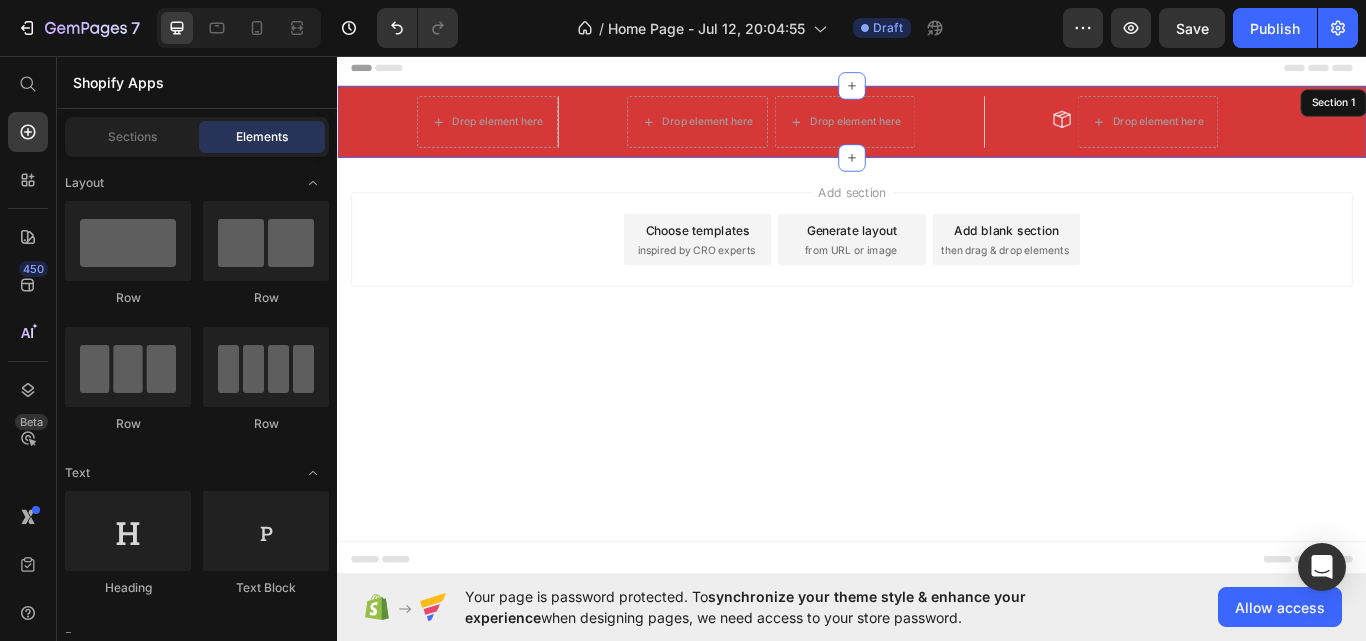 click on "Drop element here
Drop element here
Drop element here Row Image
Drop element here Row Row ` Image 100% Money-Back Guarantee Text block Row Image FREE Shipping On All U.S. Orders Over $150 Text block Row Image 60-Day Easy Returns and Exchanges Text block Row ` Carousel Row Section 1" at bounding box center [937, 134] 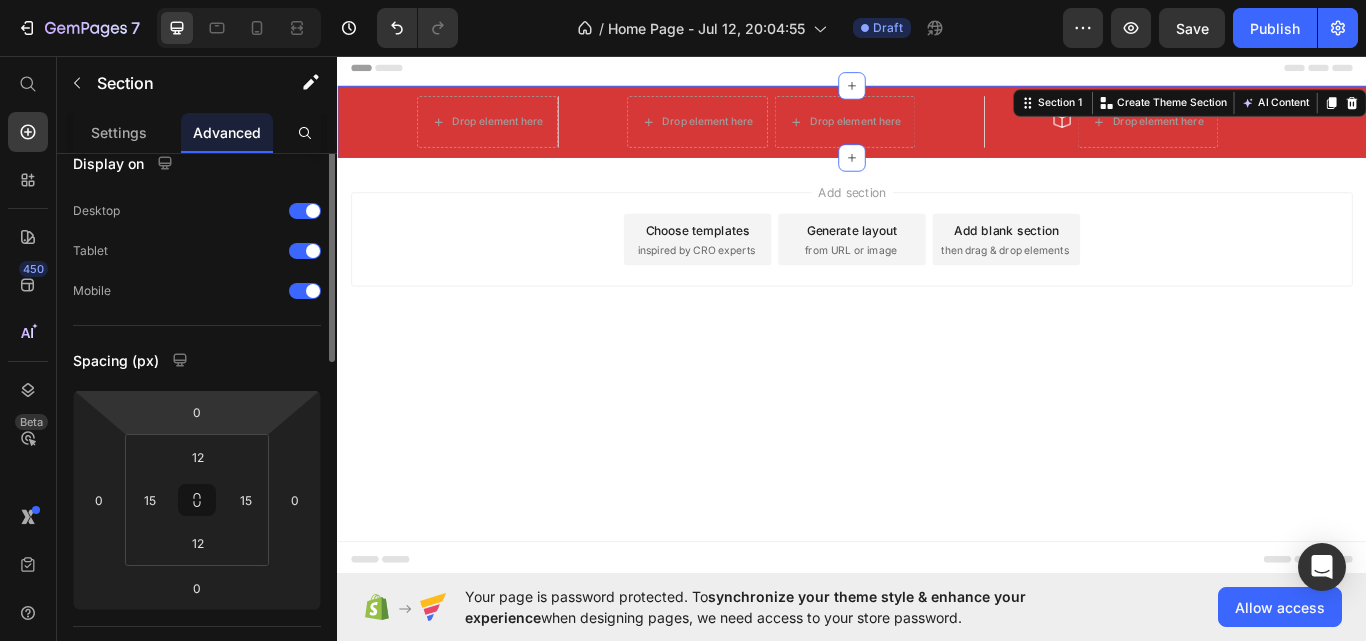 scroll, scrollTop: 0, scrollLeft: 0, axis: both 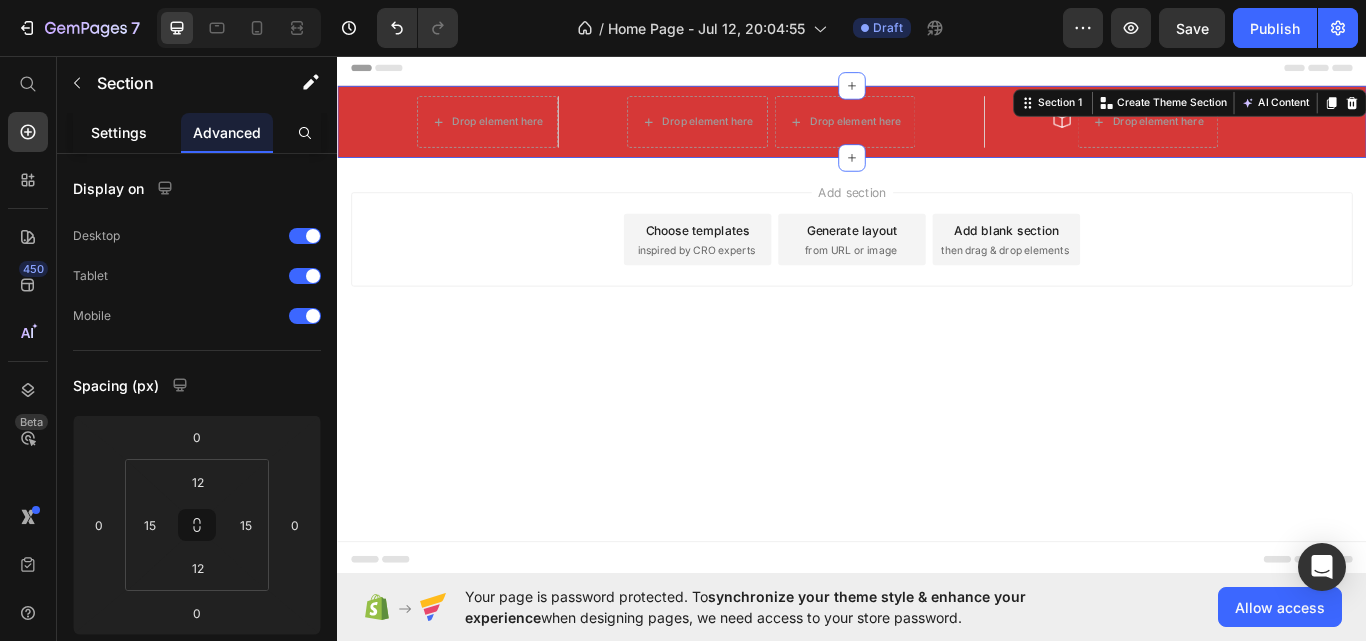 click on "Settings" at bounding box center (119, 132) 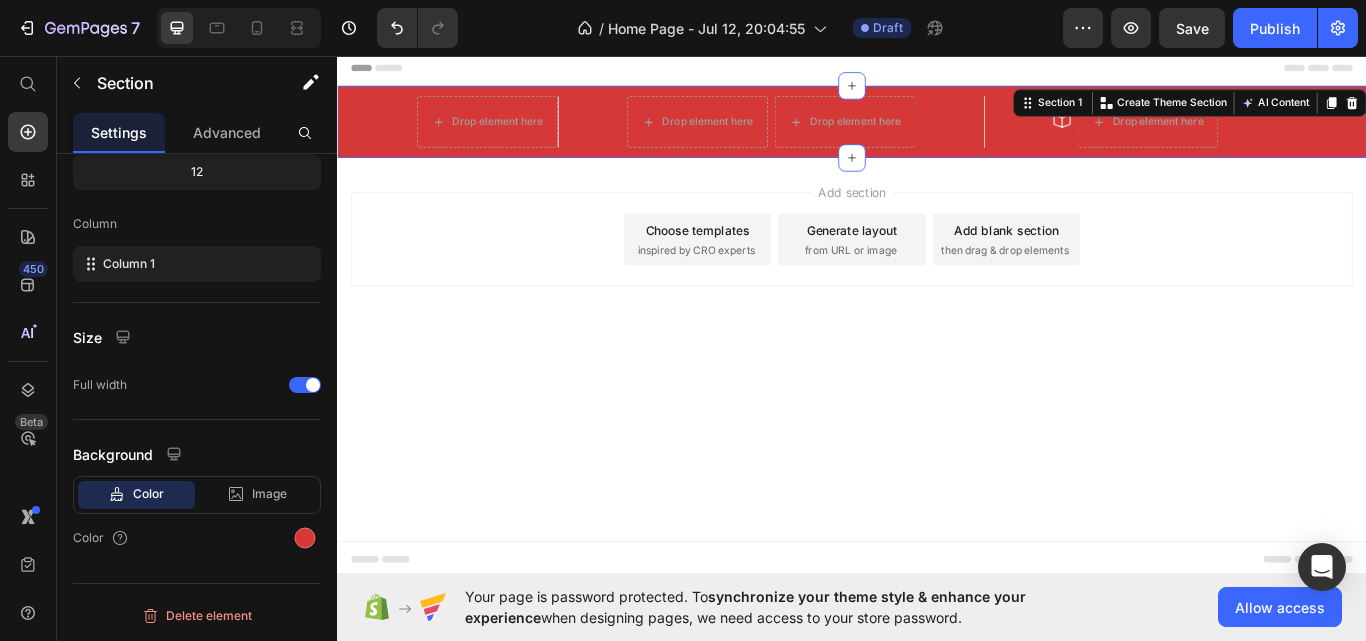 scroll, scrollTop: 164, scrollLeft: 0, axis: vertical 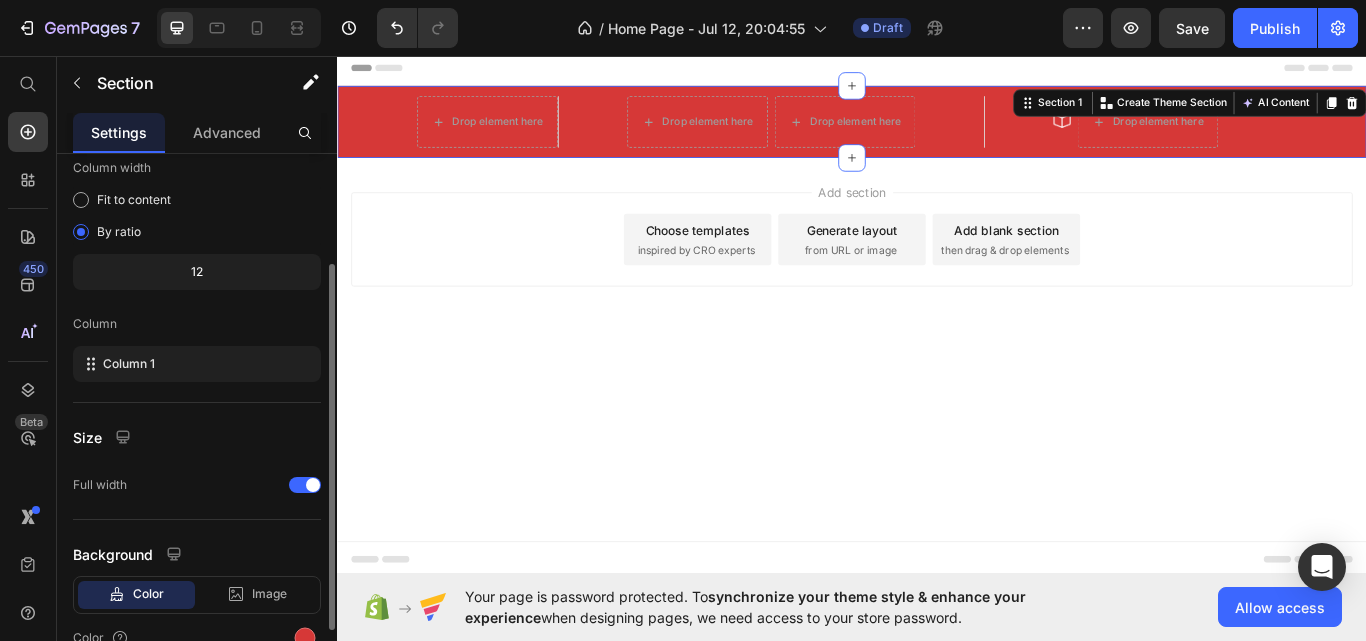 click on "12" 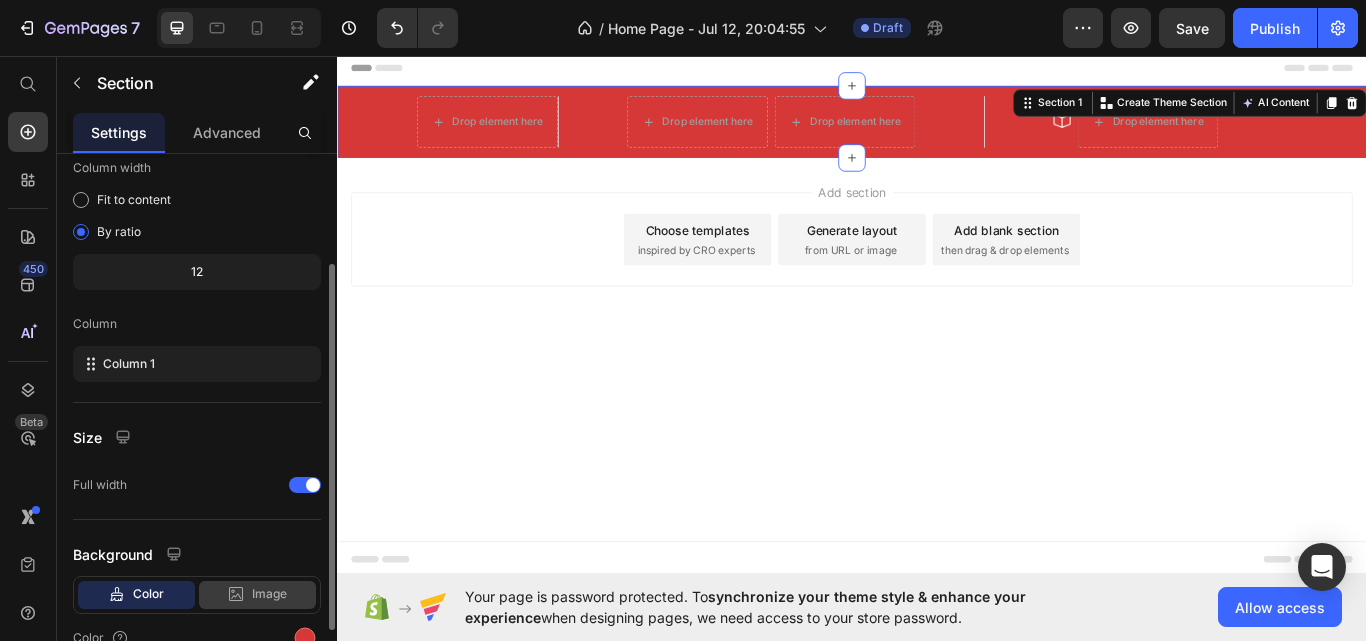 scroll, scrollTop: 264, scrollLeft: 0, axis: vertical 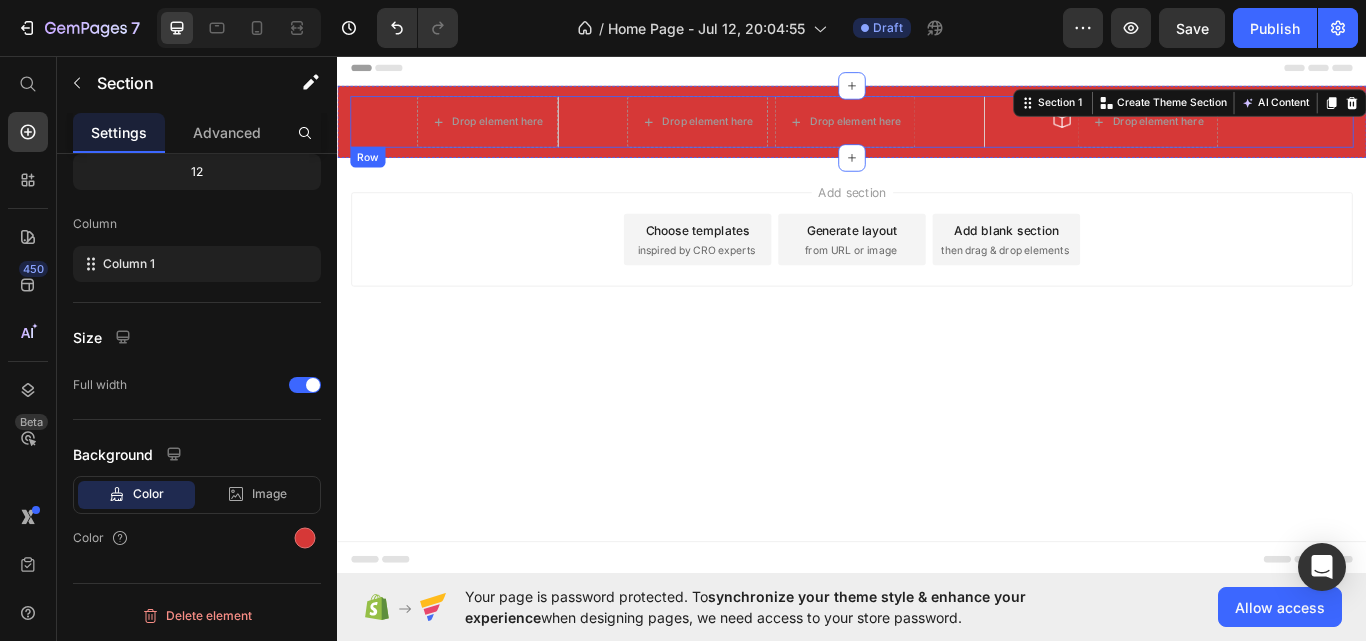 click on "Drop element here
Drop element here
Drop element here Row Image
Drop element here Row Row" at bounding box center (937, 134) 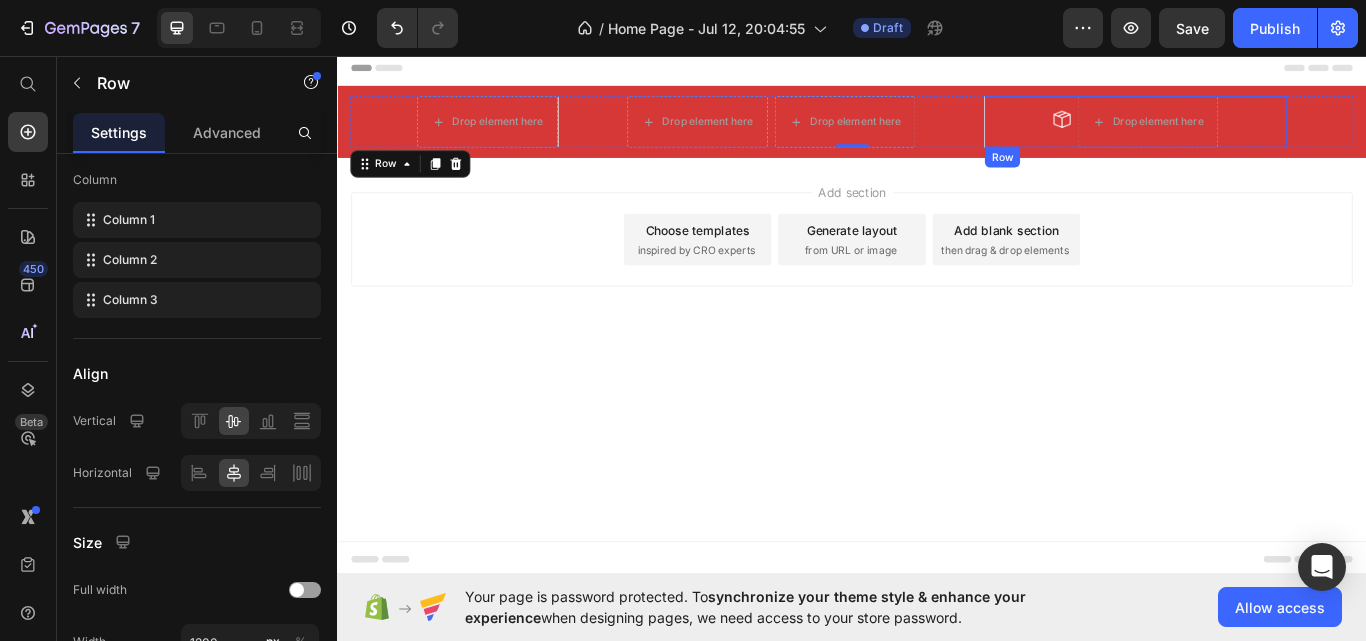 scroll, scrollTop: 0, scrollLeft: 0, axis: both 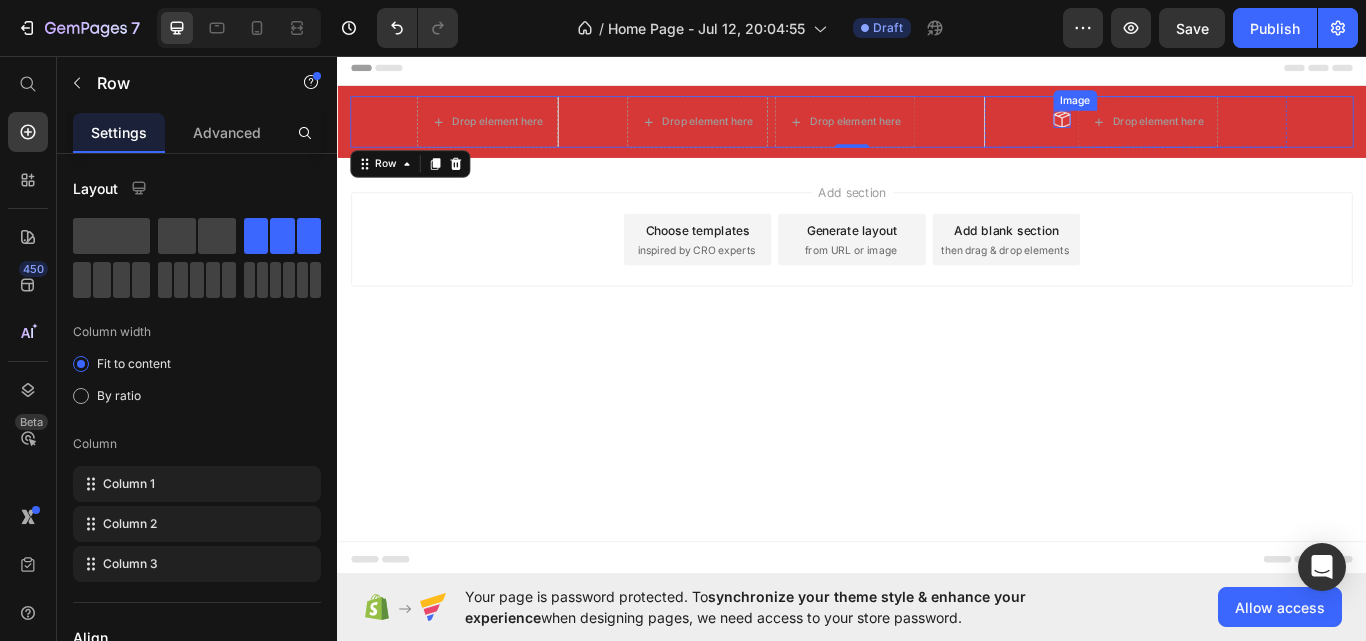 click at bounding box center (1182, 131) 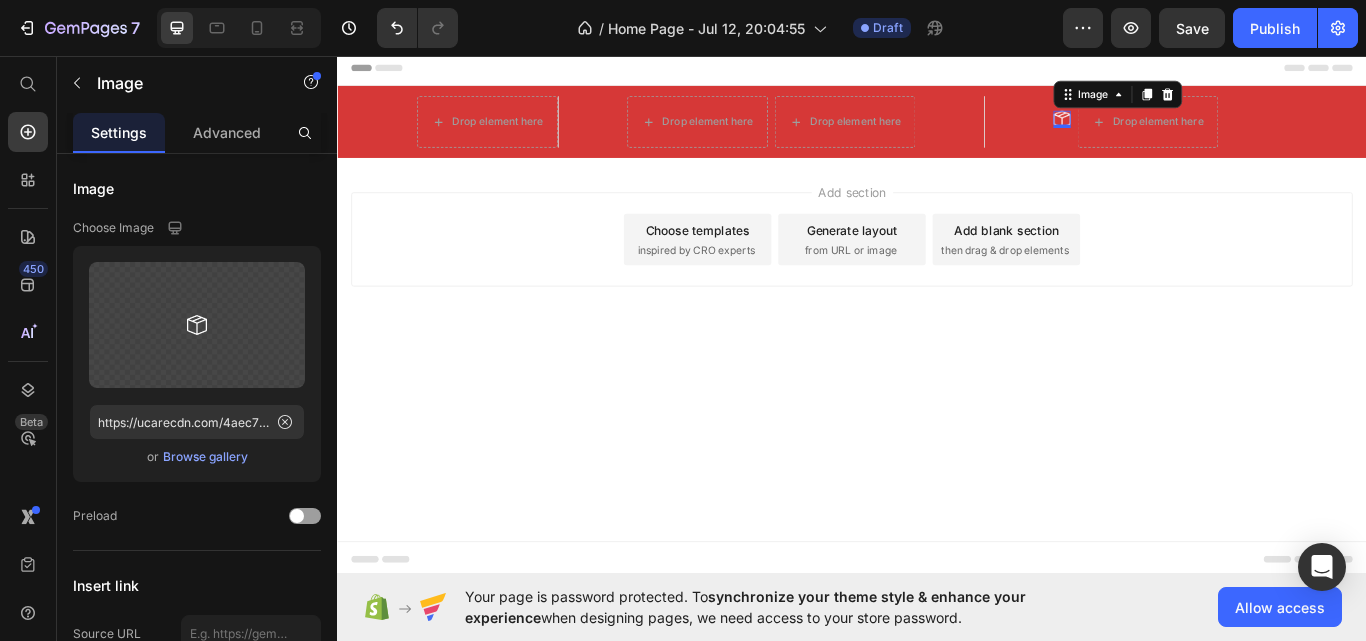 drag, startPoint x: 1308, startPoint y: 103, endPoint x: 918, endPoint y: 174, distance: 396.41016 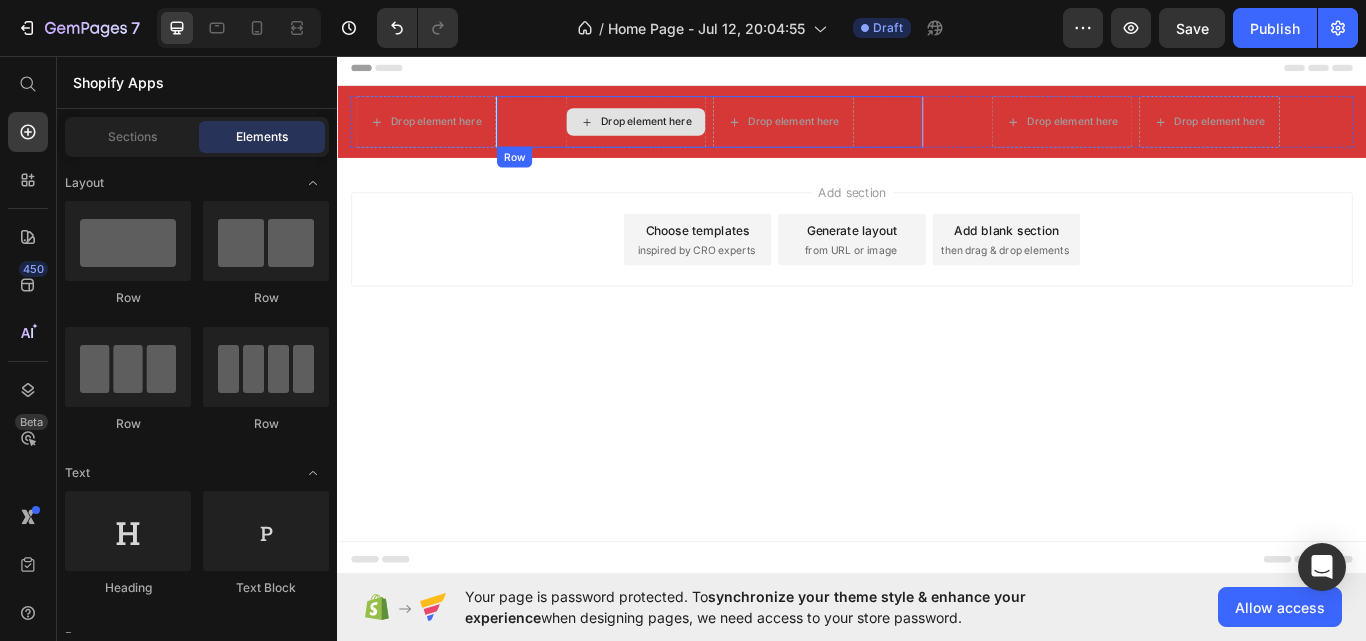 drag, startPoint x: 756, startPoint y: 90, endPoint x: 658, endPoint y: 113, distance: 100.6628 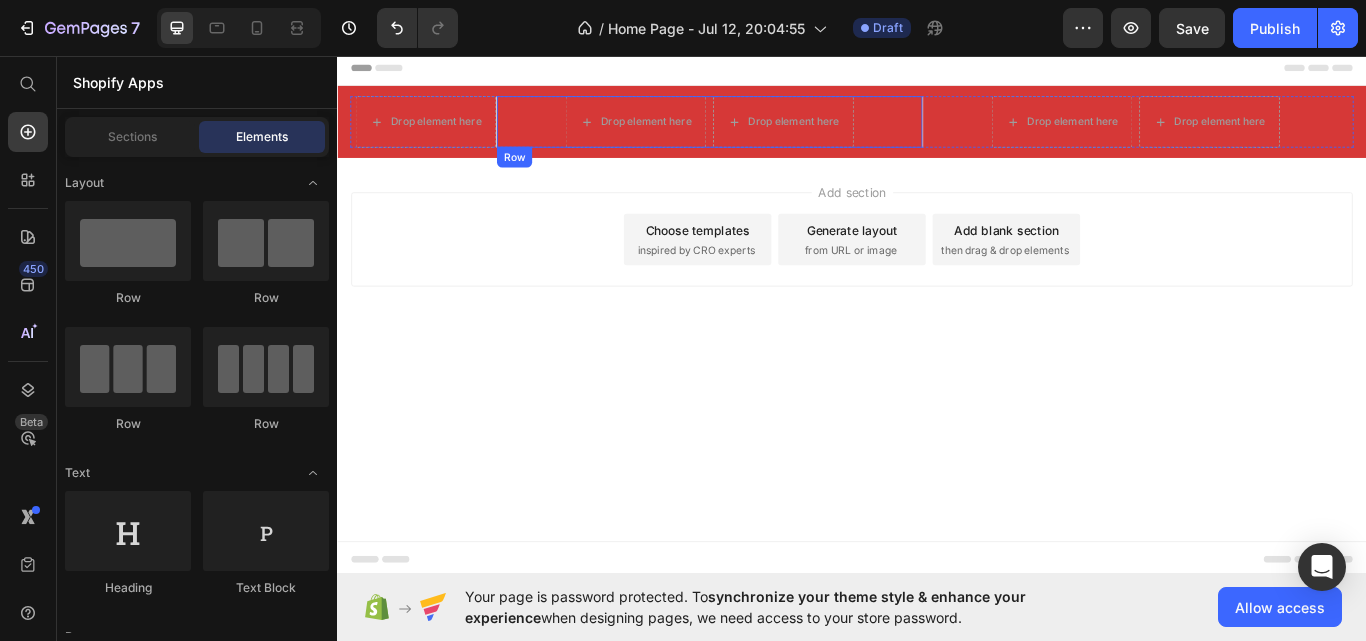 drag, startPoint x: 1005, startPoint y: 85, endPoint x: 1015, endPoint y: 116, distance: 32.572994 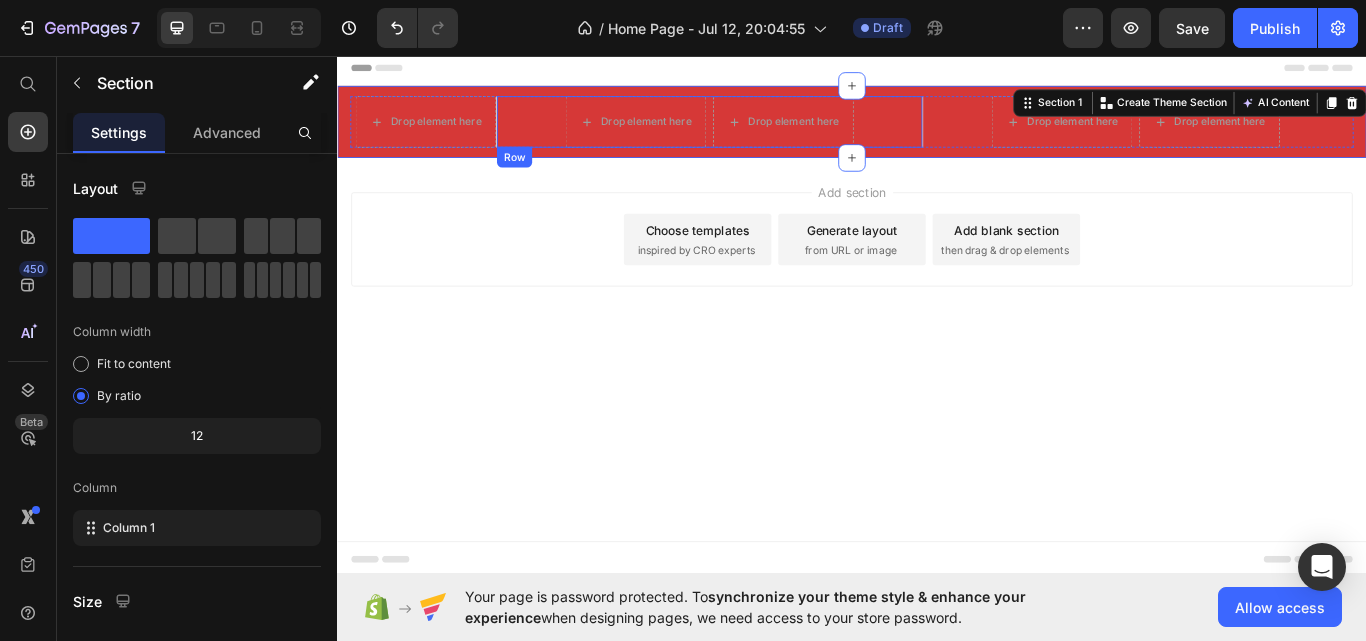 drag, startPoint x: 935, startPoint y: 83, endPoint x: 944, endPoint y: 121, distance: 39.051247 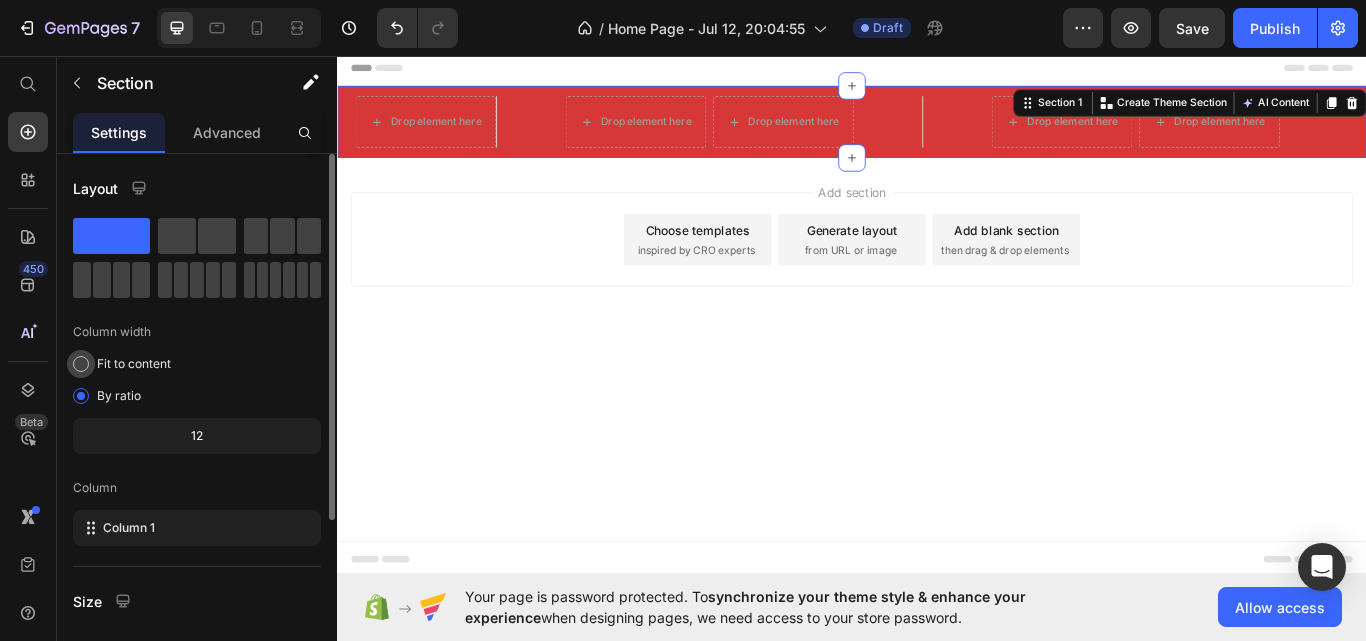 click at bounding box center (81, 364) 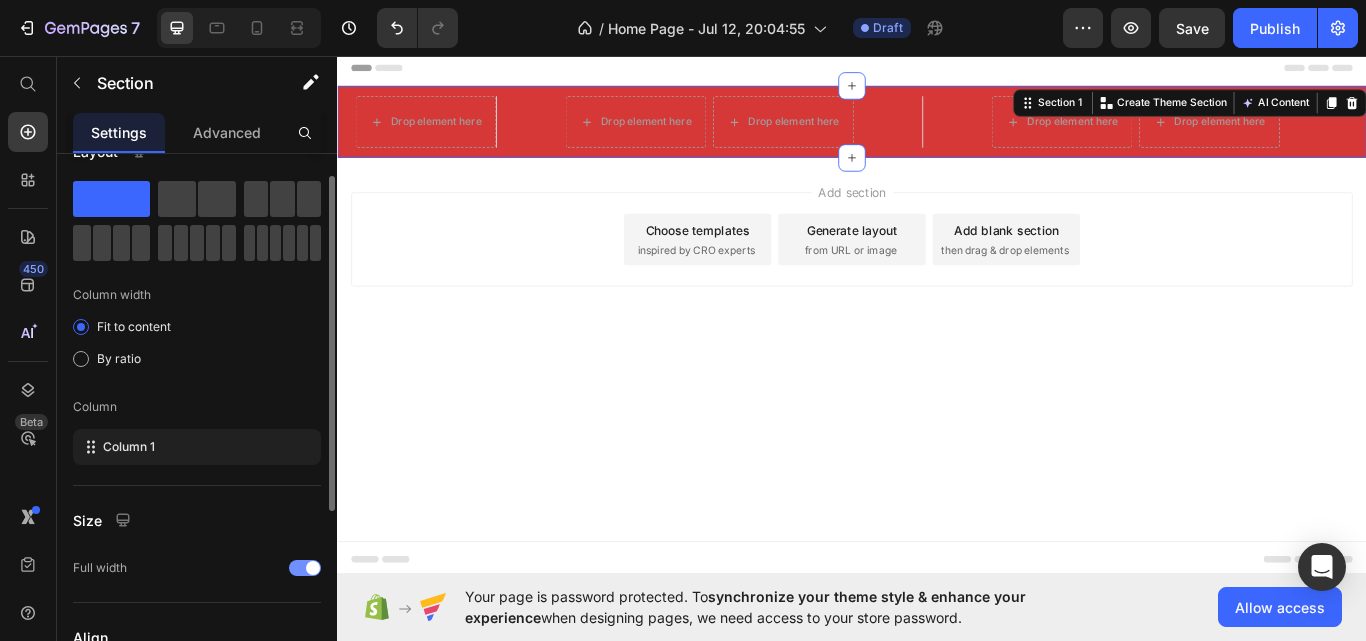scroll, scrollTop: 0, scrollLeft: 0, axis: both 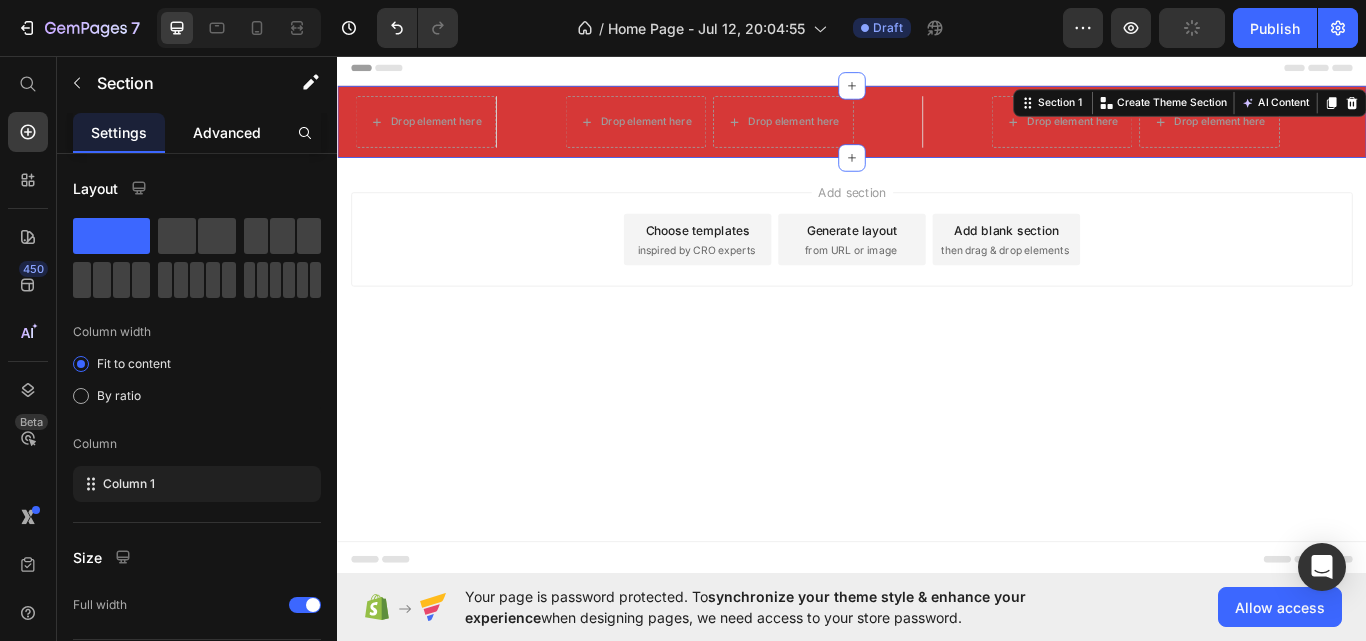 click on "Advanced" at bounding box center [227, 132] 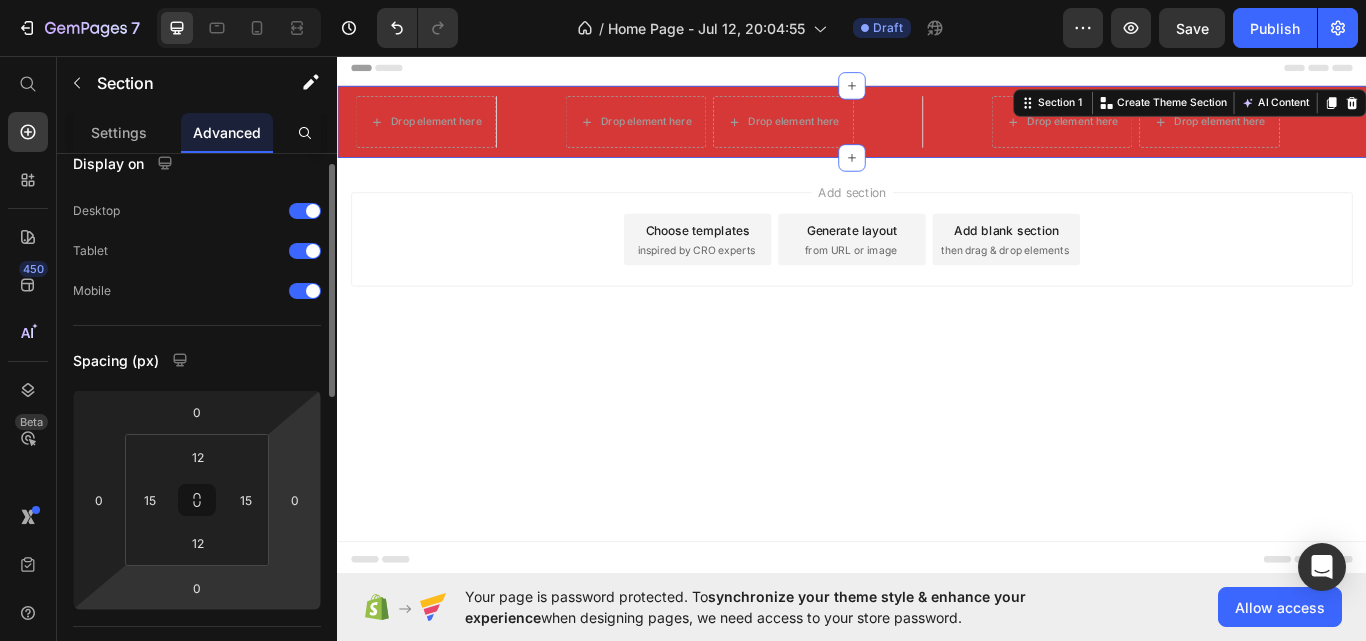 scroll, scrollTop: 0, scrollLeft: 0, axis: both 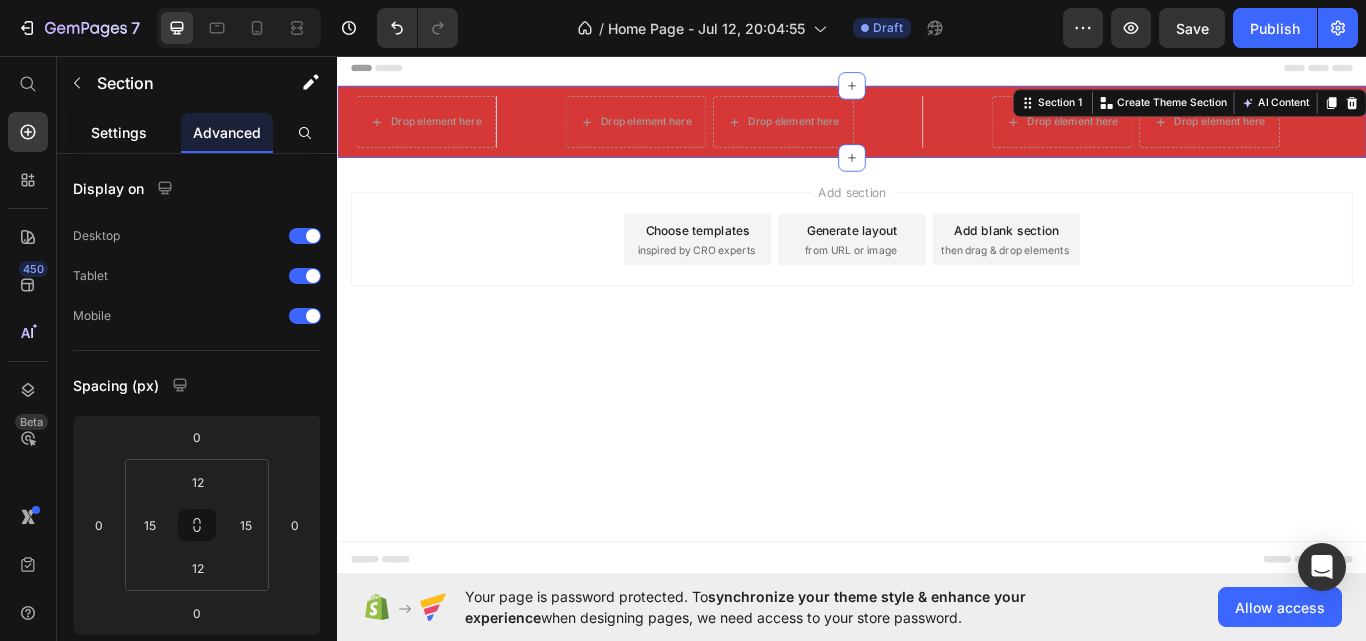 click on "Settings" at bounding box center (119, 132) 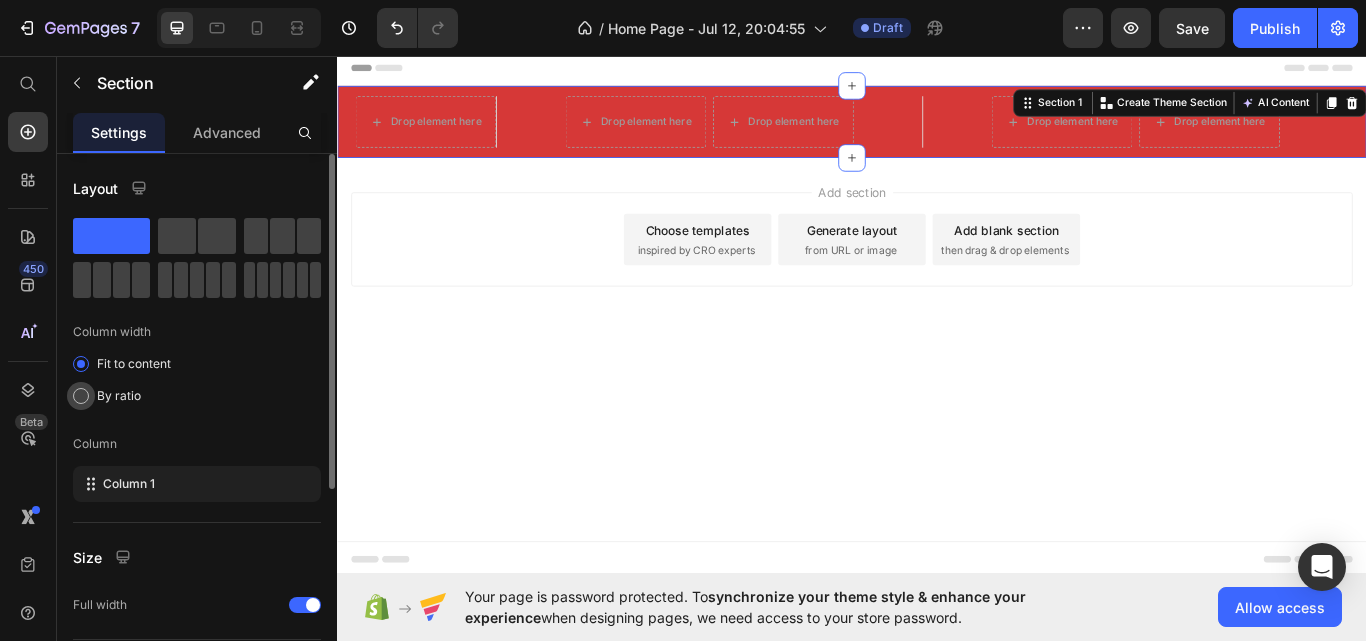 click at bounding box center [81, 396] 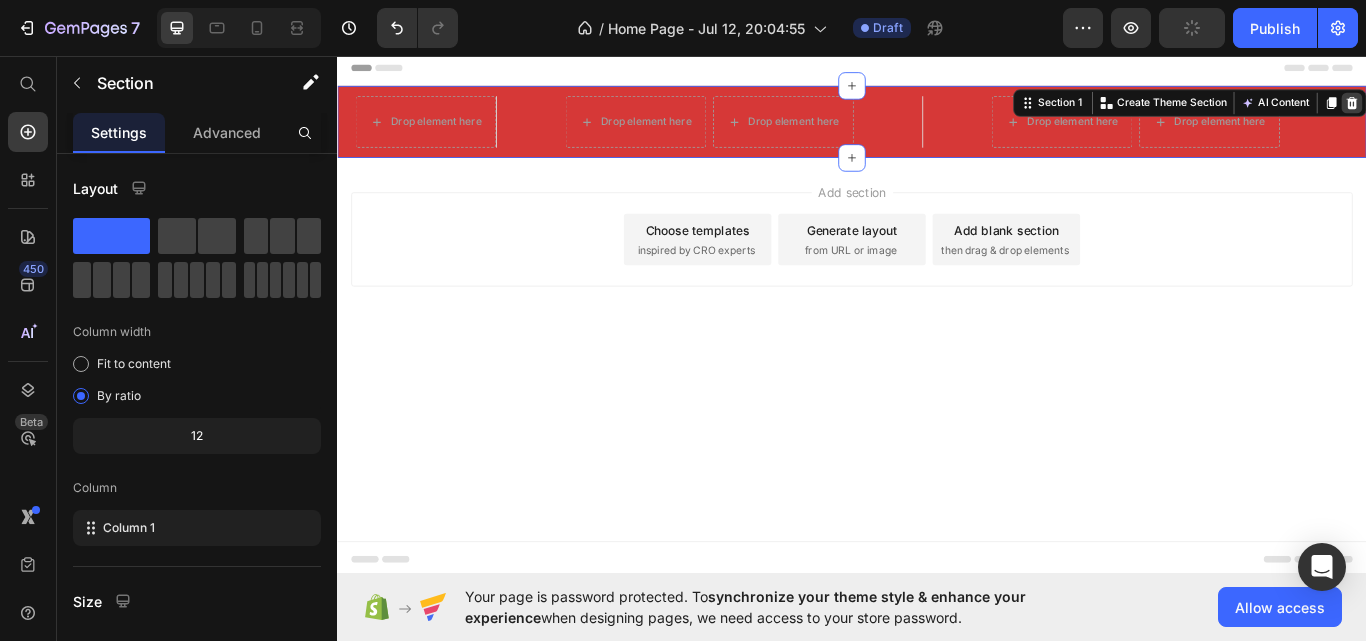 click at bounding box center (1520, 112) 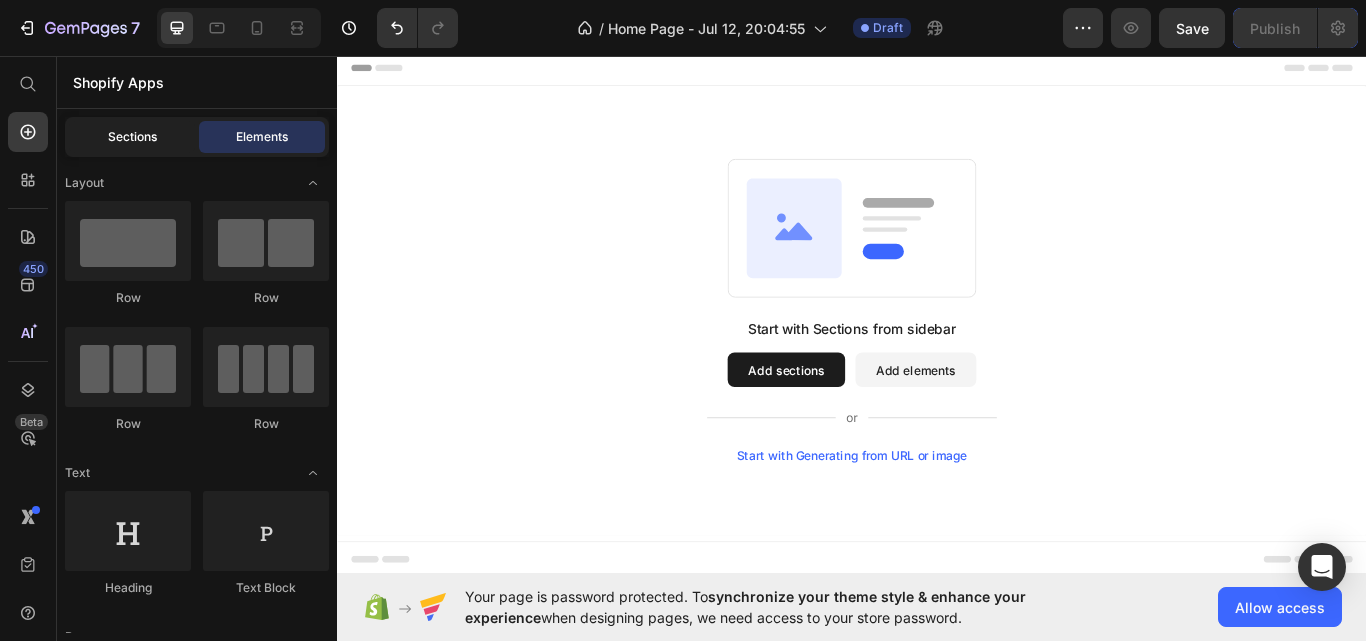 click on "Sections" 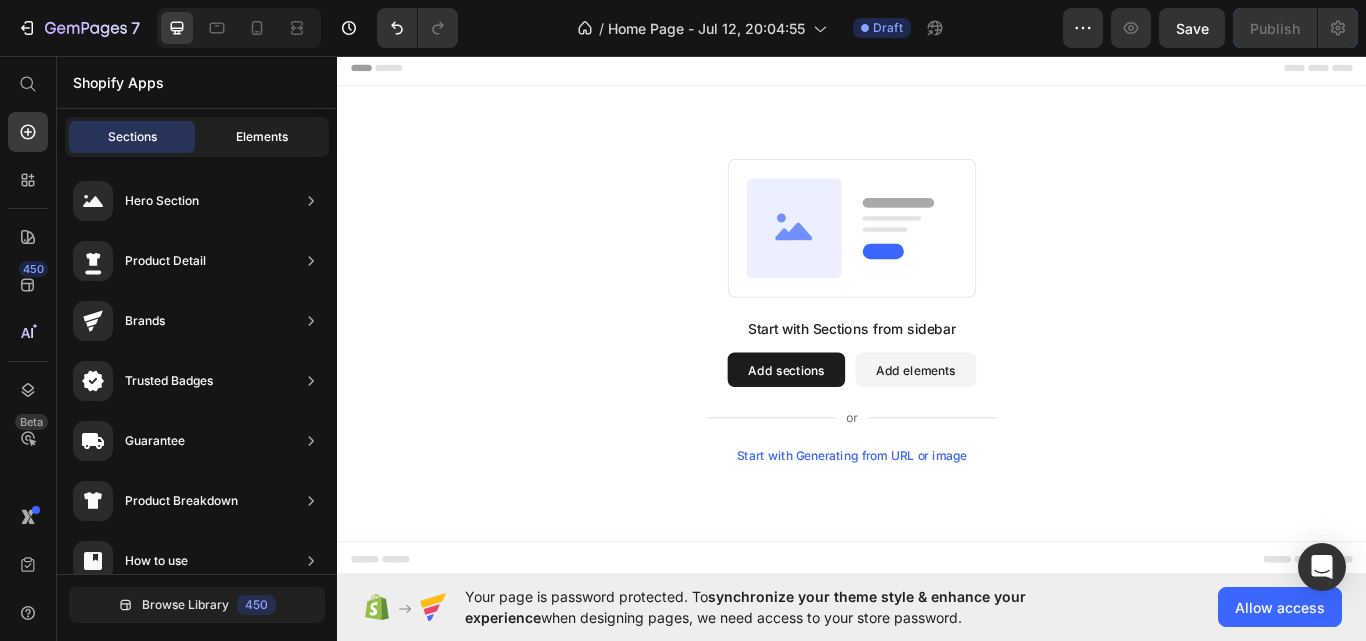 click on "Elements" 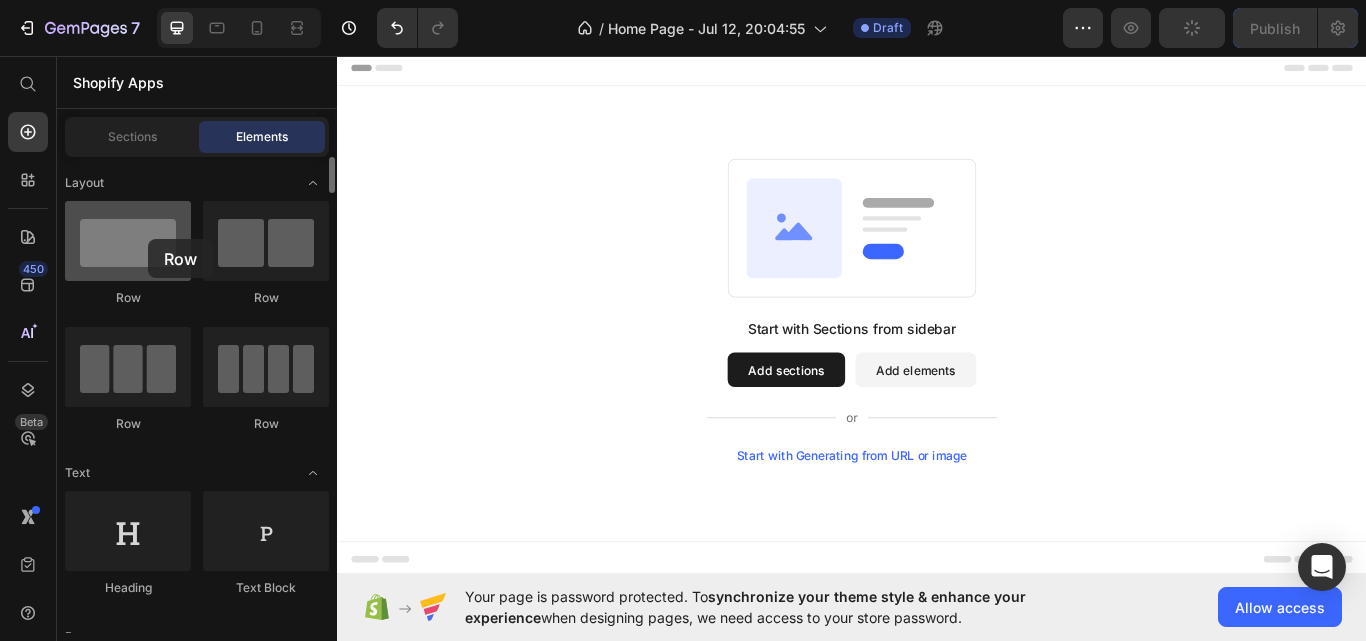 click at bounding box center (128, 241) 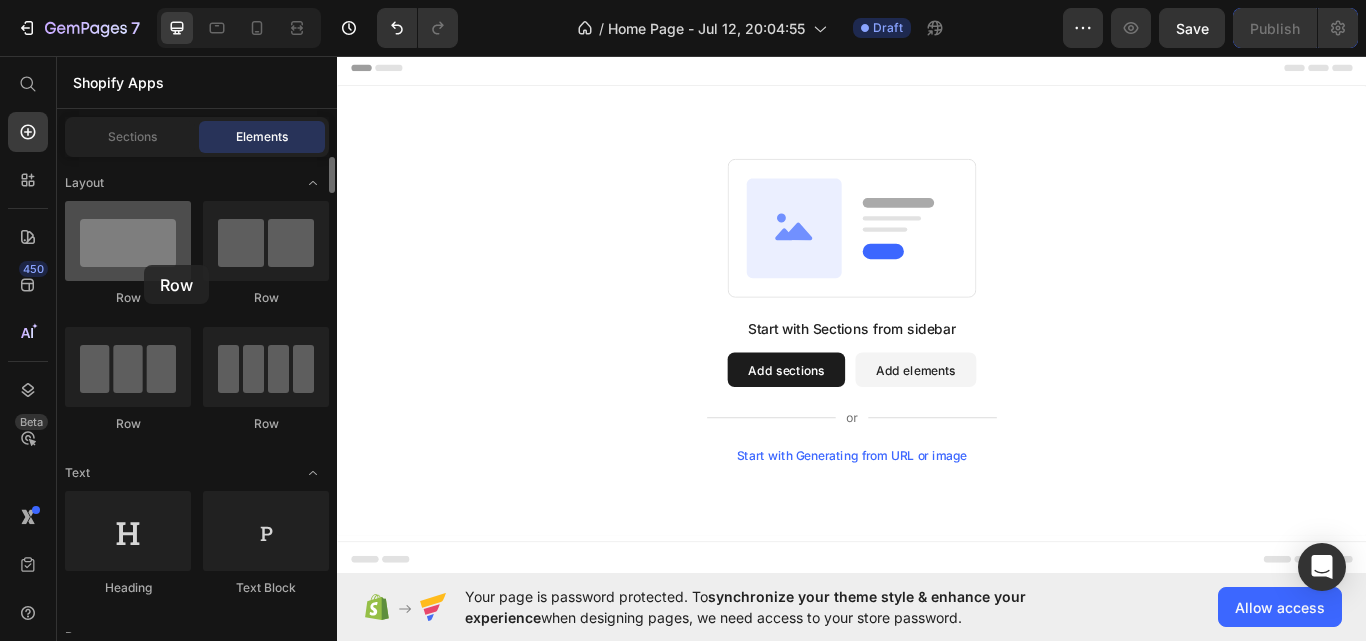 click at bounding box center [128, 241] 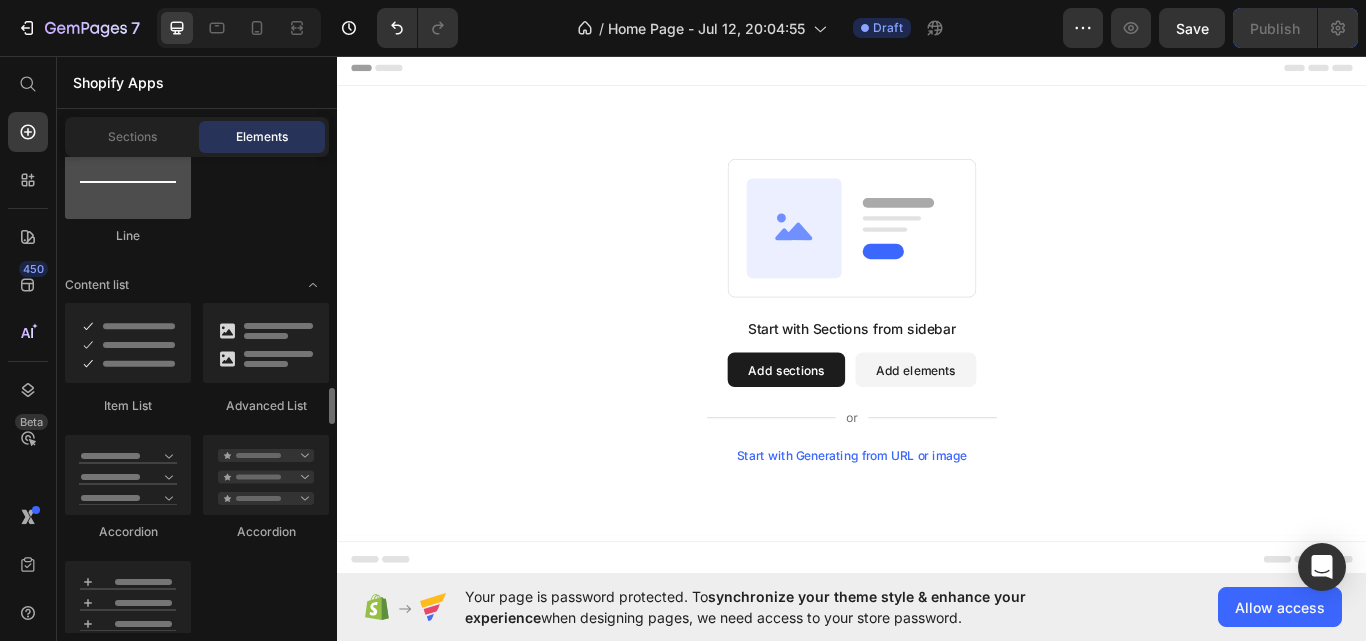 scroll, scrollTop: 1700, scrollLeft: 0, axis: vertical 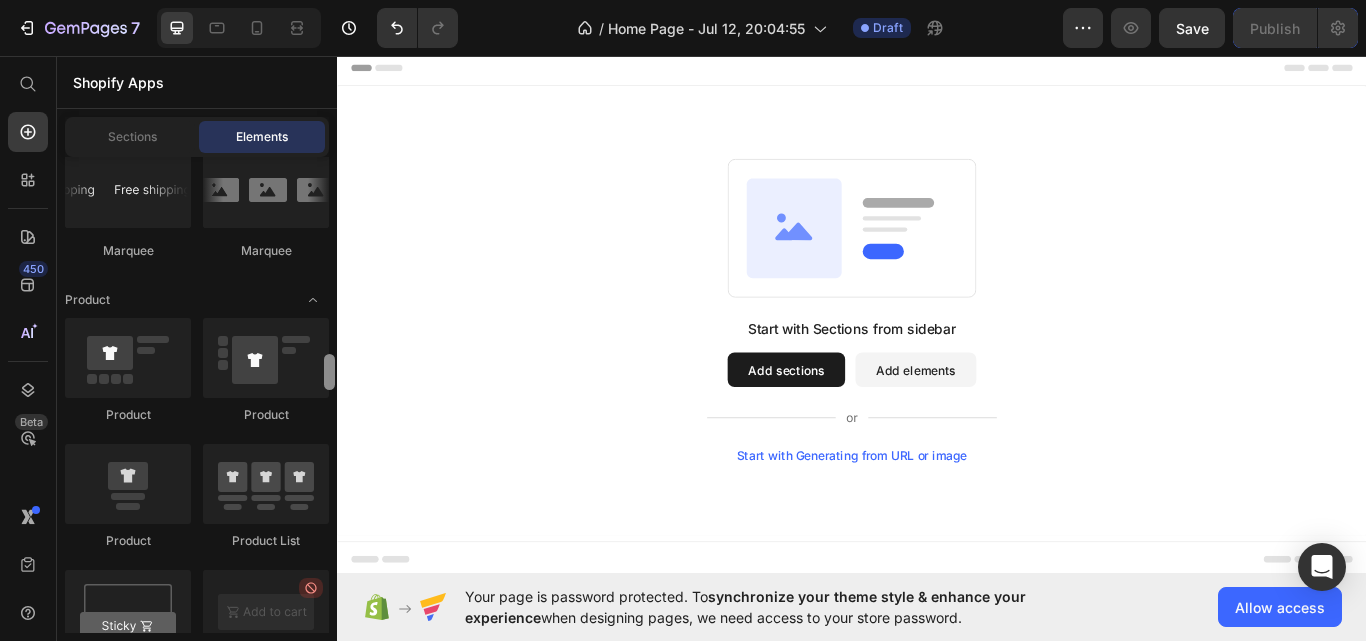 drag, startPoint x: 333, startPoint y: 310, endPoint x: 336, endPoint y: 402, distance: 92.0489 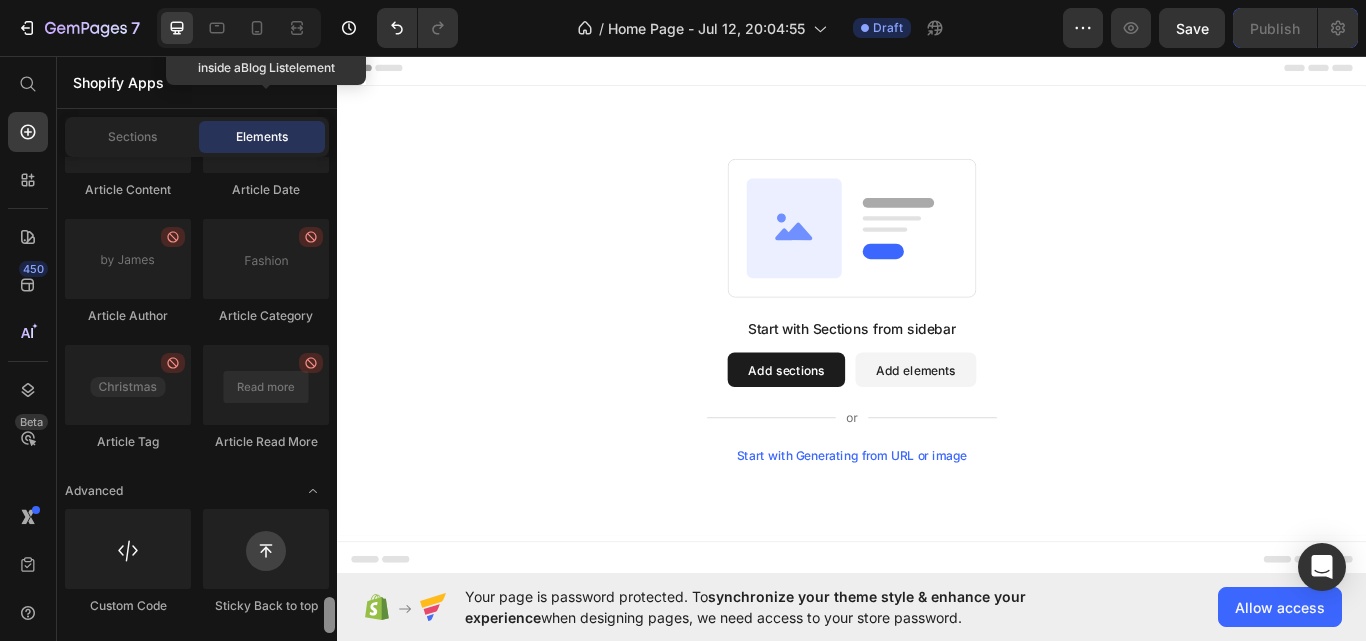 scroll, scrollTop: 5354, scrollLeft: 0, axis: vertical 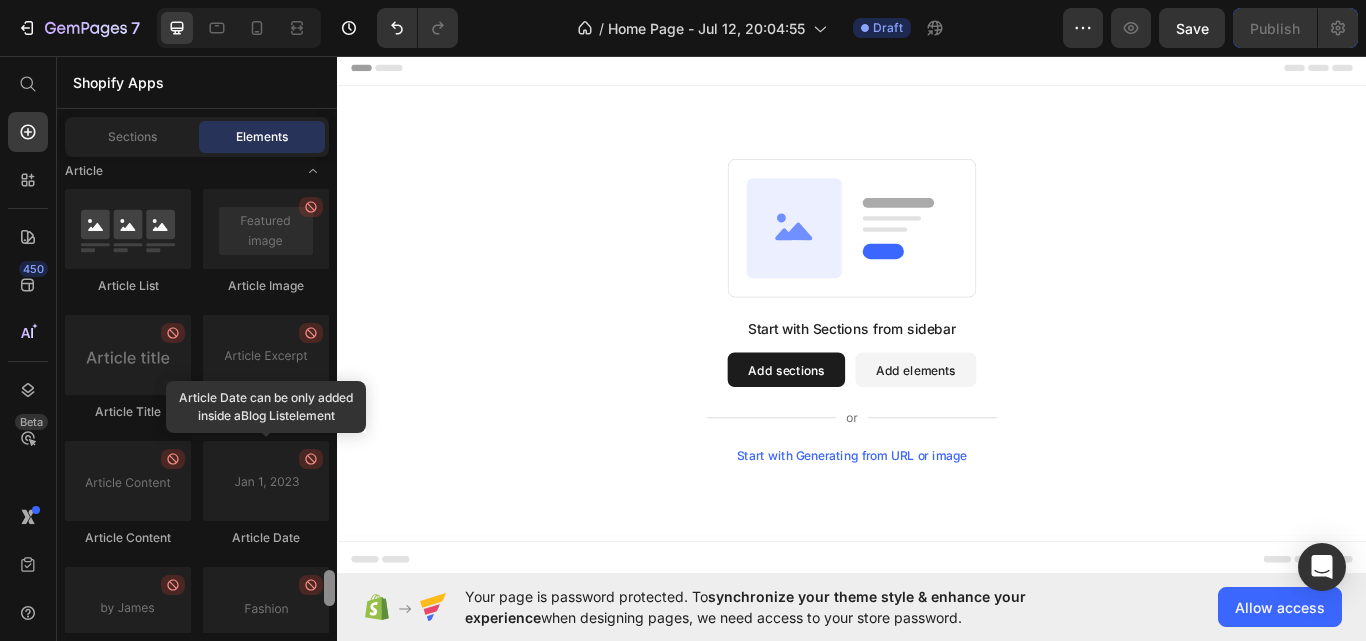 drag, startPoint x: 670, startPoint y: 461, endPoint x: 355, endPoint y: 436, distance: 315.9905 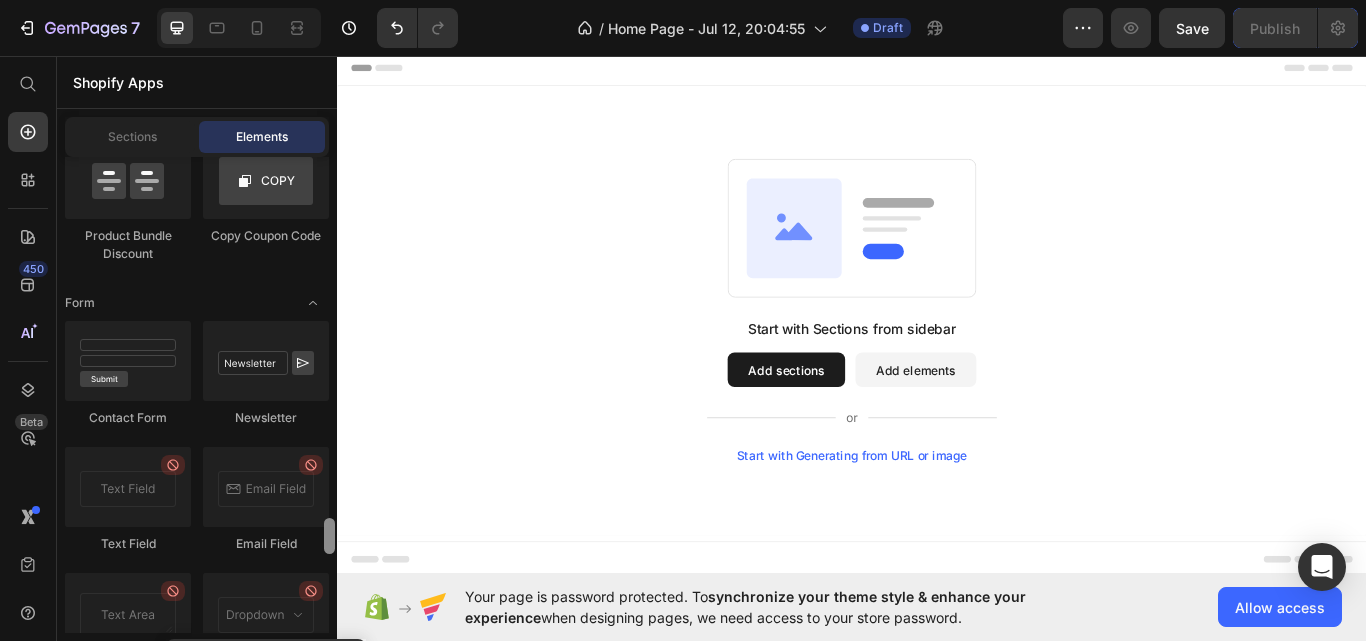 drag, startPoint x: 665, startPoint y: 588, endPoint x: 345, endPoint y: 498, distance: 332.4154 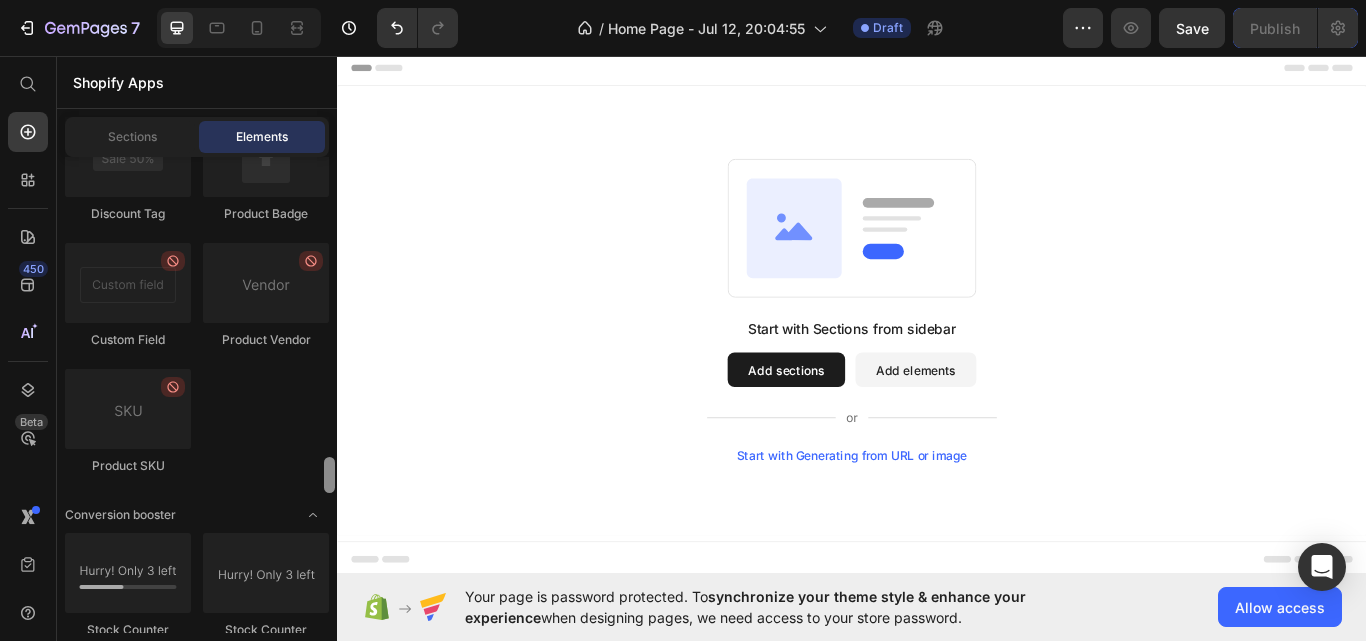 drag, startPoint x: 350, startPoint y: 477, endPoint x: 312, endPoint y: 323, distance: 158.61903 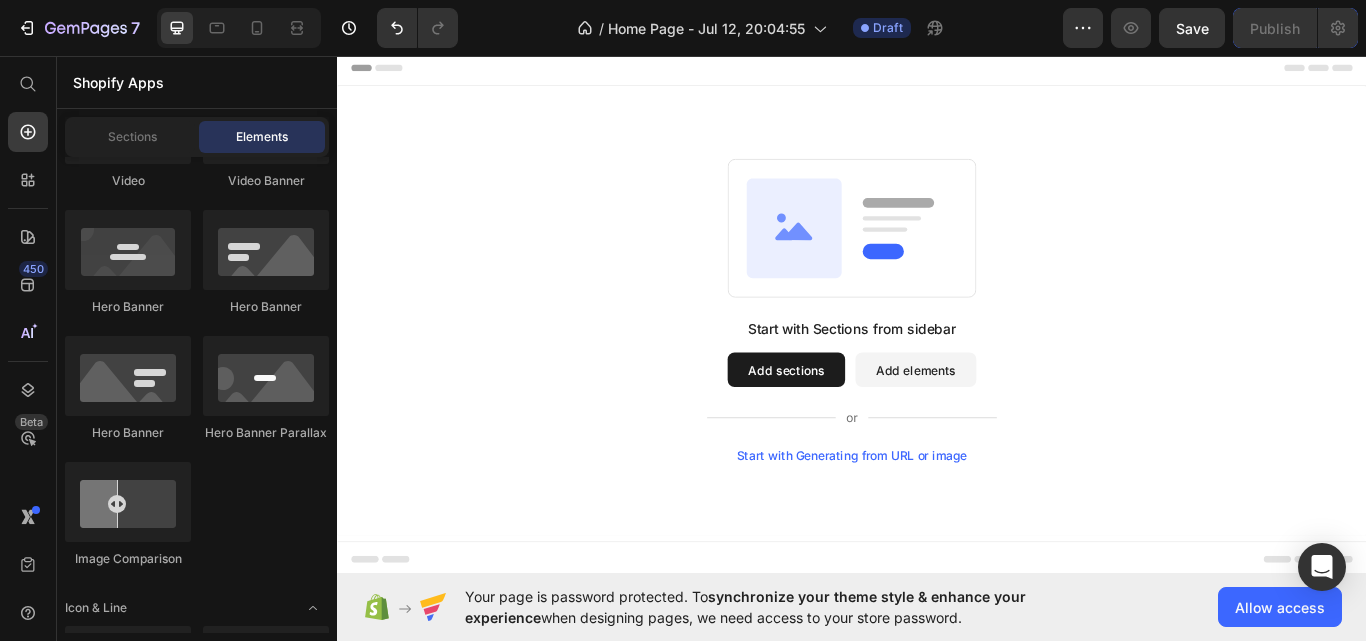 scroll, scrollTop: 650, scrollLeft: 0, axis: vertical 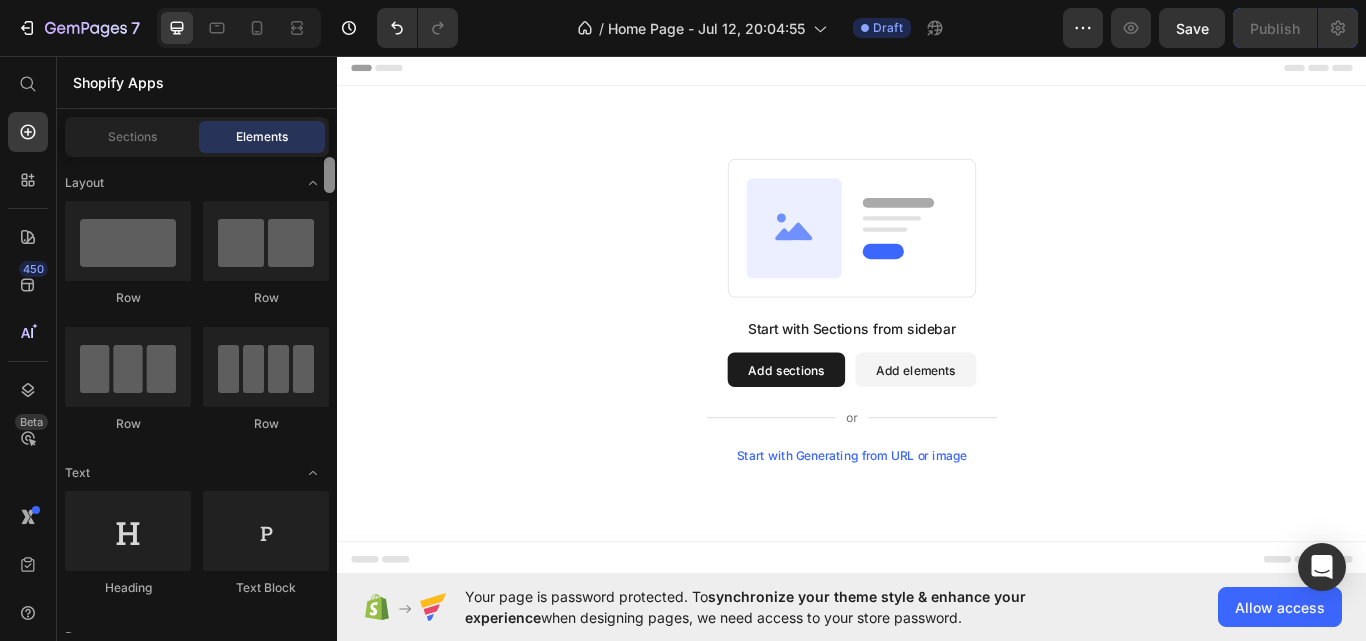 drag, startPoint x: 667, startPoint y: 269, endPoint x: 359, endPoint y: 57, distance: 373.9091 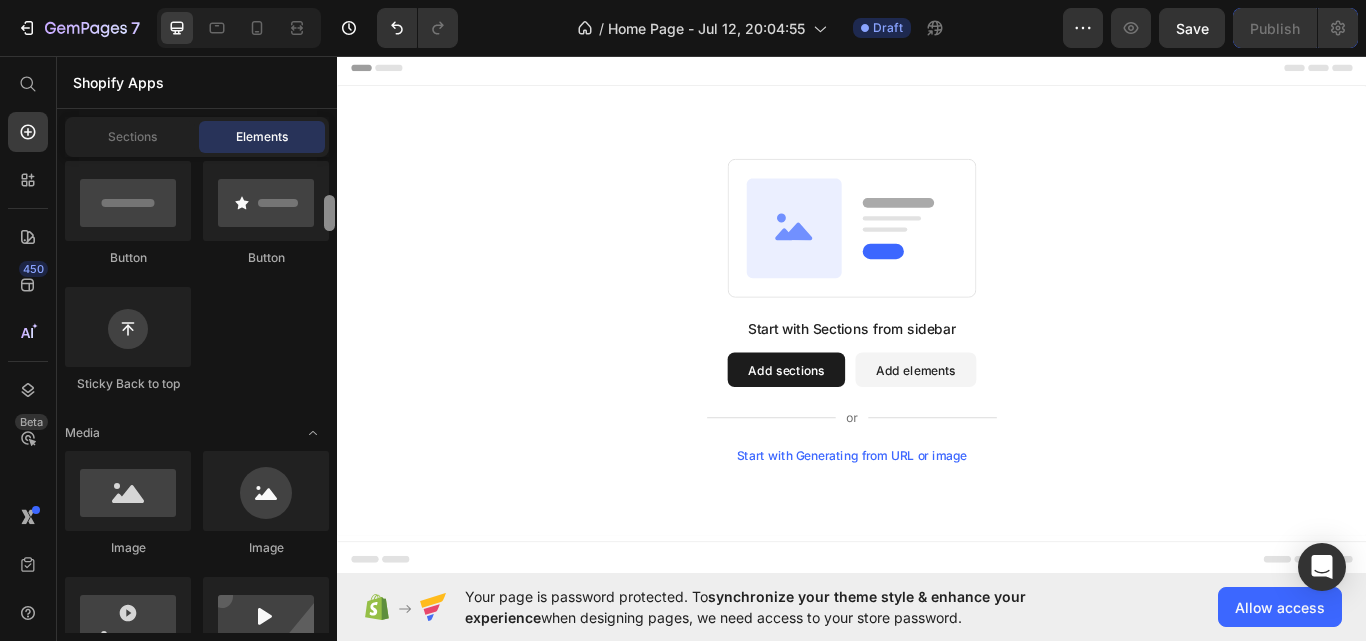click on "Start with Sections from sidebar Add sections Add elements Start with Generating from URL or image" at bounding box center [937, 354] 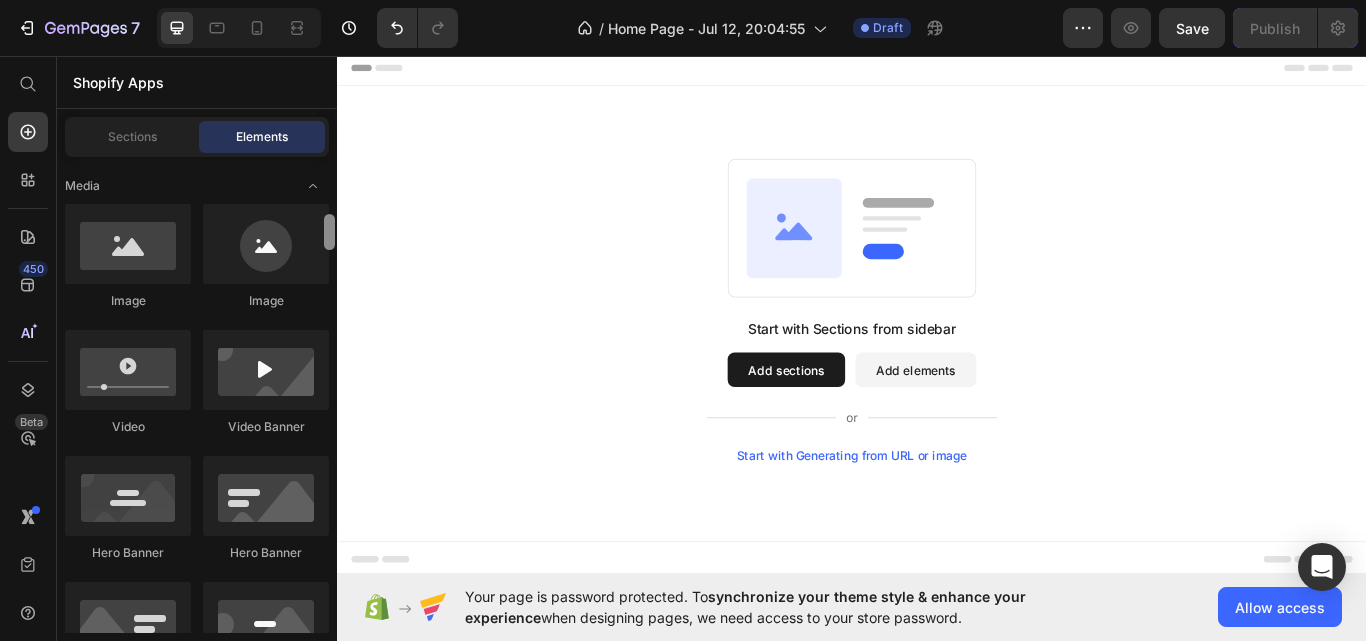 click on "Start with Sections from sidebar Add sections Add elements Start with Generating from URL or image" at bounding box center (937, 354) 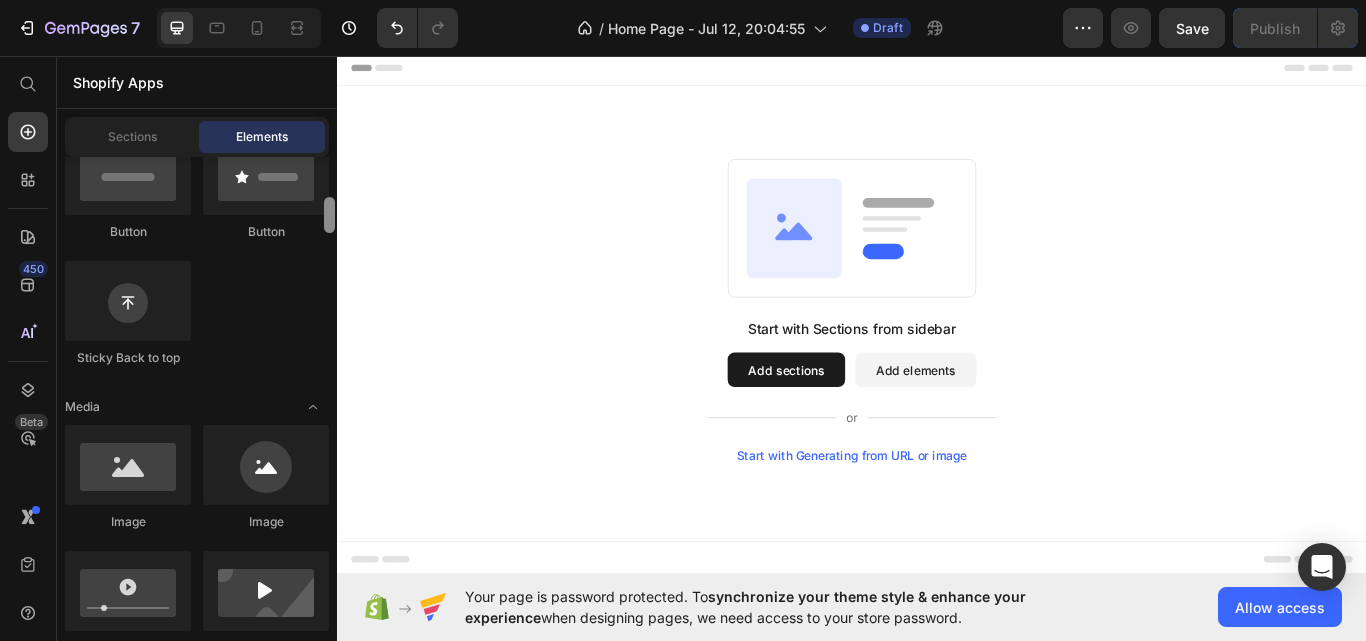 scroll, scrollTop: 0, scrollLeft: 0, axis: both 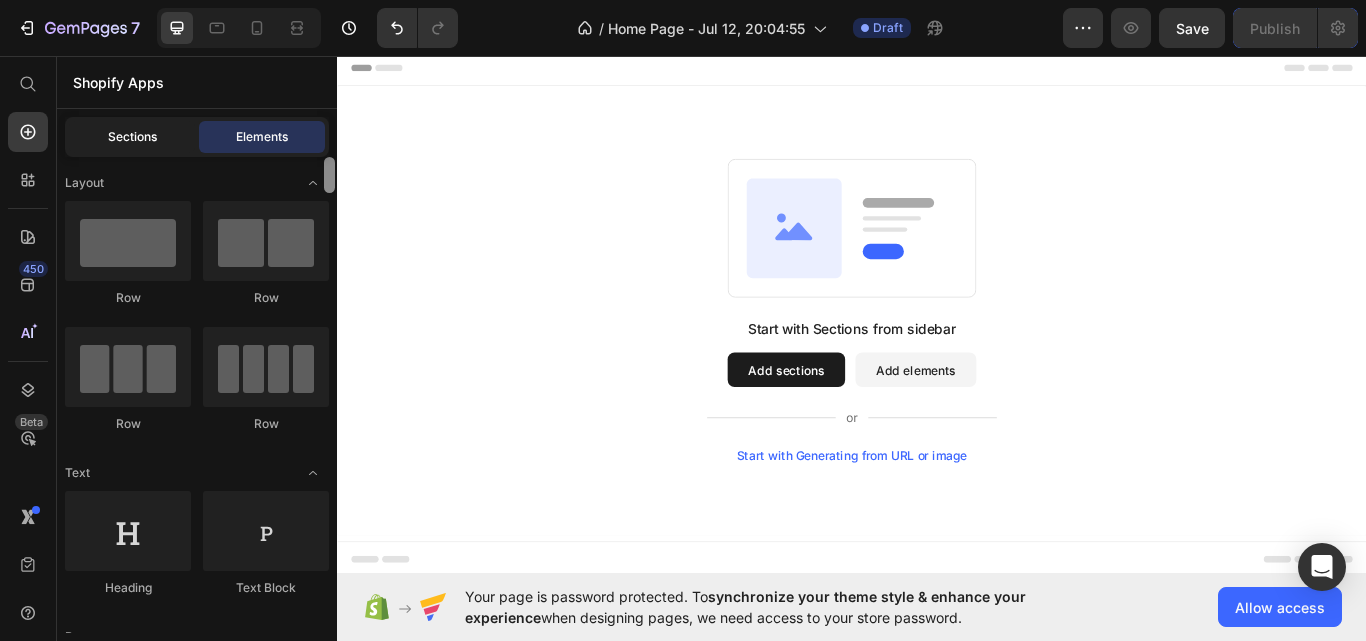 click on "Sections" at bounding box center [132, 137] 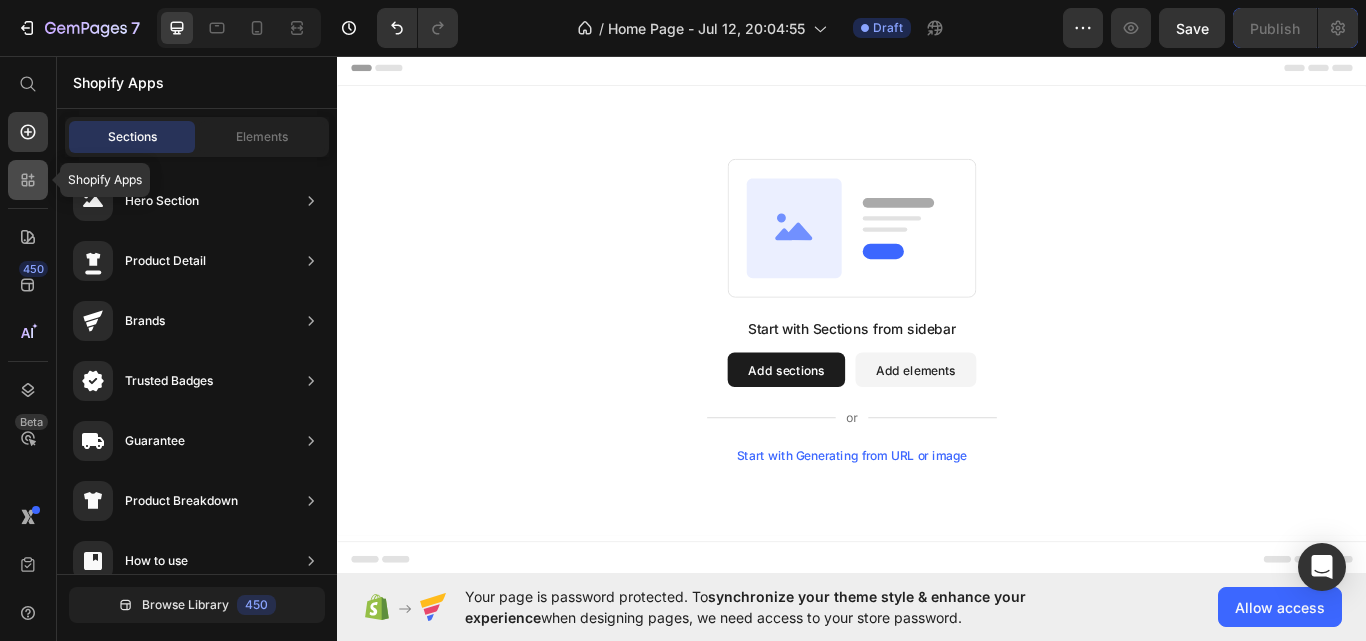 click 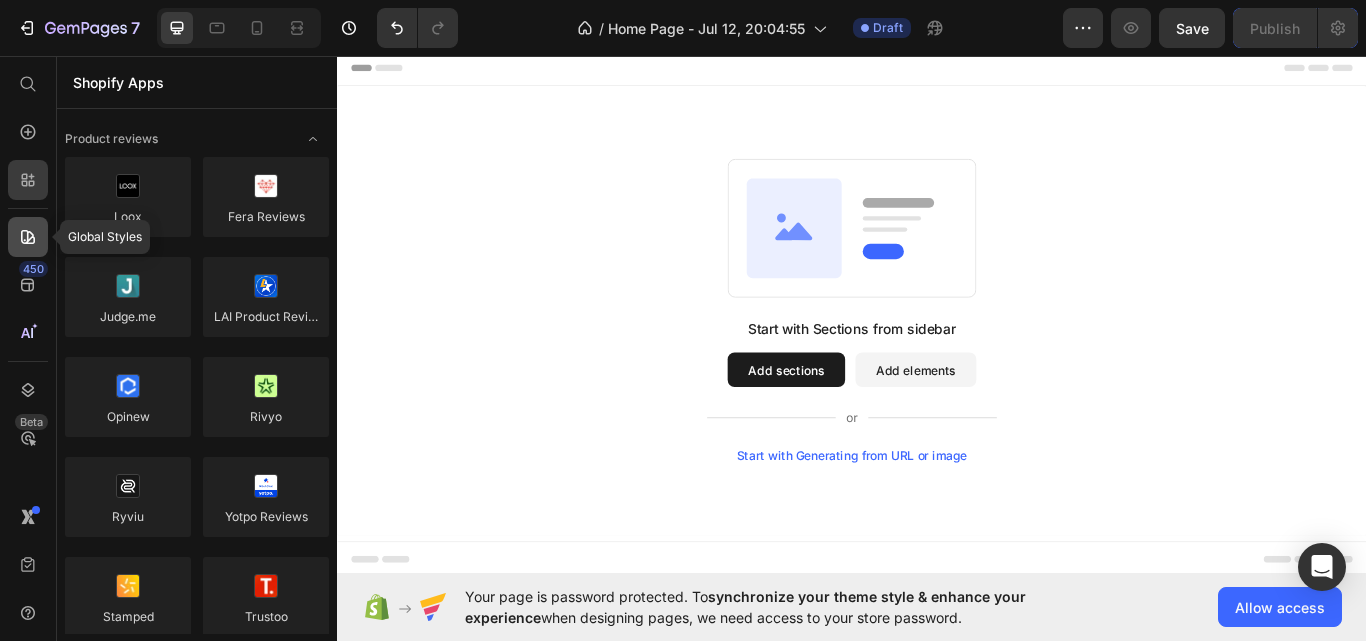 click 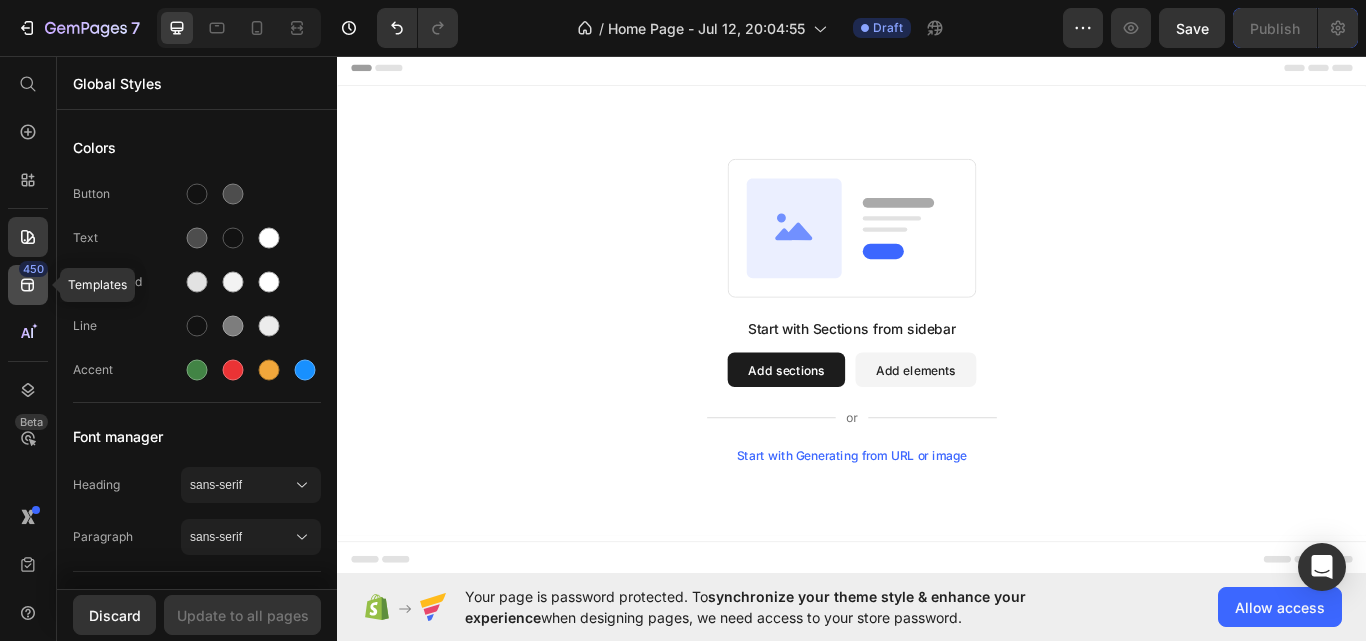 click on "450" 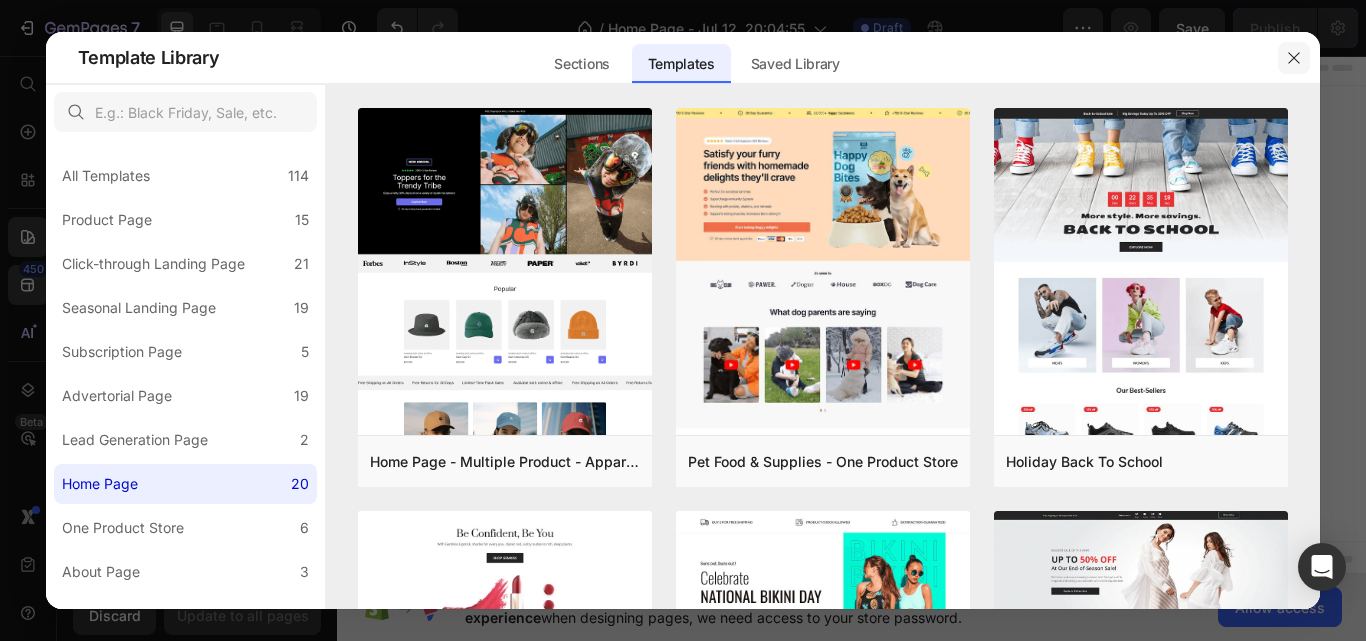 click at bounding box center (1294, 58) 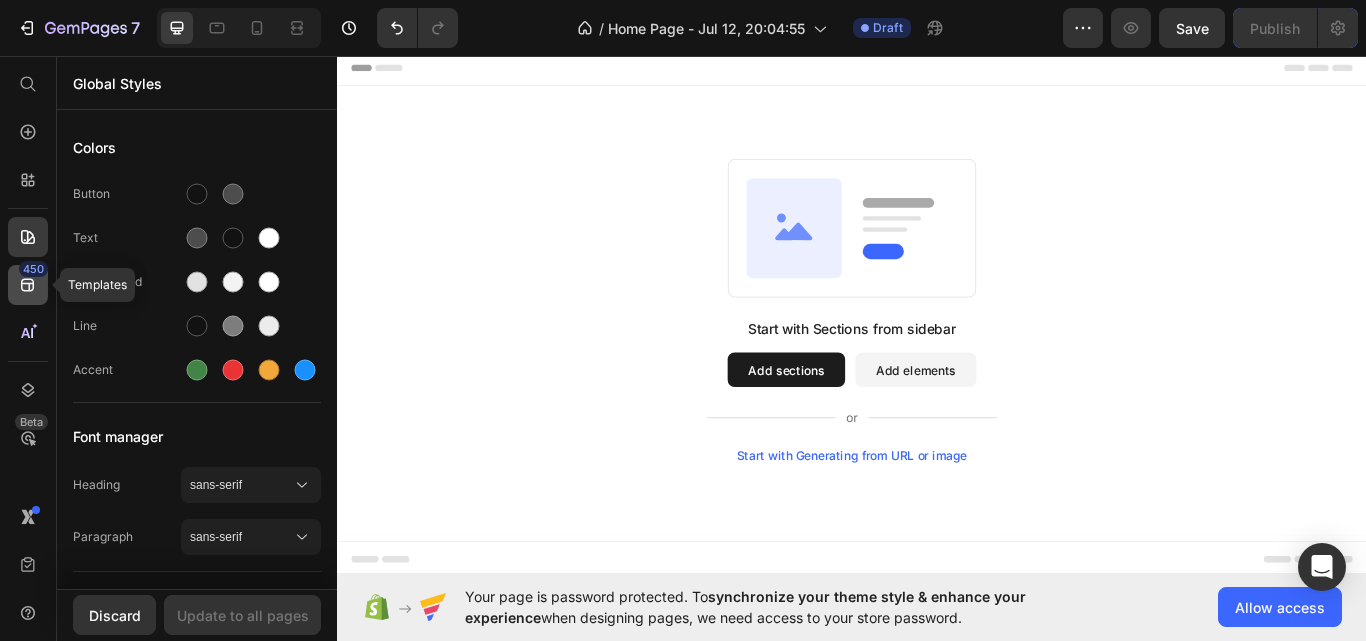 click 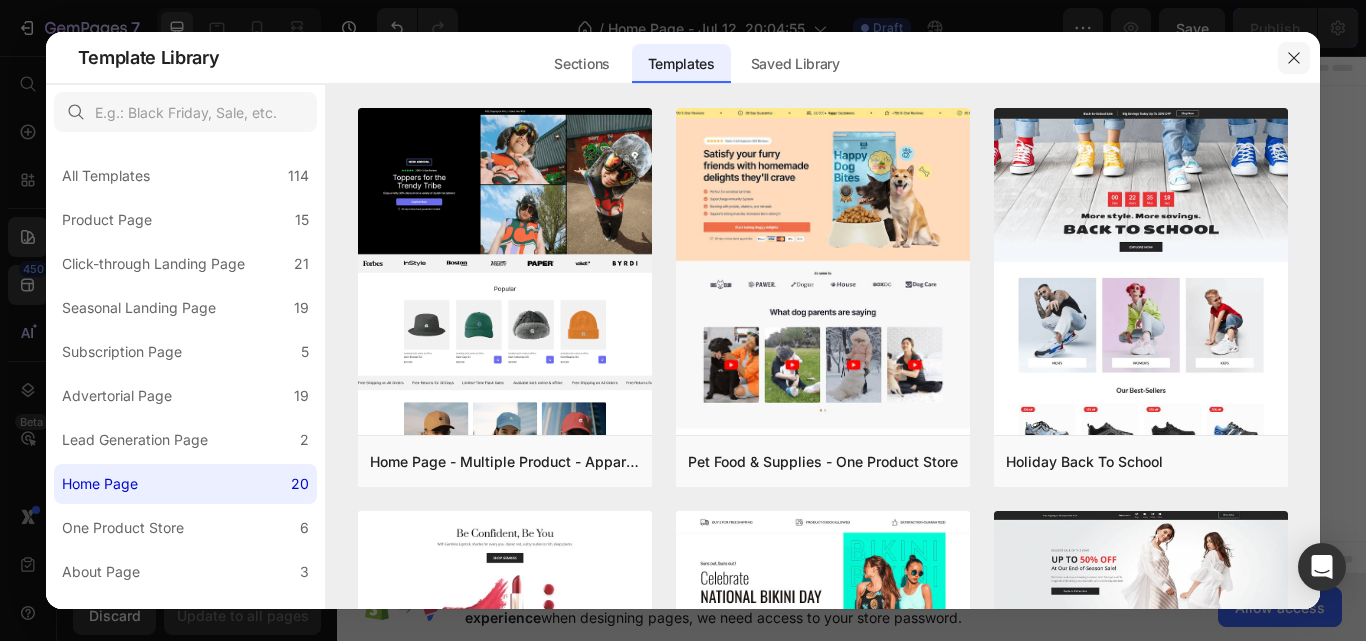 drag, startPoint x: 1303, startPoint y: 57, endPoint x: 1099, endPoint y: 58, distance: 204.00246 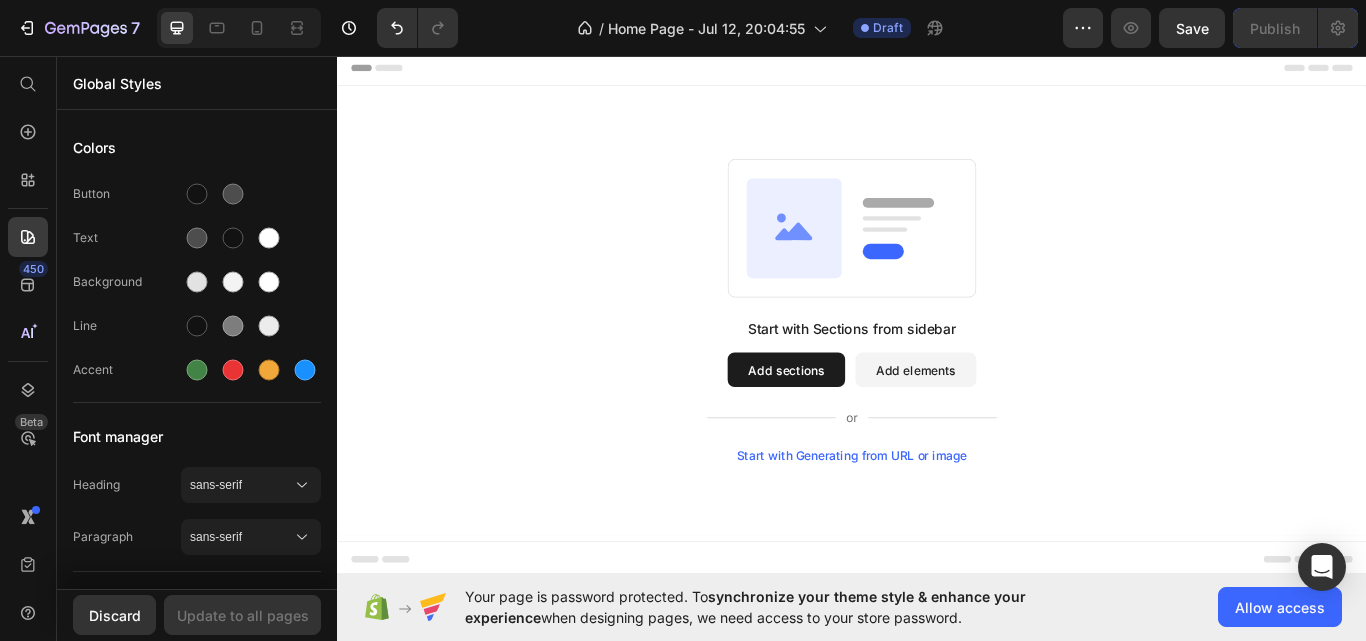 click 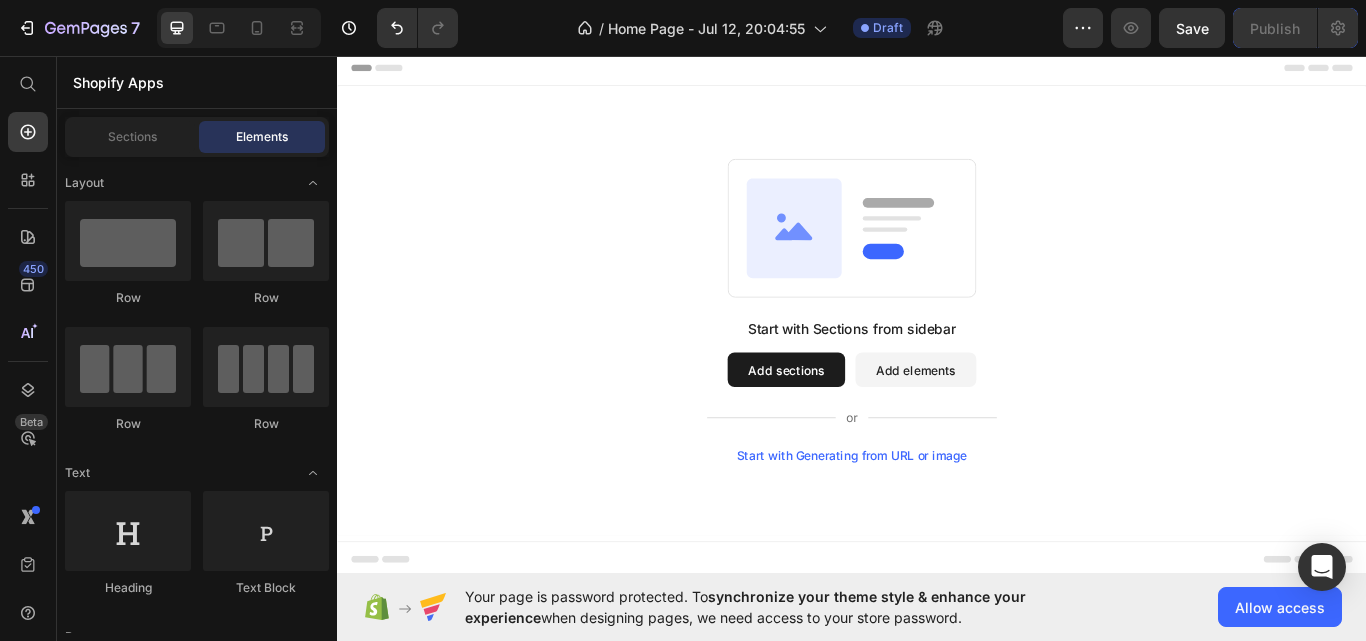 click on "Add elements" at bounding box center [1011, 423] 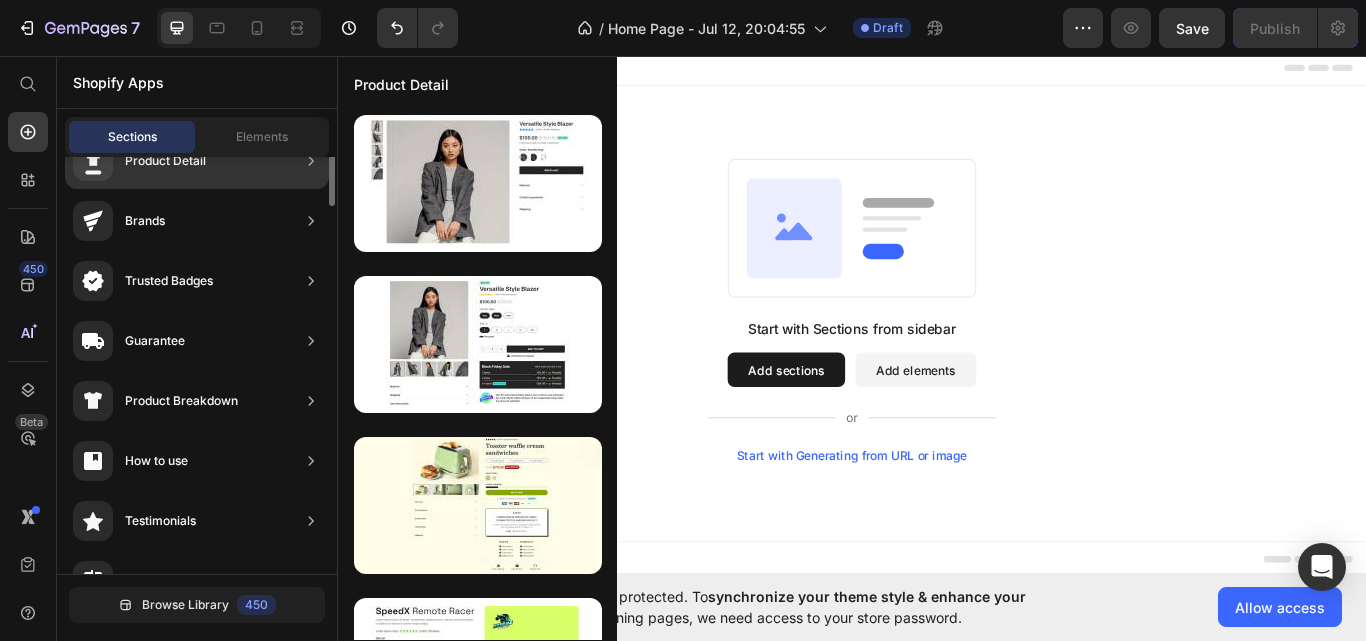 scroll, scrollTop: 0, scrollLeft: 0, axis: both 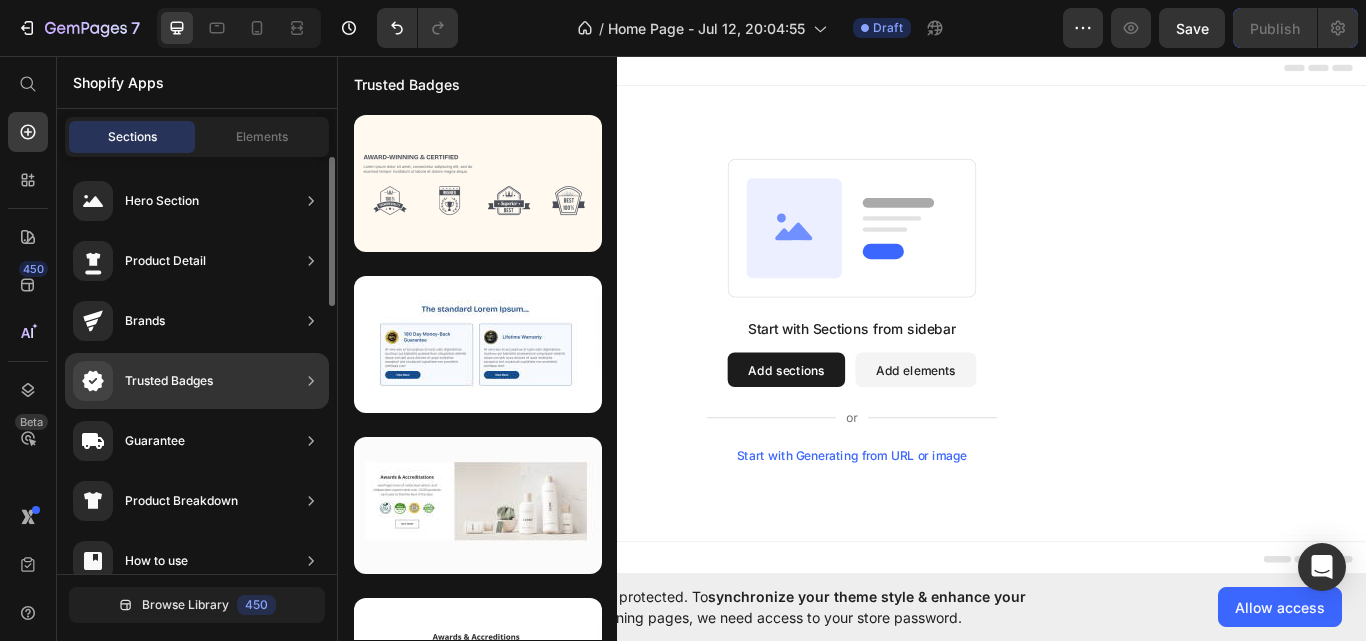 click on "Trusted Badges" at bounding box center [169, 381] 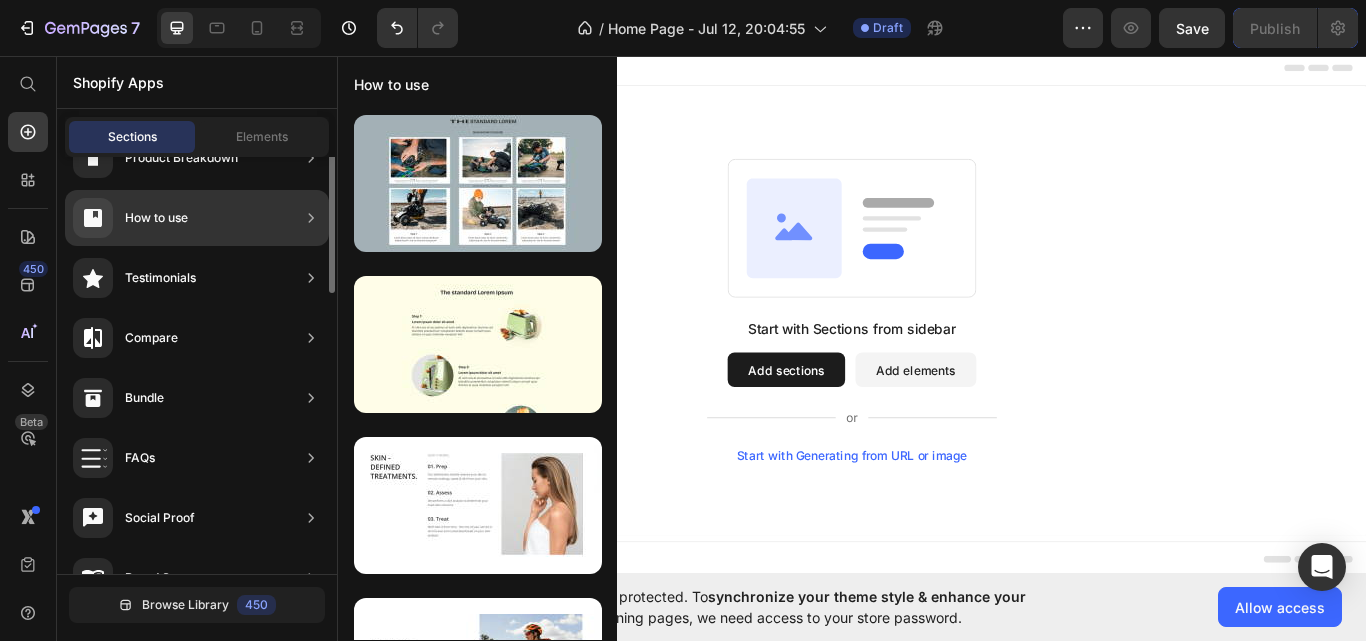 scroll, scrollTop: 243, scrollLeft: 0, axis: vertical 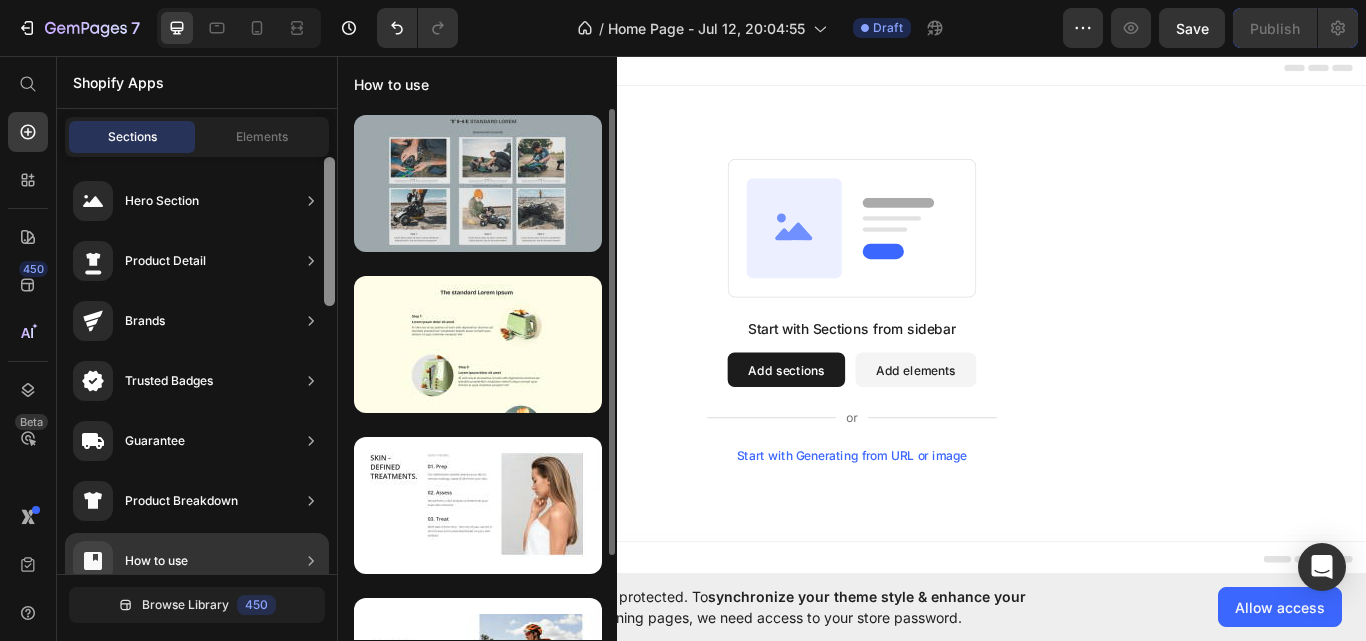 drag, startPoint x: 329, startPoint y: 265, endPoint x: 370, endPoint y: 117, distance: 153.57408 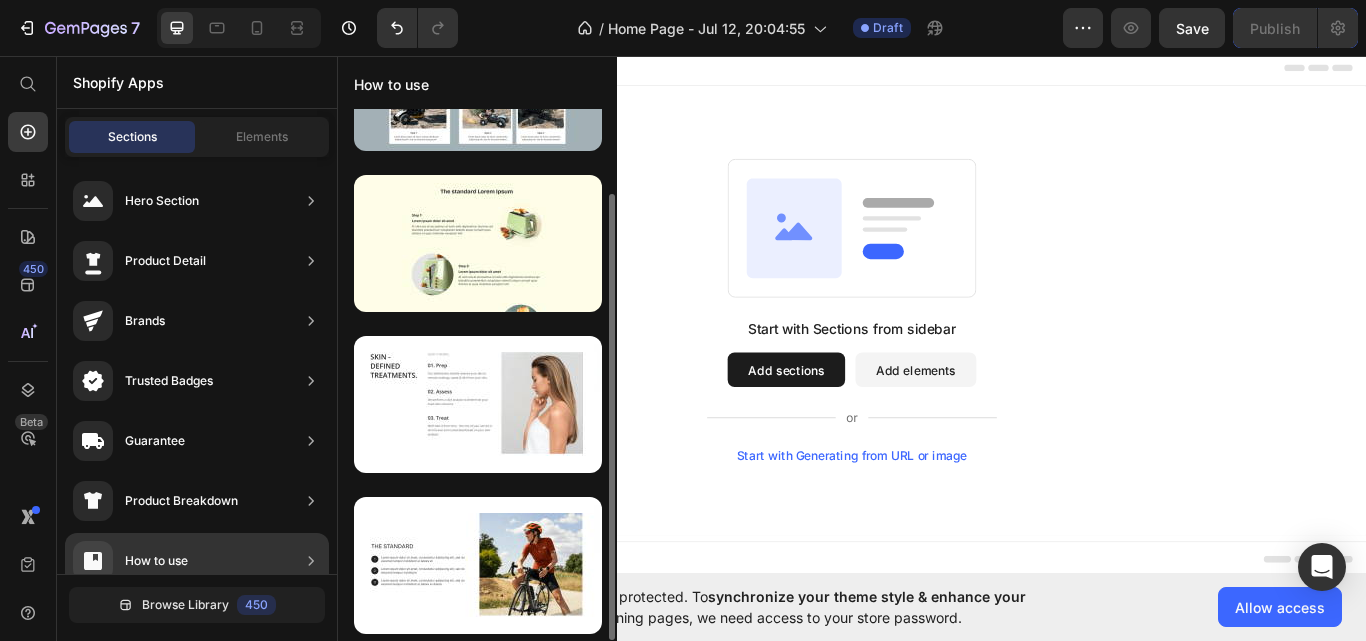 scroll, scrollTop: 0, scrollLeft: 0, axis: both 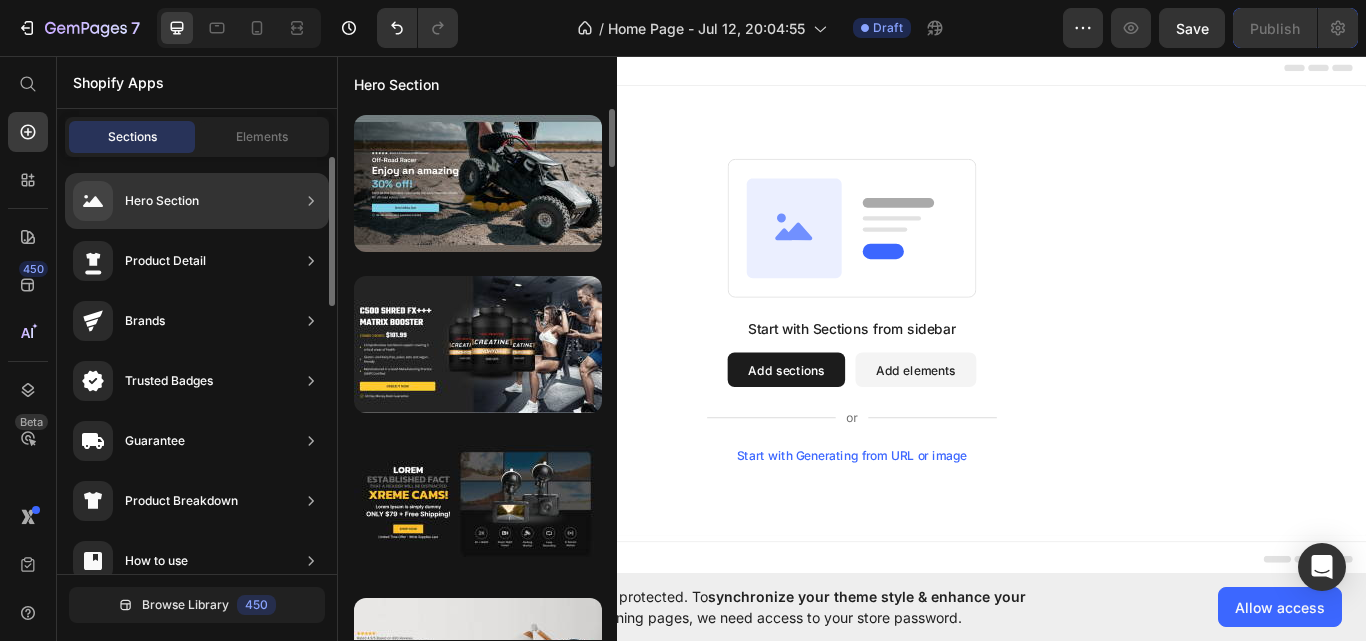 click on "Hero Section" 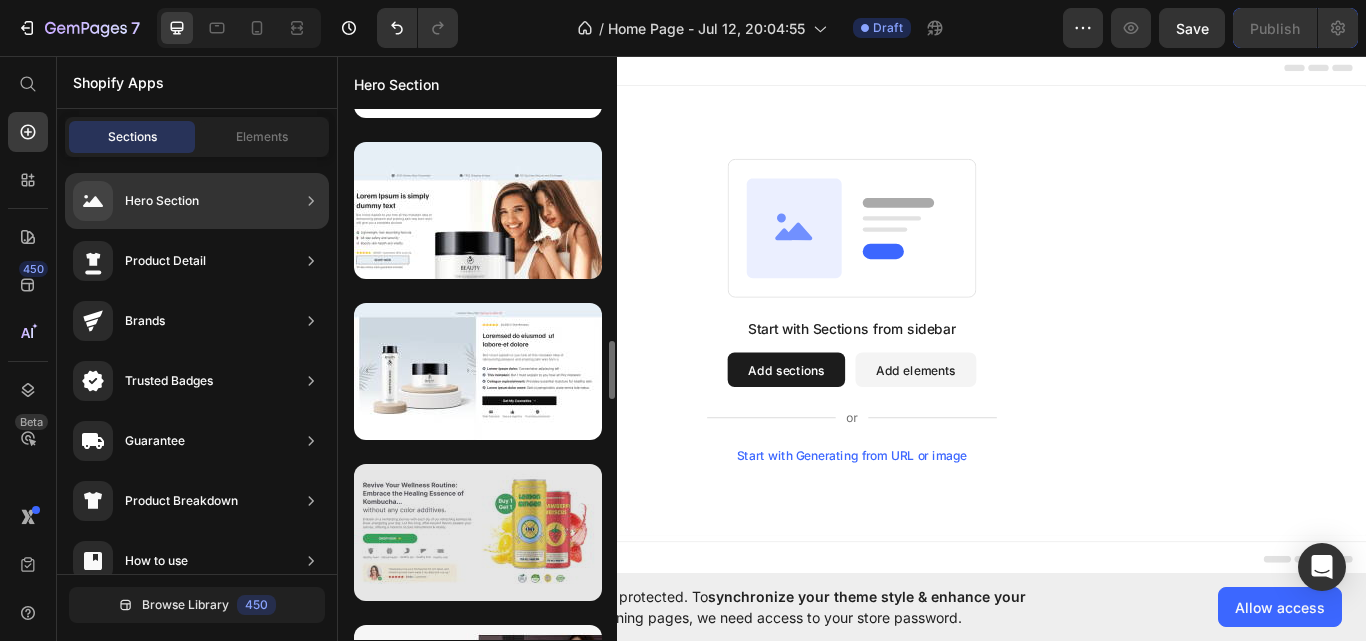 scroll, scrollTop: 1200, scrollLeft: 0, axis: vertical 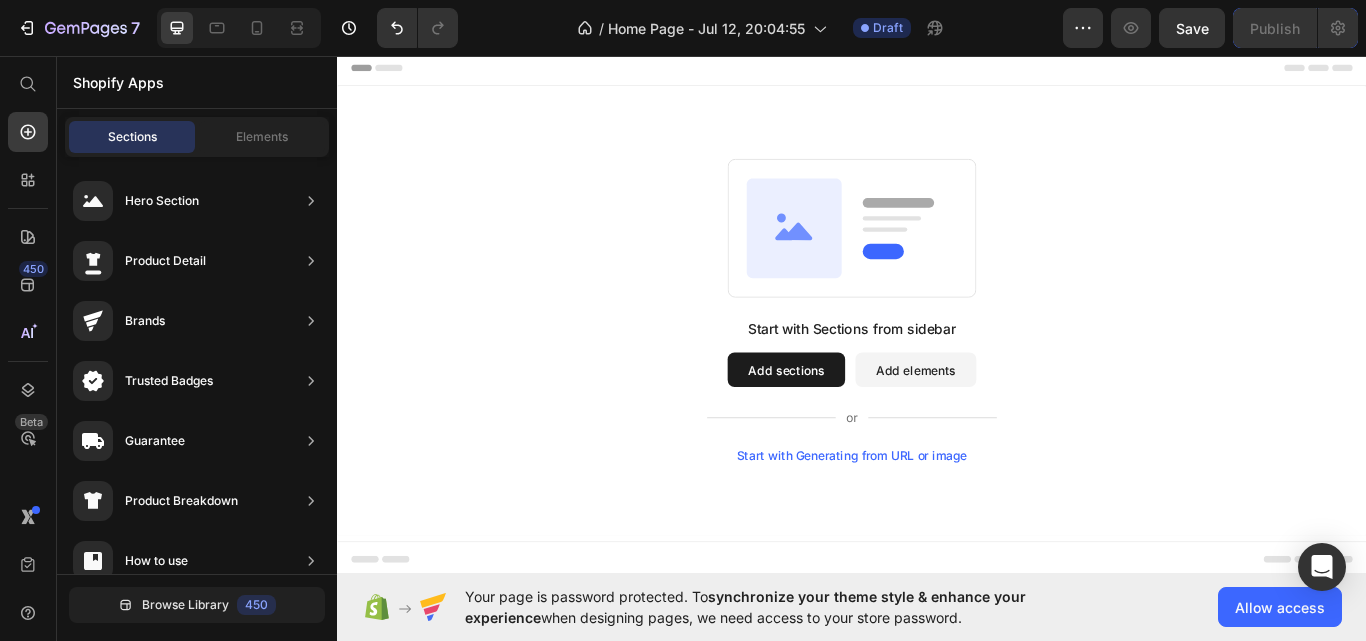 click on "Add sections" at bounding box center [860, 423] 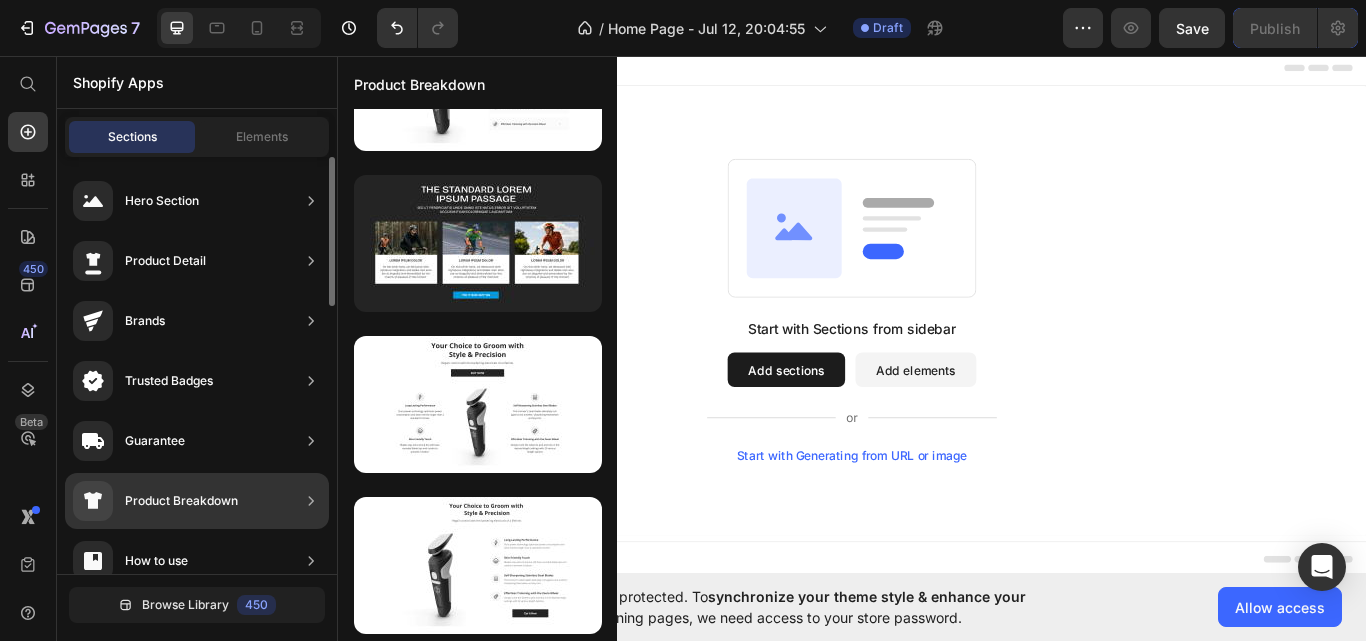 scroll, scrollTop: 423, scrollLeft: 0, axis: vertical 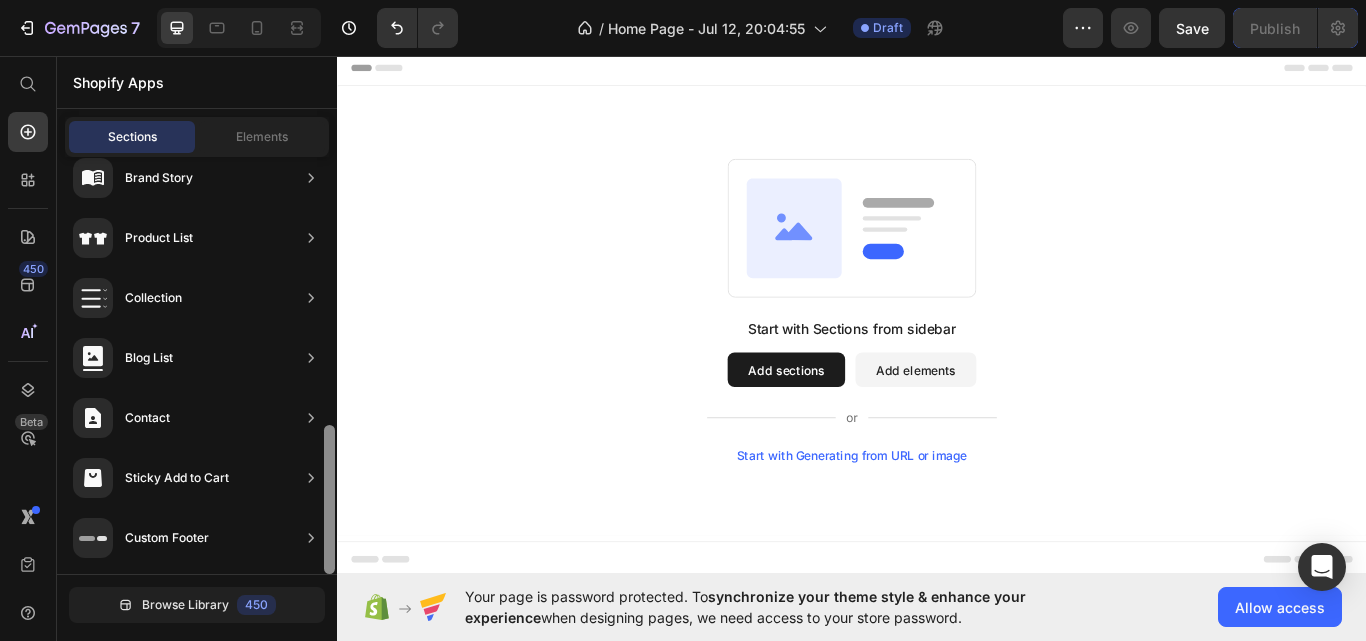 drag, startPoint x: 330, startPoint y: 502, endPoint x: 329, endPoint y: 579, distance: 77.00649 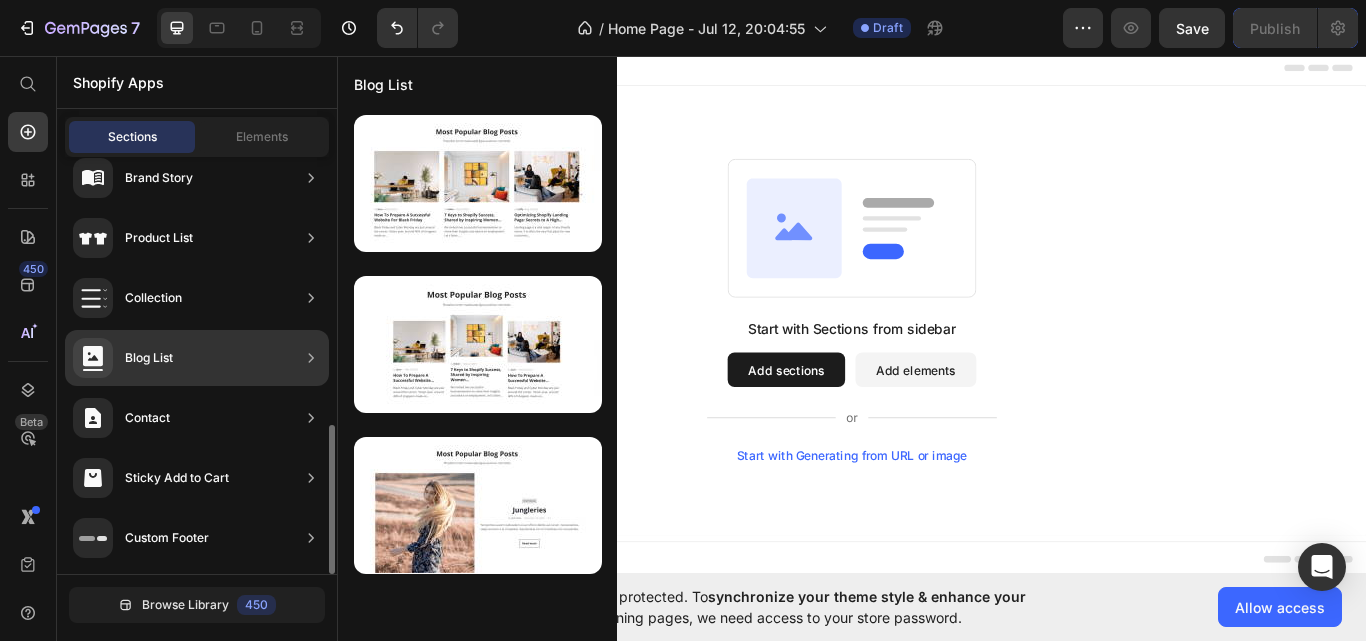 scroll, scrollTop: 0, scrollLeft: 0, axis: both 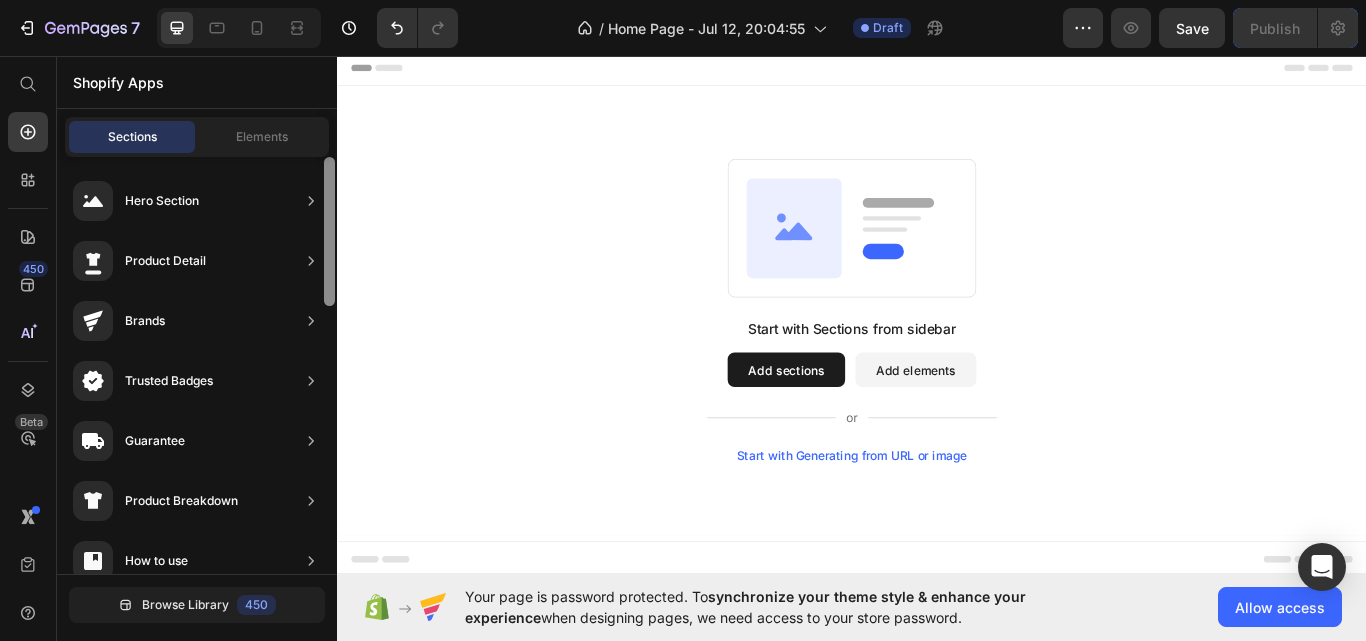 drag, startPoint x: 327, startPoint y: 256, endPoint x: 335, endPoint y: 139, distance: 117.273186 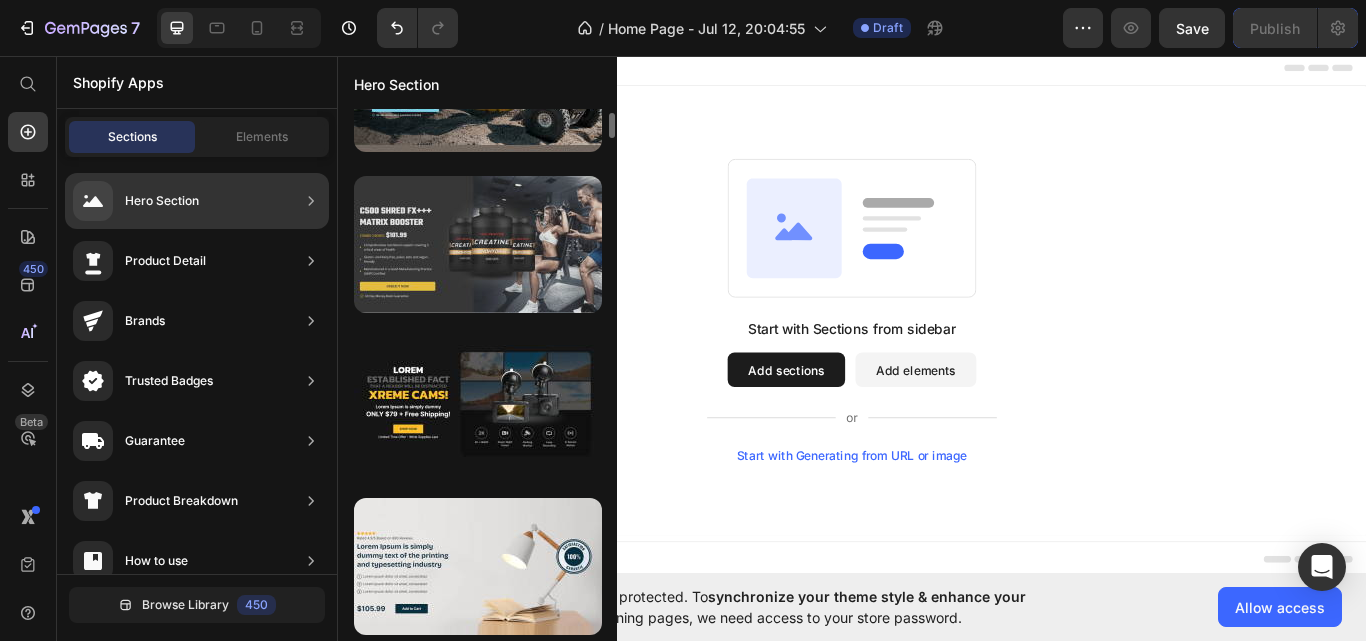 scroll, scrollTop: 200, scrollLeft: 0, axis: vertical 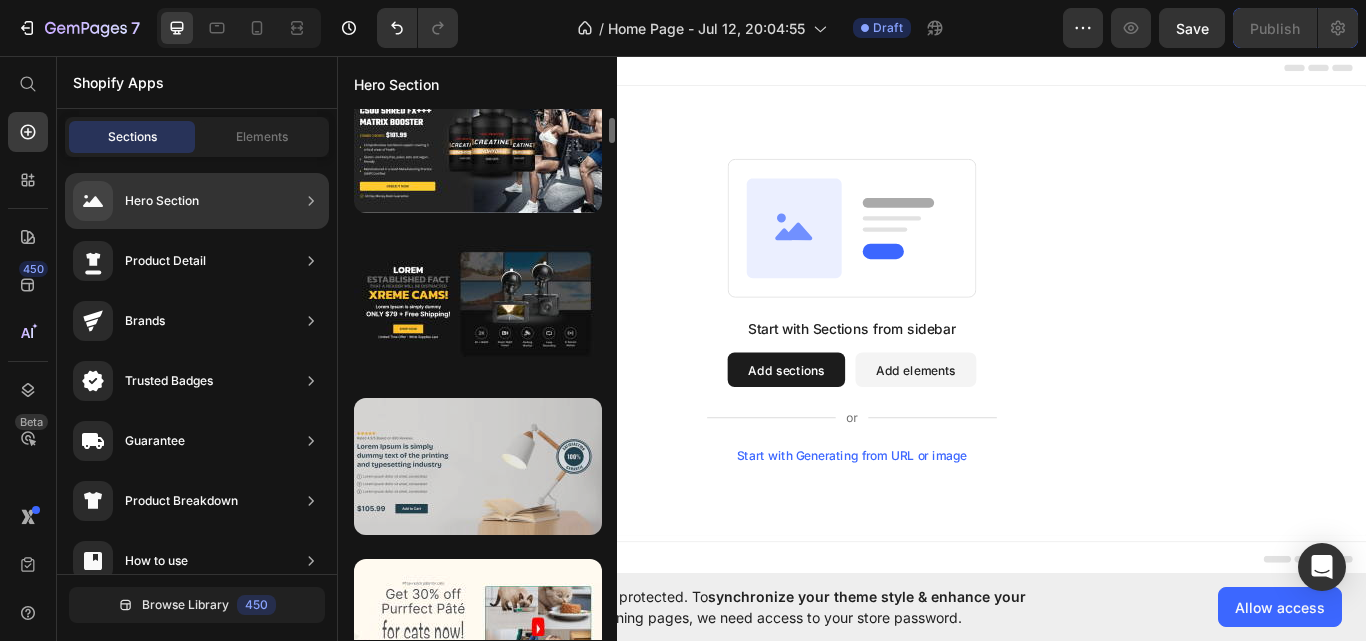 click at bounding box center (478, 466) 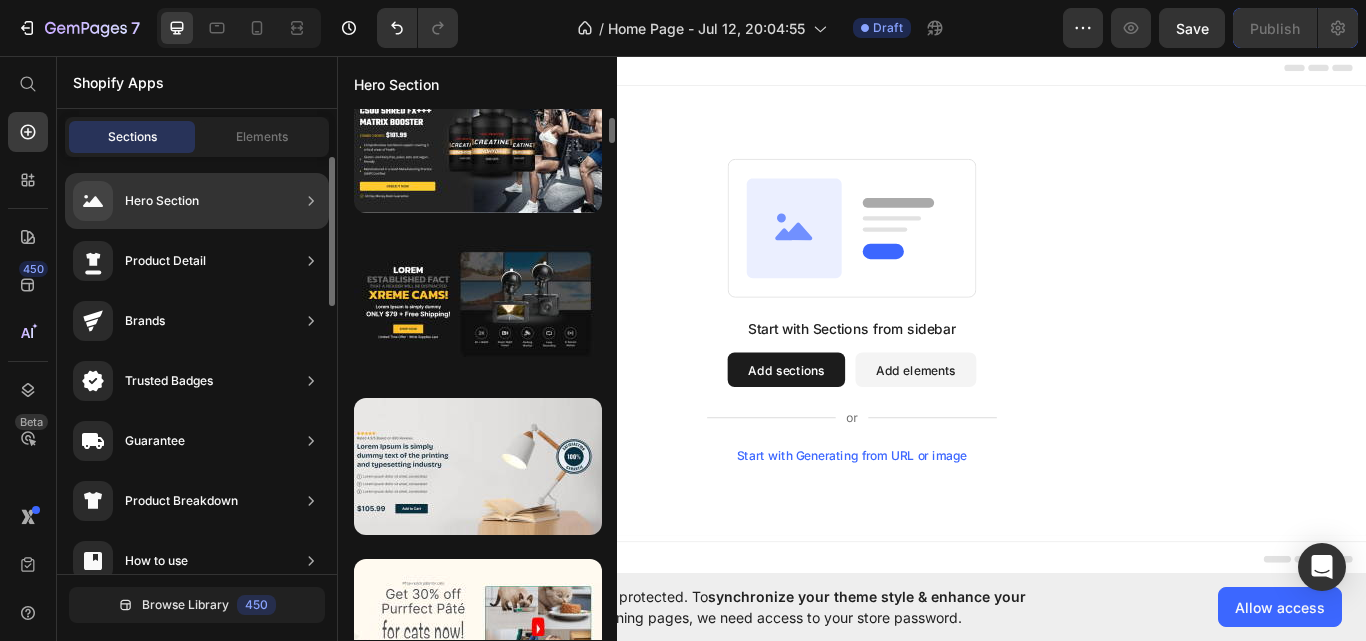 click on "Hero Section" 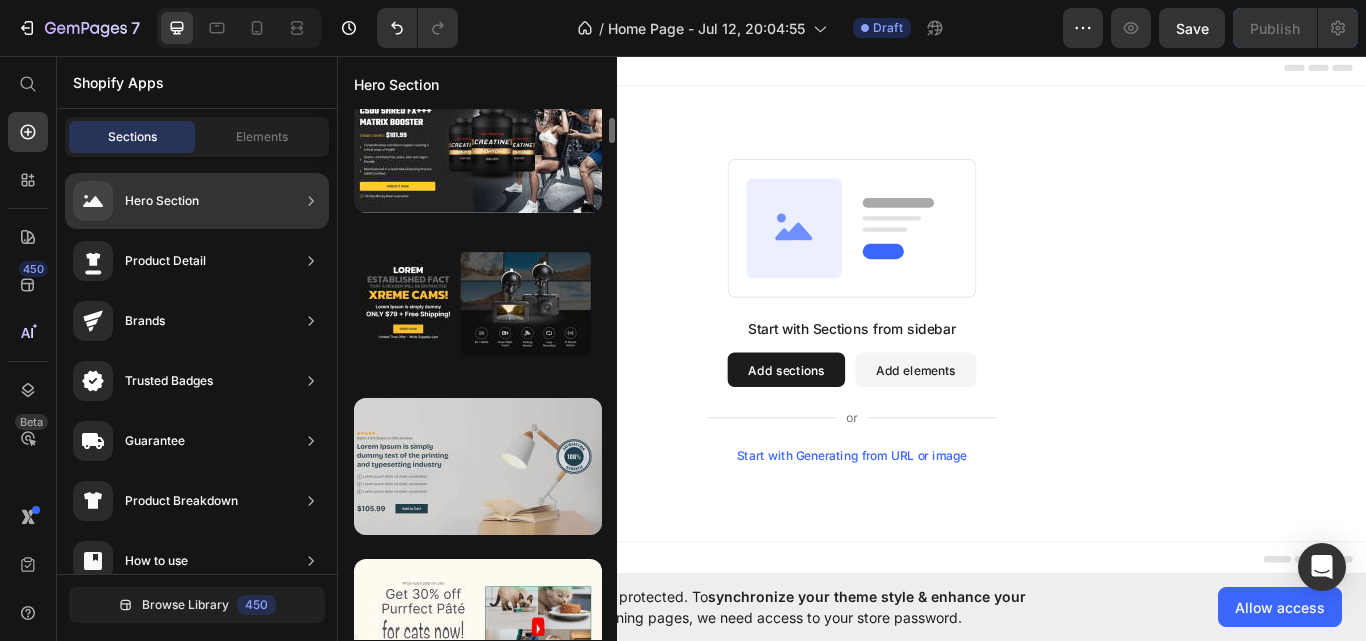 click at bounding box center [478, 466] 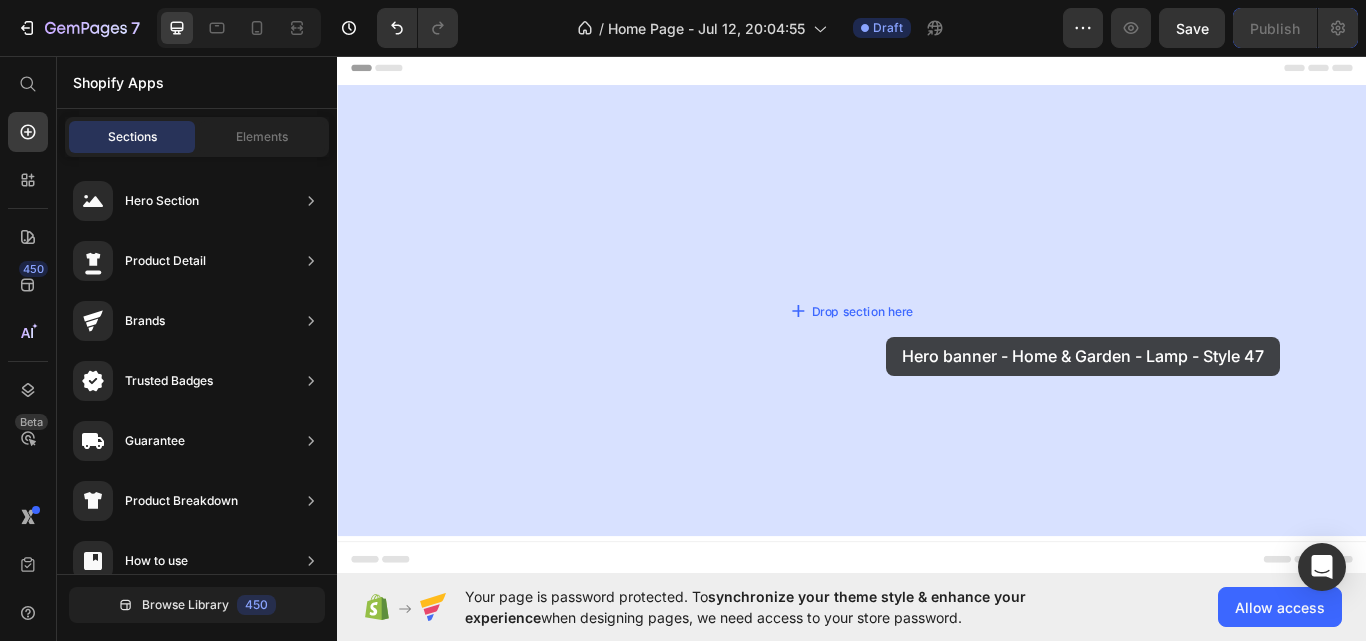 drag, startPoint x: 765, startPoint y: 514, endPoint x: 906, endPoint y: 443, distance: 157.86703 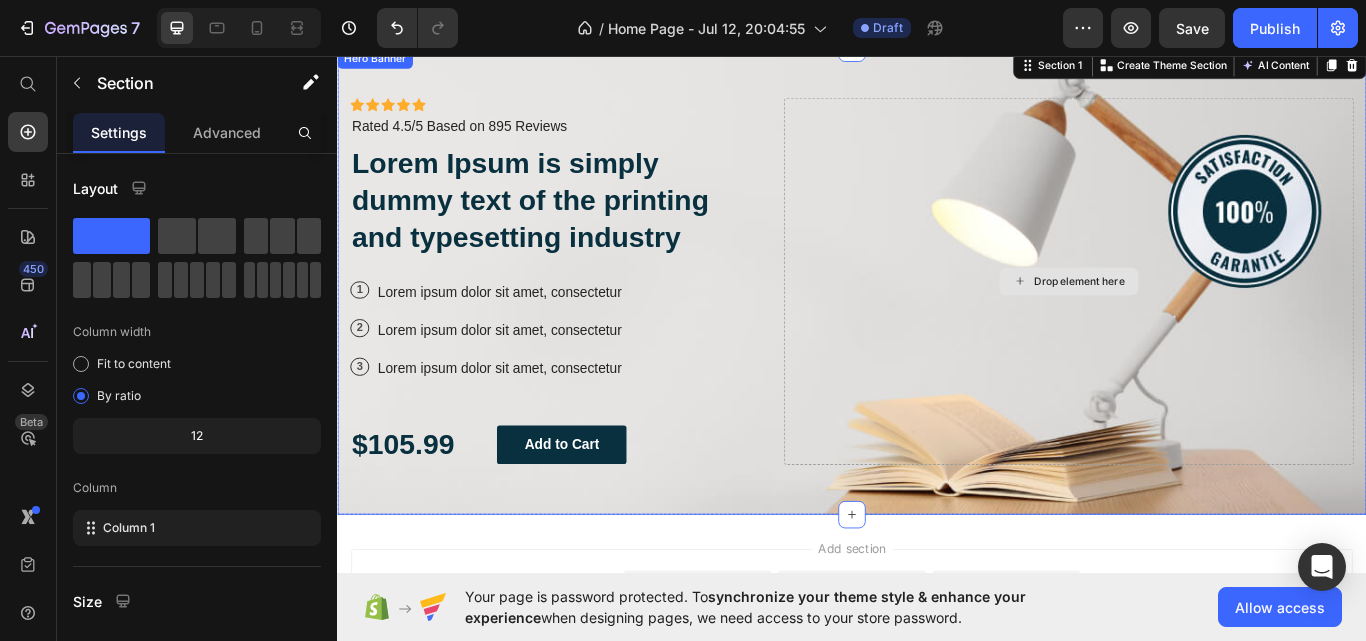 scroll, scrollTop: 0, scrollLeft: 0, axis: both 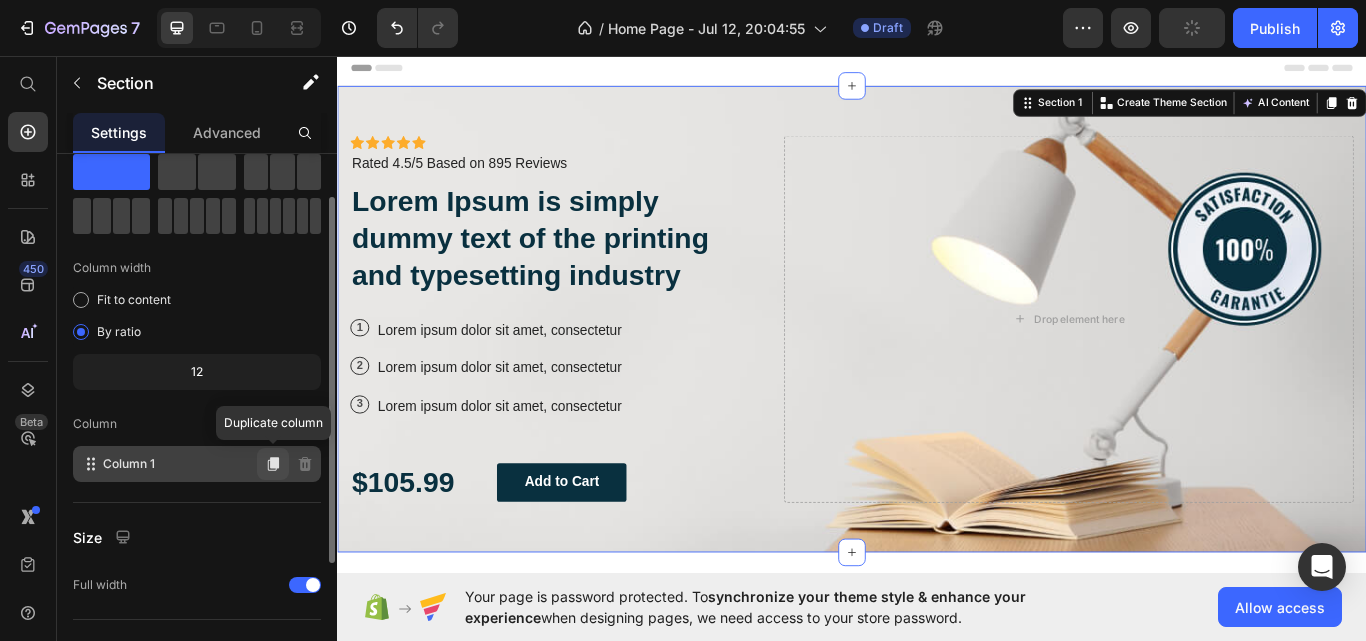 click 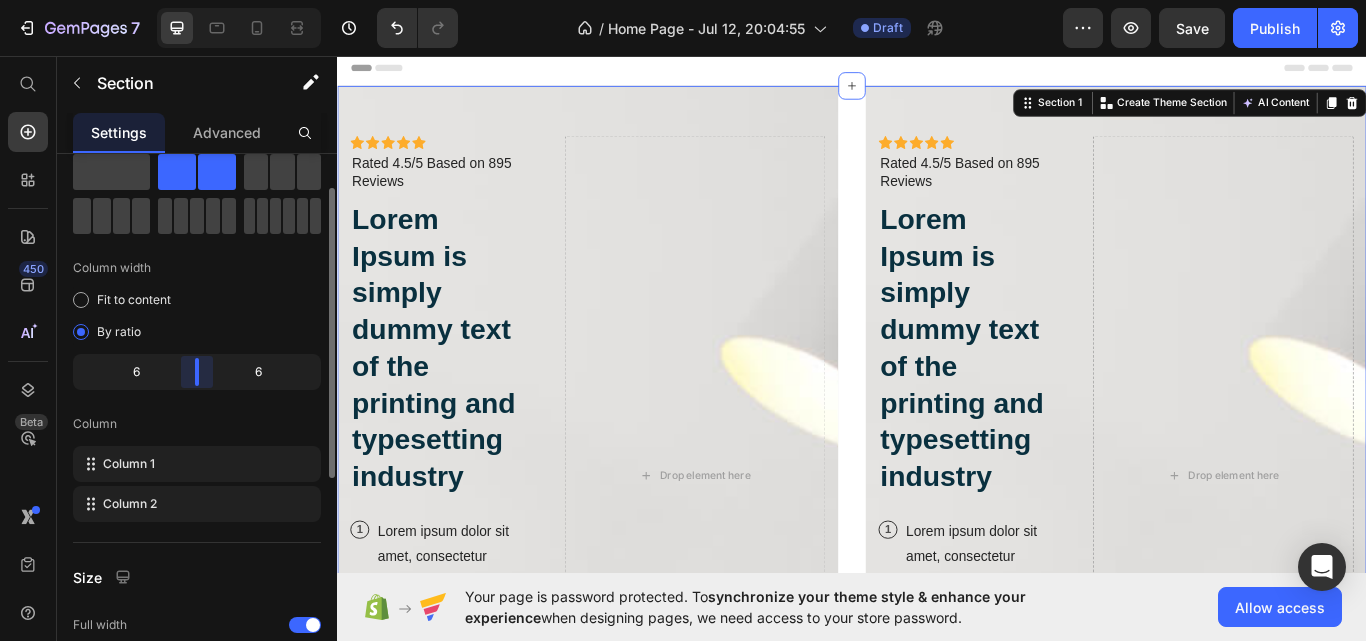 drag, startPoint x: 198, startPoint y: 364, endPoint x: 258, endPoint y: 384, distance: 63.245552 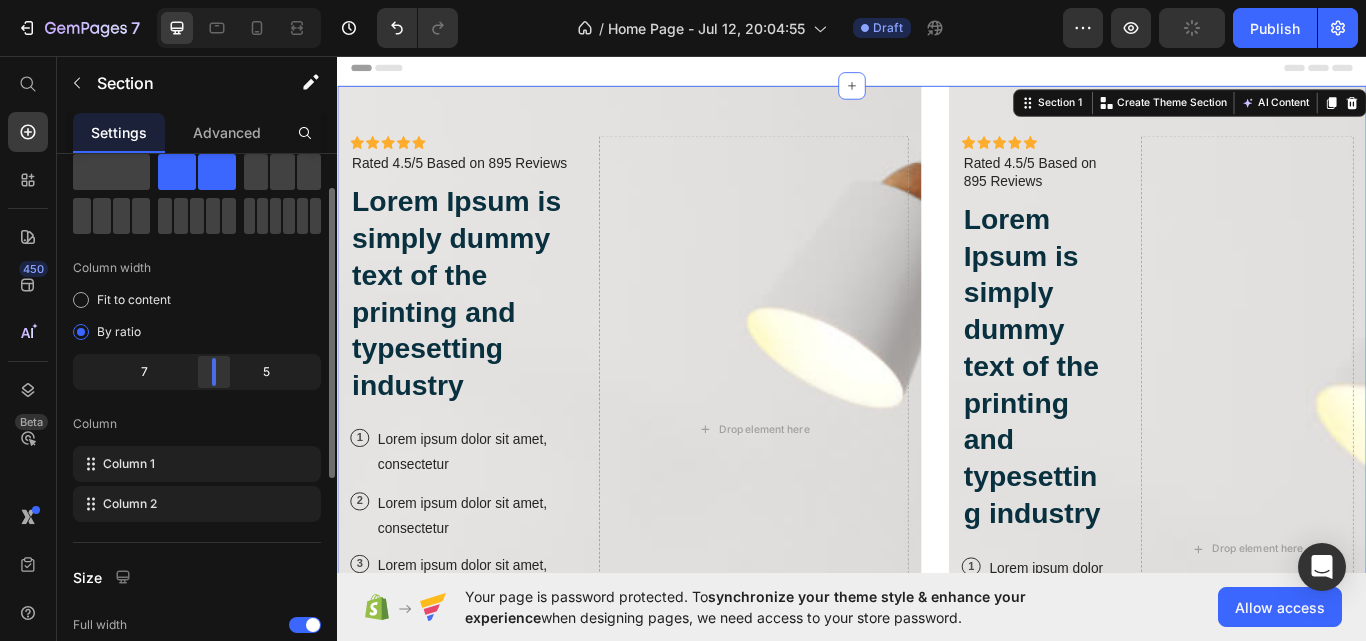 drag, startPoint x: 217, startPoint y: 369, endPoint x: 235, endPoint y: 371, distance: 18.110771 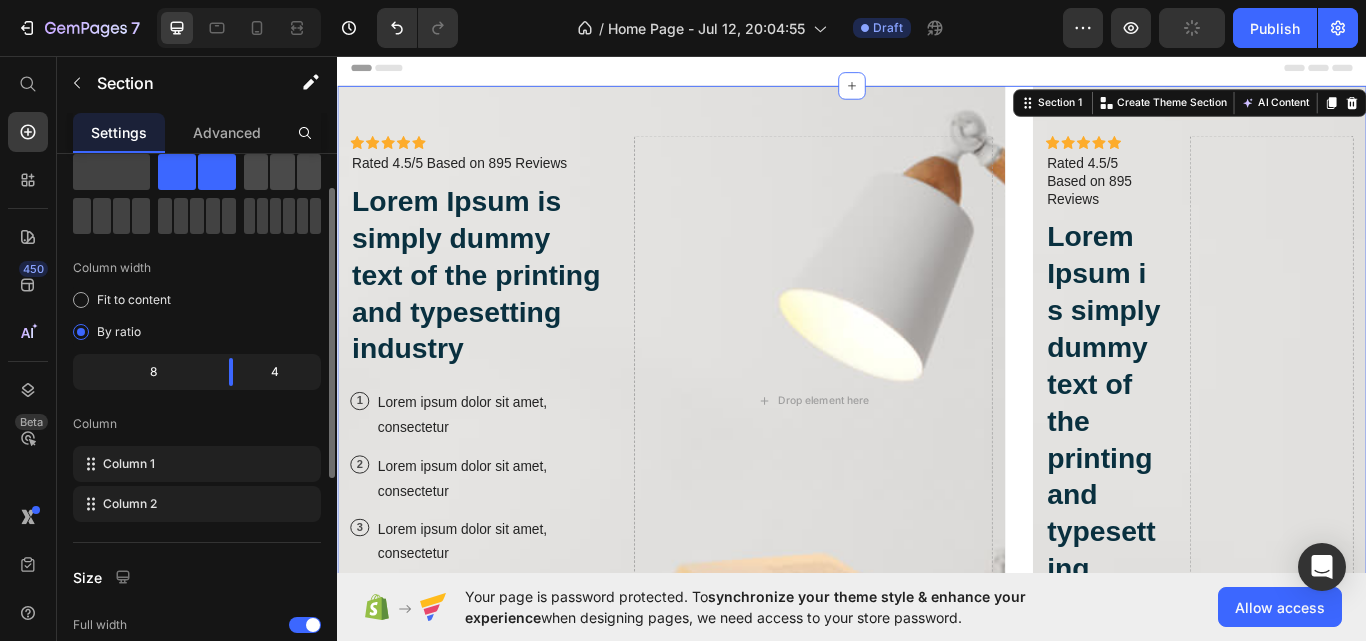 click 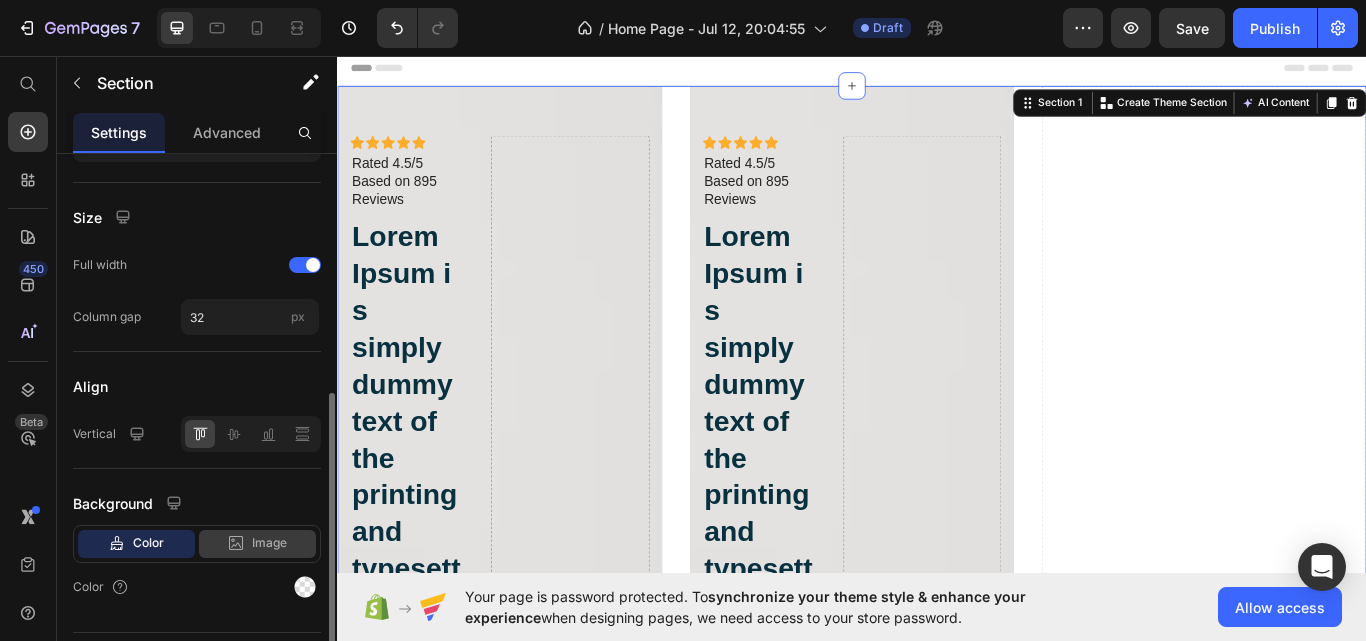 scroll, scrollTop: 513, scrollLeft: 0, axis: vertical 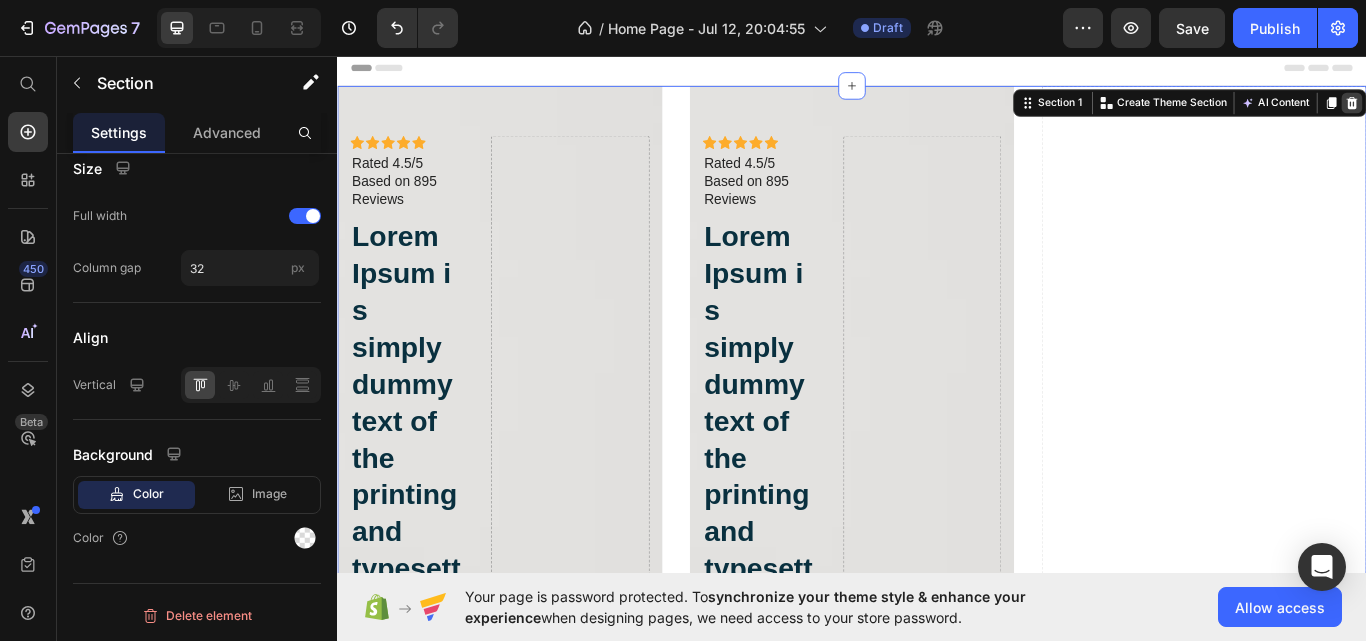 click 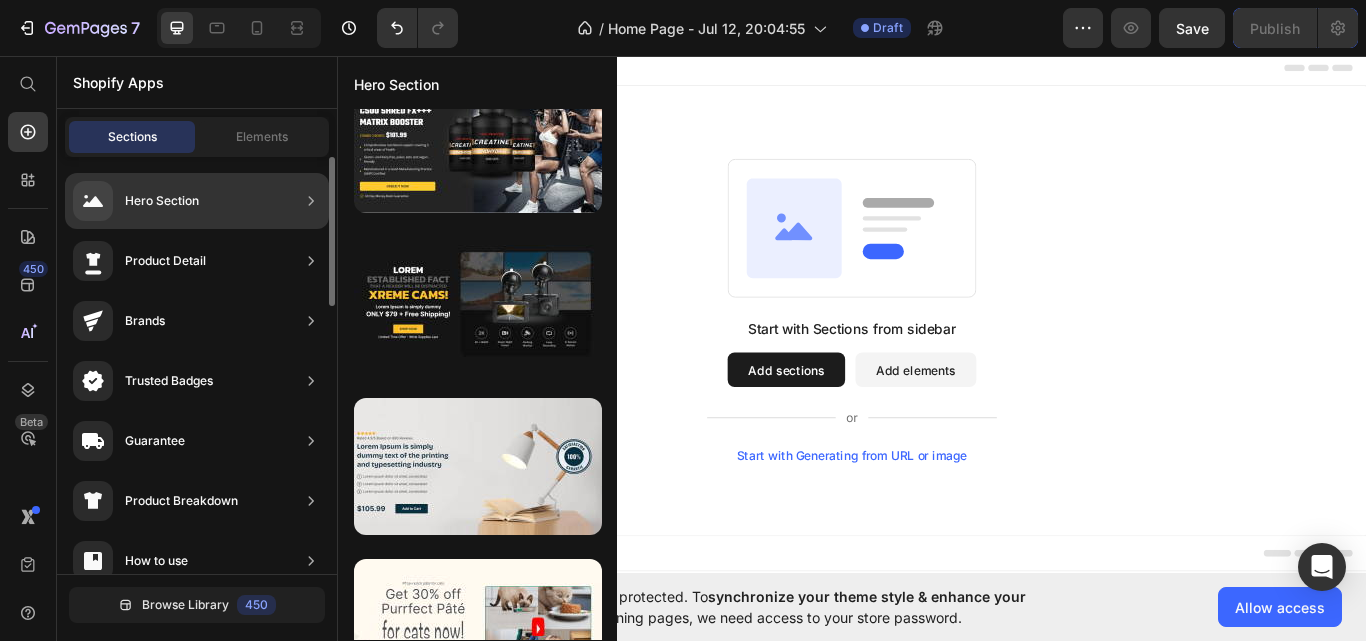 click on "Hero Section" at bounding box center (162, 201) 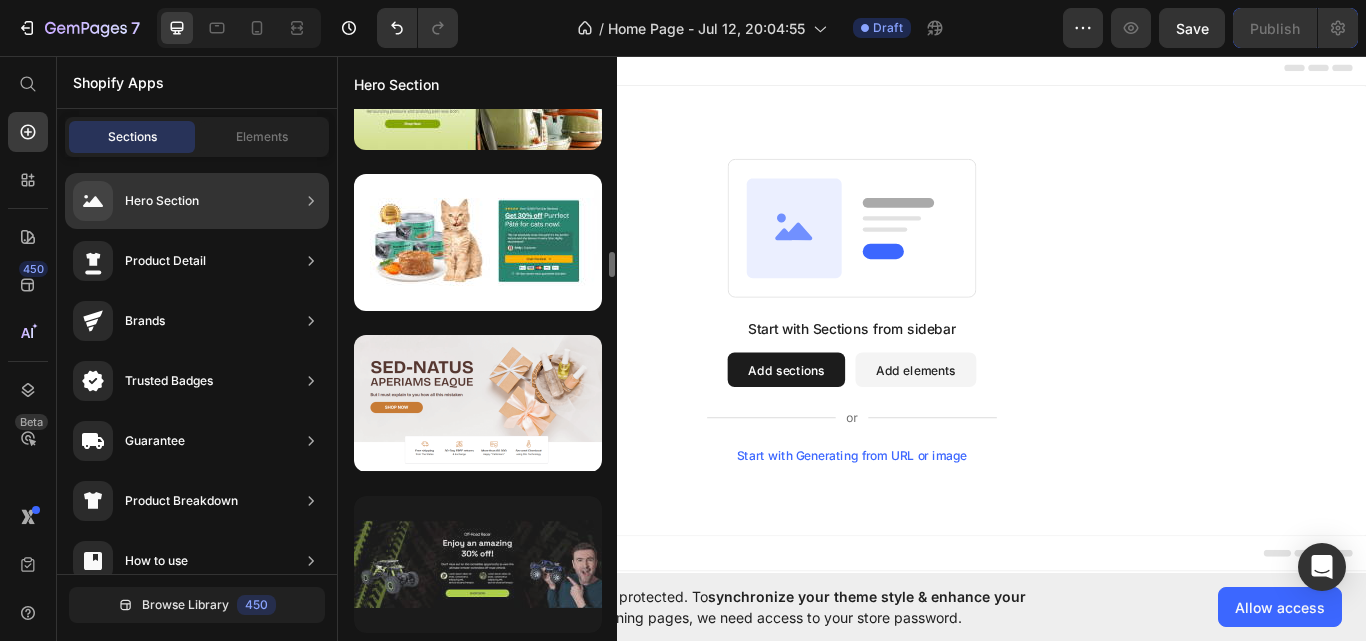 scroll, scrollTop: 3100, scrollLeft: 0, axis: vertical 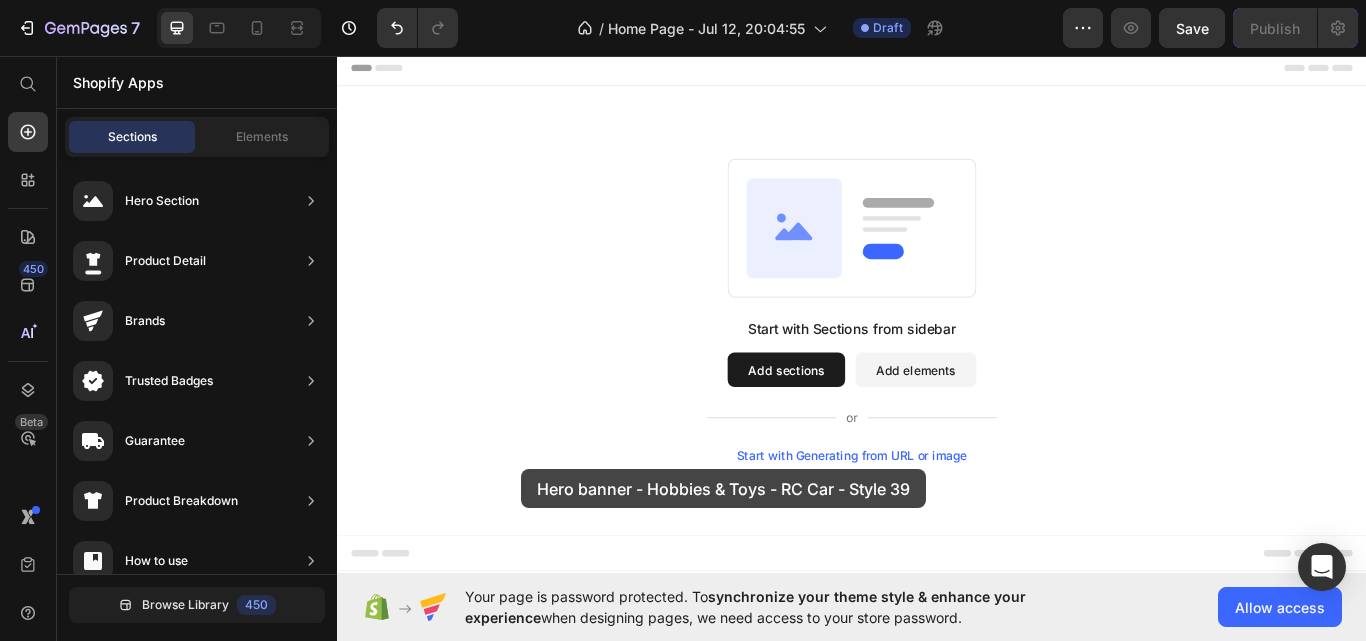 drag, startPoint x: 858, startPoint y: 520, endPoint x: 1012, endPoint y: 453, distance: 167.94344 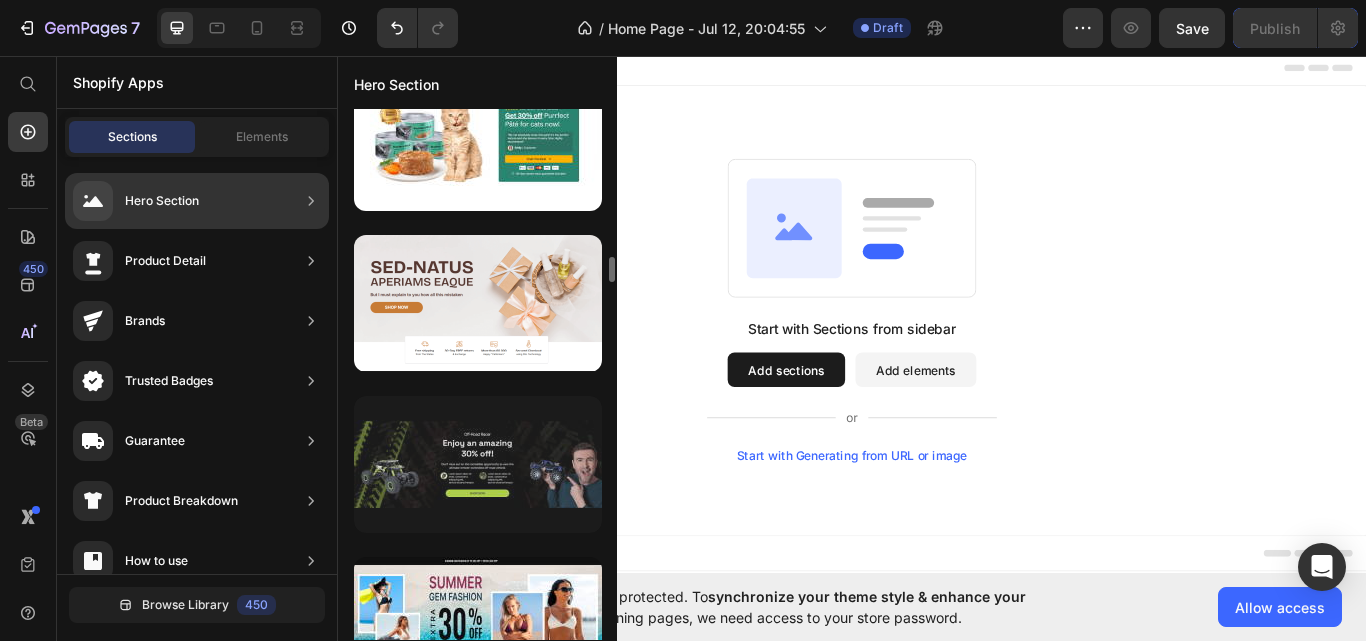 click at bounding box center (478, 464) 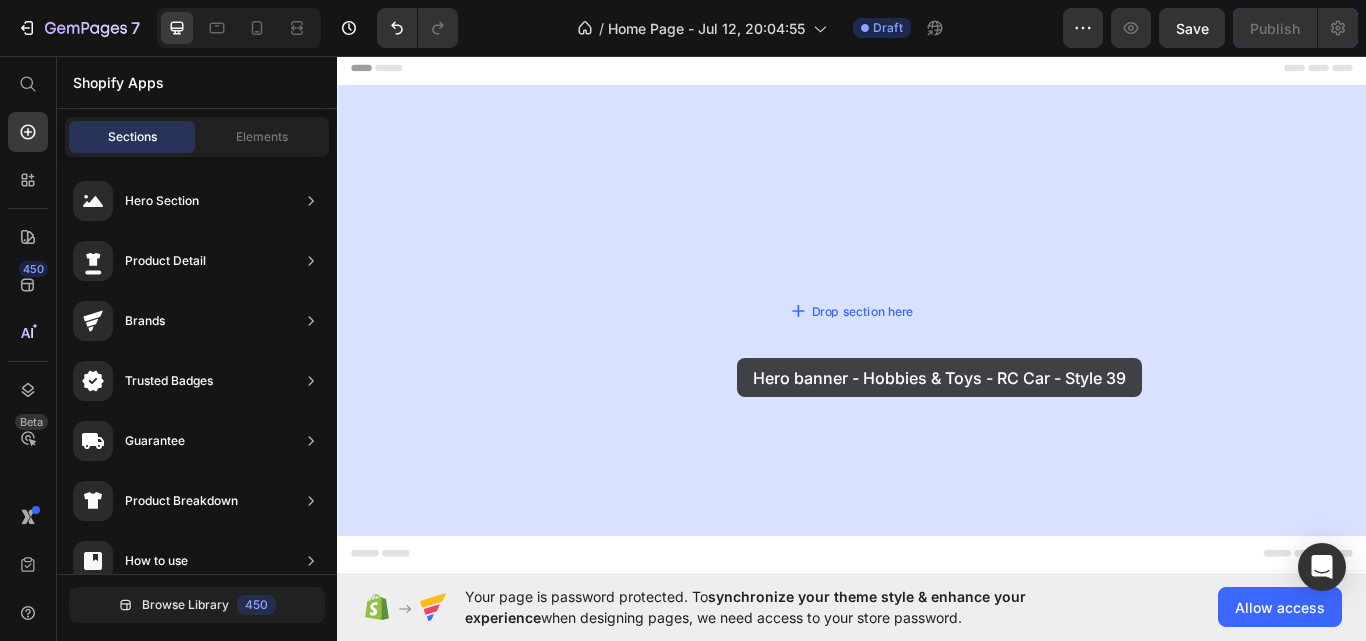 drag, startPoint x: 784, startPoint y: 513, endPoint x: 817, endPoint y: 398, distance: 119.64113 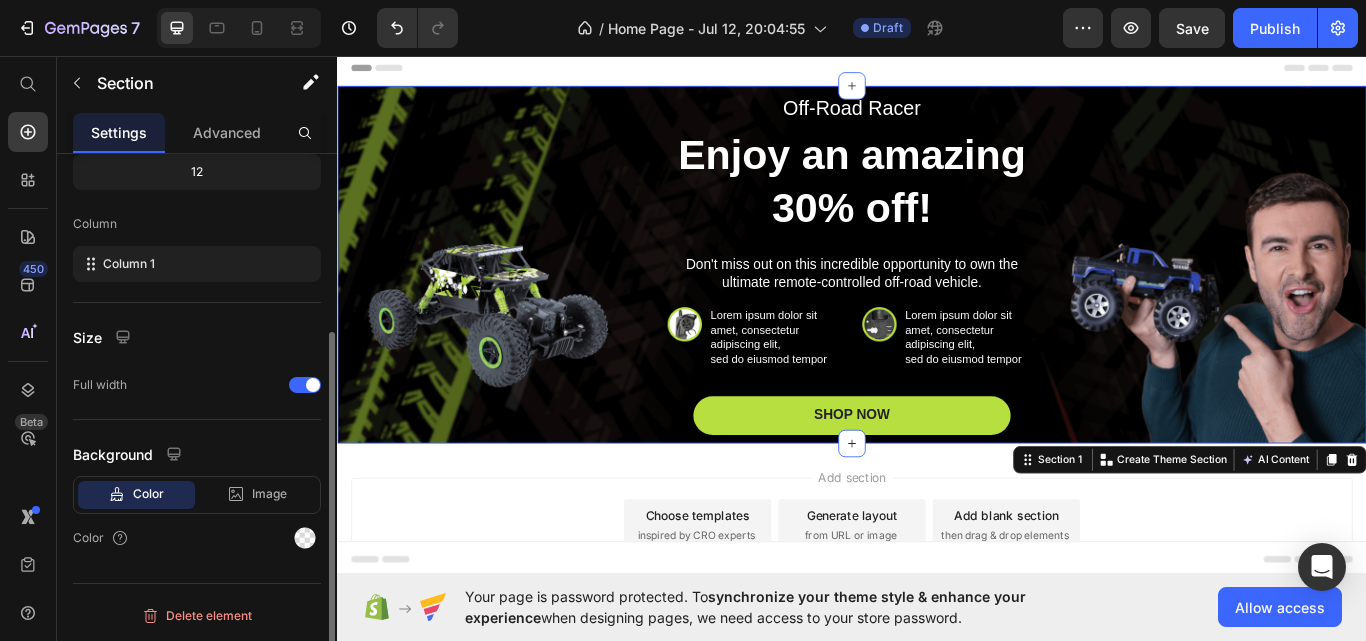 scroll, scrollTop: 264, scrollLeft: 0, axis: vertical 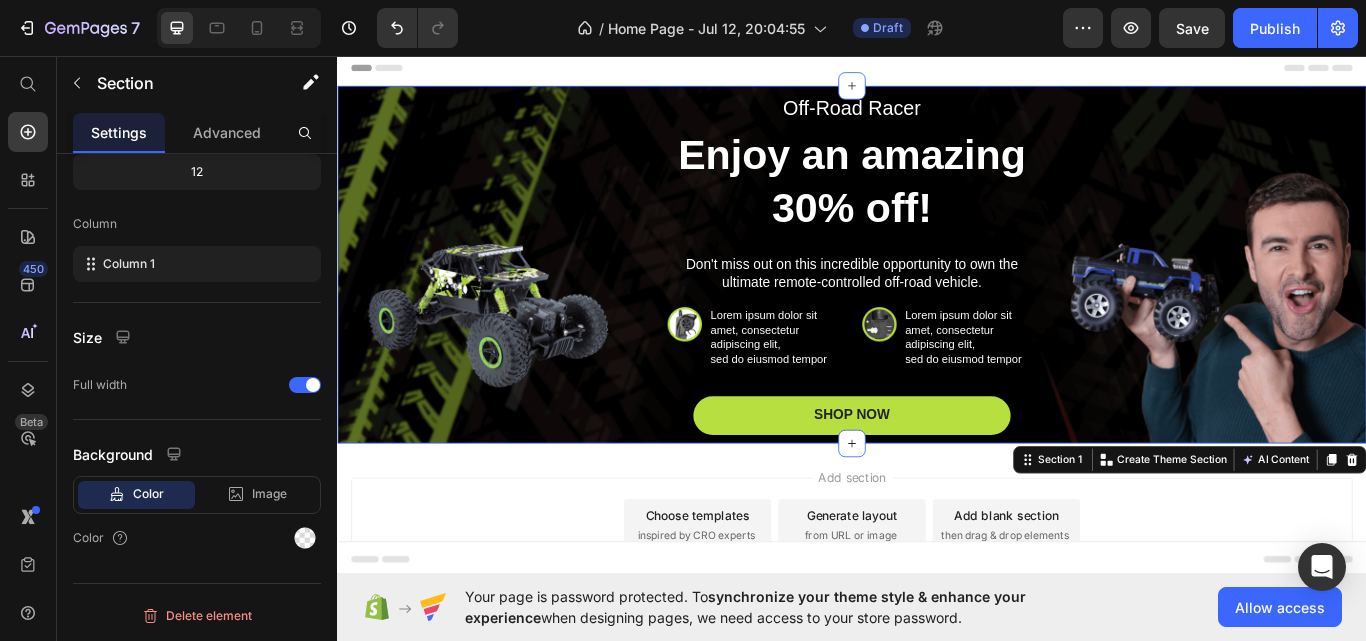 click 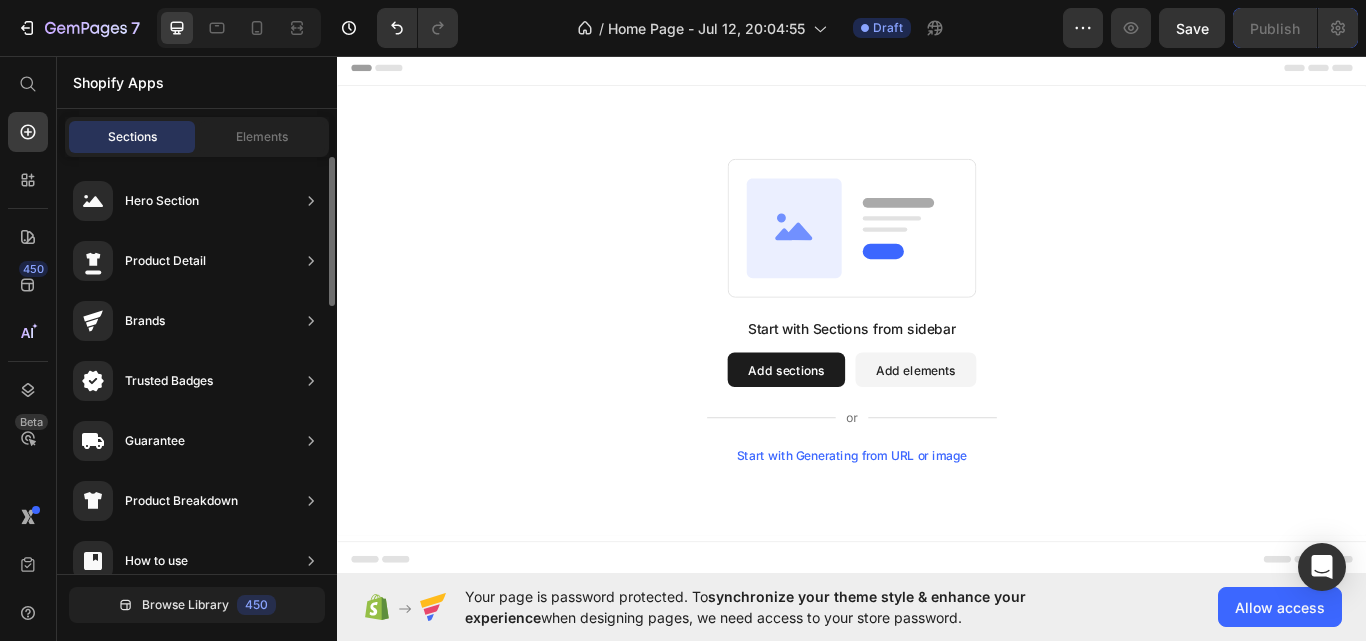 scroll, scrollTop: 423, scrollLeft: 0, axis: vertical 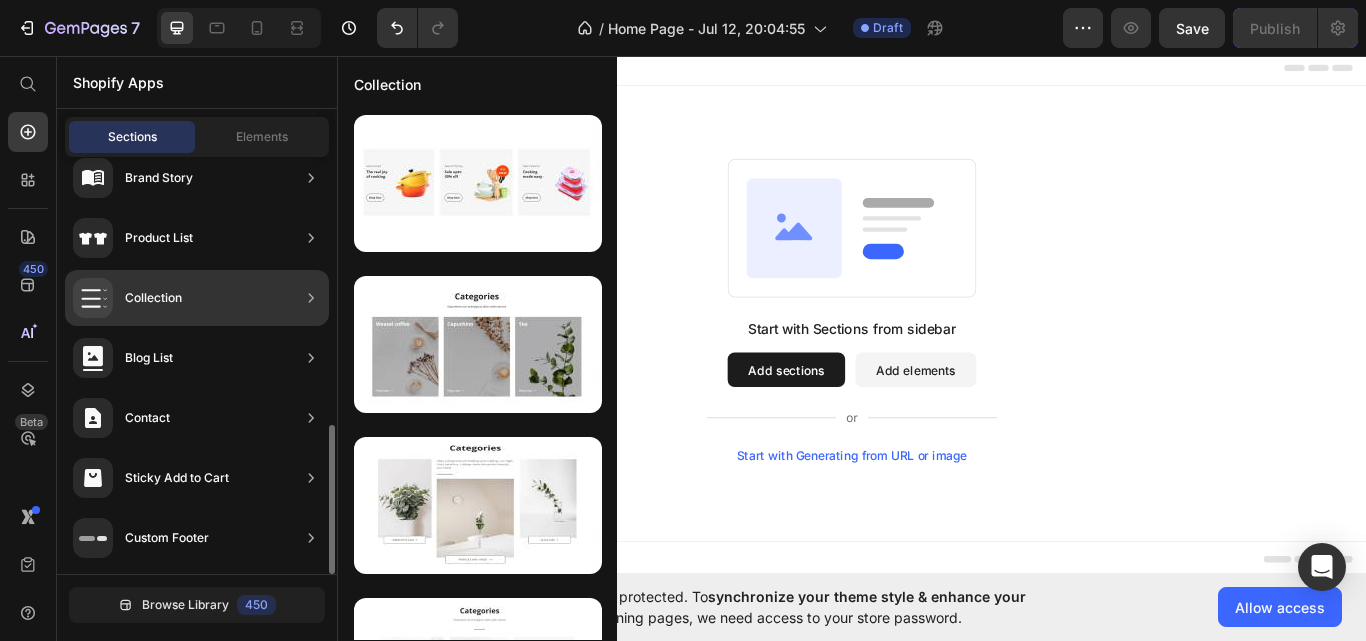 click on "Collection" at bounding box center [153, 298] 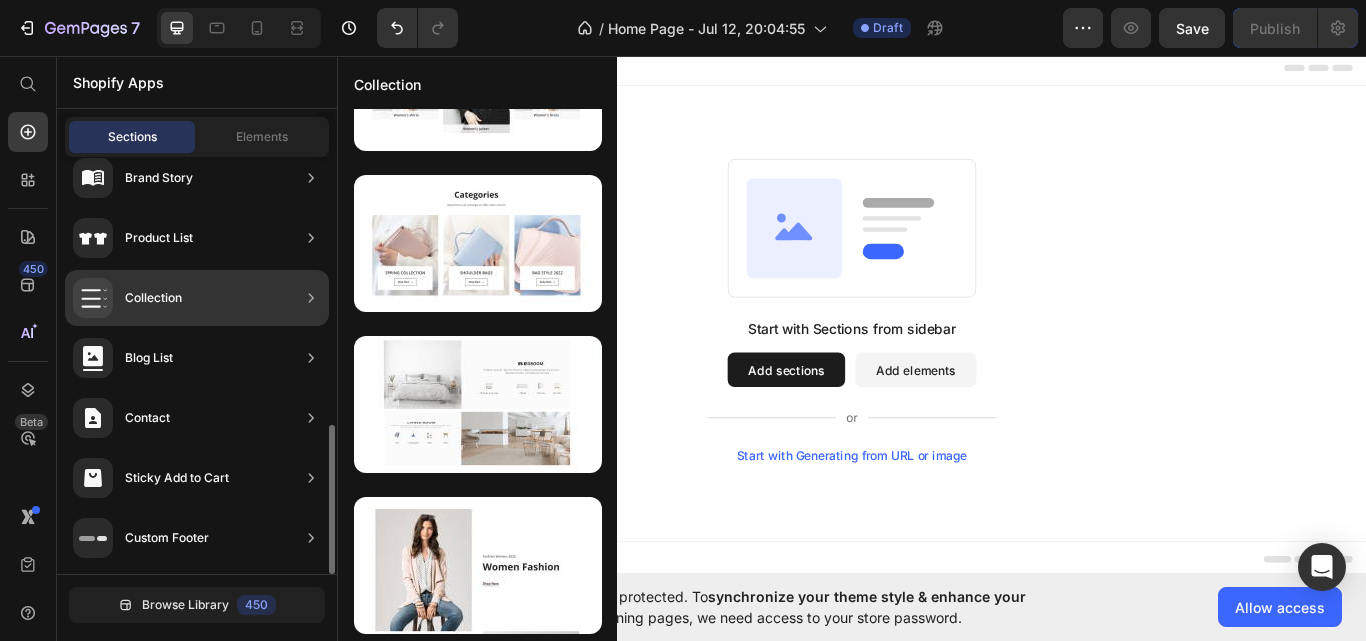 scroll, scrollTop: 1067, scrollLeft: 0, axis: vertical 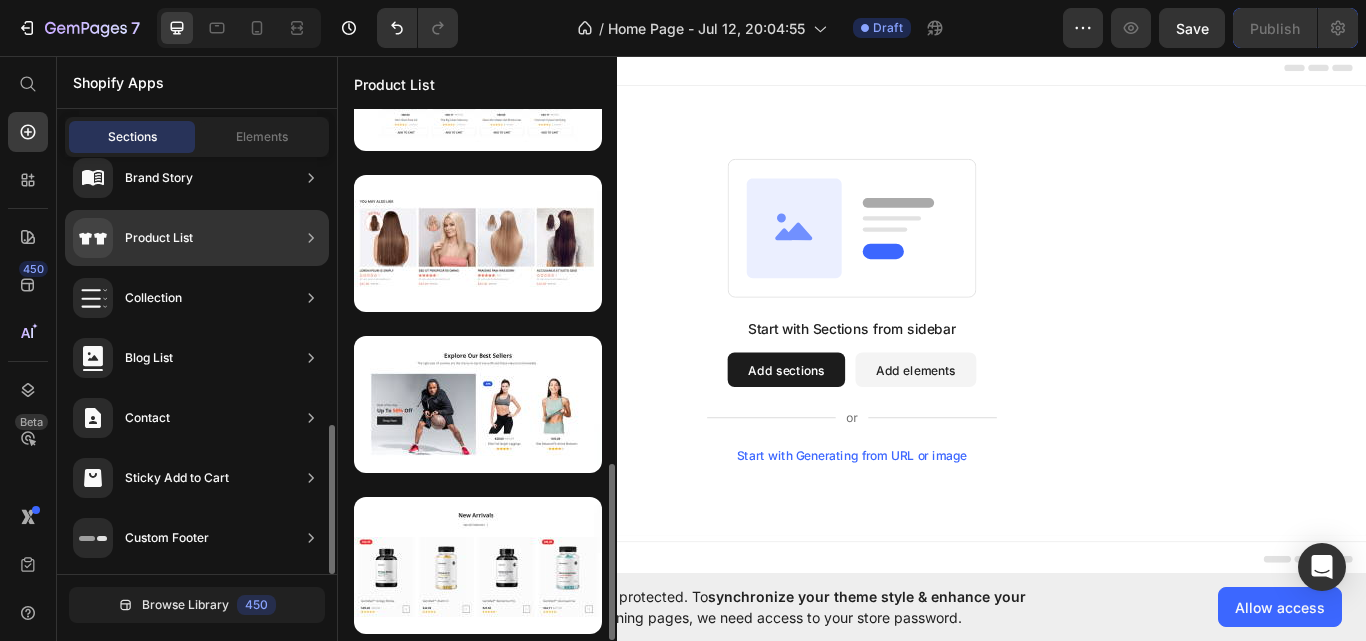 click on "Product List" at bounding box center (159, 238) 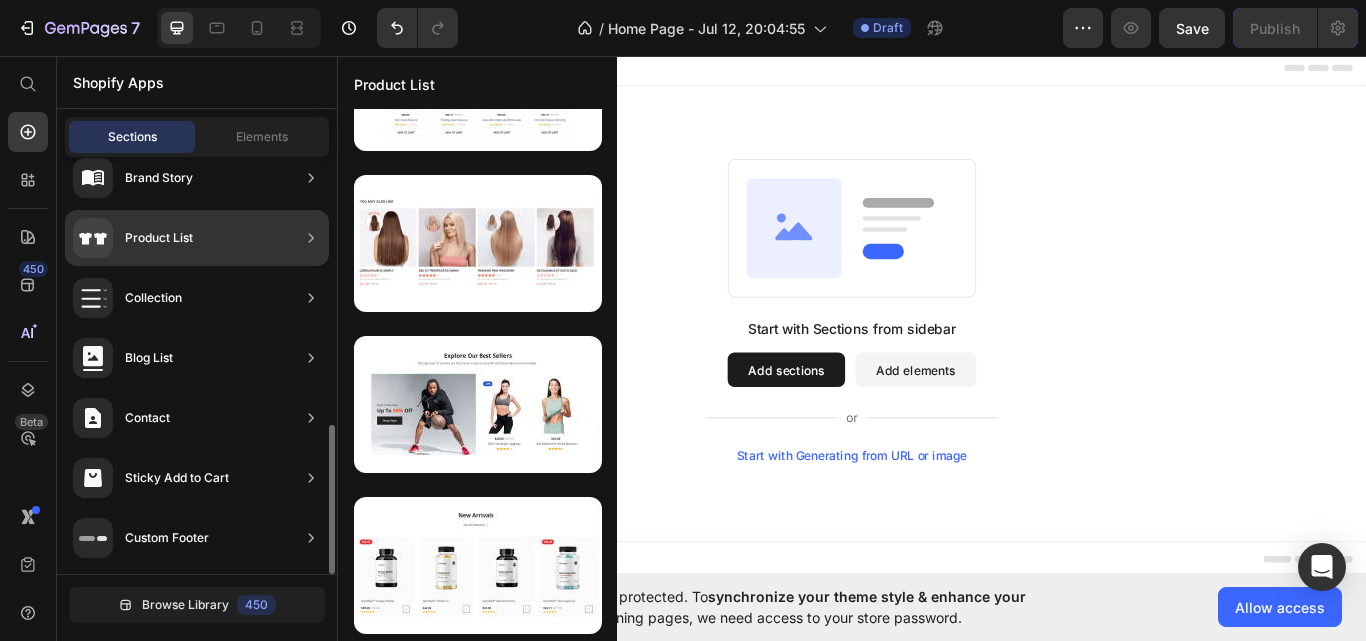 click on "Product List" at bounding box center [159, 238] 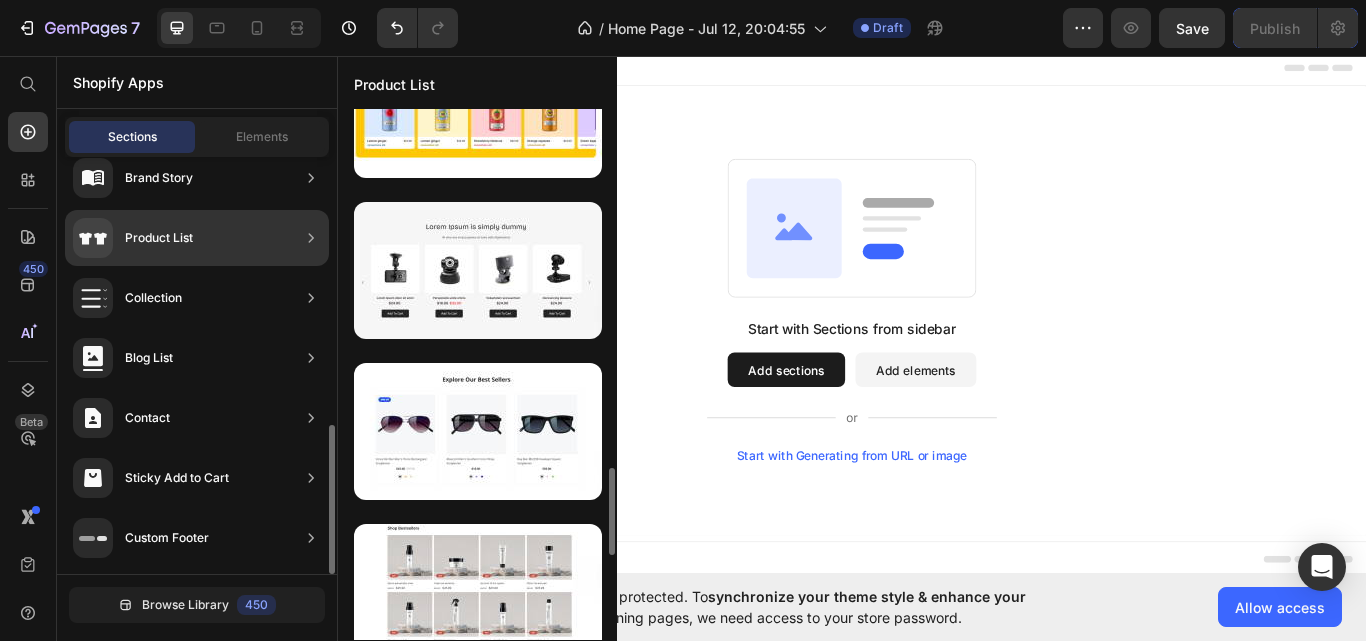 scroll, scrollTop: 0, scrollLeft: 0, axis: both 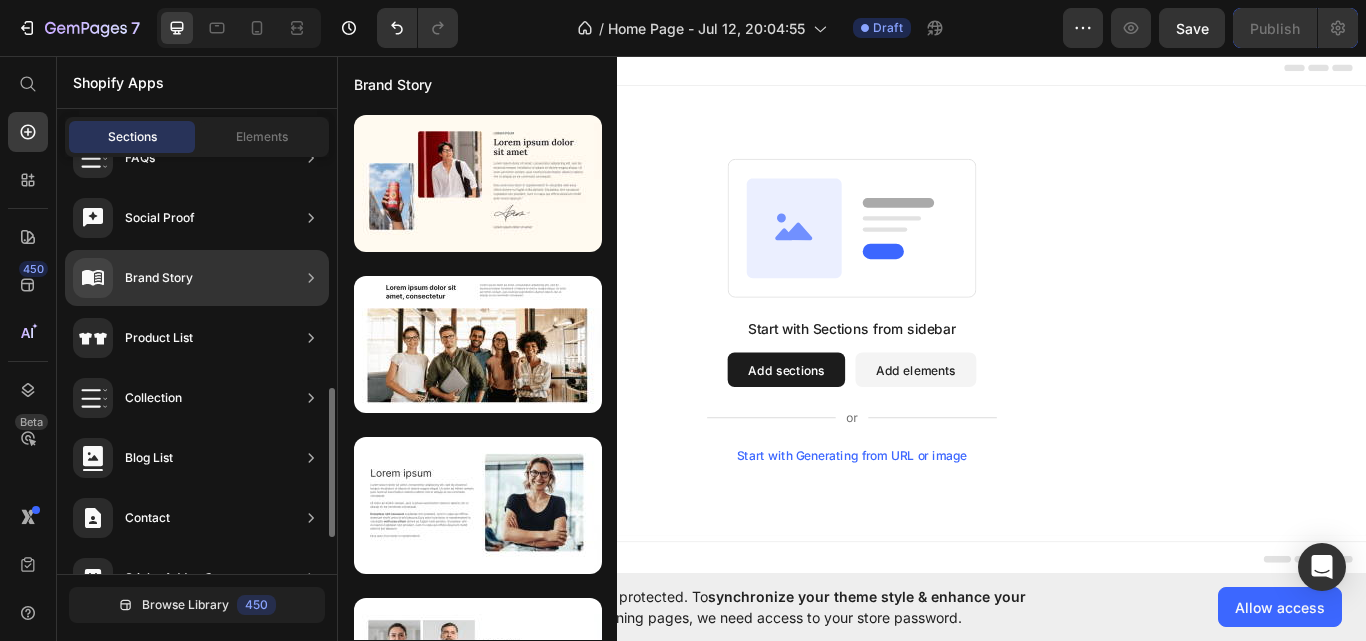 click on "Brand Story" 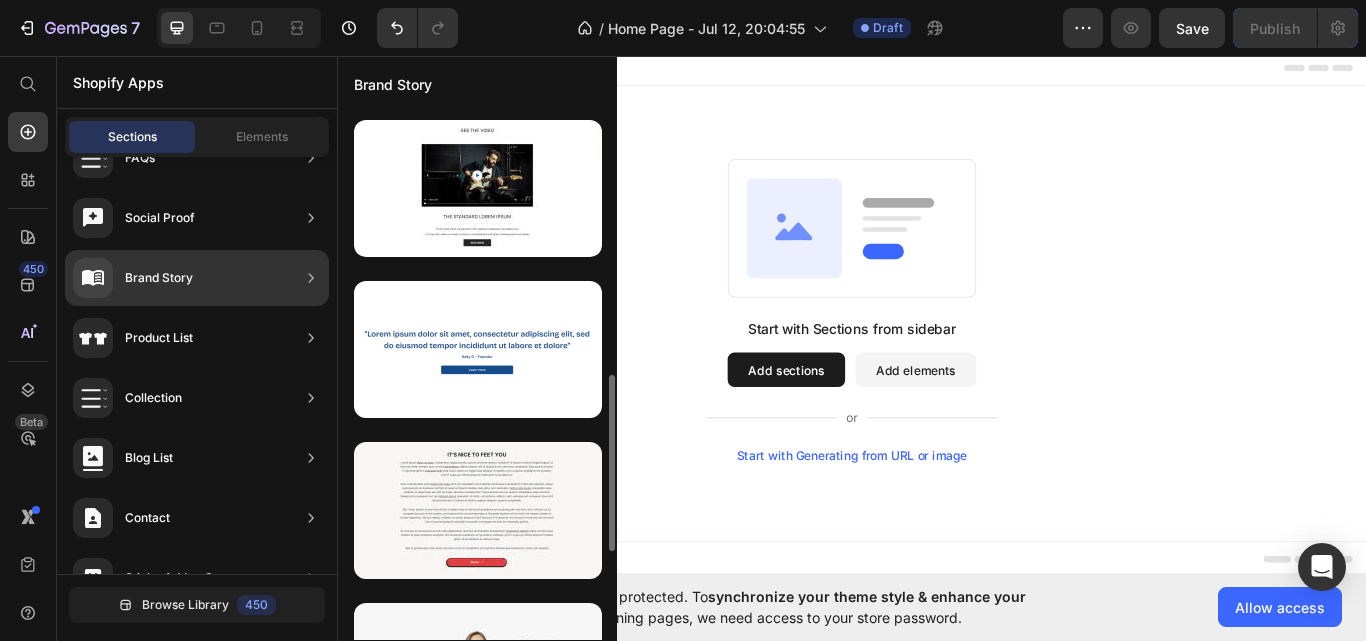 scroll, scrollTop: 1000, scrollLeft: 0, axis: vertical 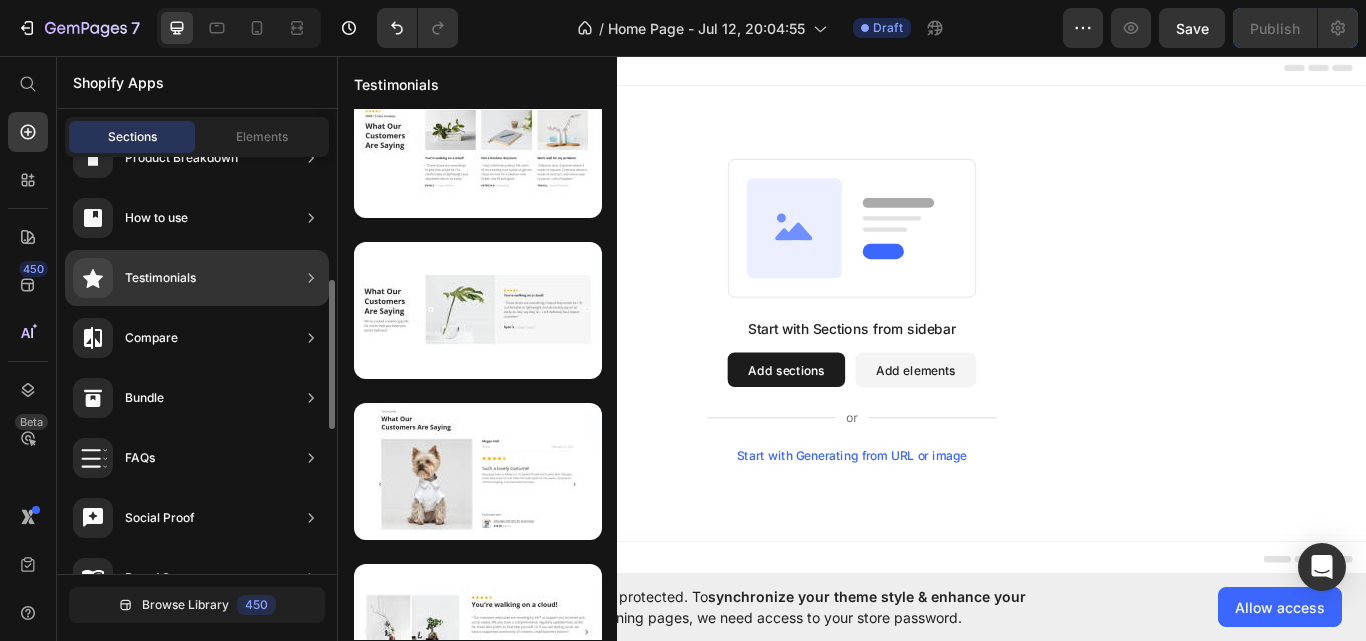 click on "Testimonials" 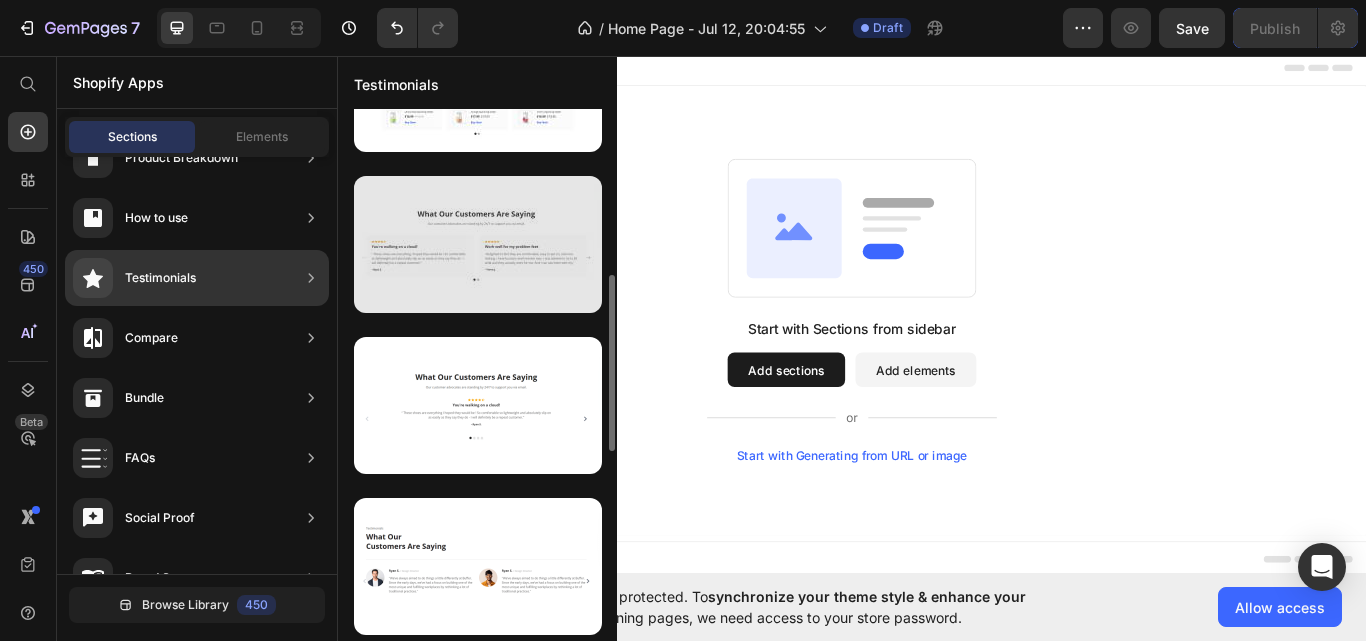 scroll, scrollTop: 200, scrollLeft: 0, axis: vertical 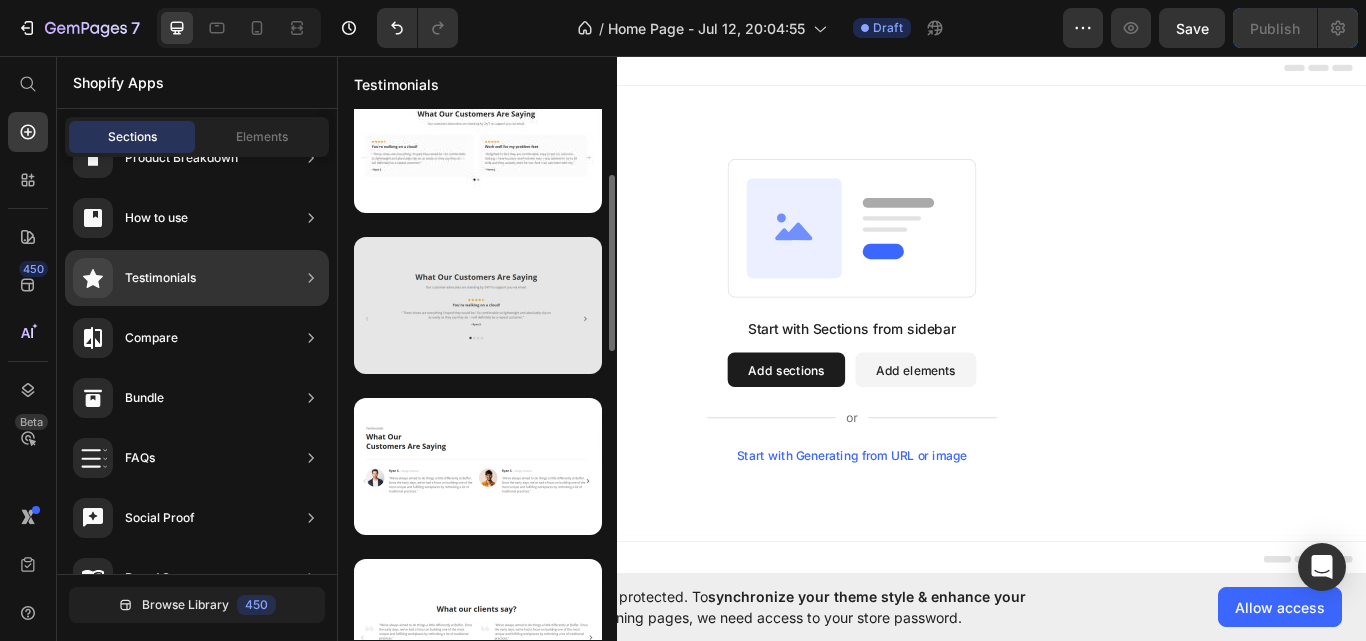 click at bounding box center [478, 305] 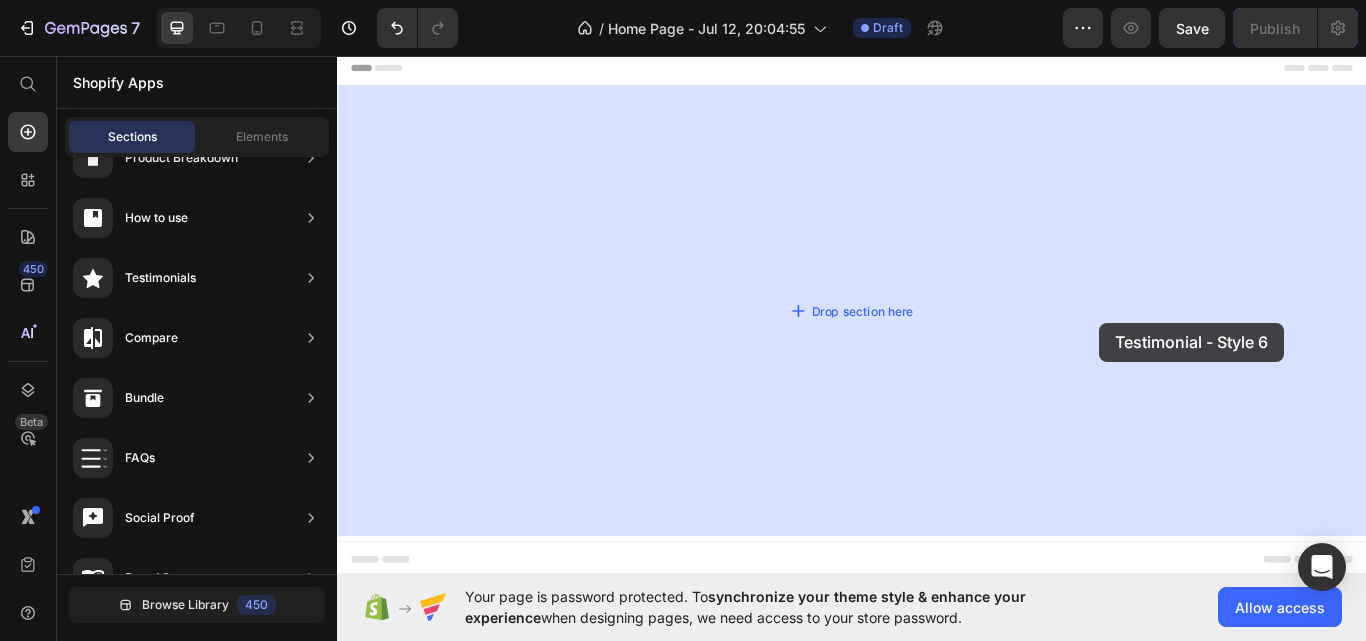 drag, startPoint x: 785, startPoint y: 372, endPoint x: 1226, endPoint y: 369, distance: 441.0102 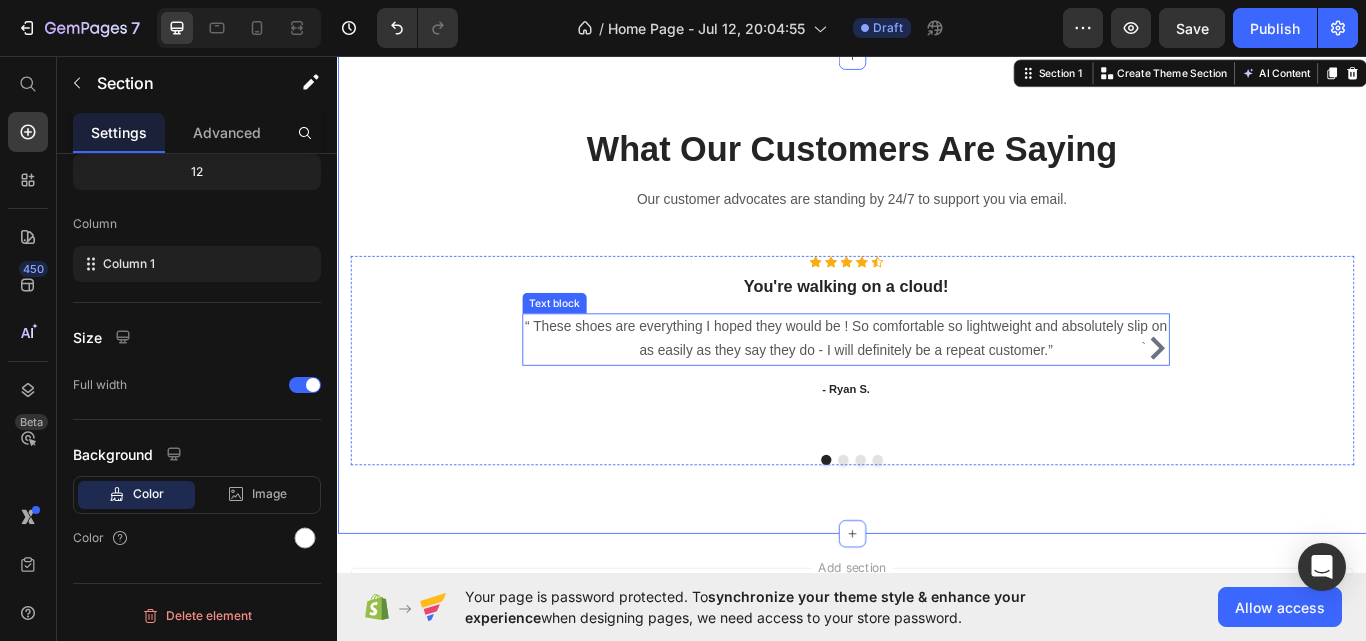 scroll, scrollTop: 0, scrollLeft: 0, axis: both 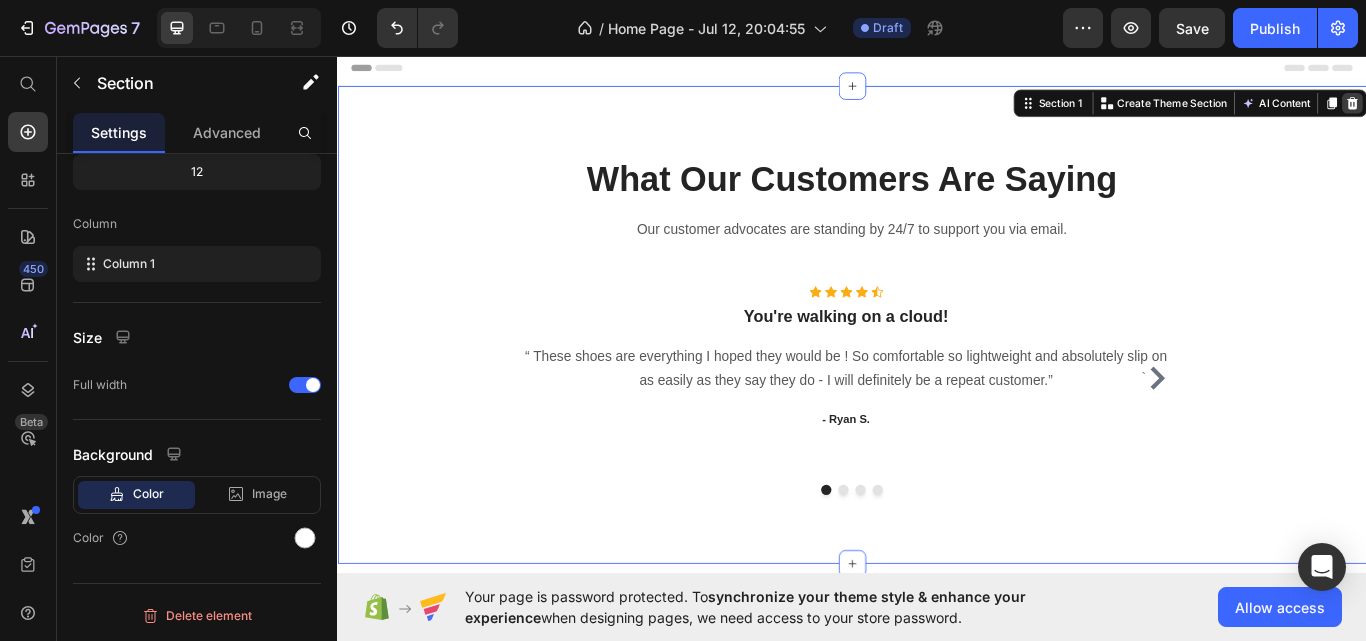 click at bounding box center (1520, 112) 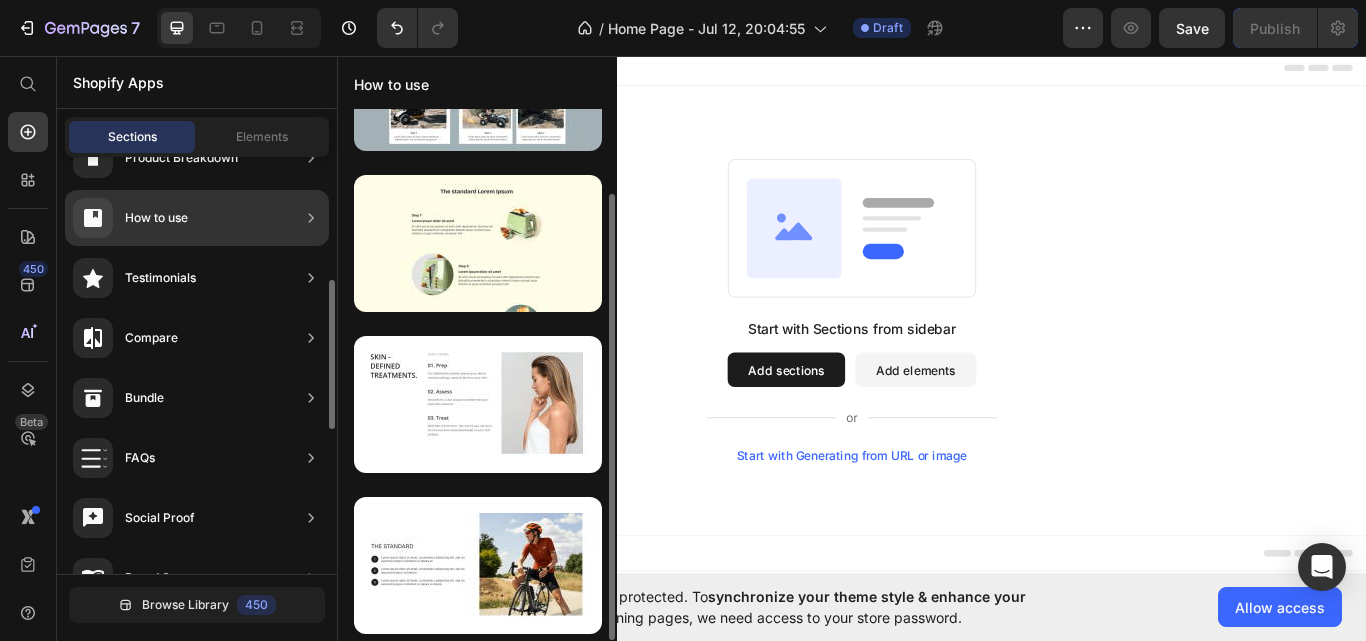 scroll, scrollTop: 101, scrollLeft: 0, axis: vertical 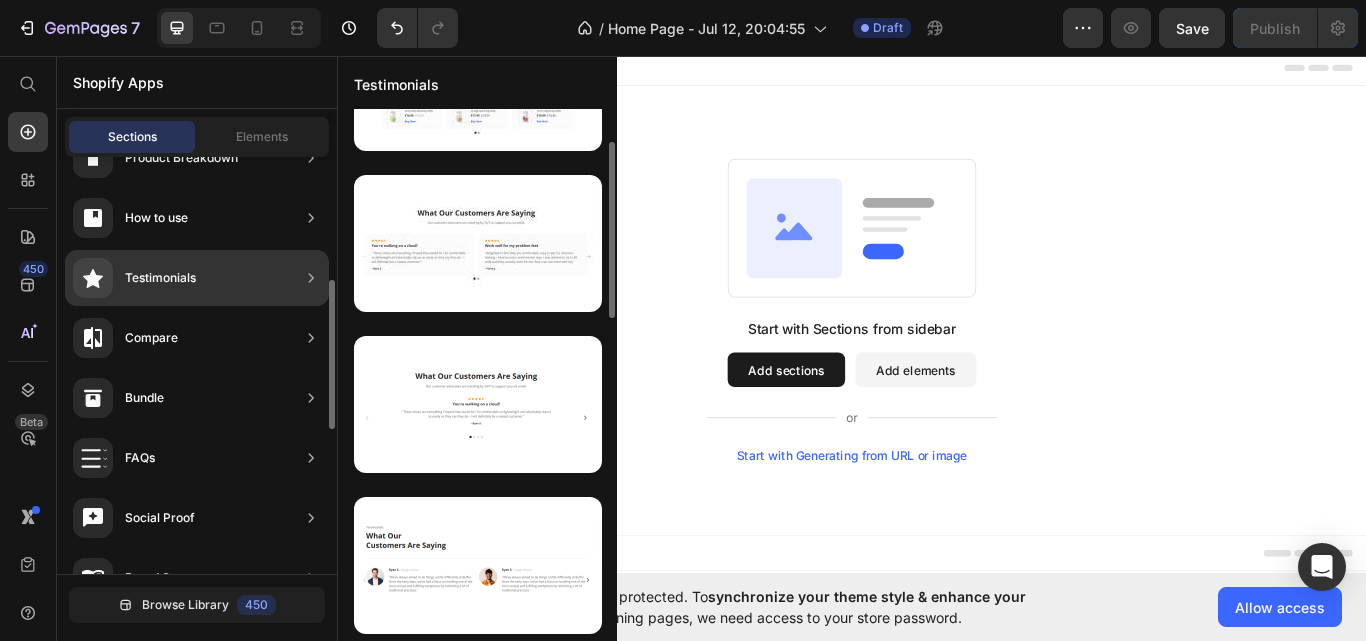 click on "Testimonials" at bounding box center [160, 278] 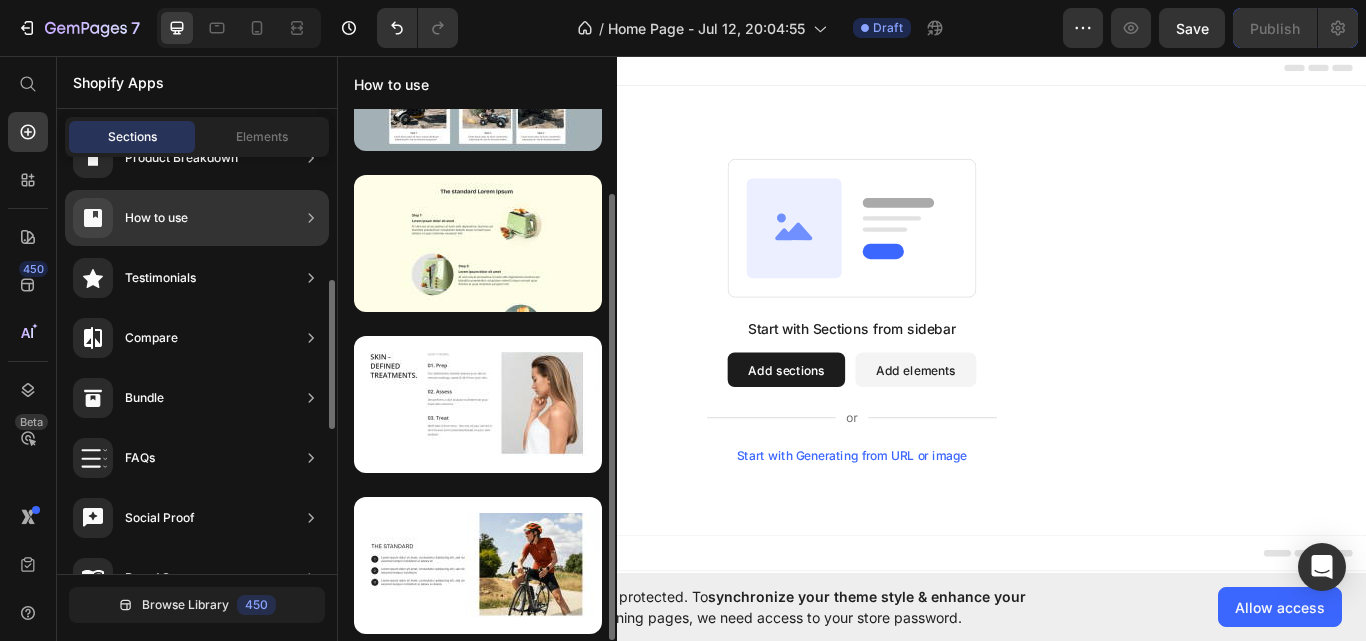 scroll, scrollTop: 101, scrollLeft: 0, axis: vertical 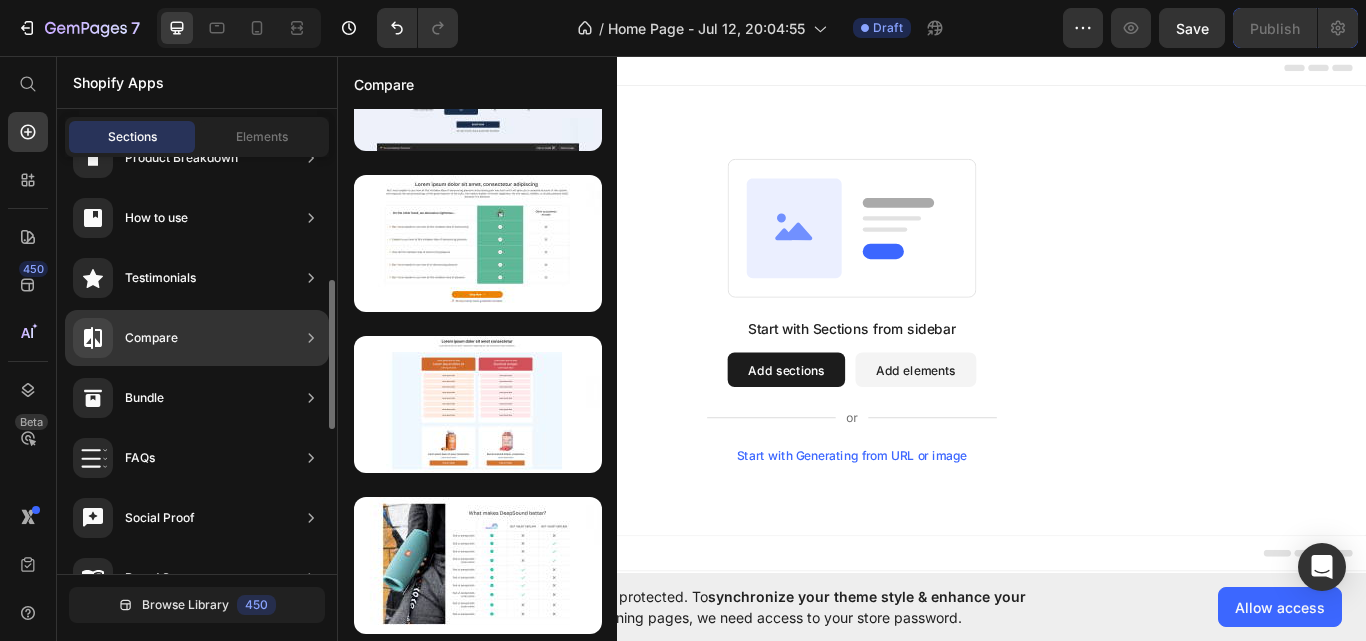 click on "Testimonials" 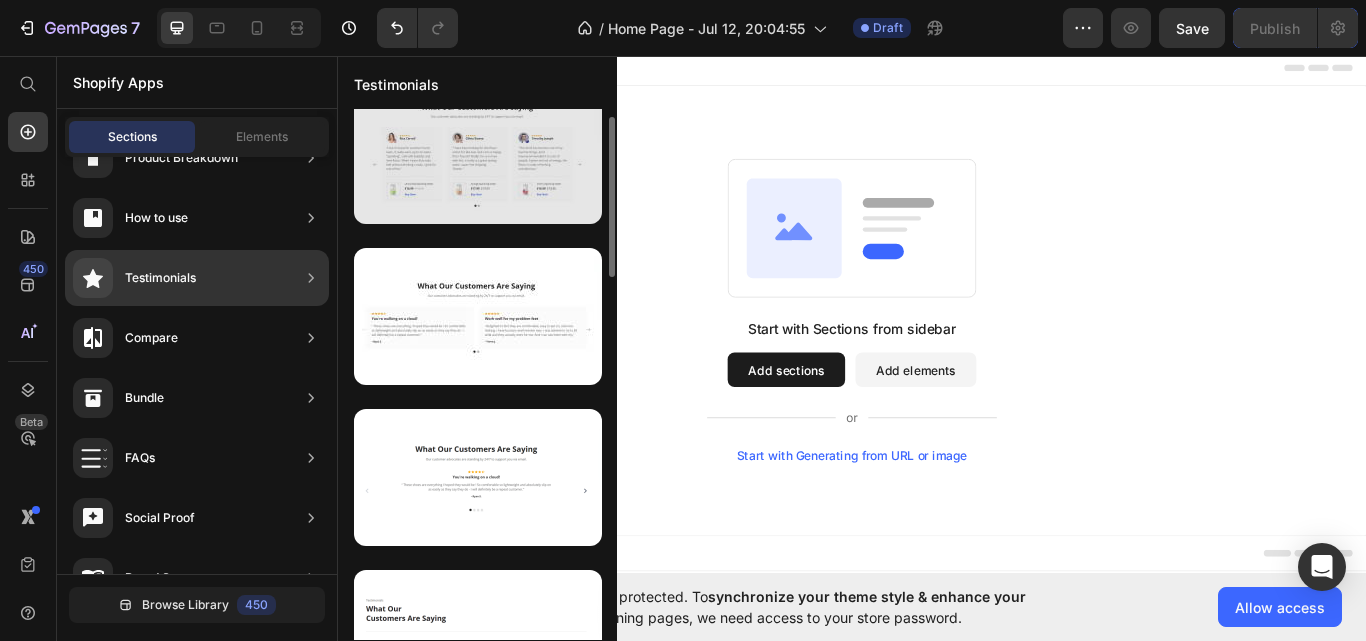 scroll, scrollTop: 0, scrollLeft: 0, axis: both 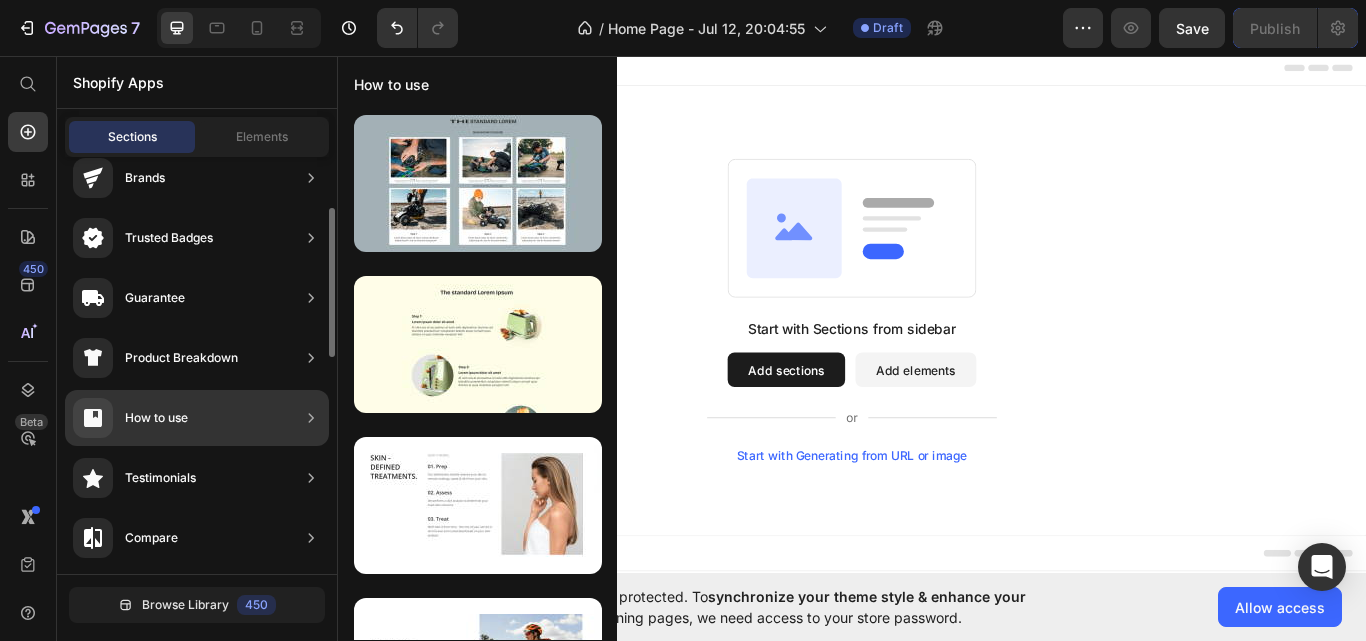 click on "How to use" 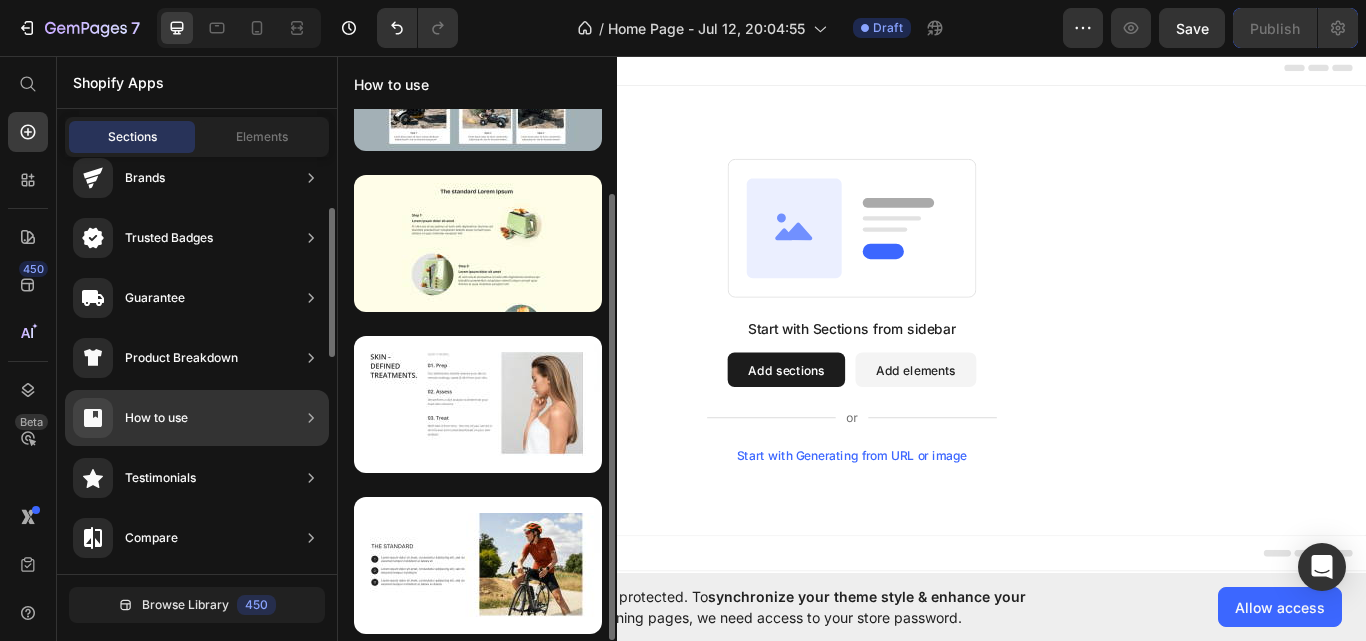 scroll, scrollTop: 1, scrollLeft: 0, axis: vertical 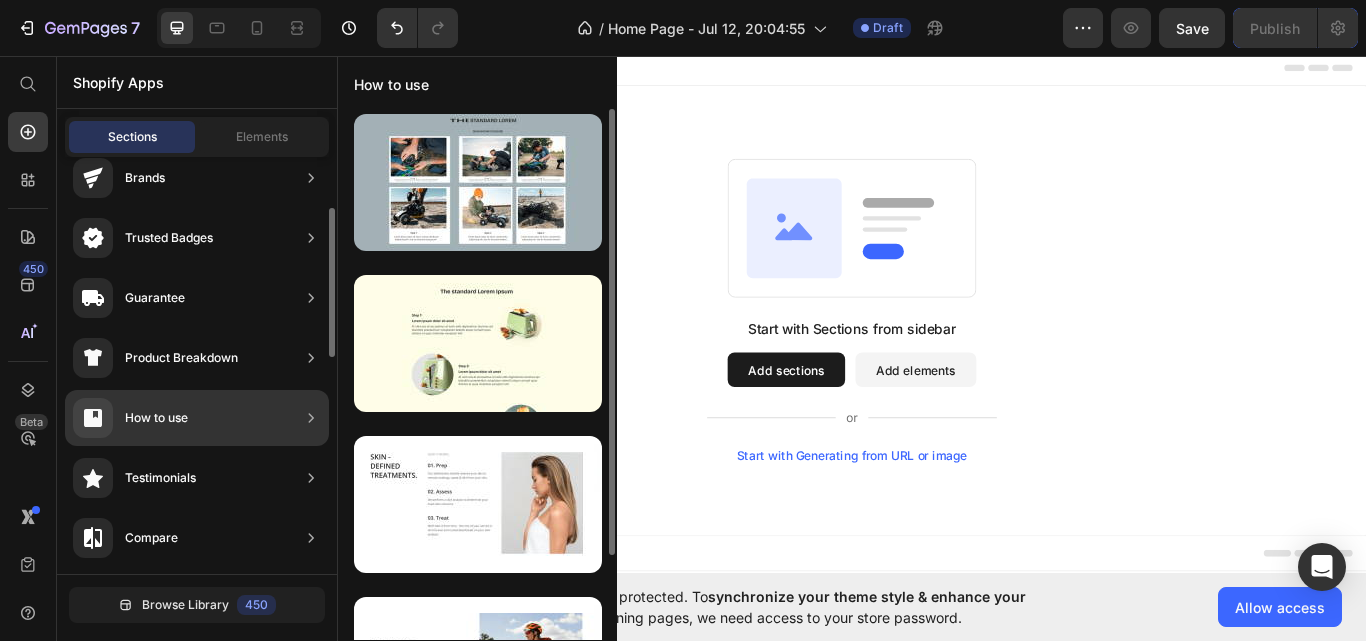 click on "Product Breakdown" at bounding box center [181, 358] 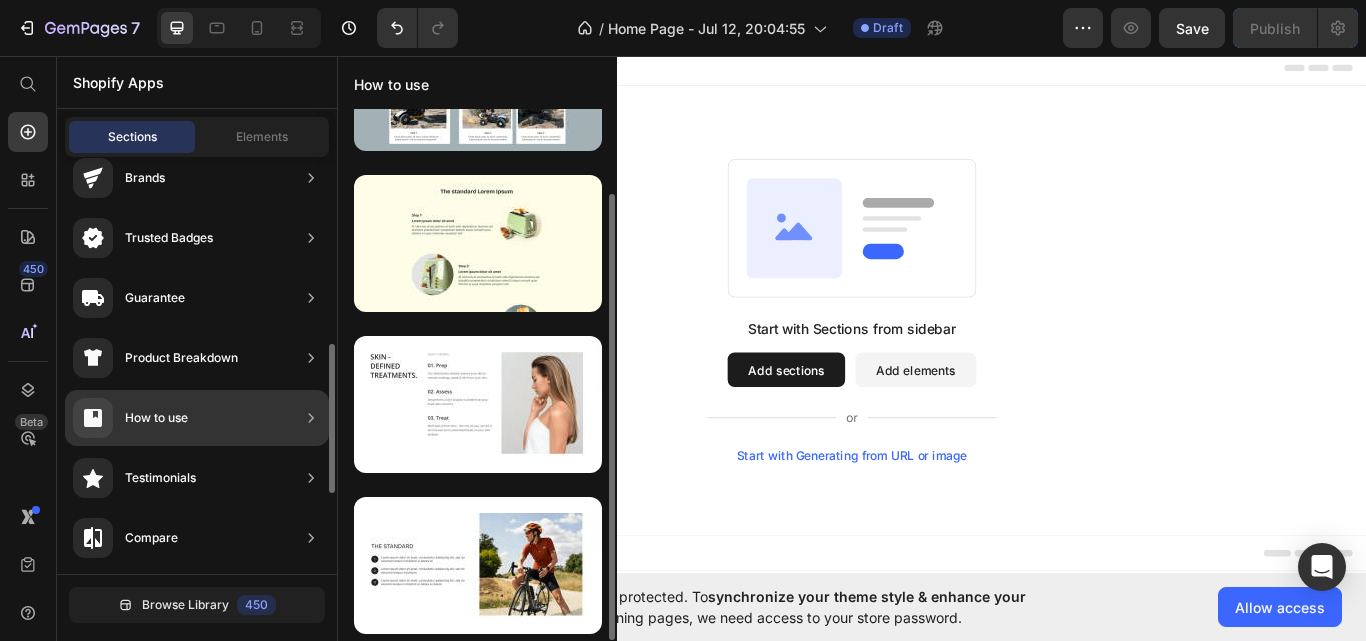 scroll, scrollTop: 101, scrollLeft: 0, axis: vertical 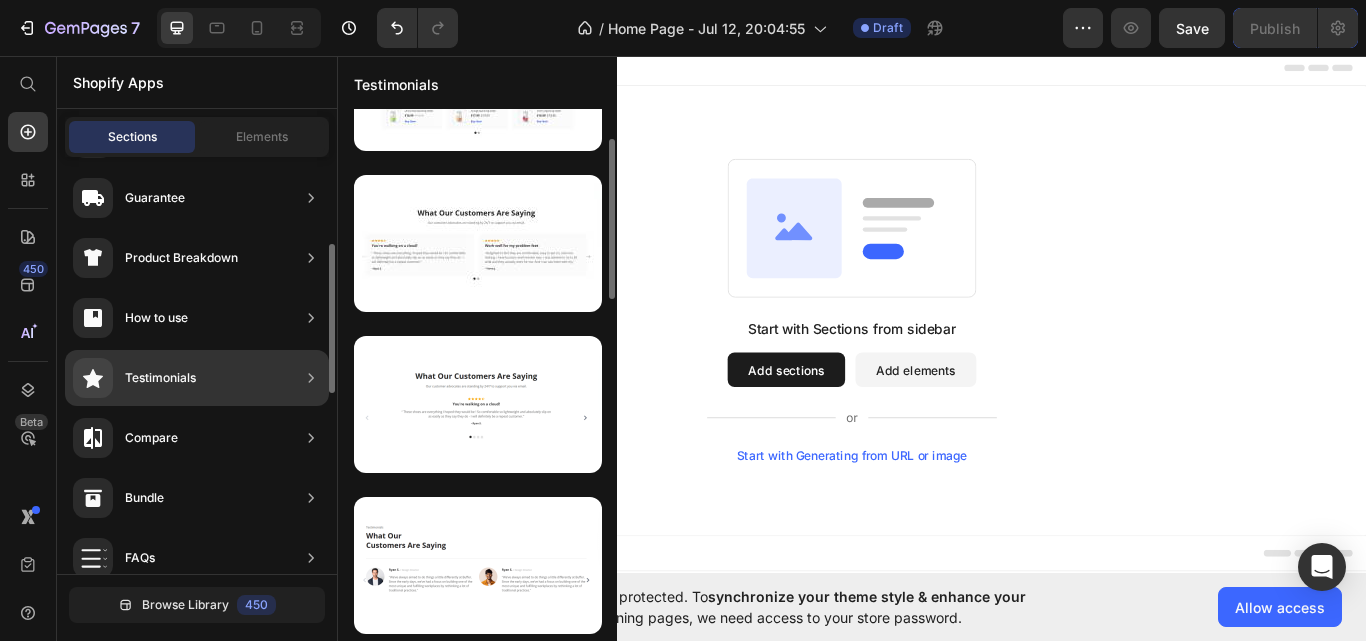 click on "Testimonials" 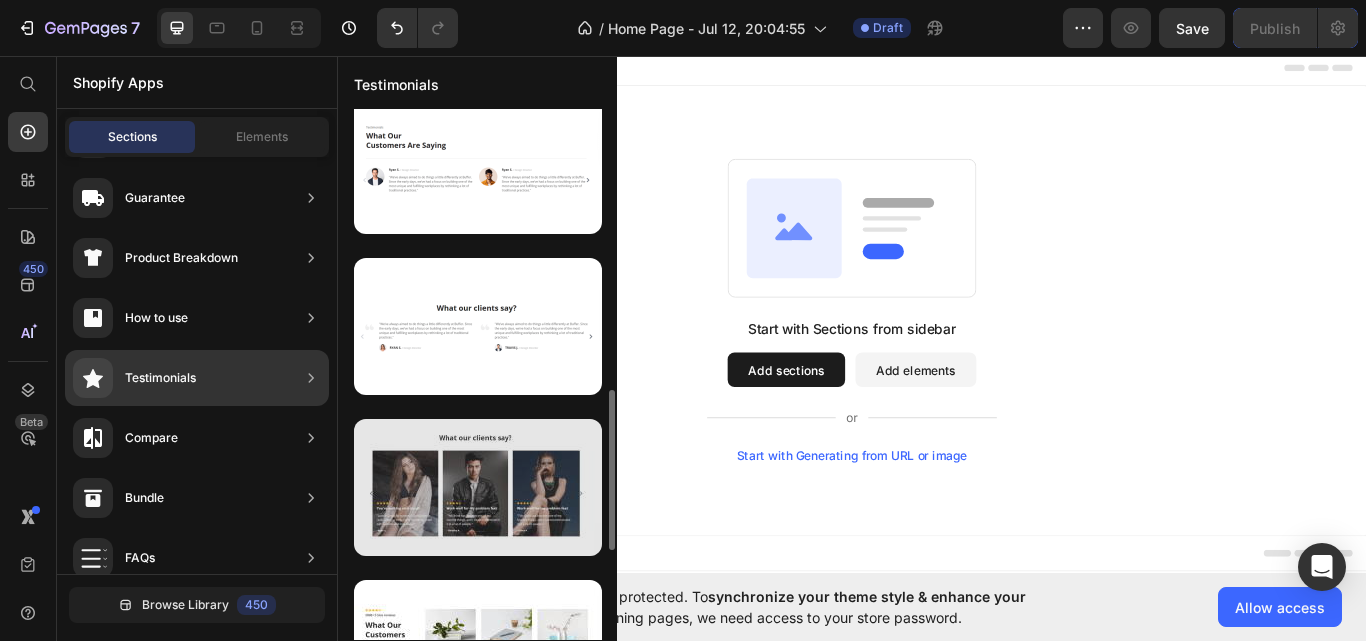 scroll, scrollTop: 601, scrollLeft: 0, axis: vertical 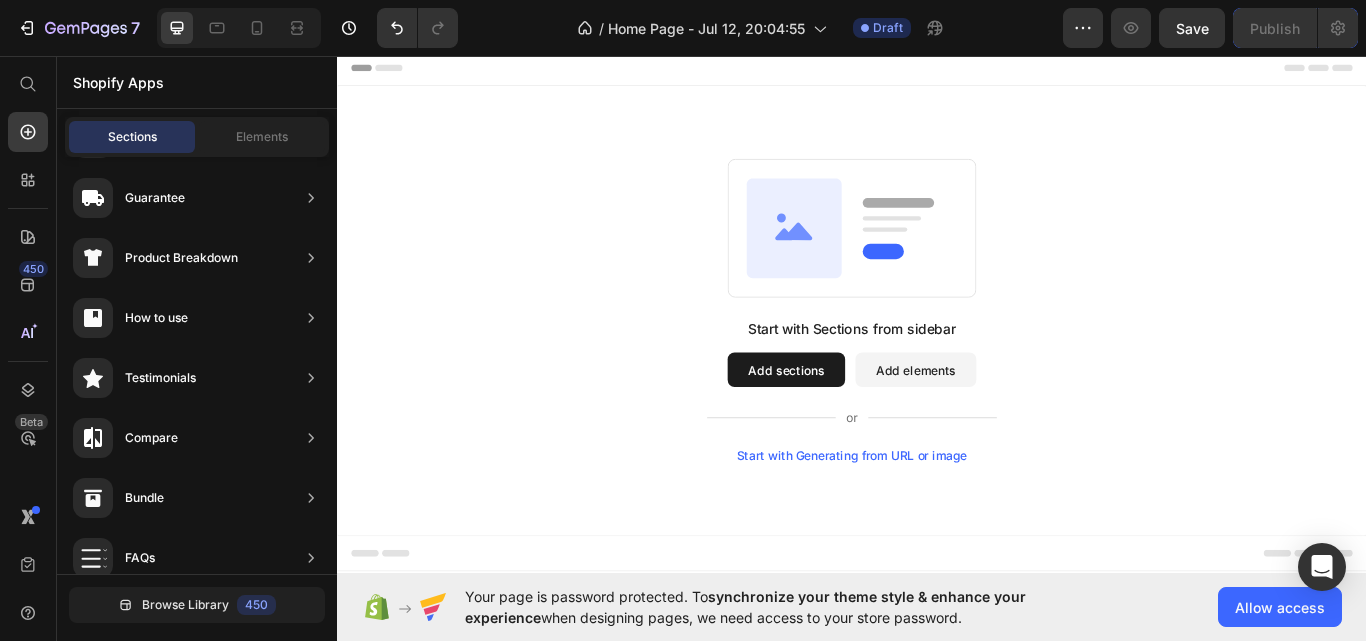 drag, startPoint x: 948, startPoint y: 417, endPoint x: 647, endPoint y: 569, distance: 337.20172 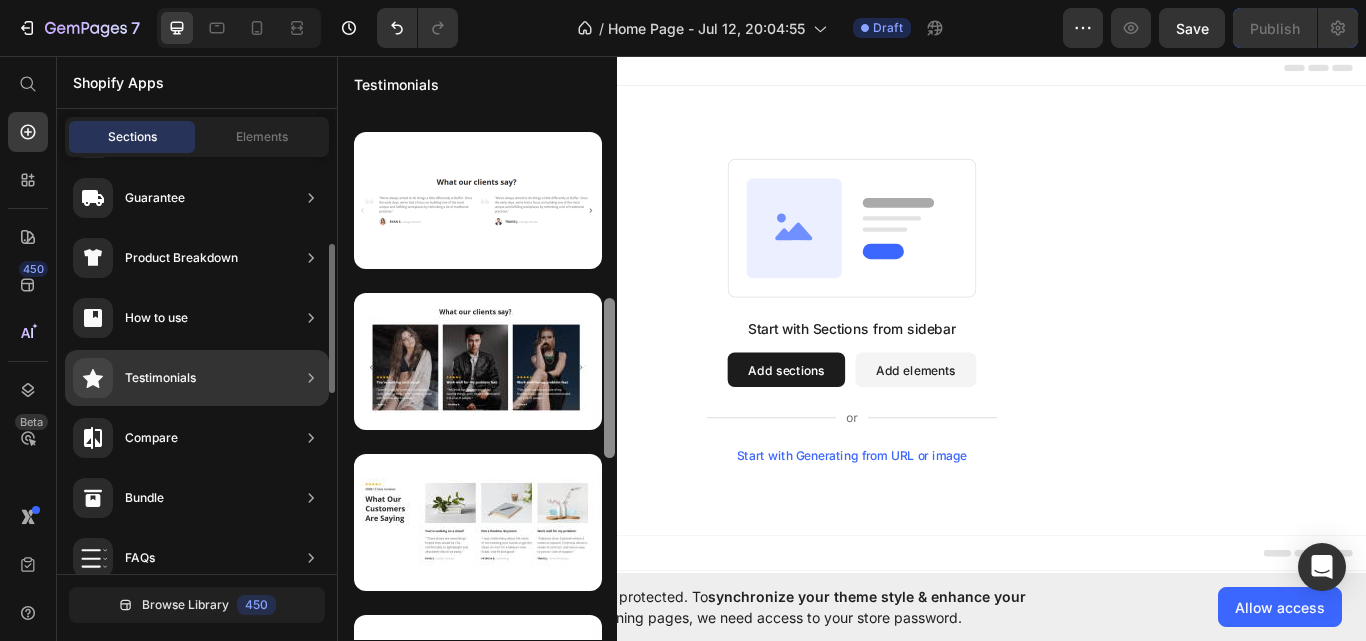 click on "Testimonials" at bounding box center [160, 378] 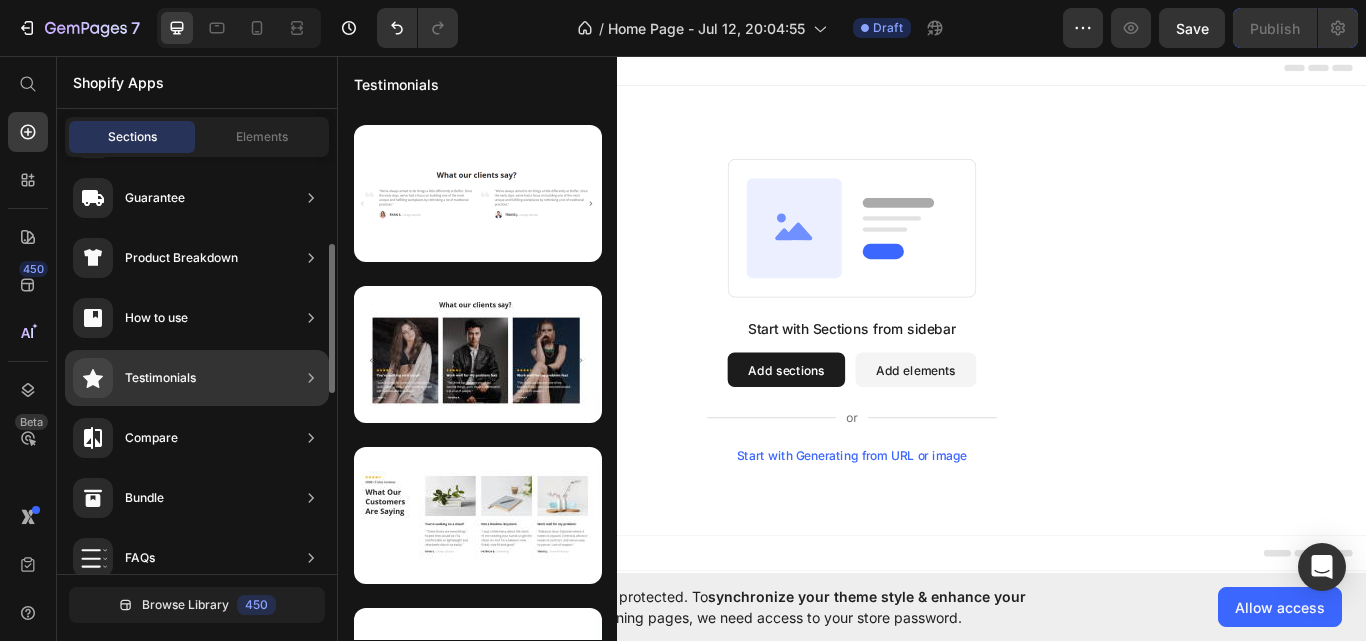 click on "Testimonials" 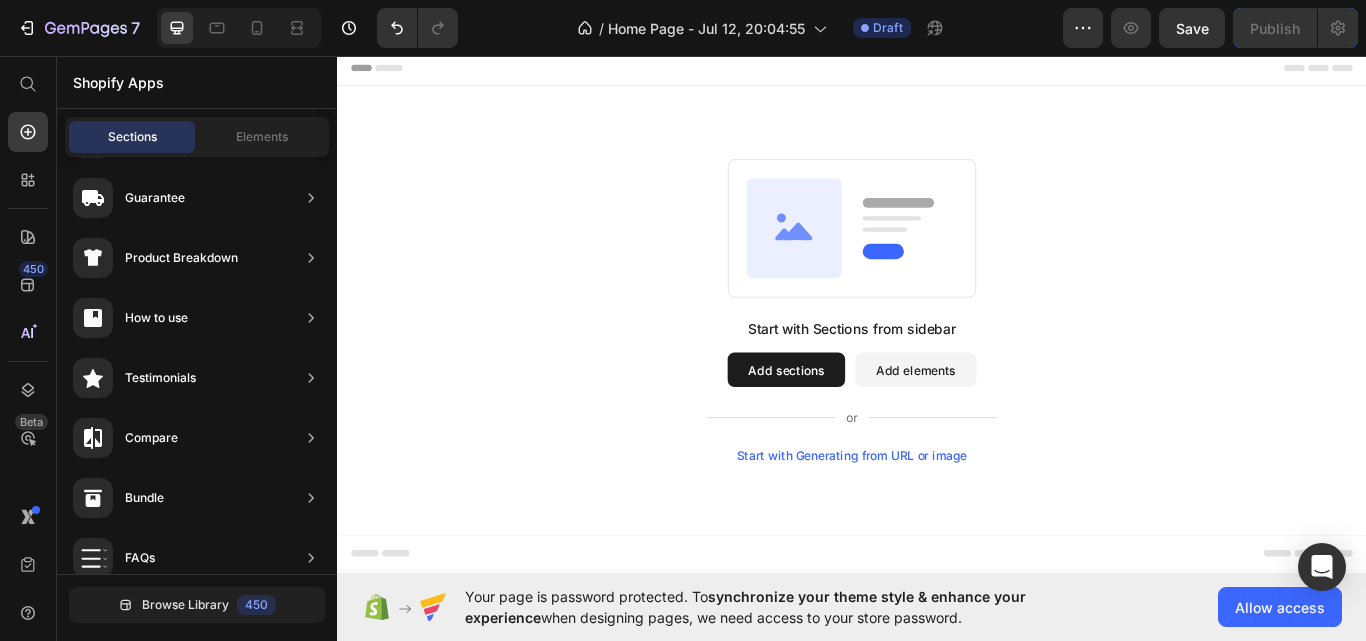 drag, startPoint x: 614, startPoint y: 442, endPoint x: 610, endPoint y: 612, distance: 170.04706 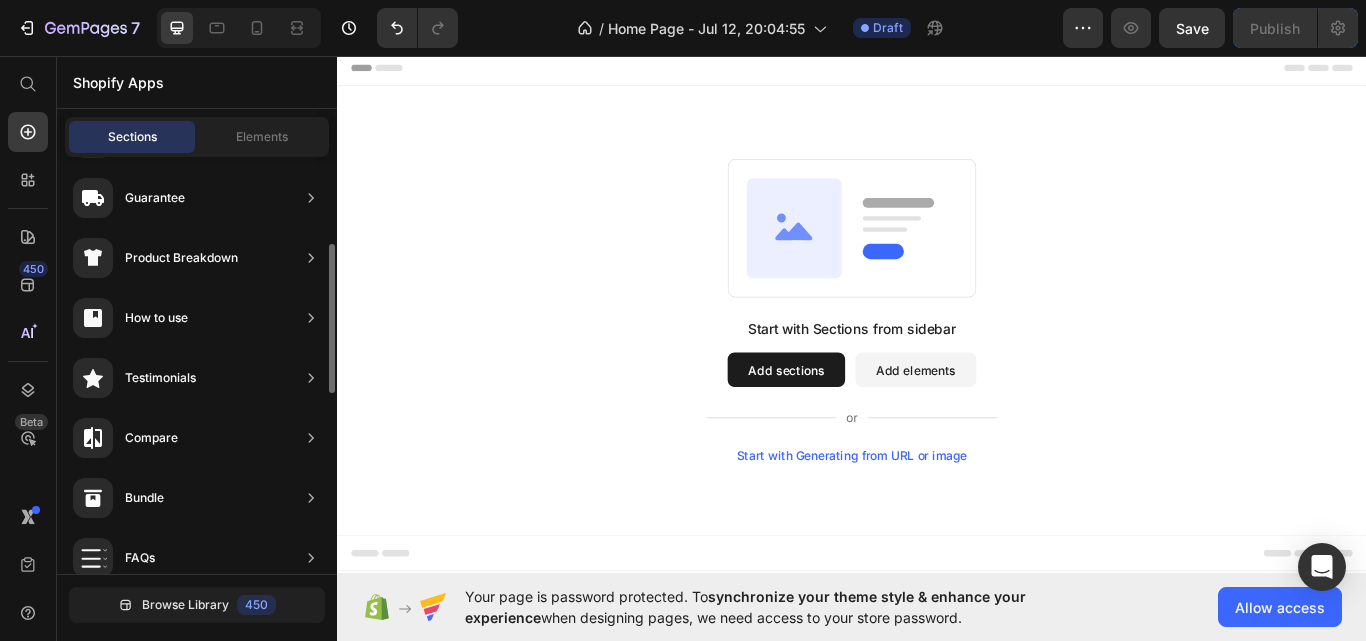 scroll, scrollTop: 1067, scrollLeft: 0, axis: vertical 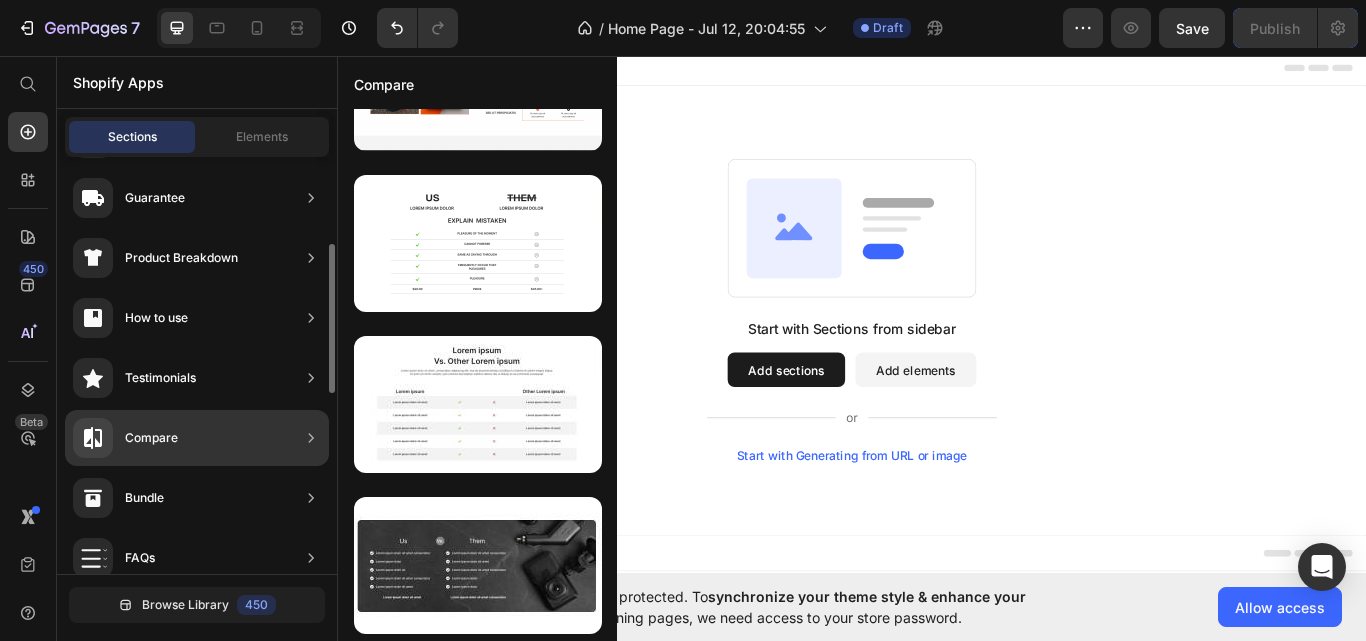 click on "Testimonials" 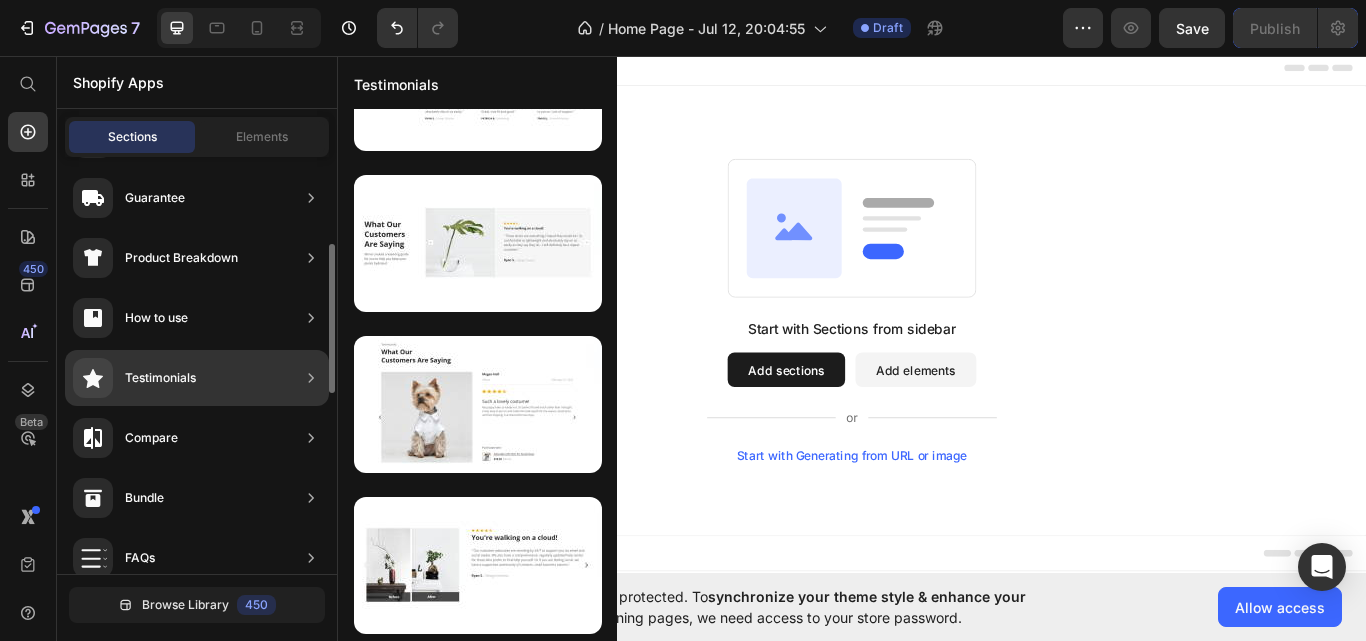 click on "Testimonials" at bounding box center (134, 378) 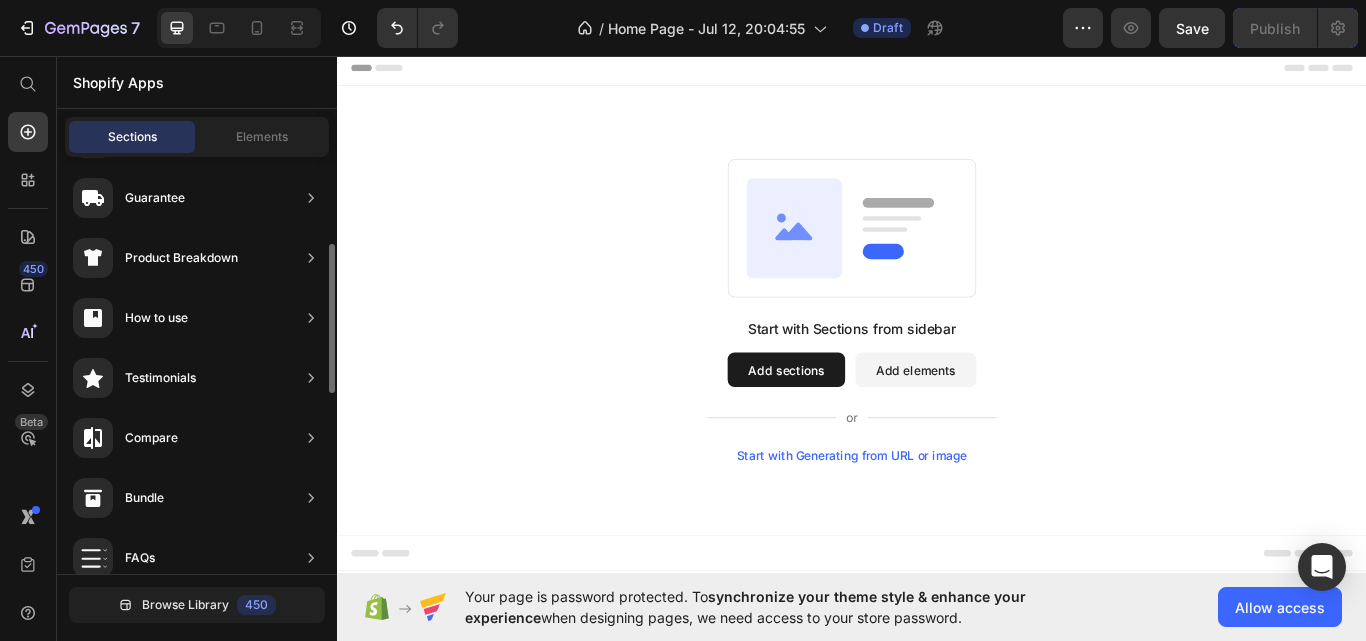 scroll, scrollTop: 101, scrollLeft: 0, axis: vertical 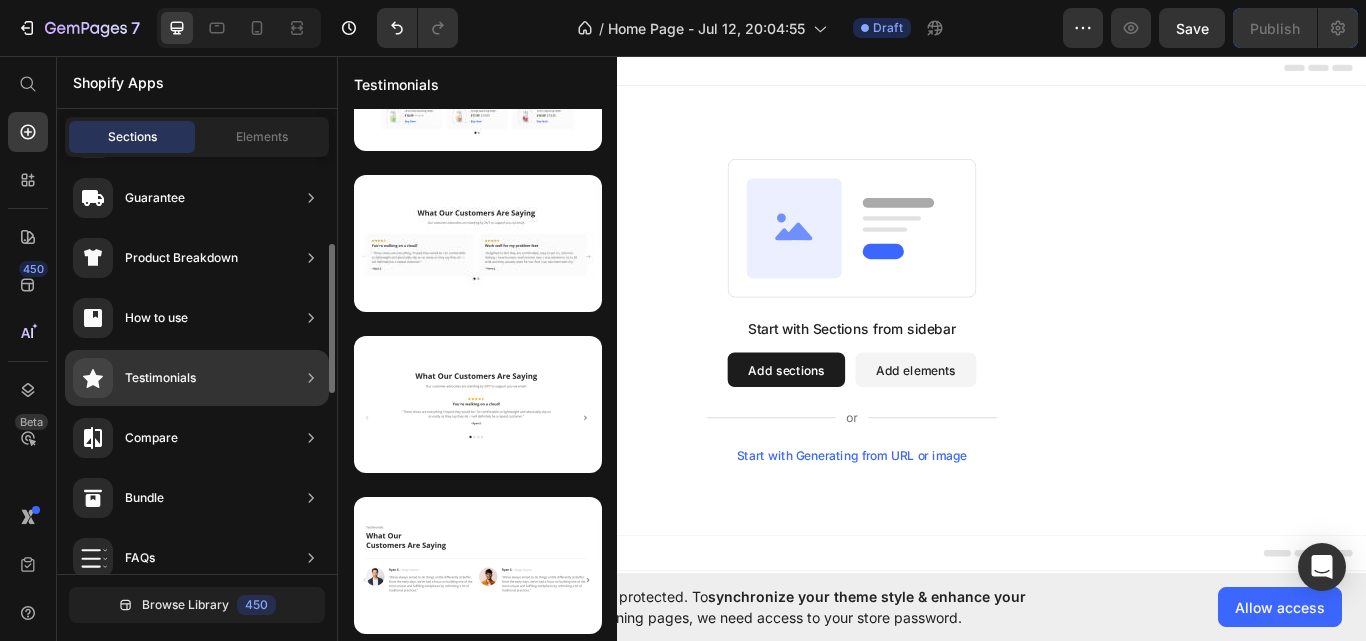click 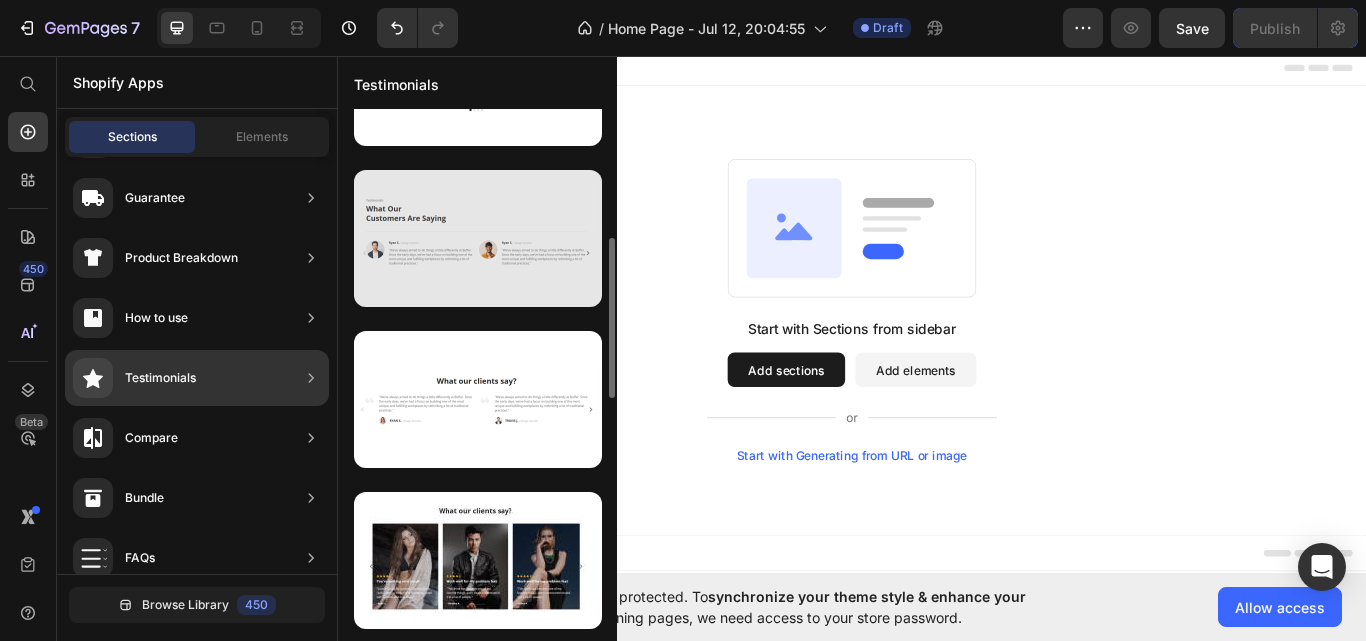 scroll, scrollTop: 328, scrollLeft: 0, axis: vertical 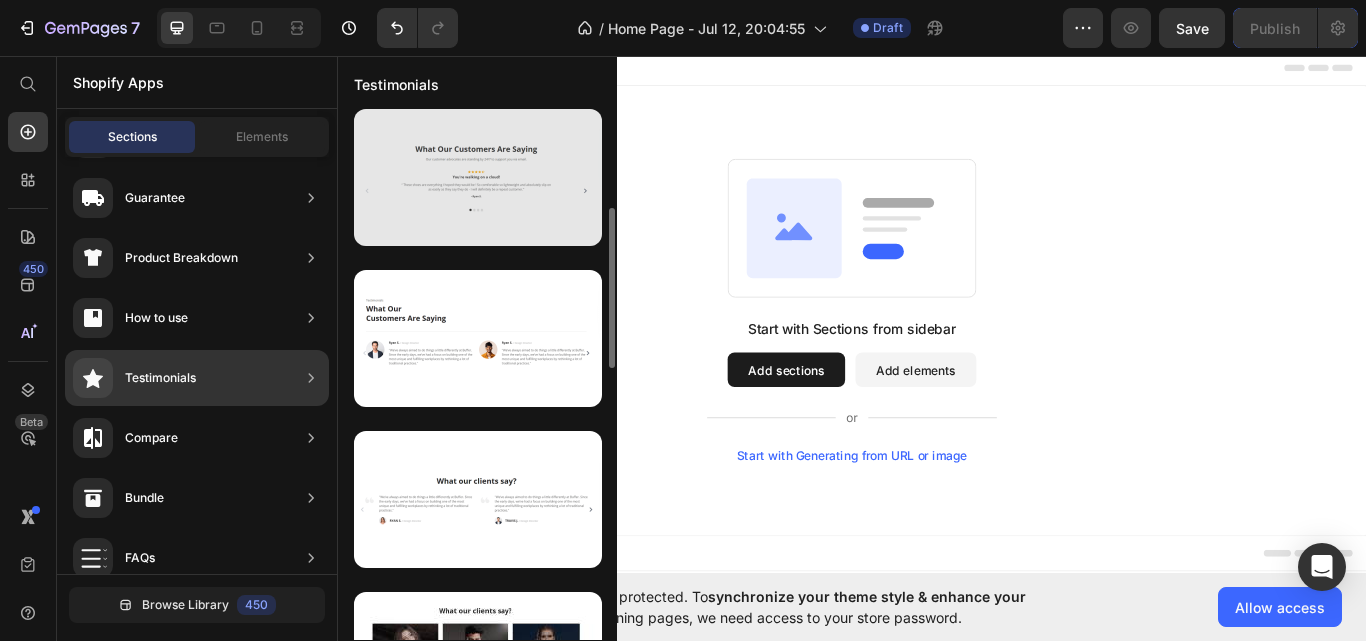 click at bounding box center (478, 177) 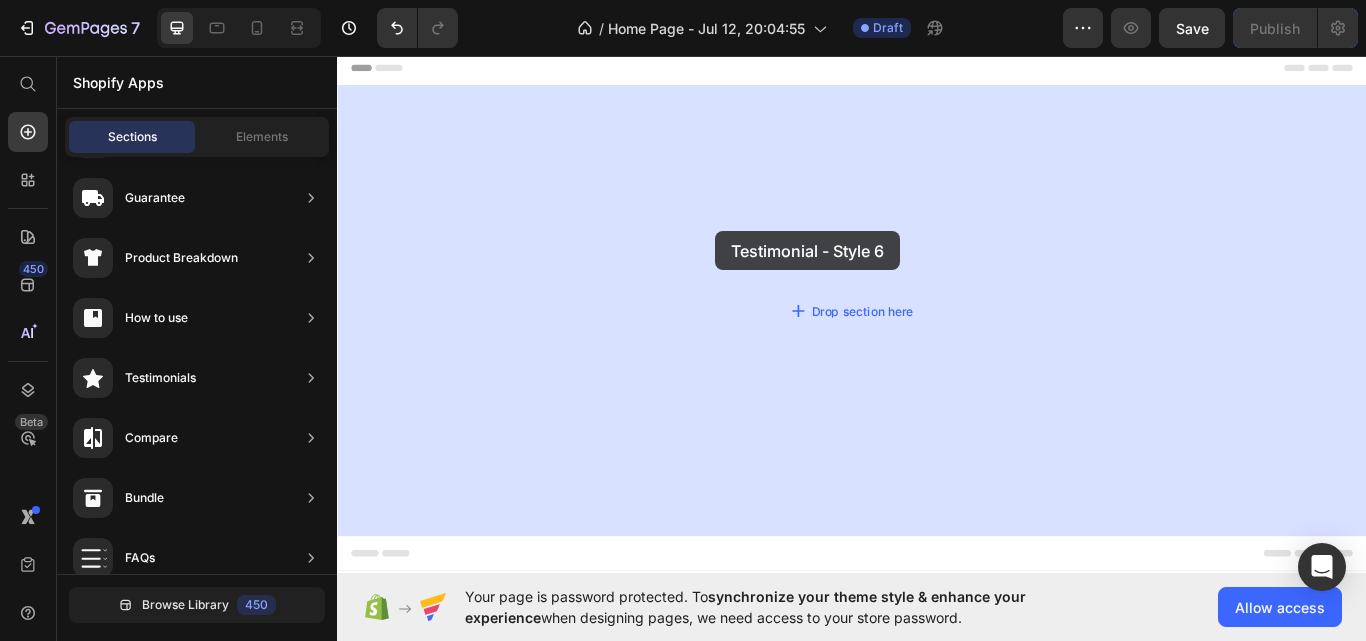 drag, startPoint x: 790, startPoint y: 246, endPoint x: 719, endPoint y: 284, distance: 80.529495 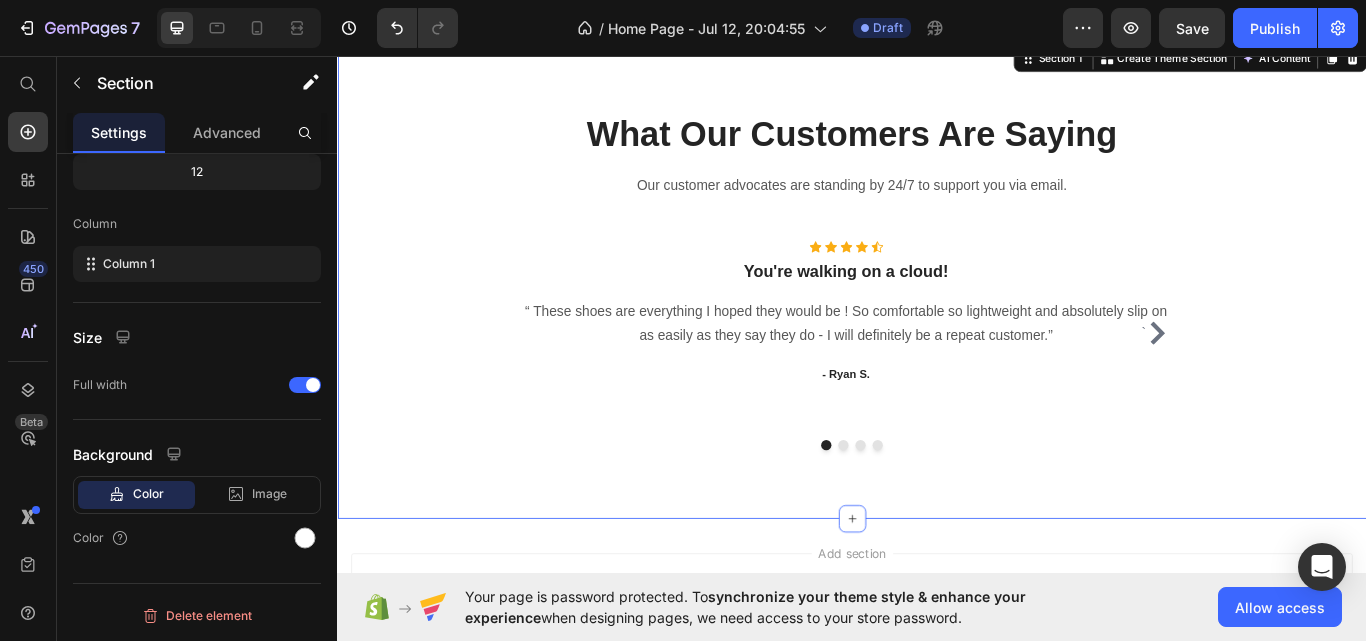 scroll, scrollTop: 100, scrollLeft: 0, axis: vertical 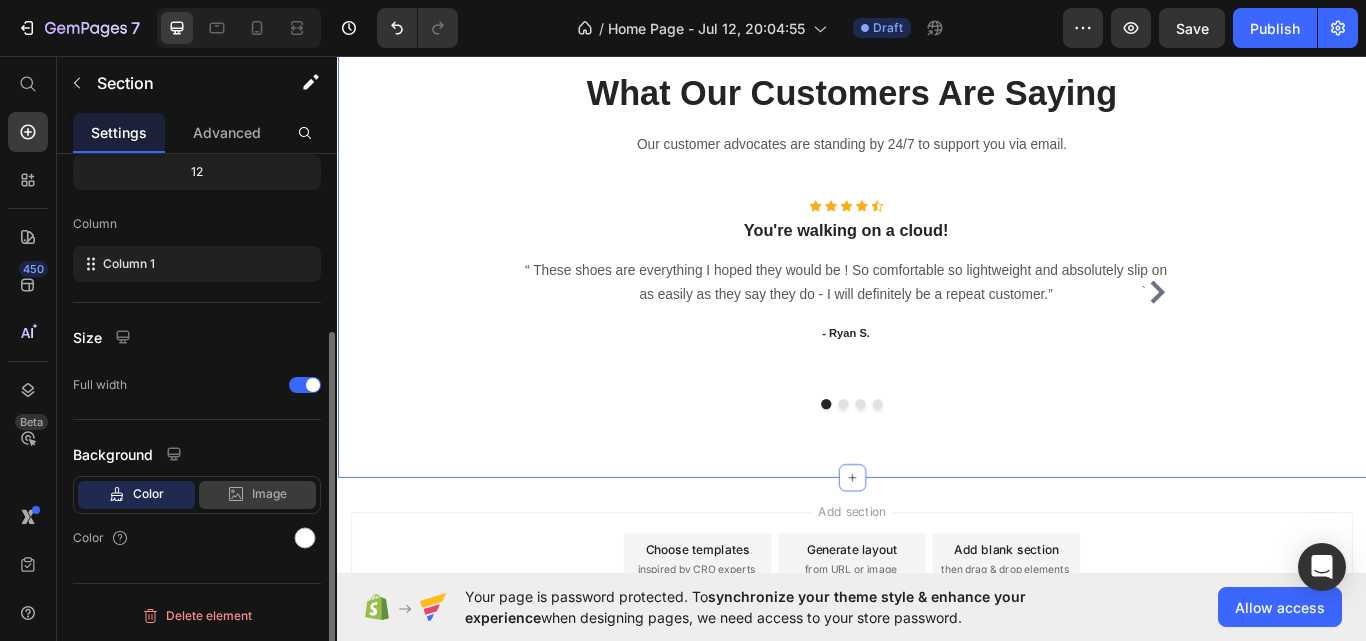 click on "Image" at bounding box center (269, 494) 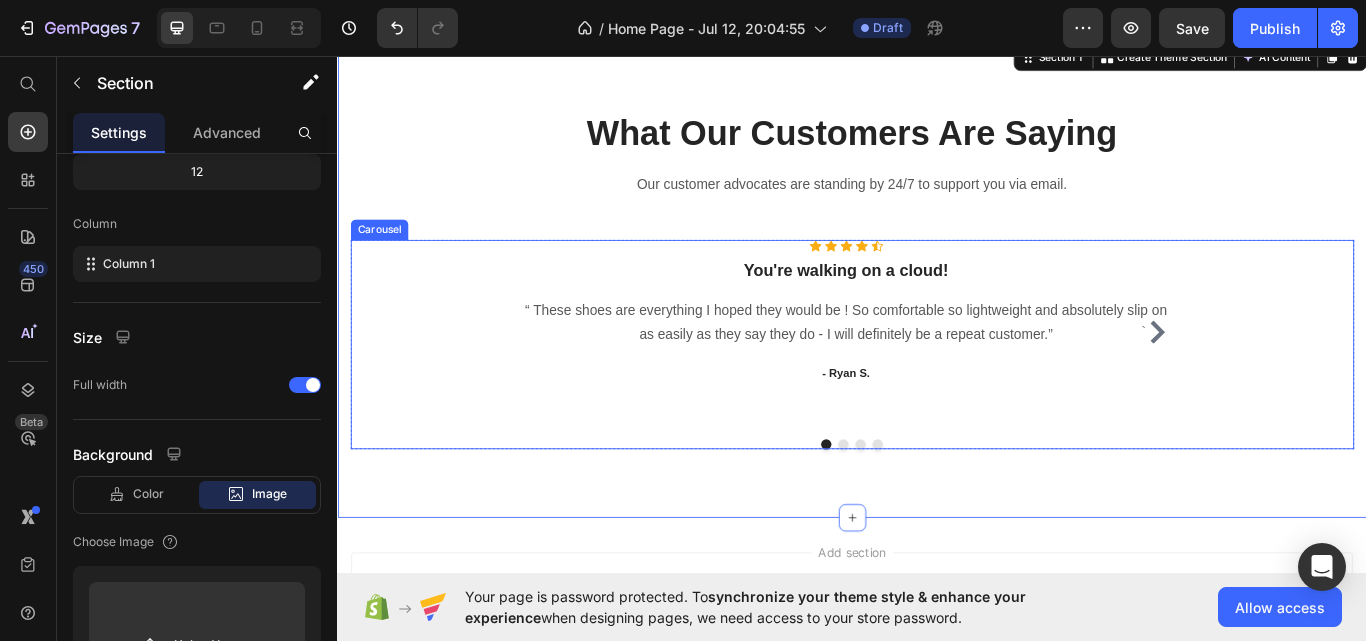 scroll, scrollTop: 100, scrollLeft: 0, axis: vertical 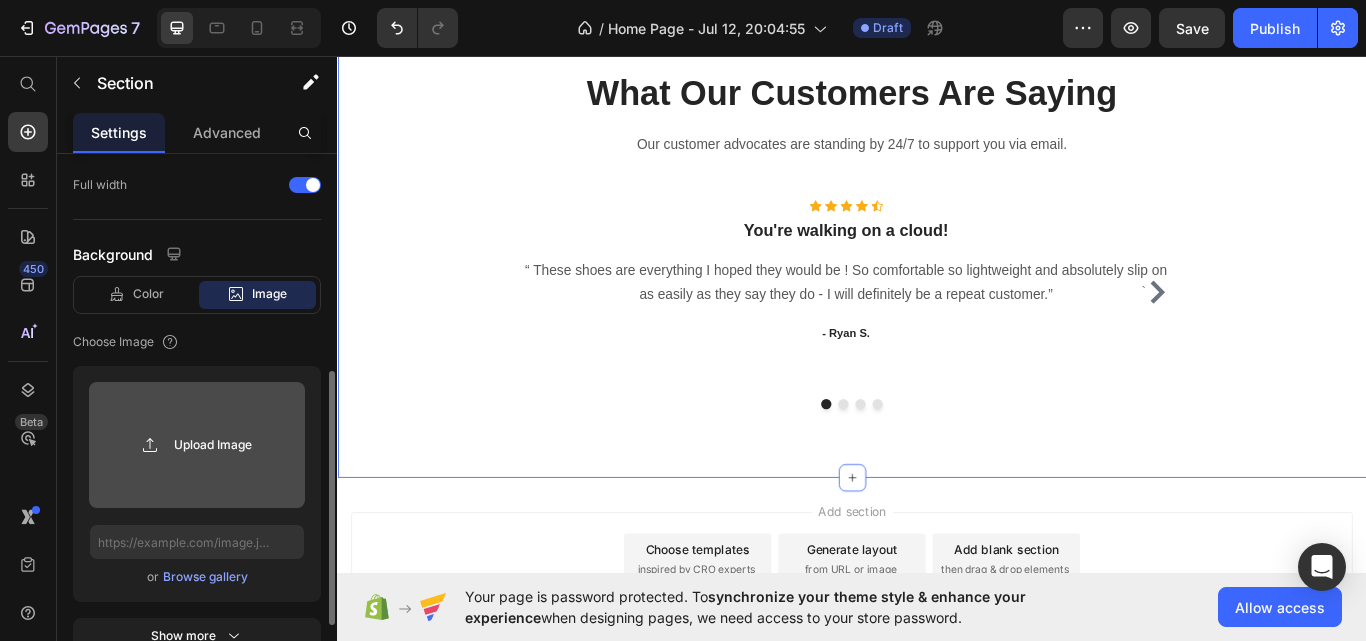 click 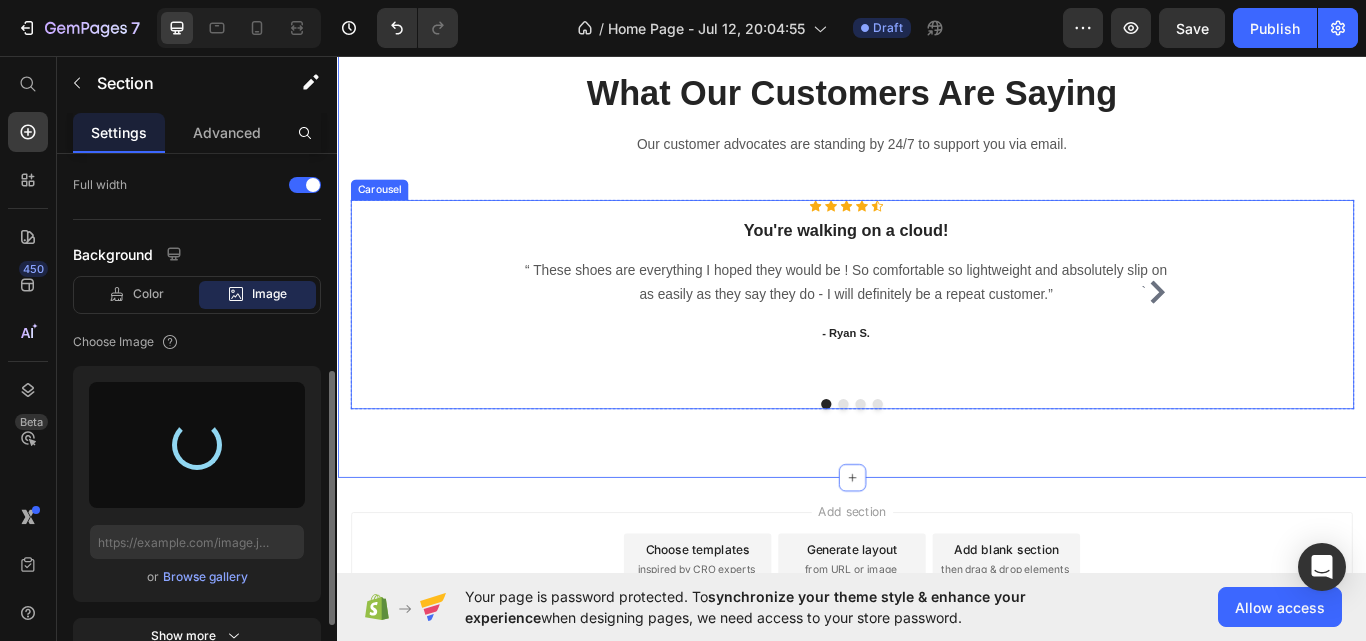 type on "https://cdn.shopify.com/s/files/1/0940/6427/9864/files/gempages_575071755282941157-72a2cc4c-884b-42ce-ac02-5a76a4be7f80.png" 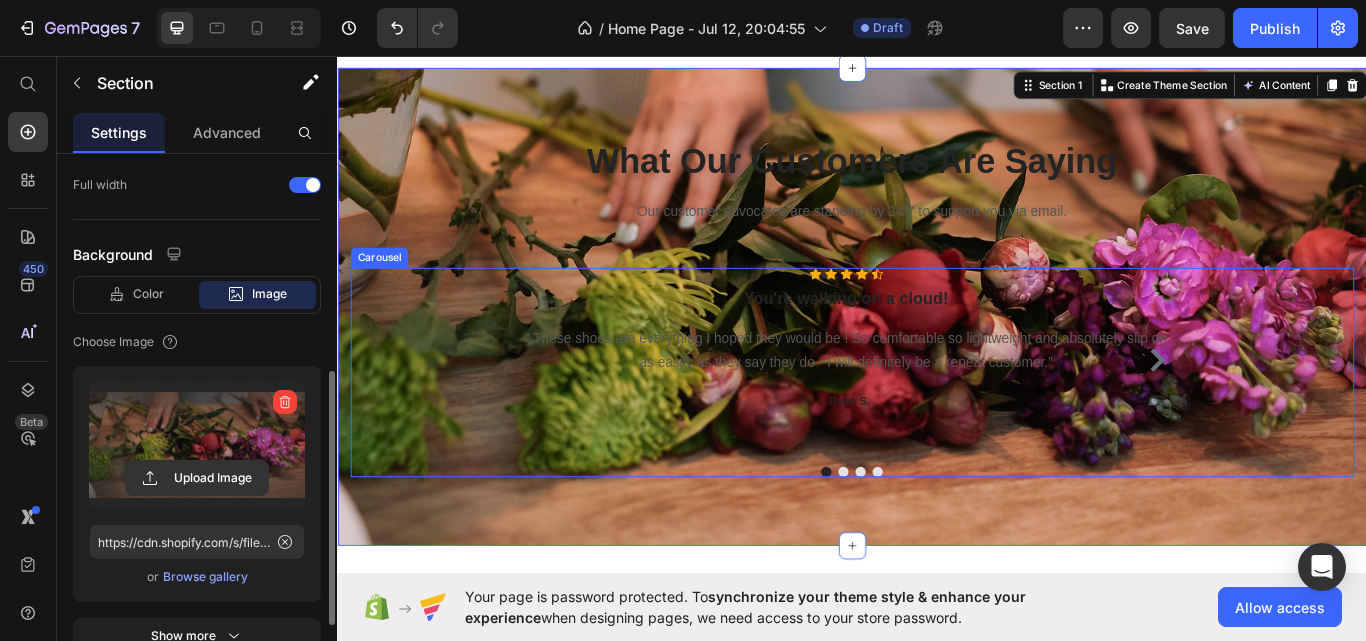 scroll, scrollTop: 0, scrollLeft: 0, axis: both 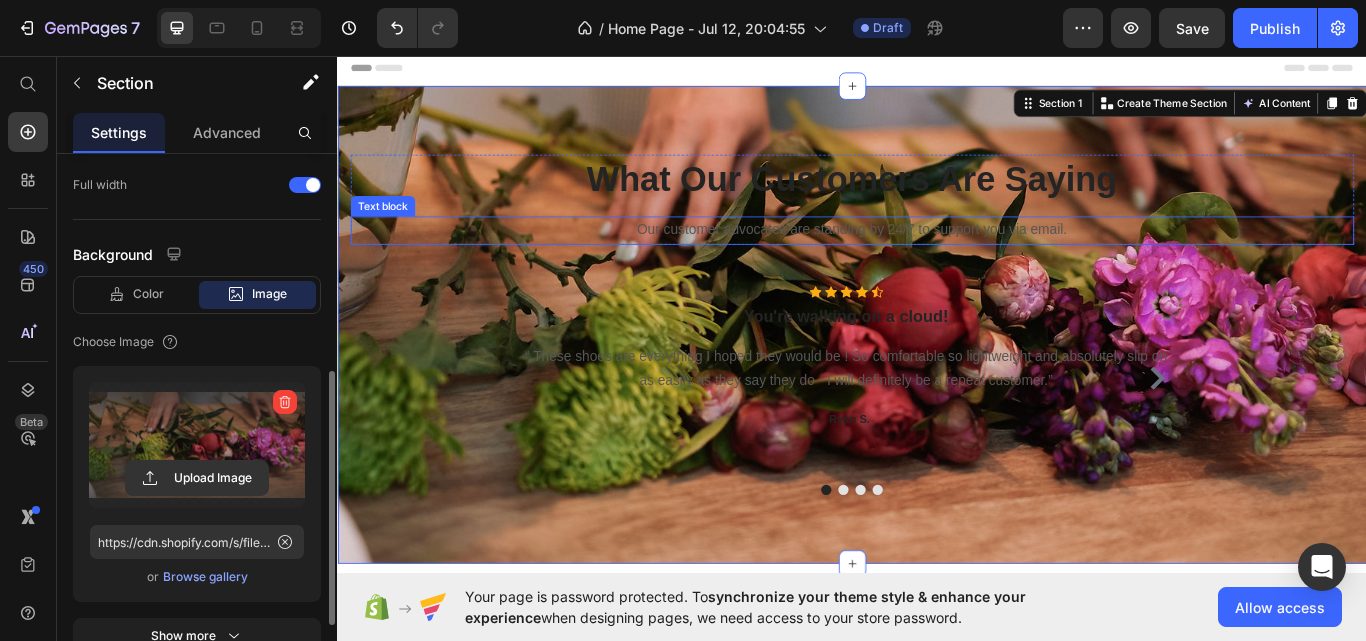 click on "Our customer advocates are standing by 24/7 to support you via email." at bounding box center (937, 260) 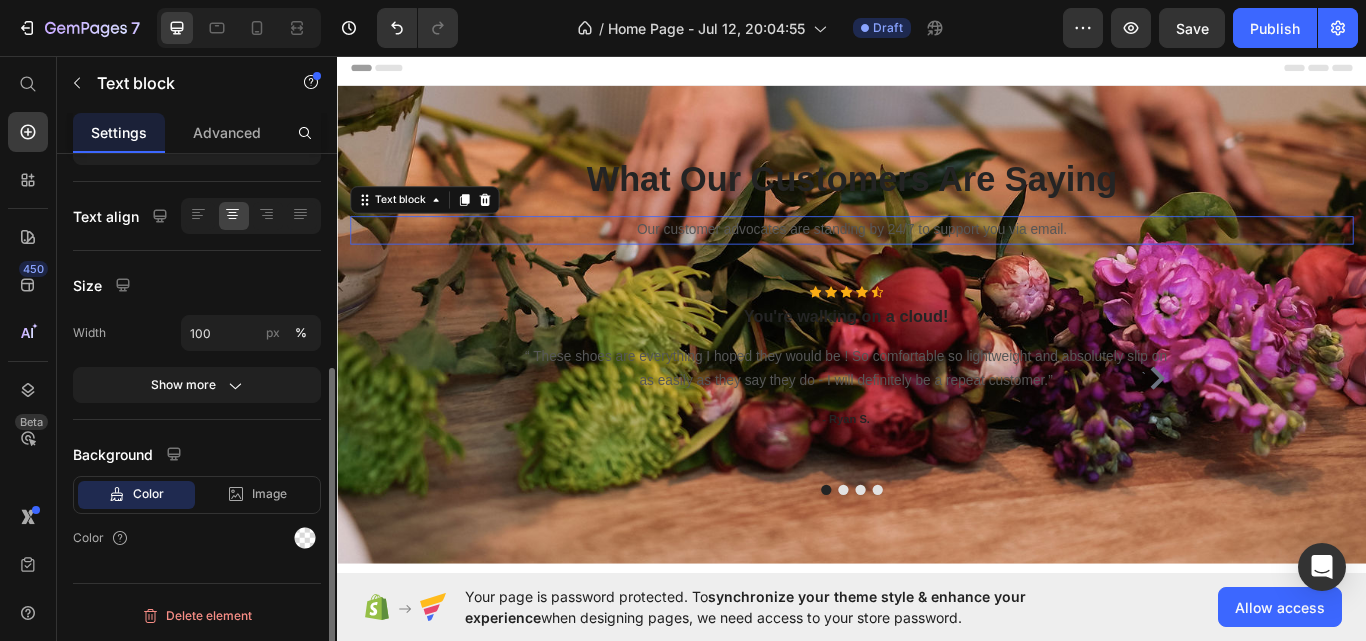 scroll, scrollTop: 0, scrollLeft: 0, axis: both 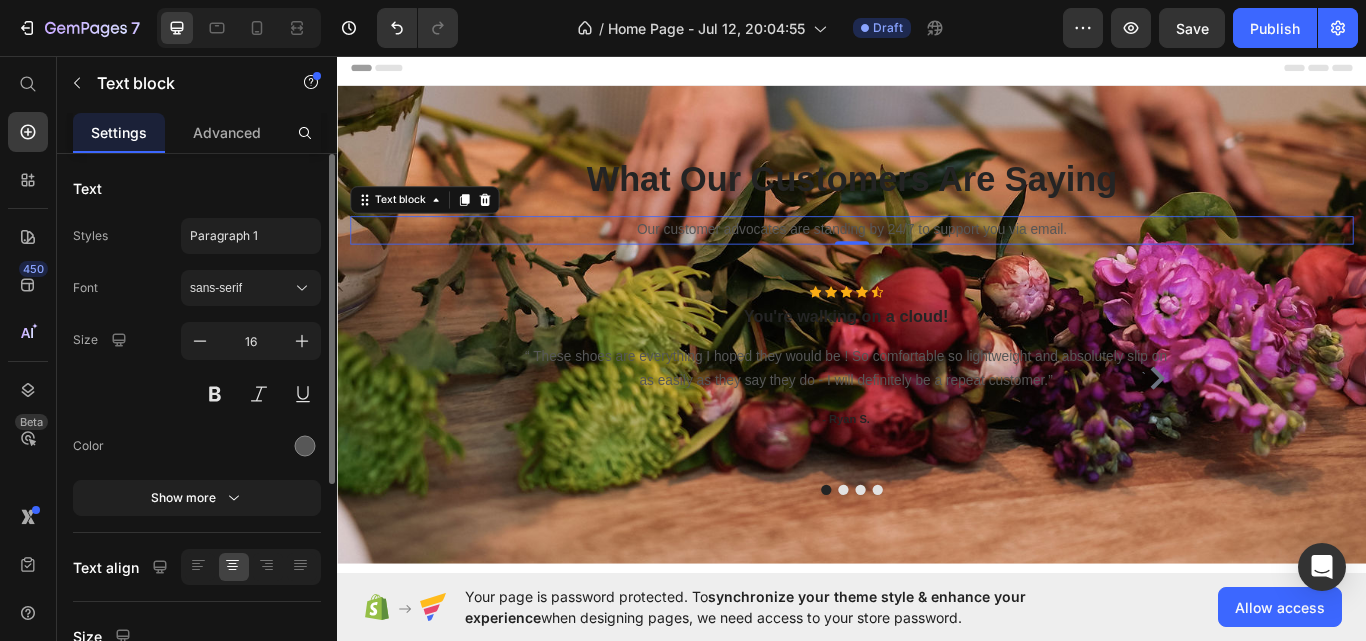 click on "Our customer advocates are standing by 24/7 to support you via email." at bounding box center [937, 260] 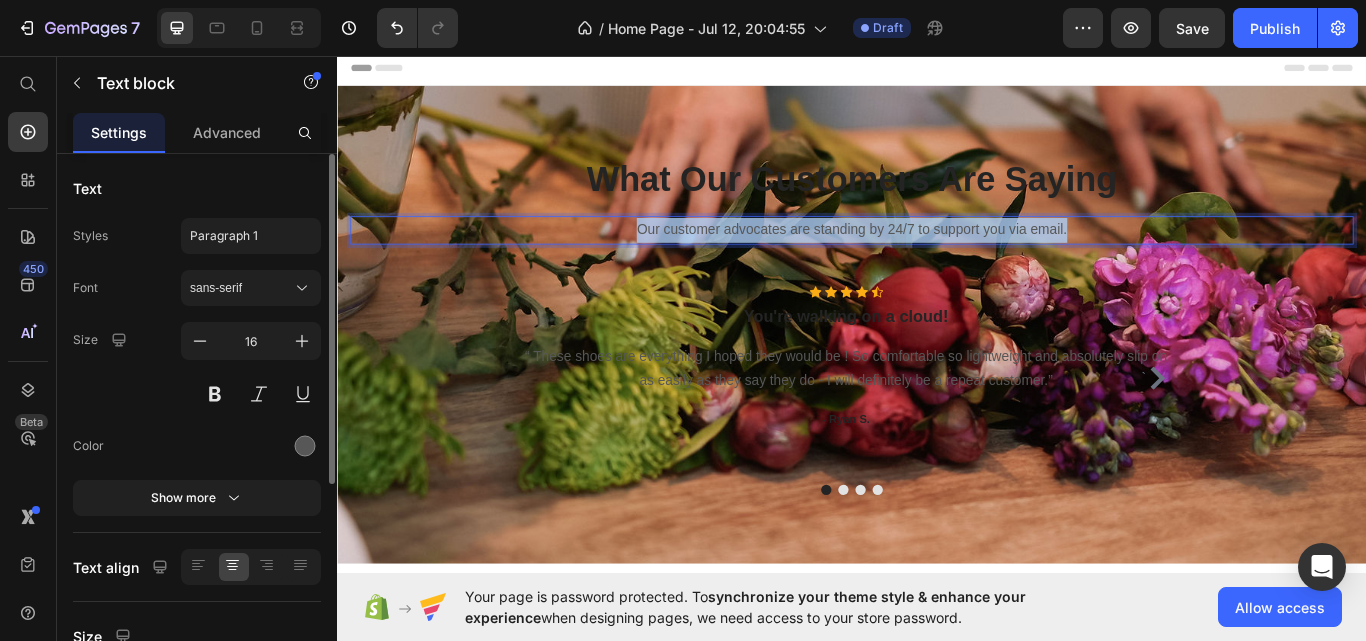 click on "Our customer advocates are standing by 24/7 to support you via email." at bounding box center [937, 260] 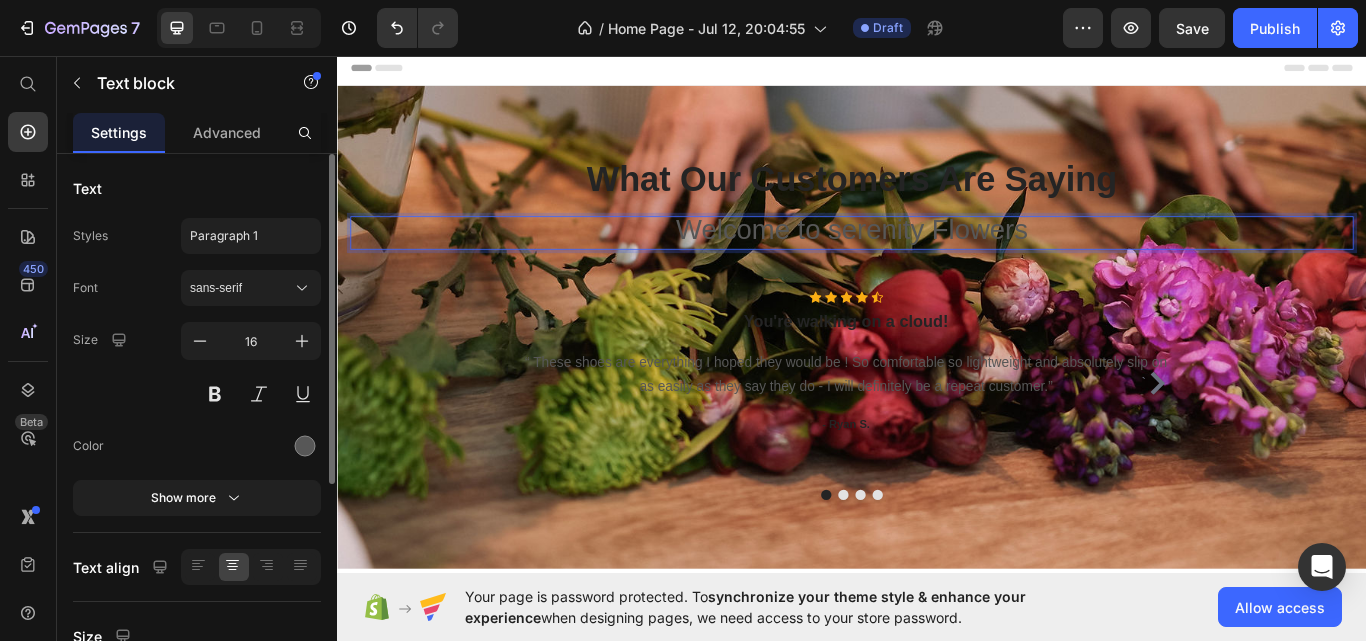 click on "Welcome to serenity Flowers" at bounding box center [937, 263] 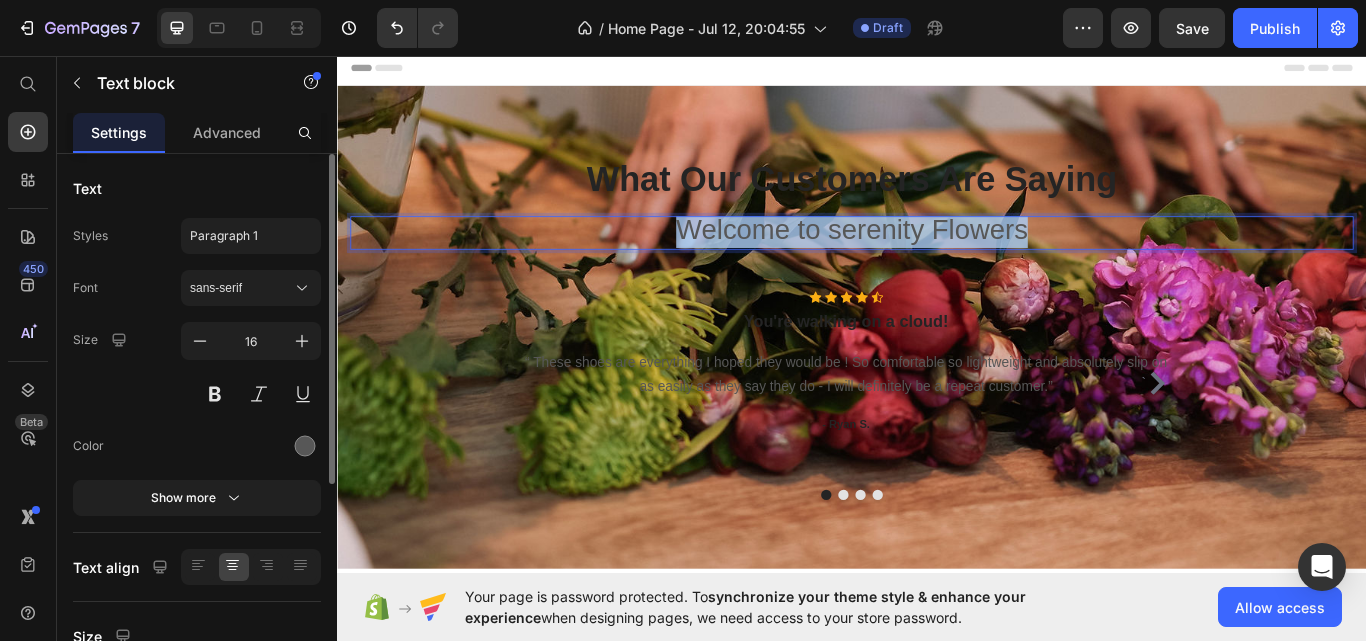 click on "Welcome to serenity Flowers" at bounding box center (937, 263) 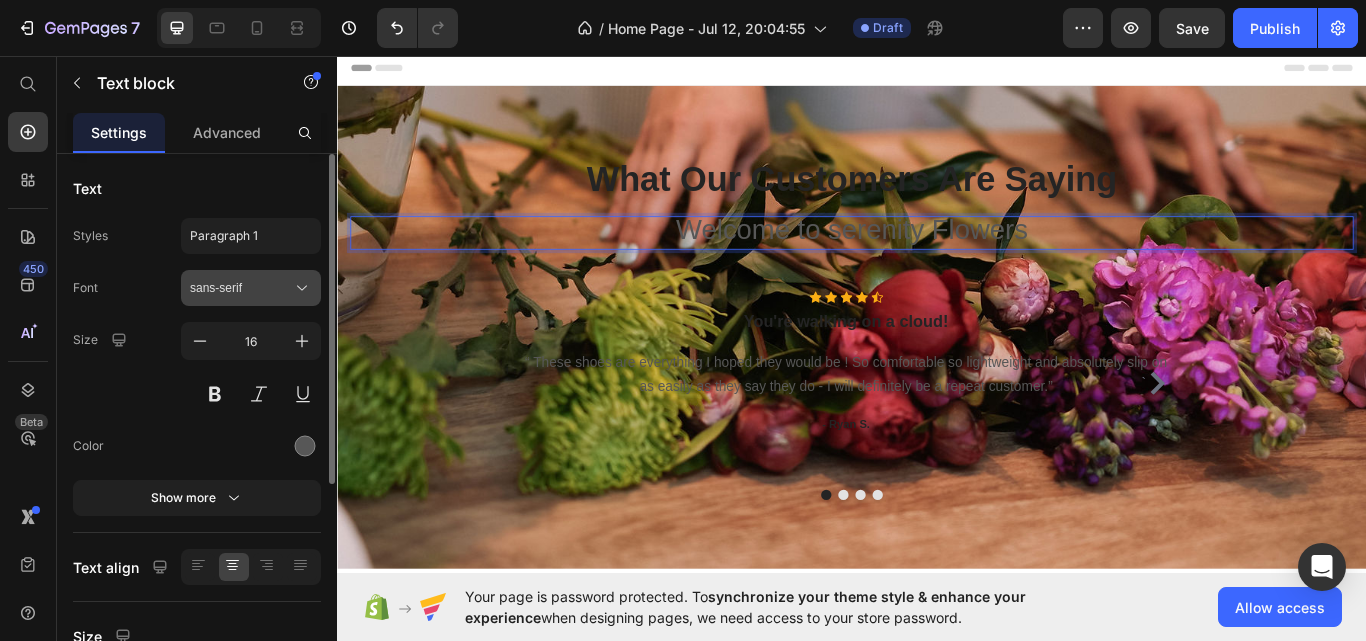 click 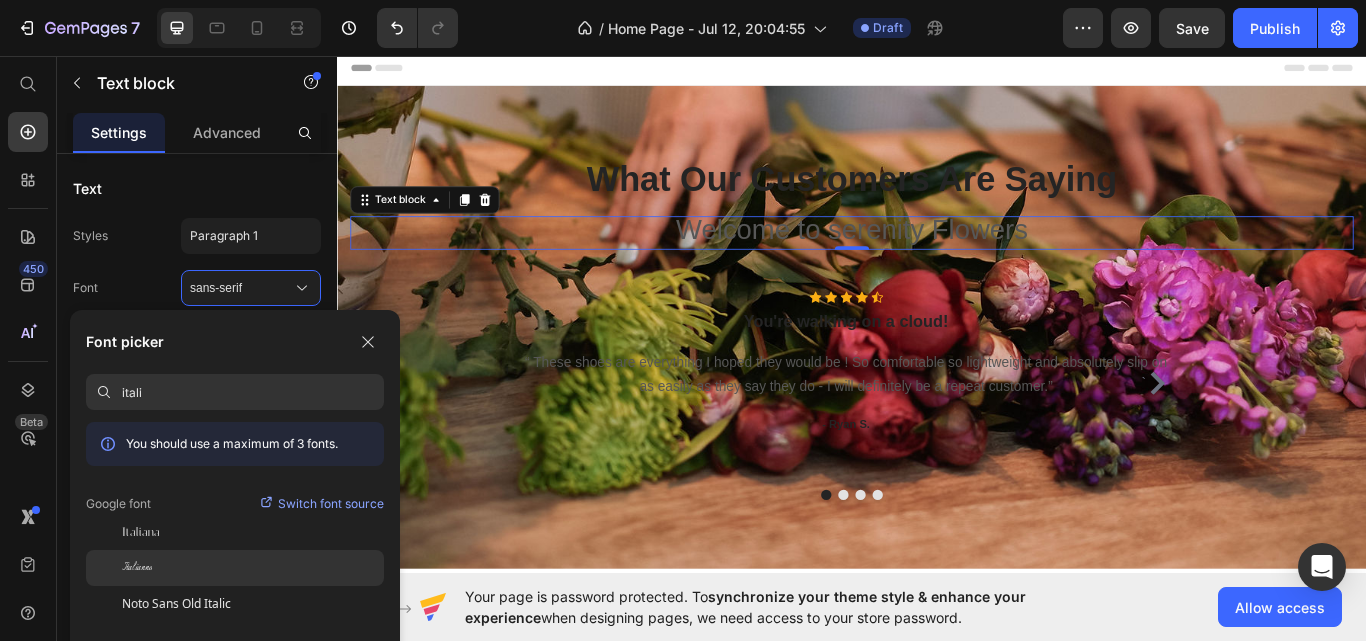 type on "itali" 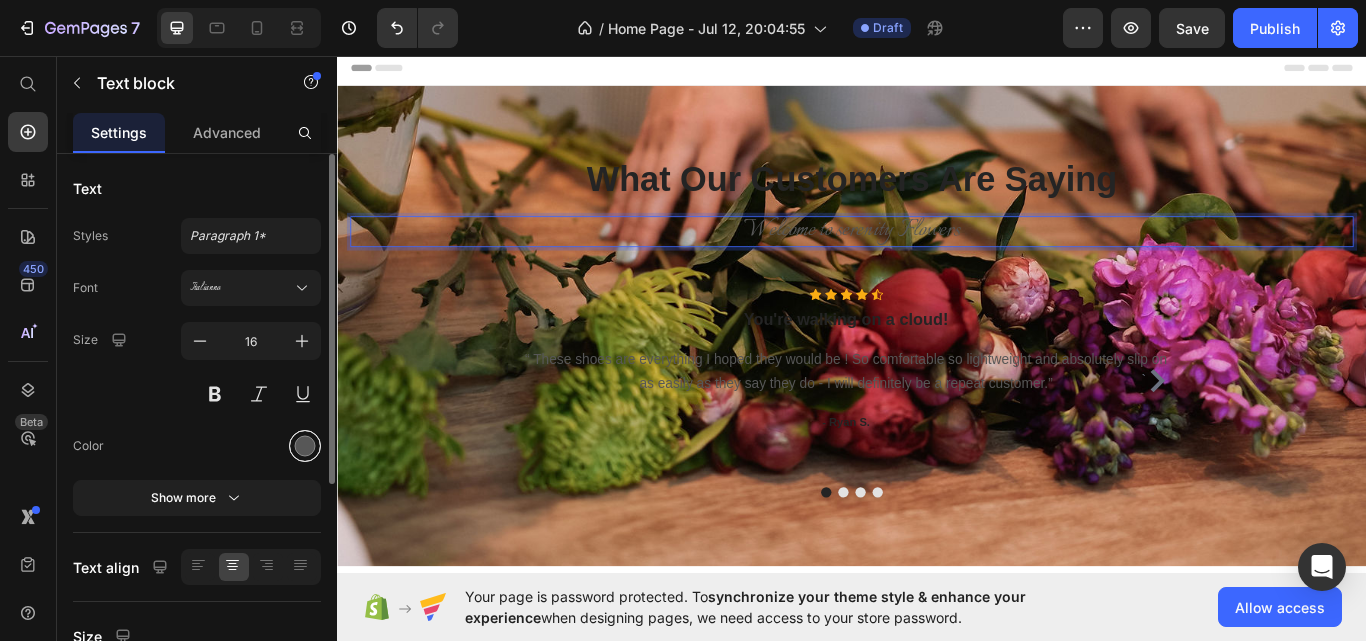 click at bounding box center [305, 446] 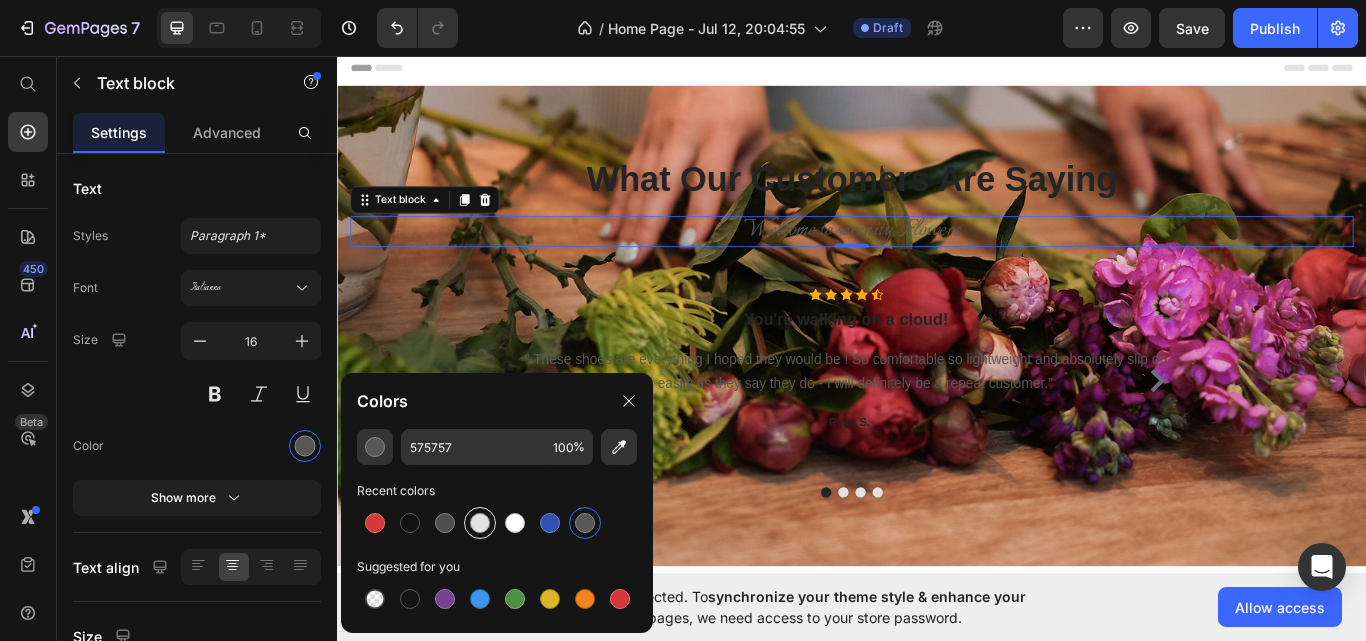 click at bounding box center [480, 523] 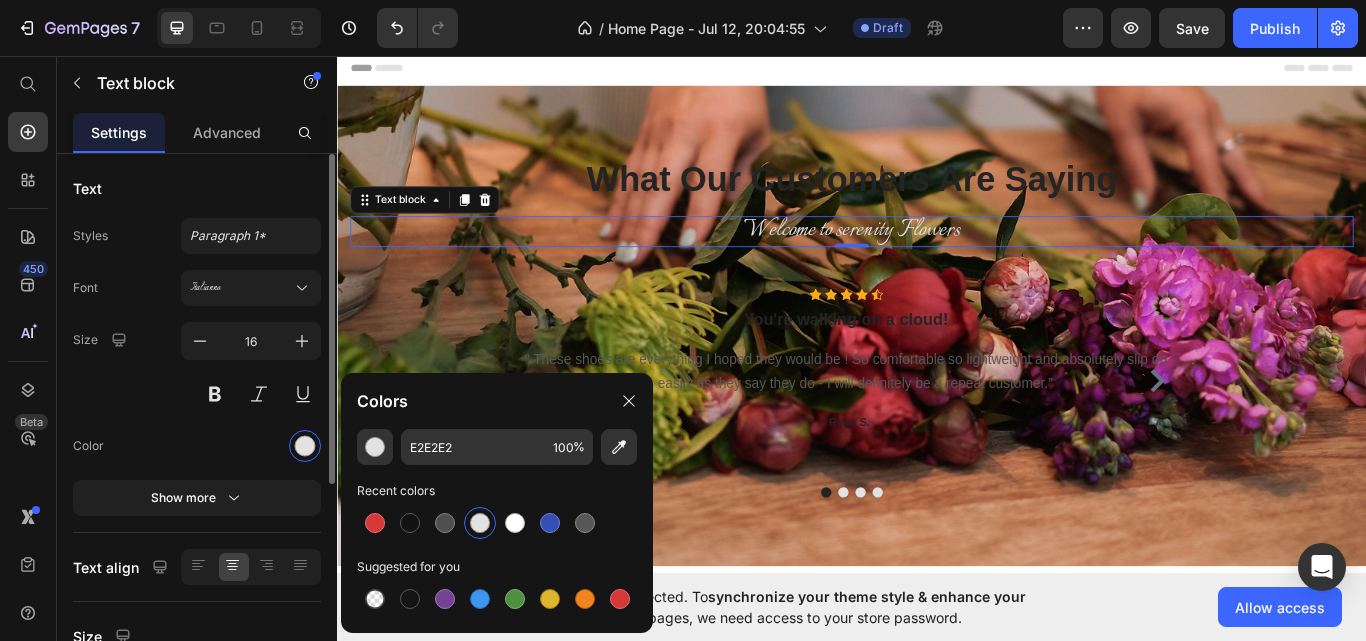 click at bounding box center (251, 446) 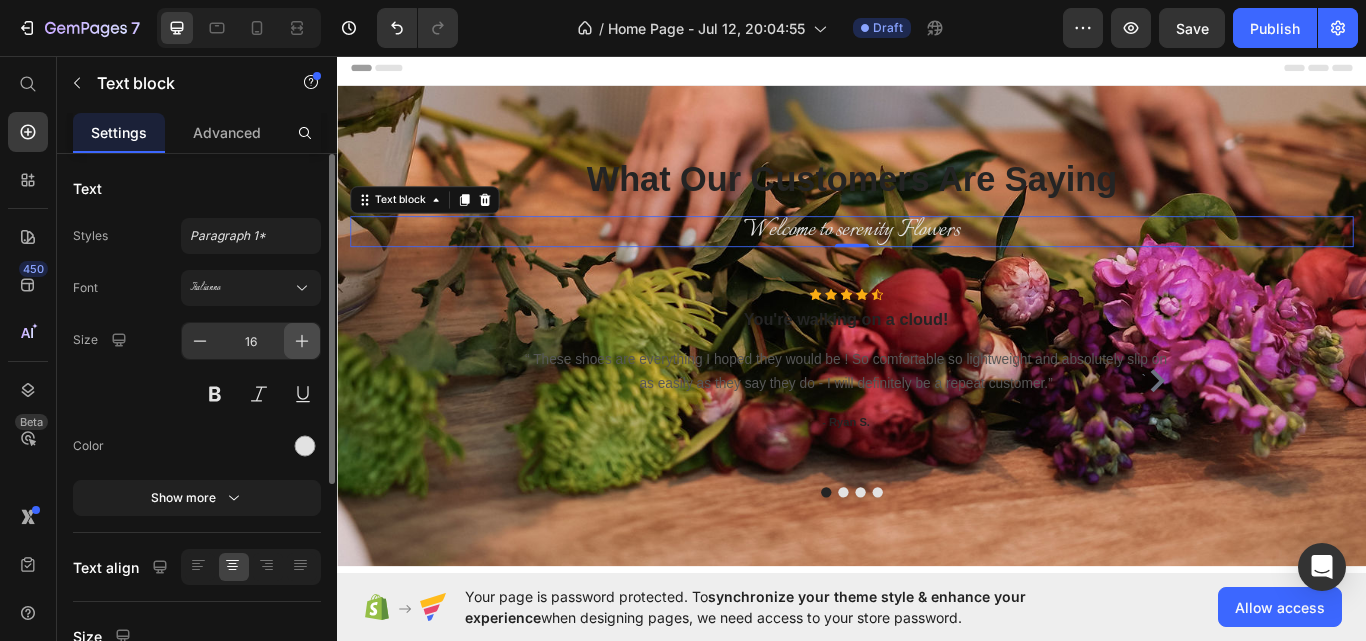 click at bounding box center (302, 341) 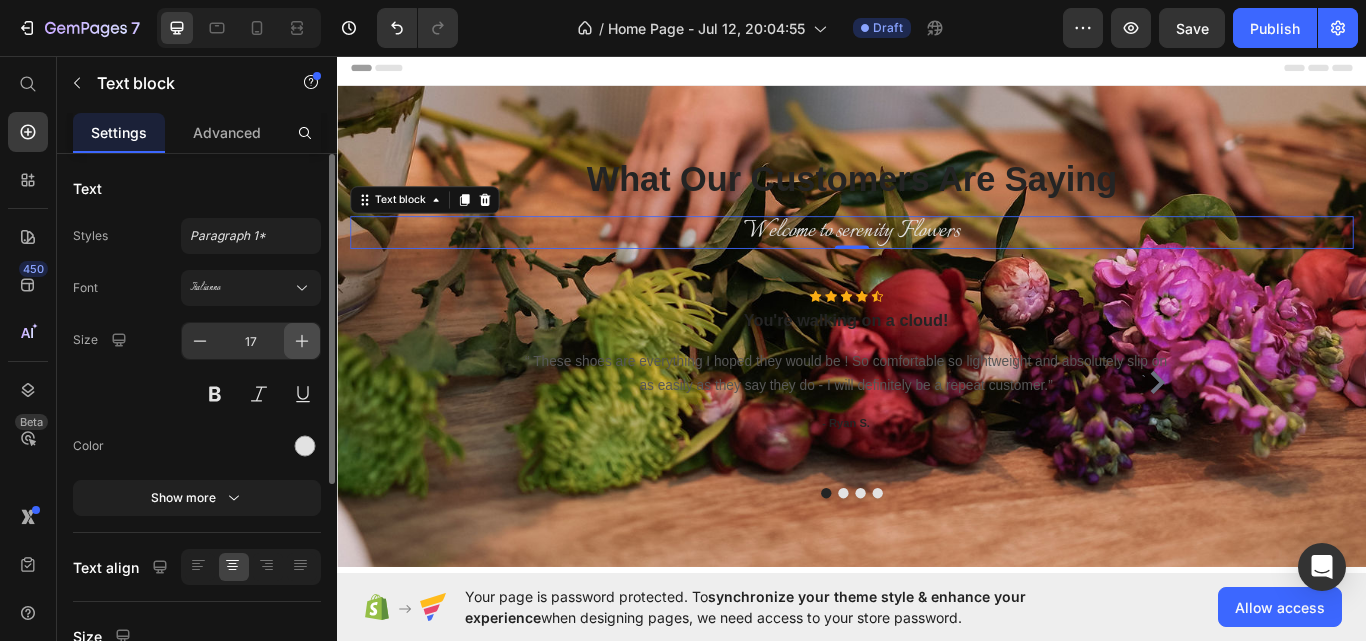 click 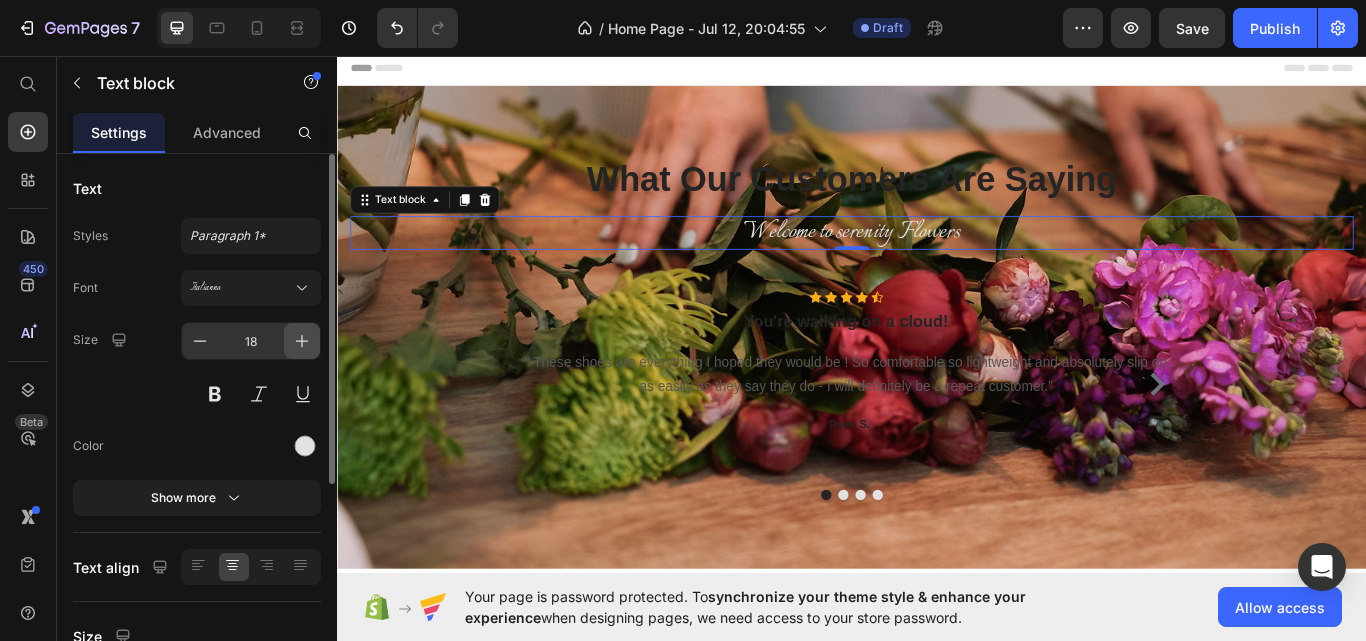 click 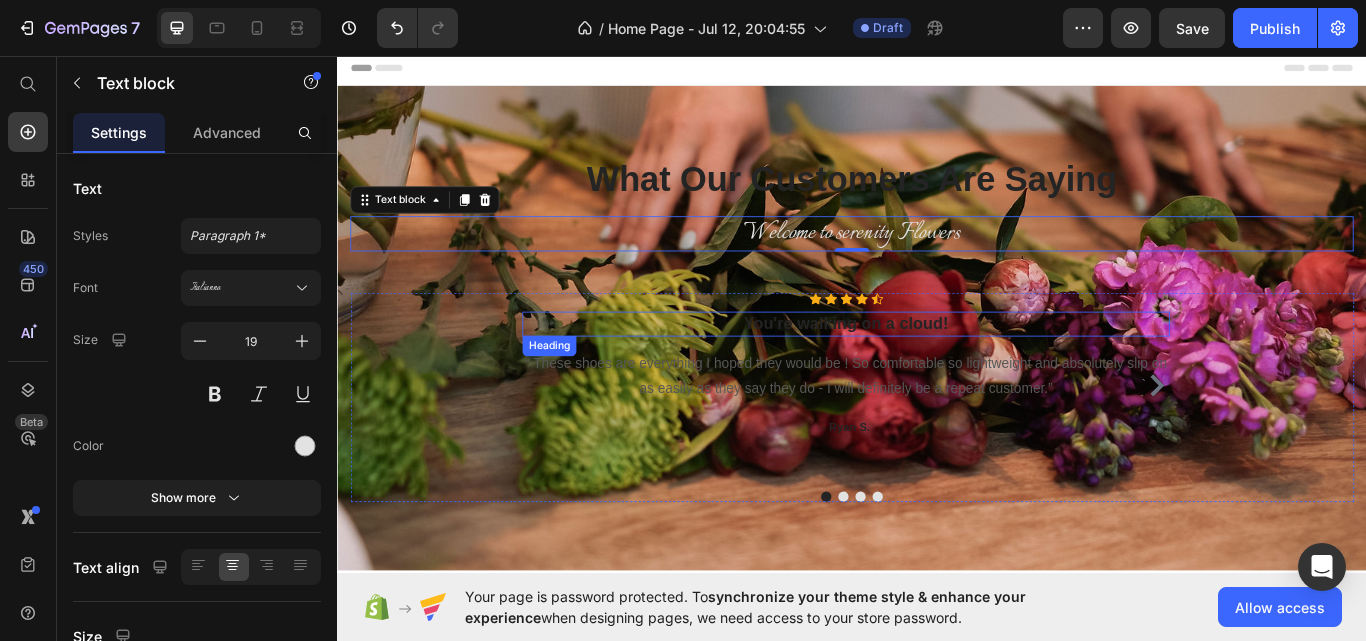 click on "You're walking on a cloud!" at bounding box center [929, 369] 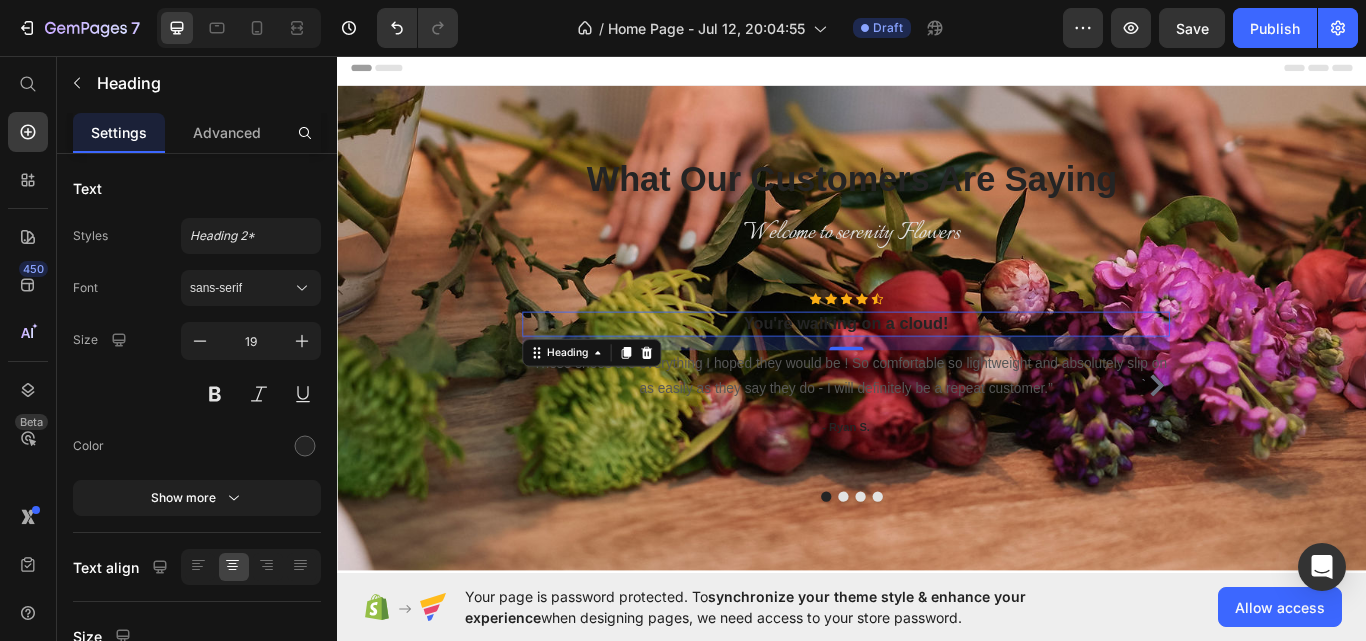 click on "You're walking on a cloud!" at bounding box center (929, 369) 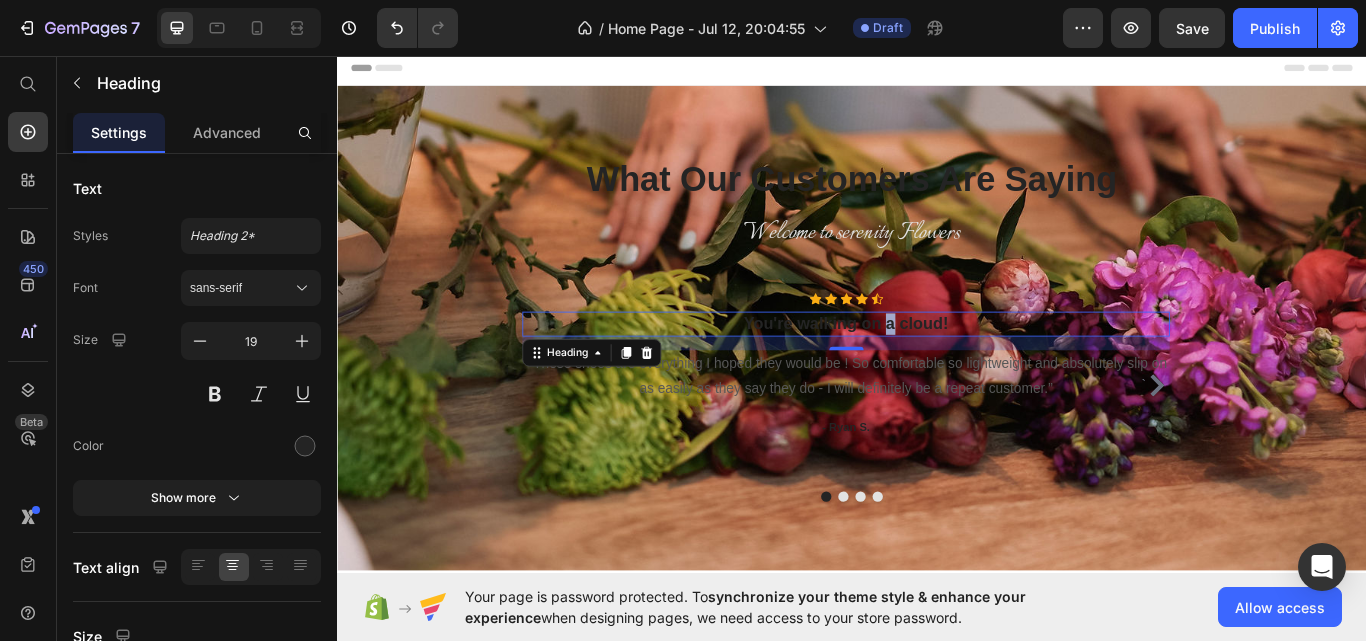 click on "You're walking on a cloud!" at bounding box center (929, 369) 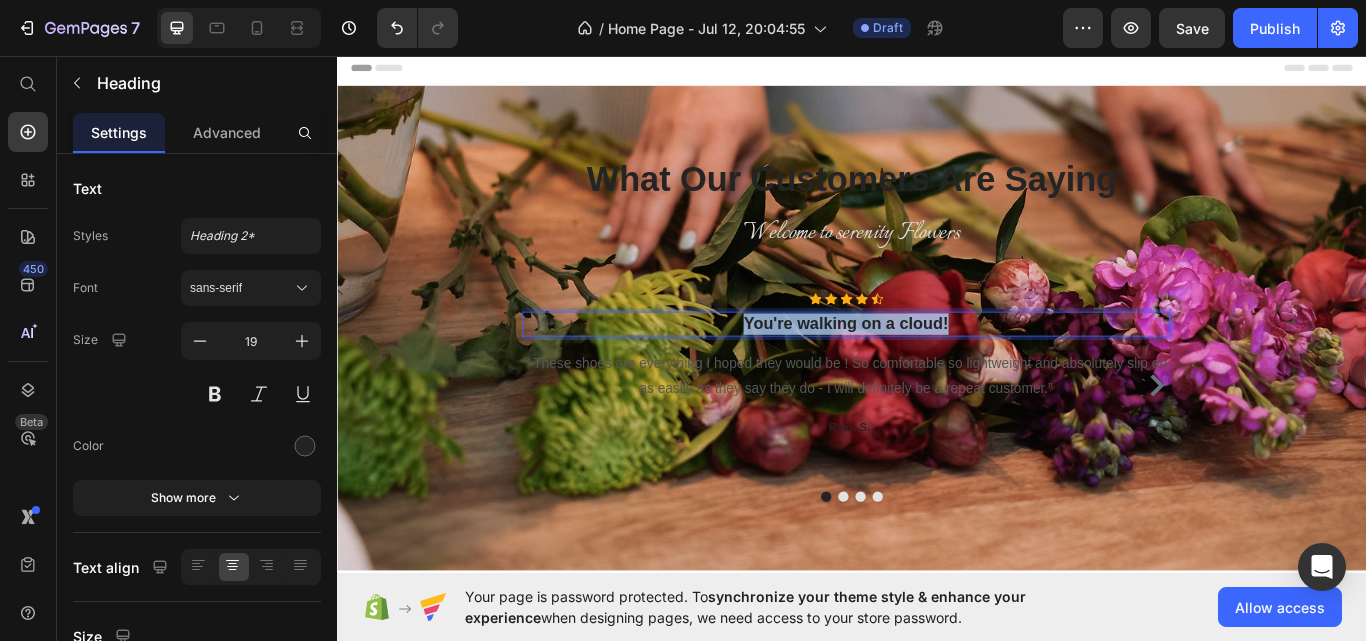 click on "You're walking on a cloud!" at bounding box center [929, 369] 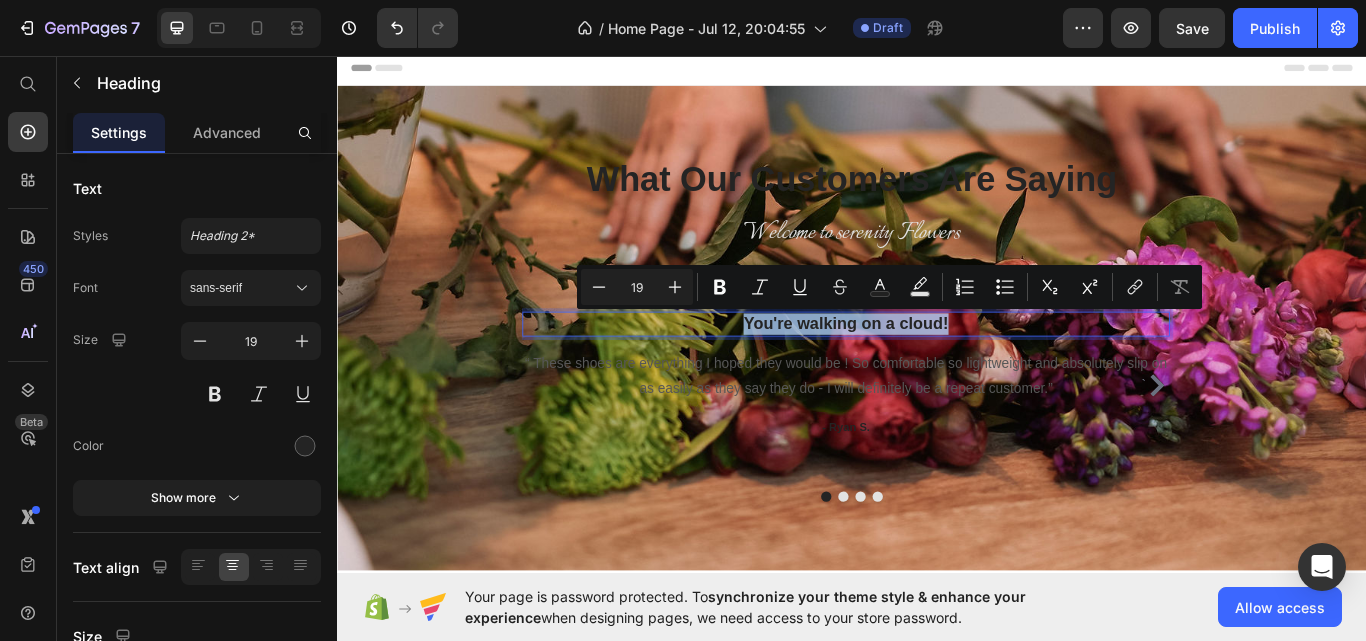 drag, startPoint x: 973, startPoint y: 364, endPoint x: 535, endPoint y: 226, distance: 459.22543 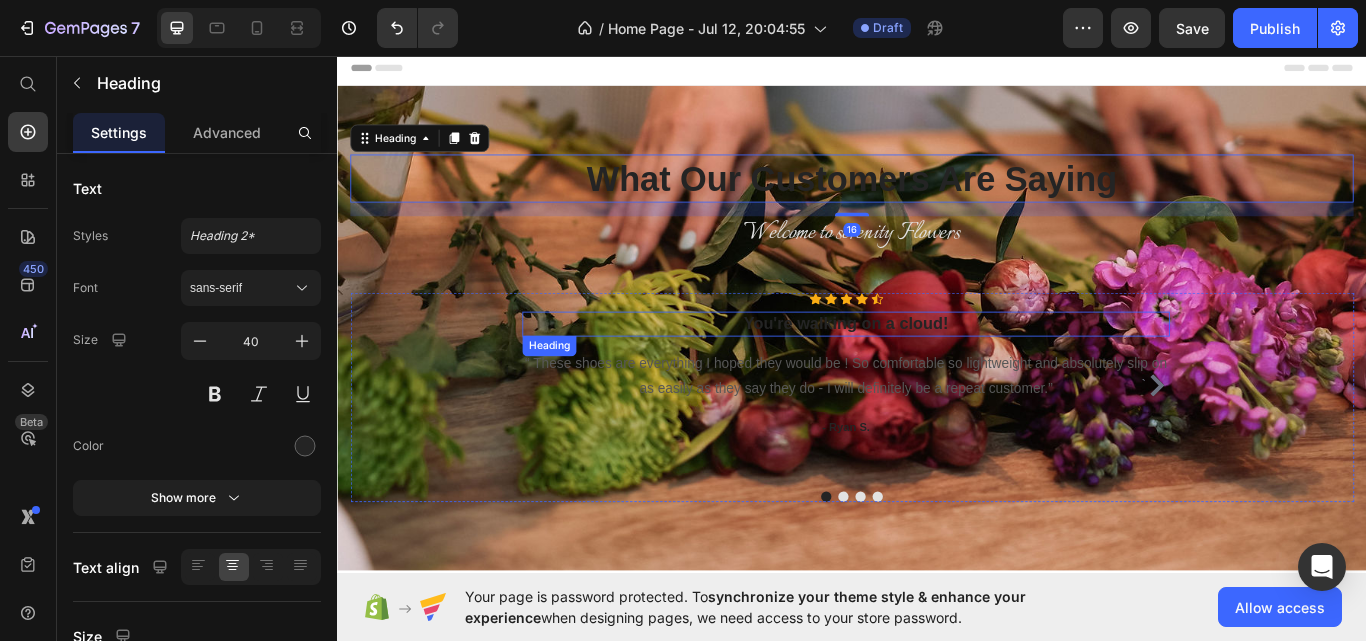 click on "You're walking on a cloud!" at bounding box center (929, 369) 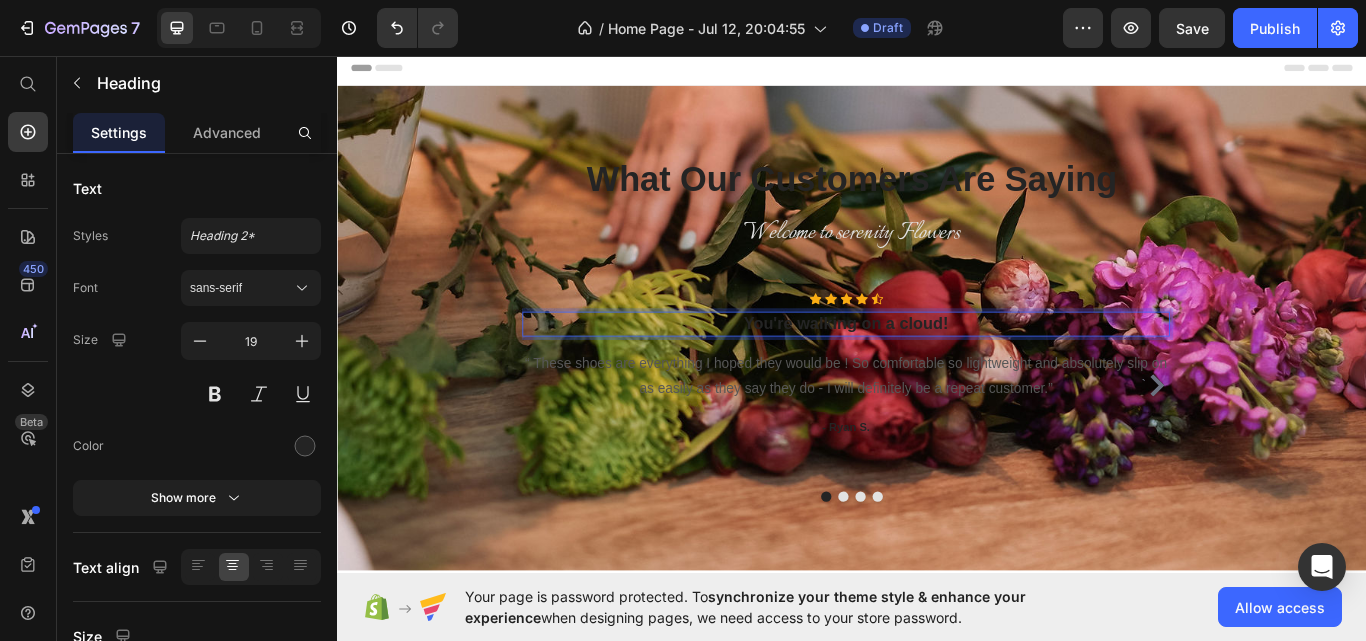 click on "You're walking on a cloud!" at bounding box center (929, 369) 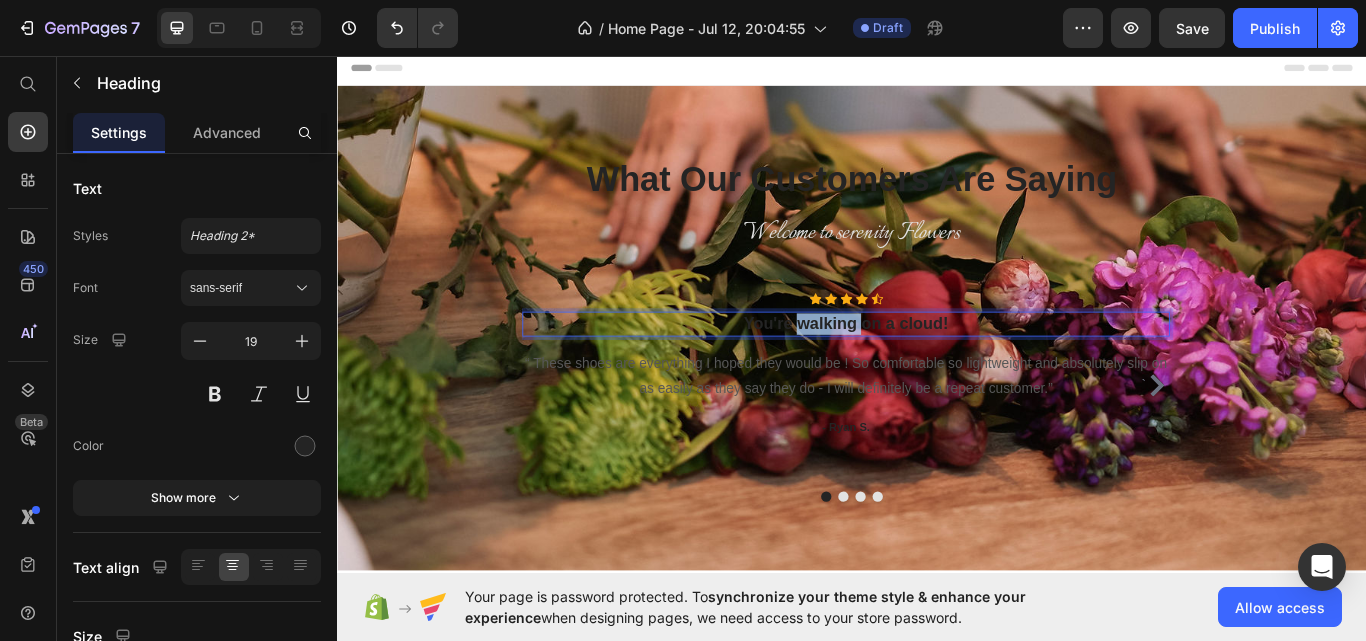 click on "You're walking on a cloud!" at bounding box center (929, 369) 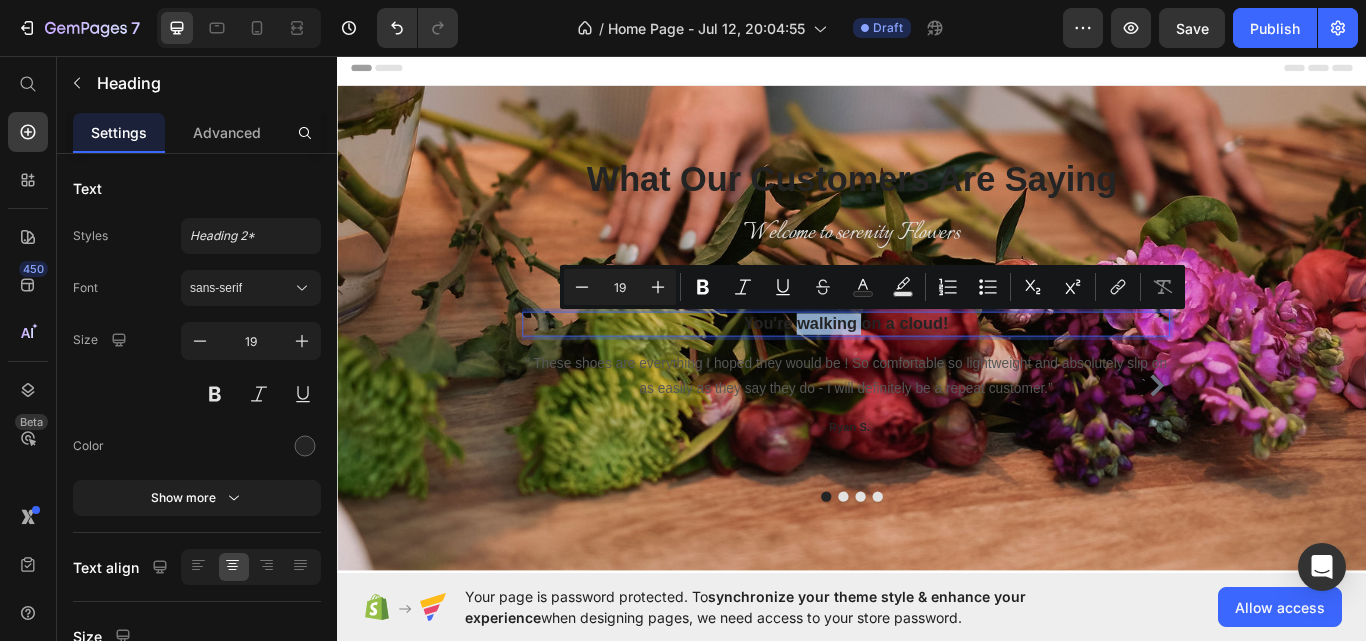 click on "You're walking on a cloud!" at bounding box center [929, 369] 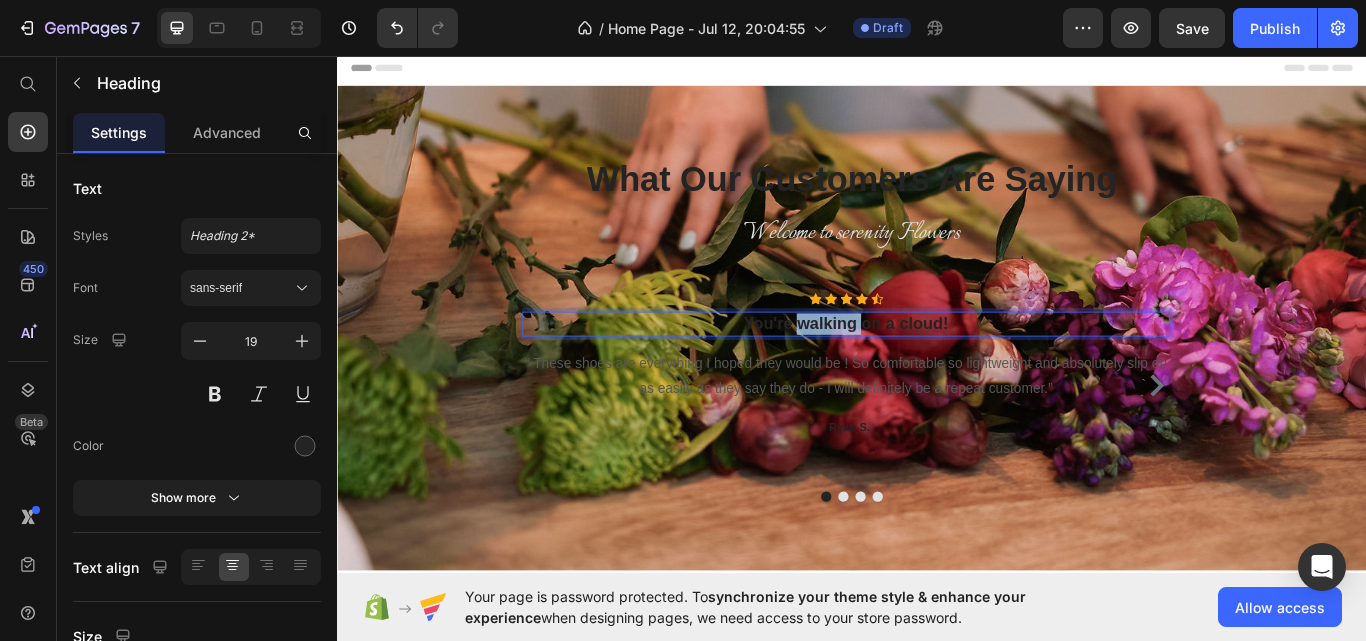 click on "You're walking on a cloud!" at bounding box center [929, 369] 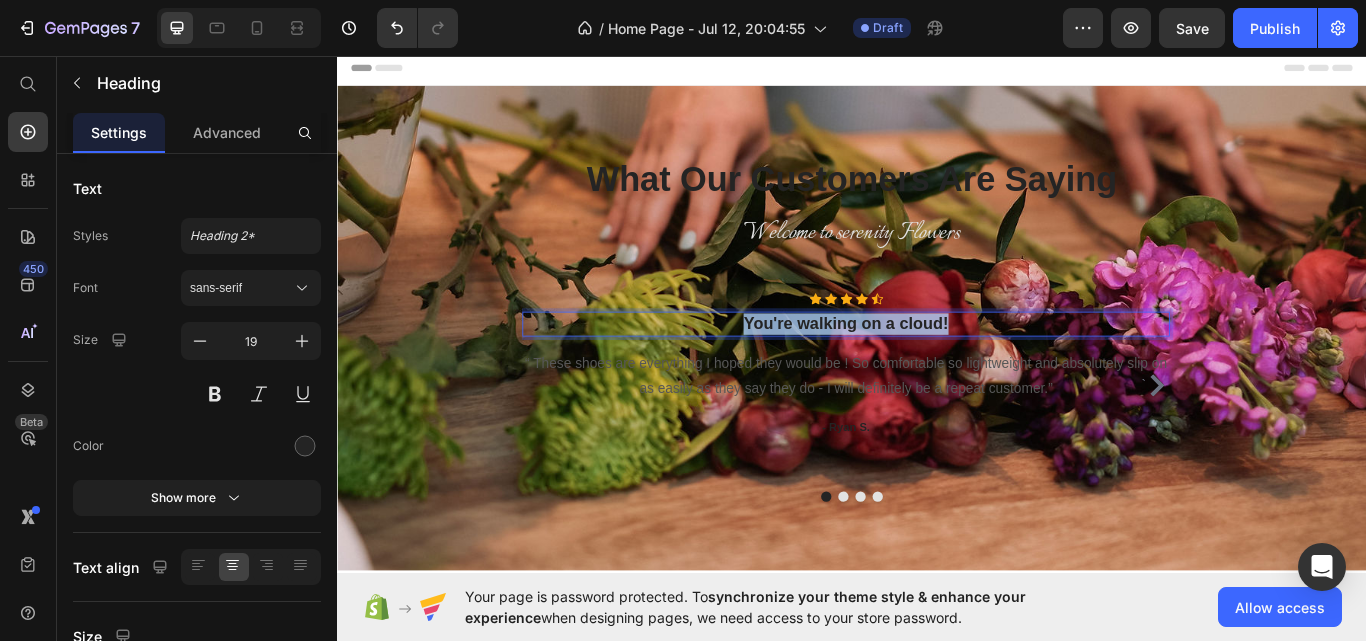 click on "You're walking on a cloud!" at bounding box center (929, 369) 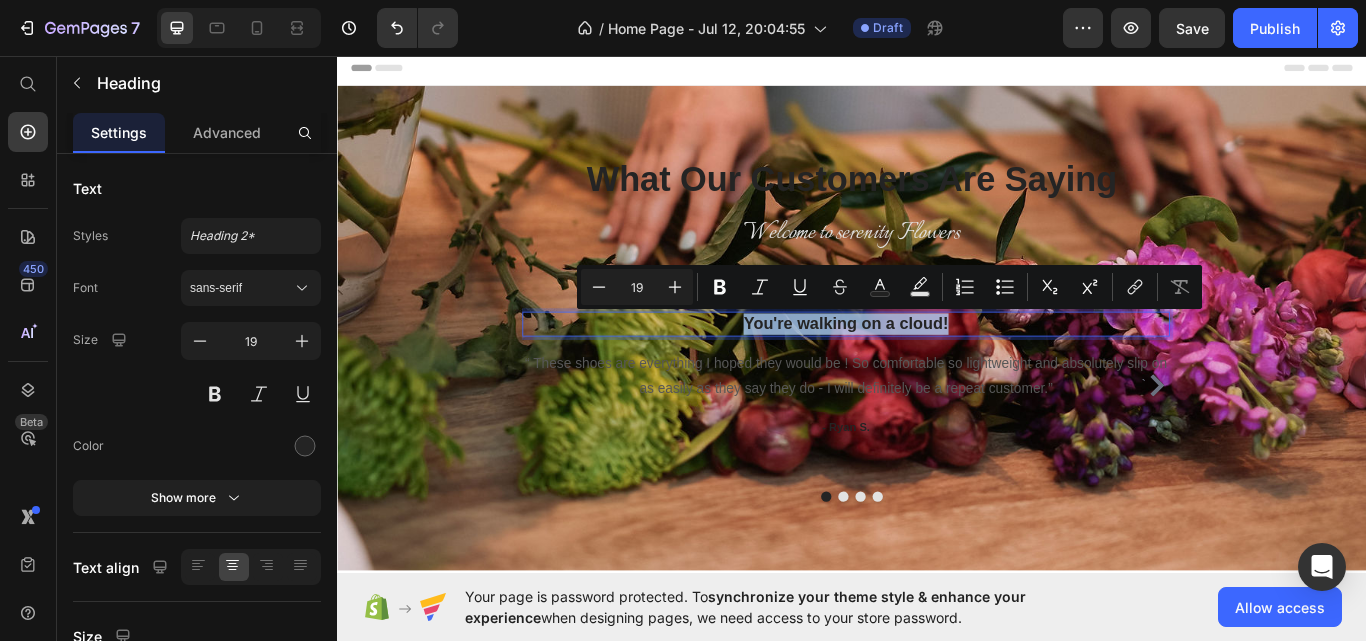 click on "You're walking on a cloud!" at bounding box center [929, 369] 